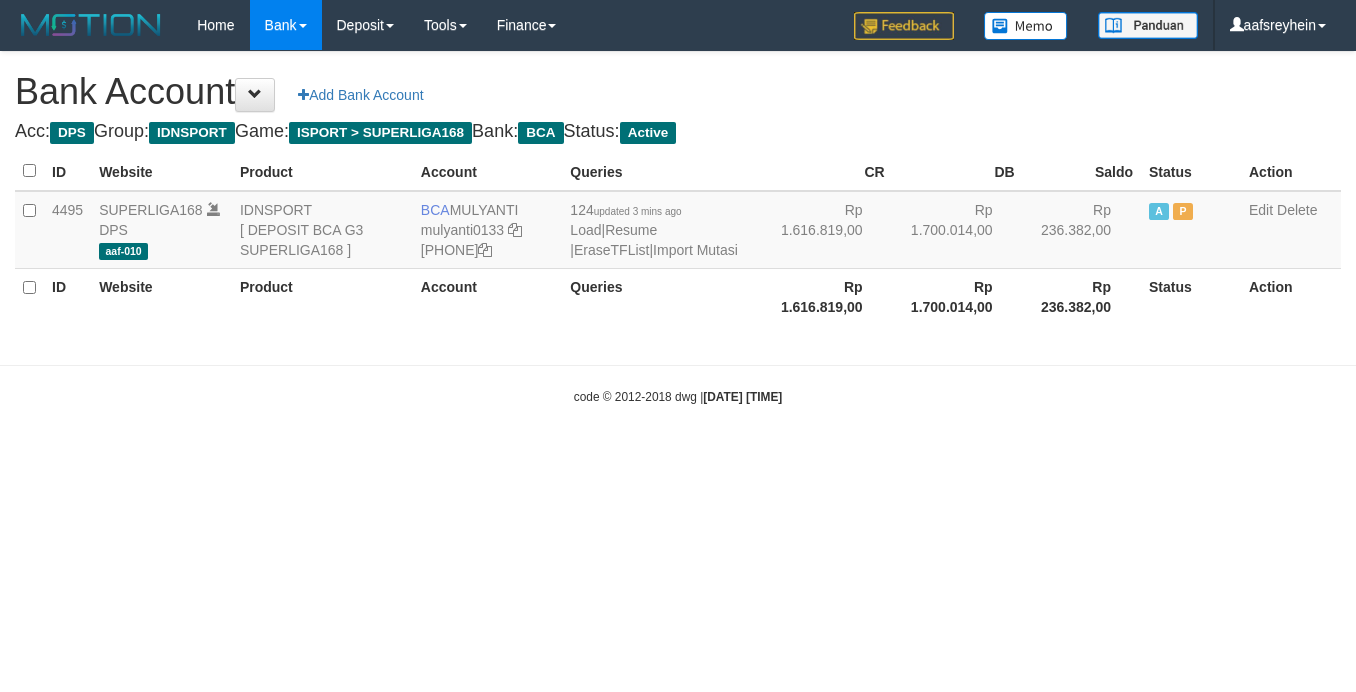 scroll, scrollTop: 0, scrollLeft: 0, axis: both 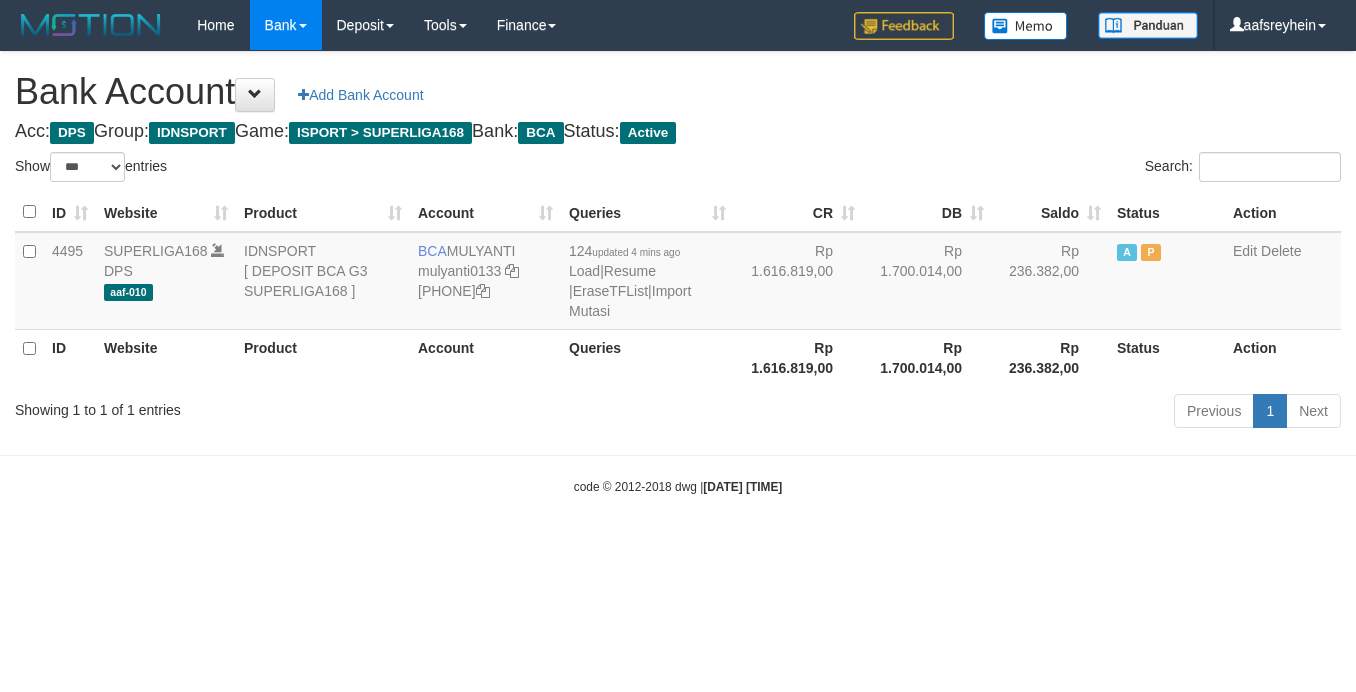 select on "***" 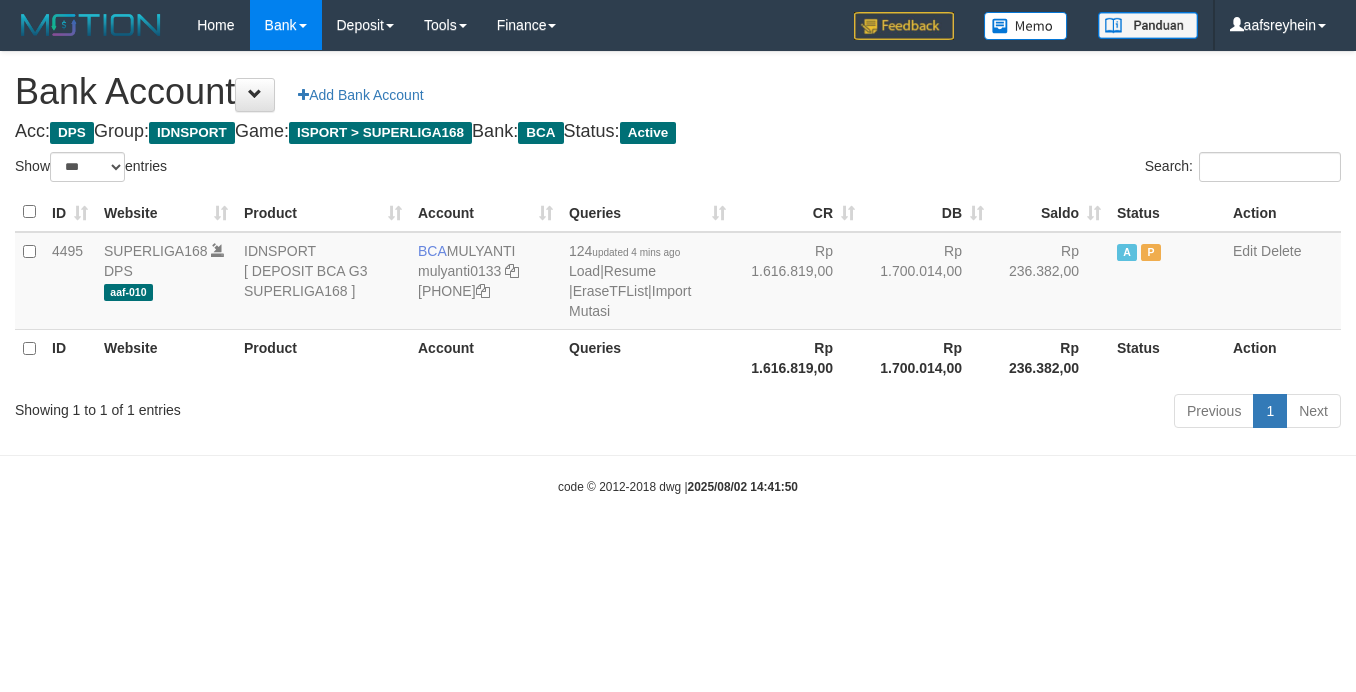 select on "***" 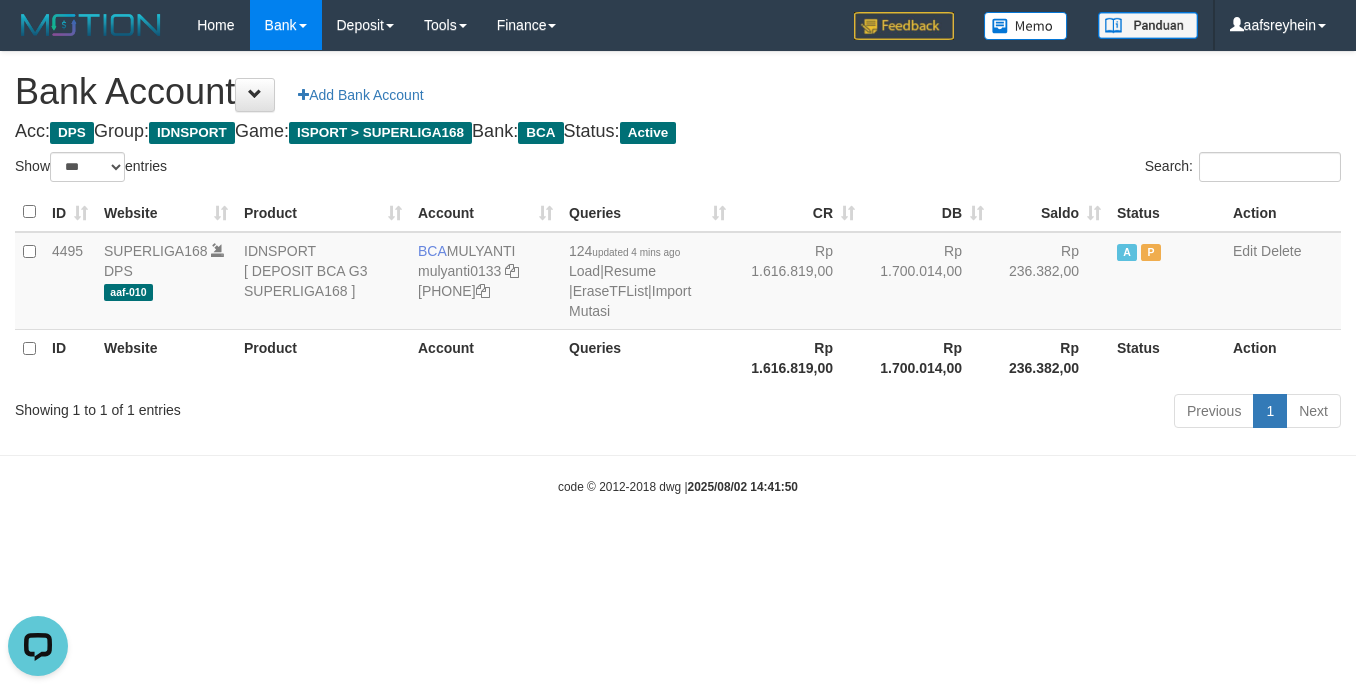 scroll, scrollTop: 0, scrollLeft: 0, axis: both 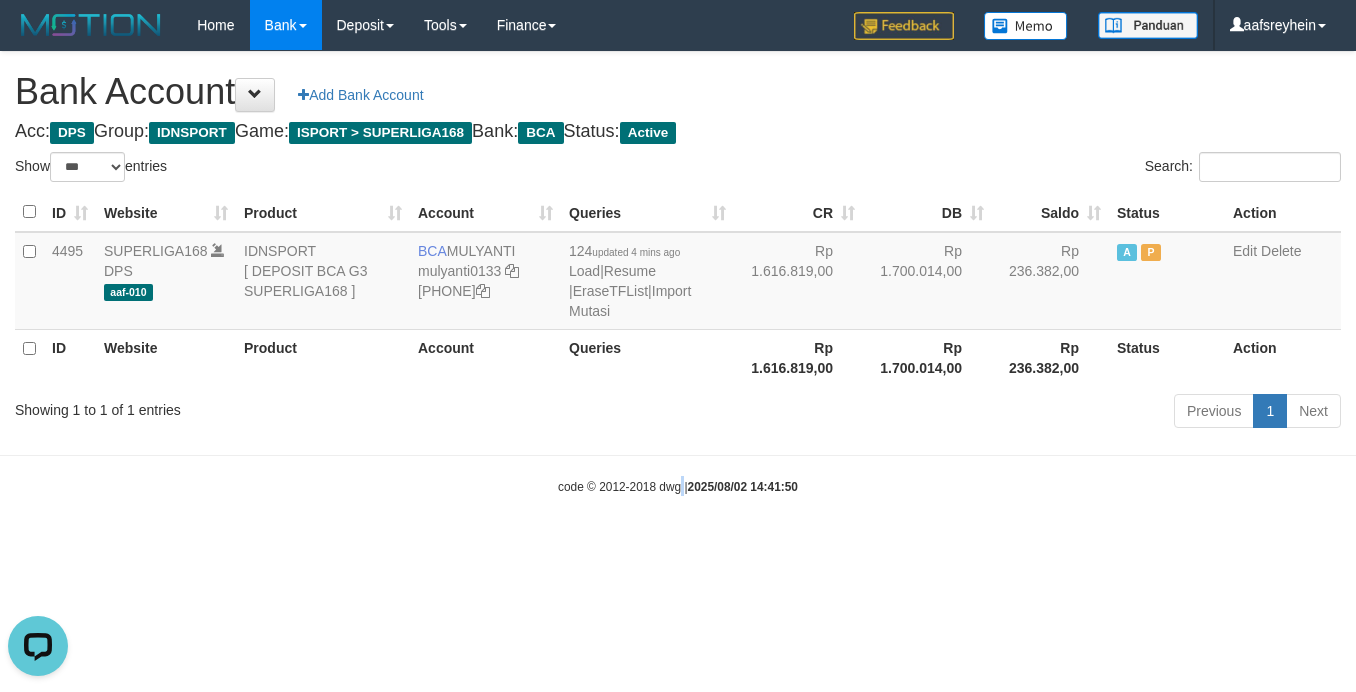 click on "Toggle navigation
Home
Bank
Account List
Load
By Website
Group
[ISPORT]													SUPERLIGA168
By Load Group (DPS)
-" at bounding box center [678, 273] 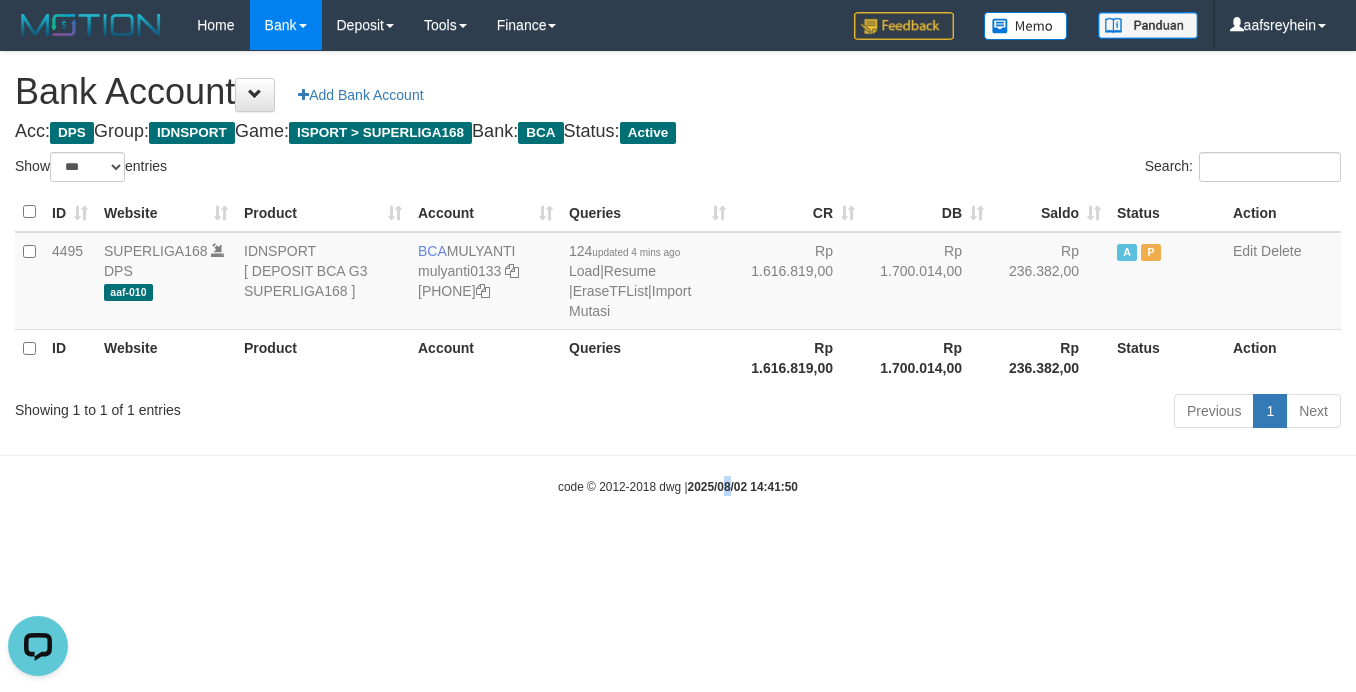 drag, startPoint x: 728, startPoint y: 496, endPoint x: 1341, endPoint y: 442, distance: 615.37384 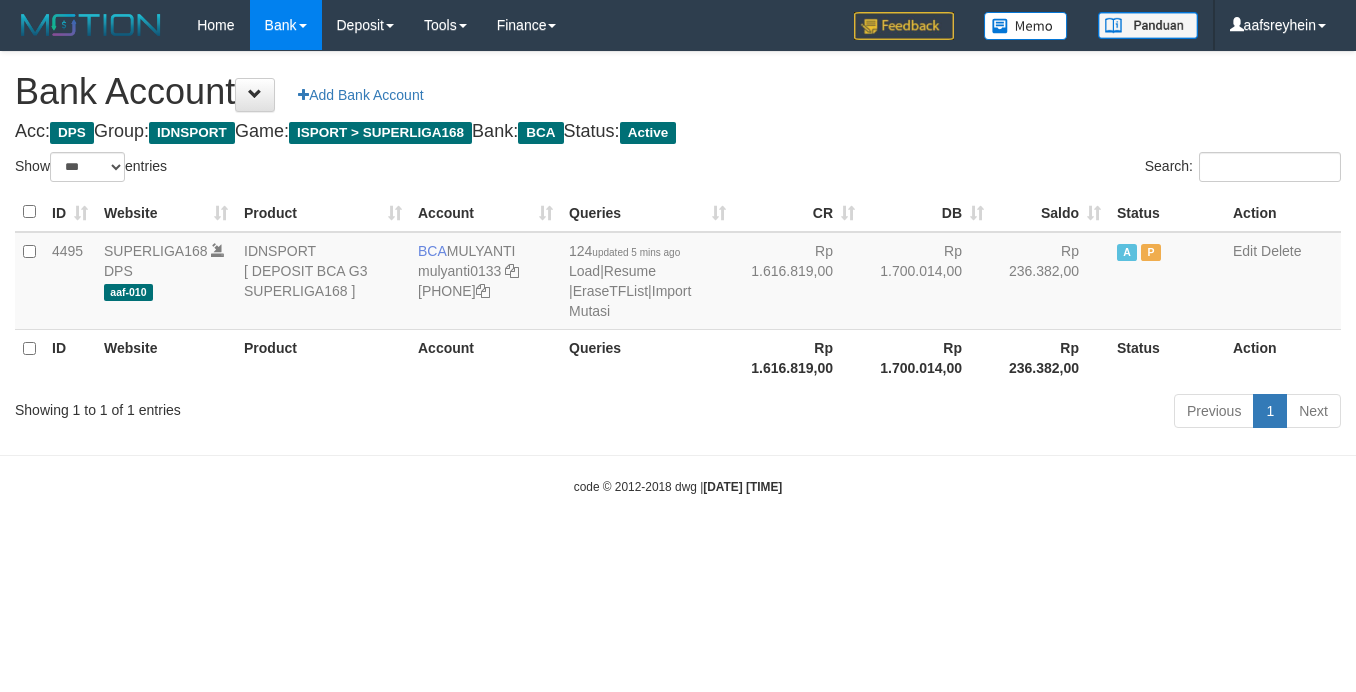 select on "***" 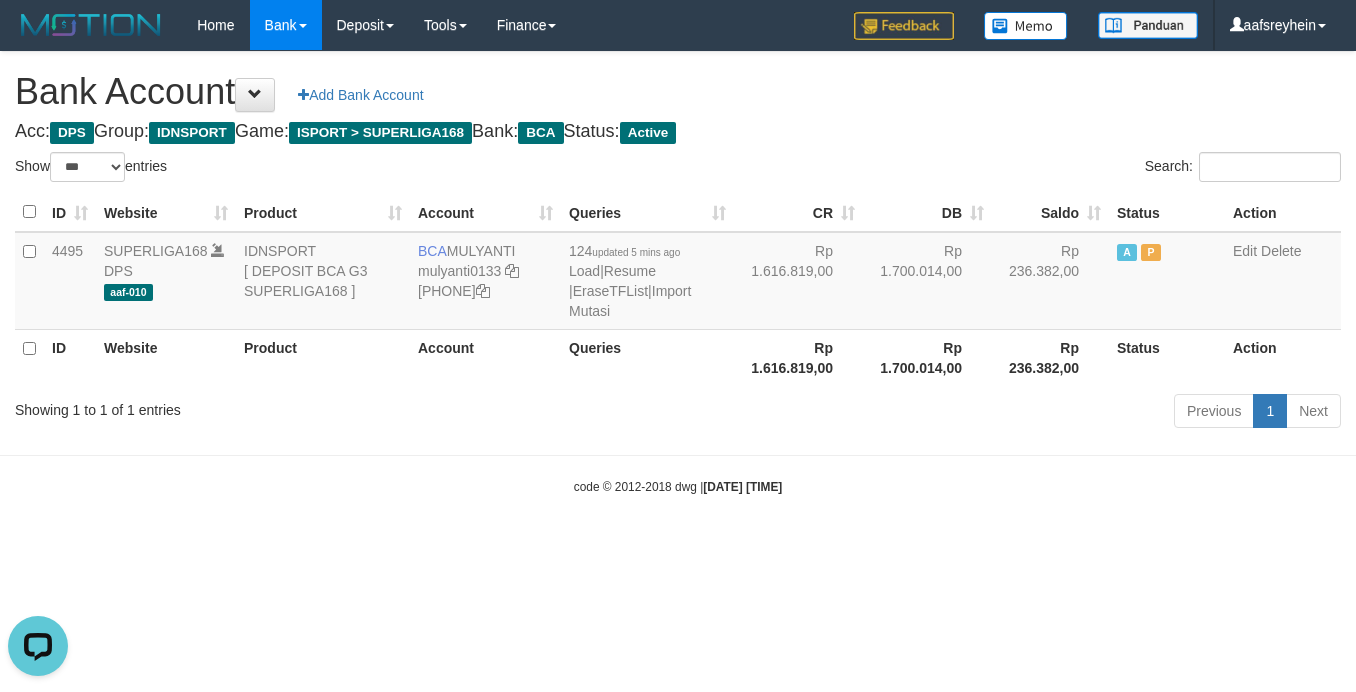 scroll, scrollTop: 0, scrollLeft: 0, axis: both 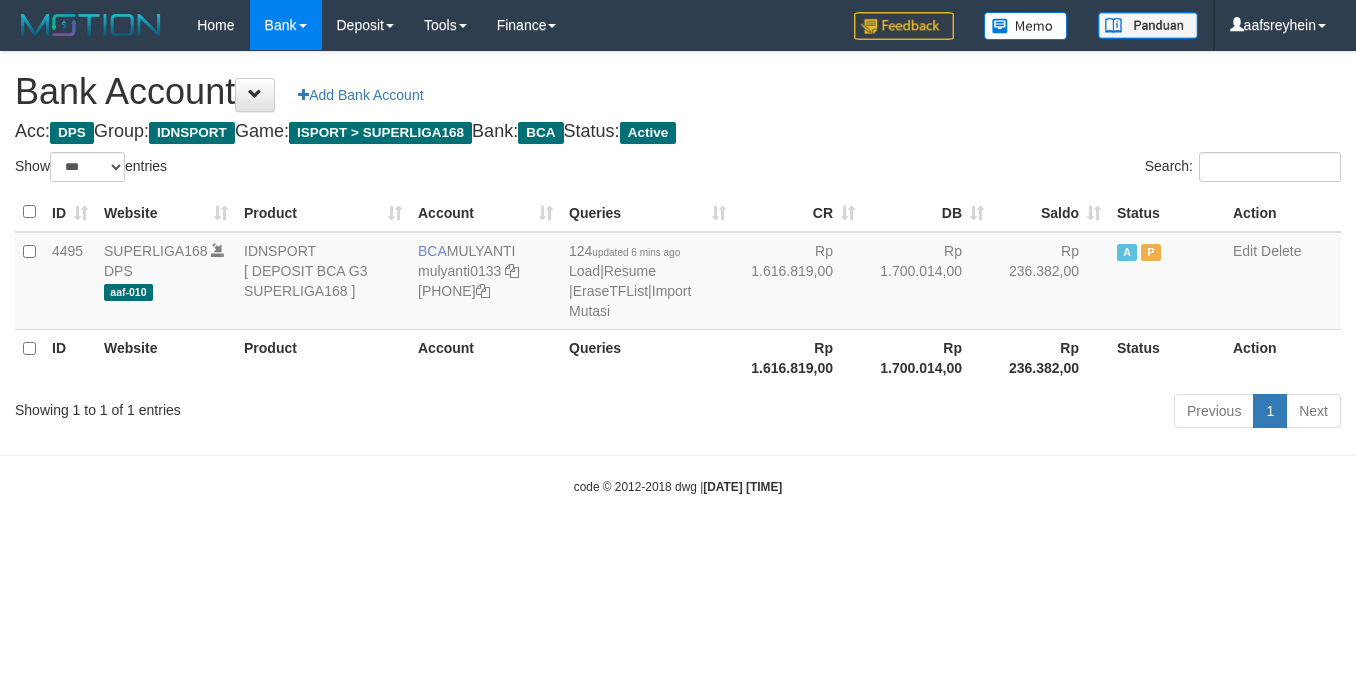 select on "***" 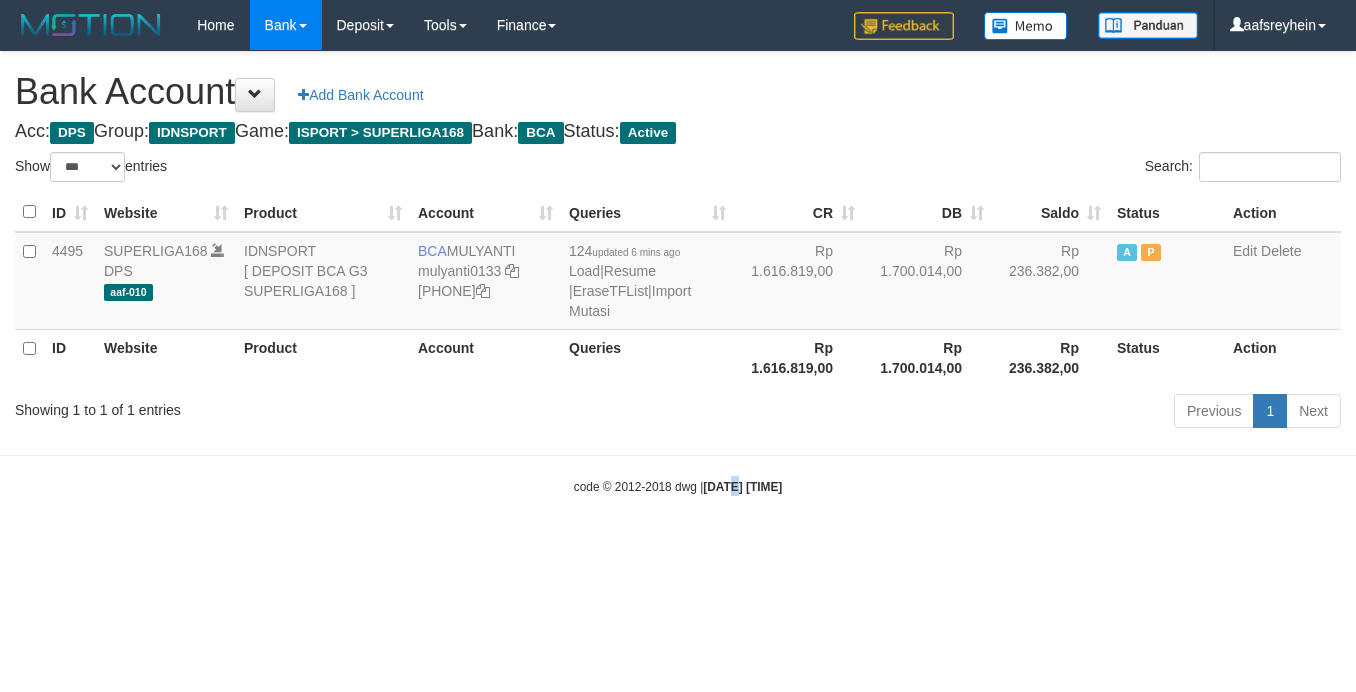 click on "Toggle navigation
Home
Bank
Account List
Load
By Website
Group
[ISPORT]													SUPERLIGA168
By Load Group (DPS)
-" at bounding box center [678, 273] 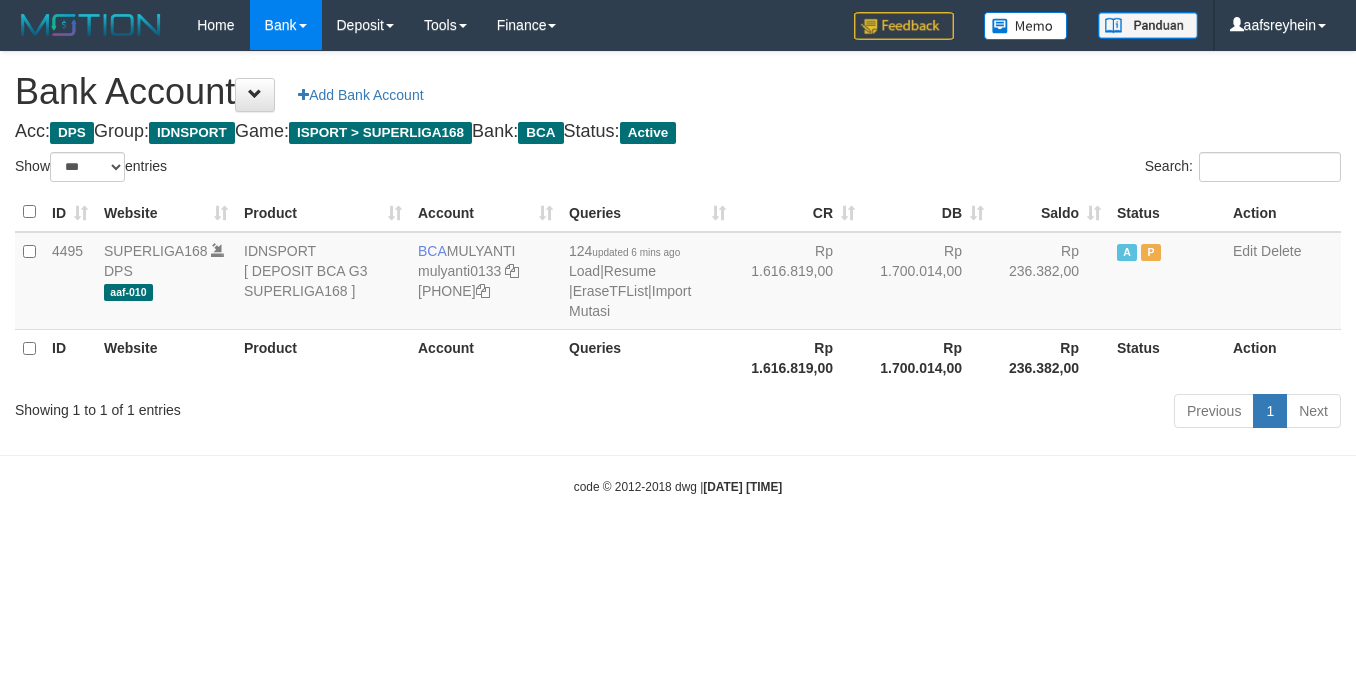 click on "Toggle navigation
Home
Bank
Account List
Load
By Website
Group
[ISPORT]													SUPERLIGA168
By Load Group (DPS)
-" at bounding box center [678, 273] 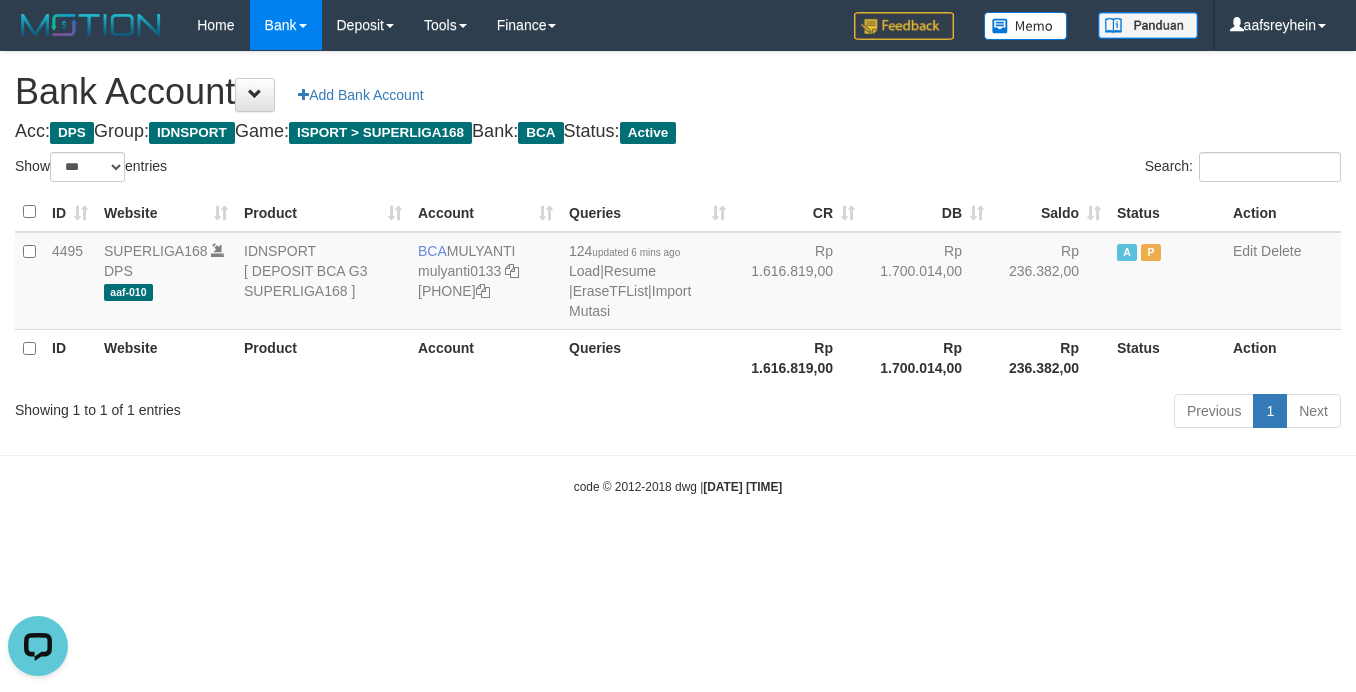 scroll, scrollTop: 0, scrollLeft: 0, axis: both 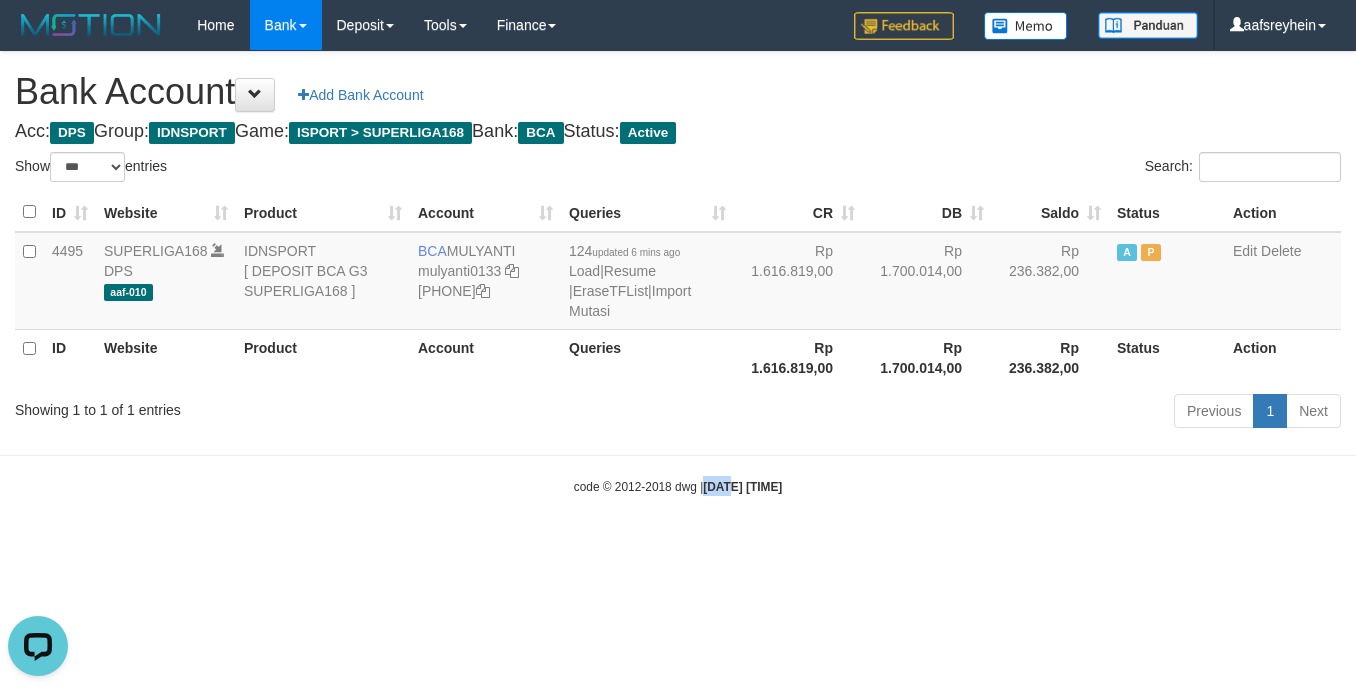 drag, startPoint x: 710, startPoint y: 470, endPoint x: 1353, endPoint y: 462, distance: 643.04974 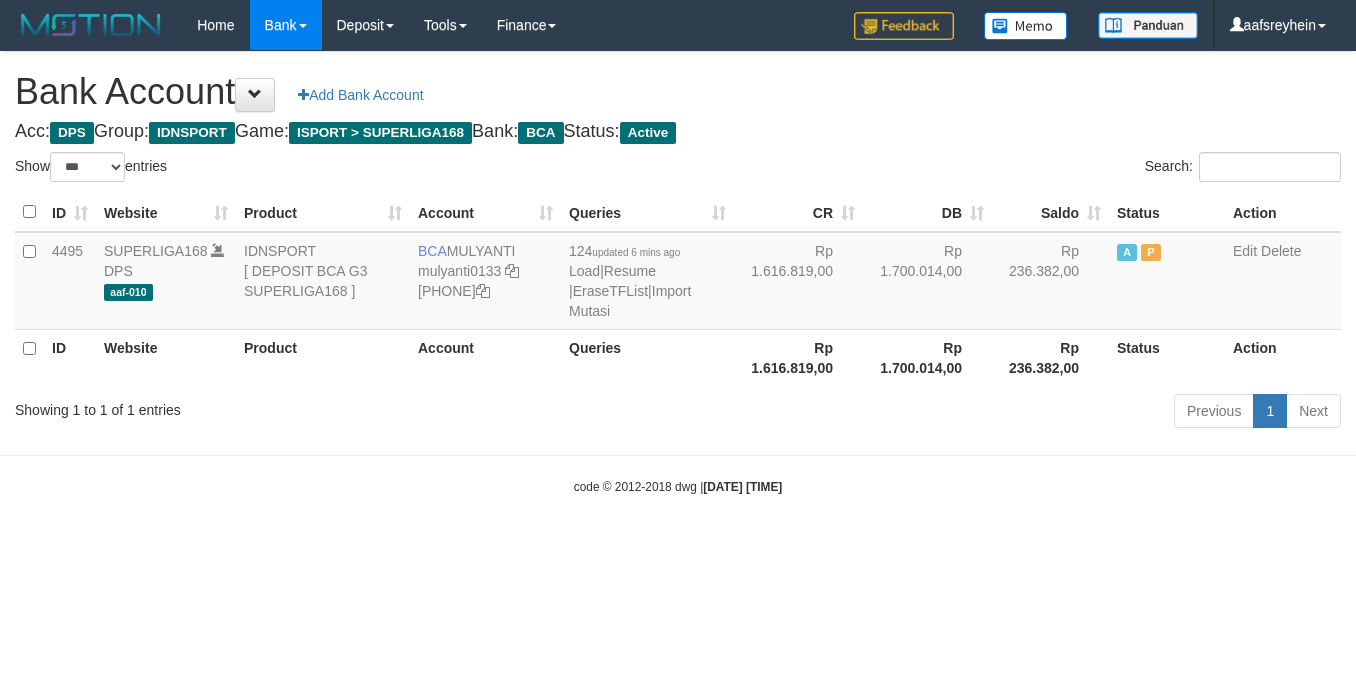 select on "***" 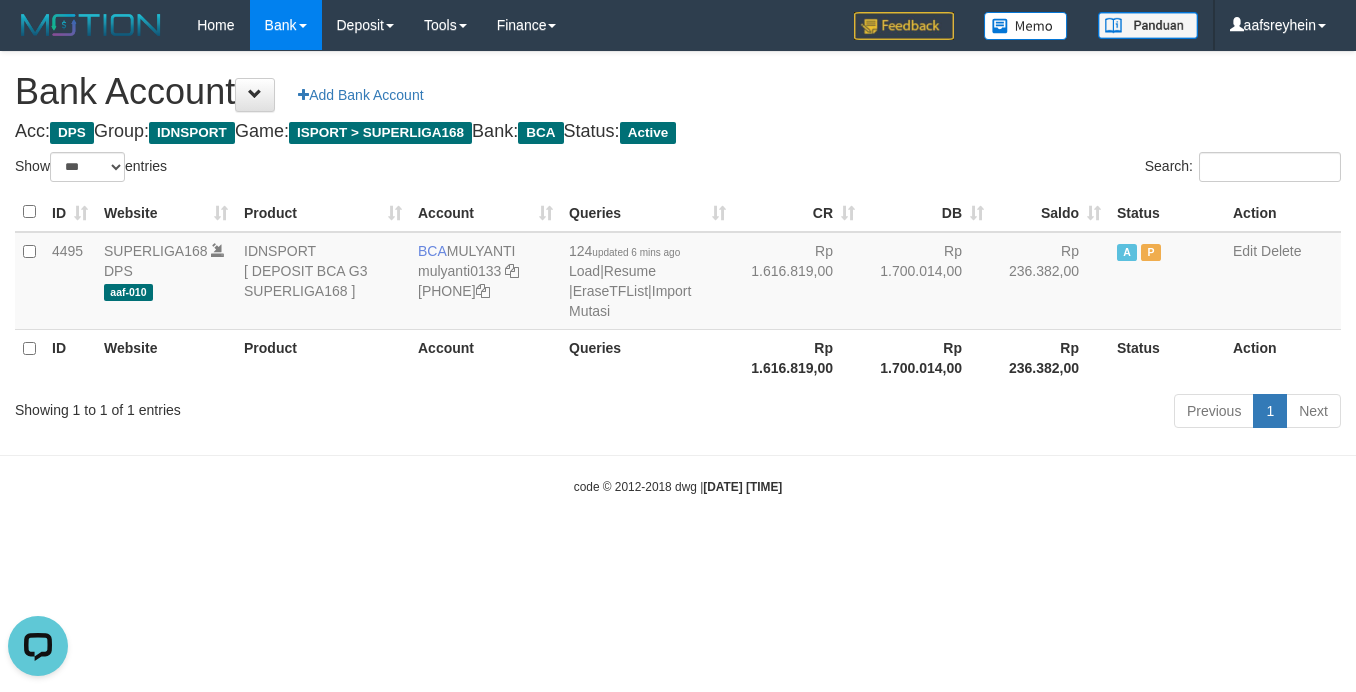 scroll, scrollTop: 0, scrollLeft: 0, axis: both 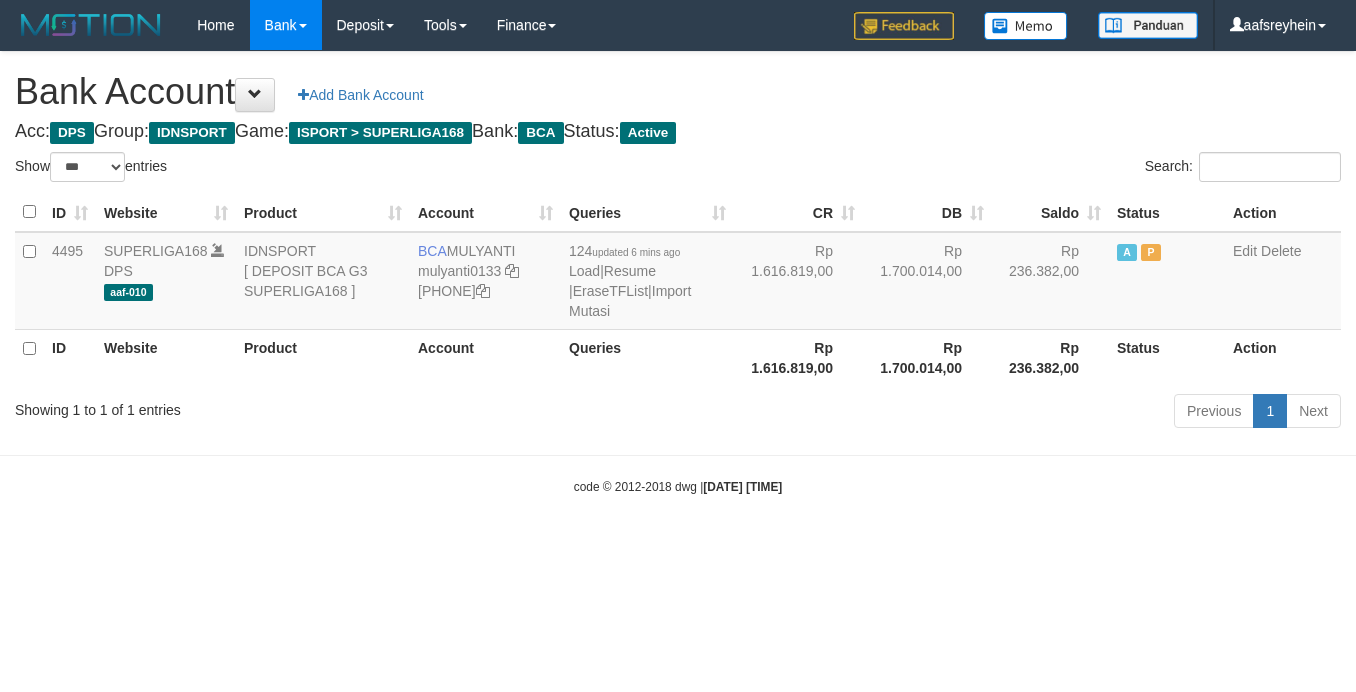 select on "***" 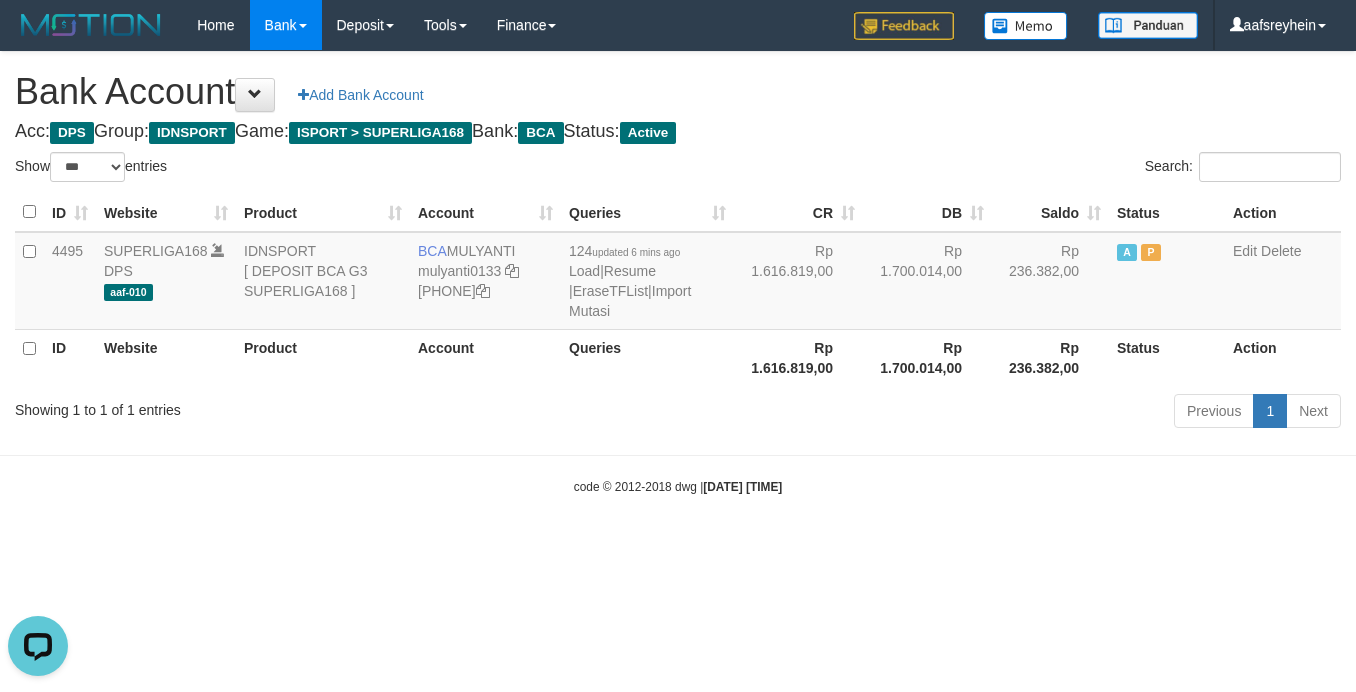 scroll, scrollTop: 0, scrollLeft: 0, axis: both 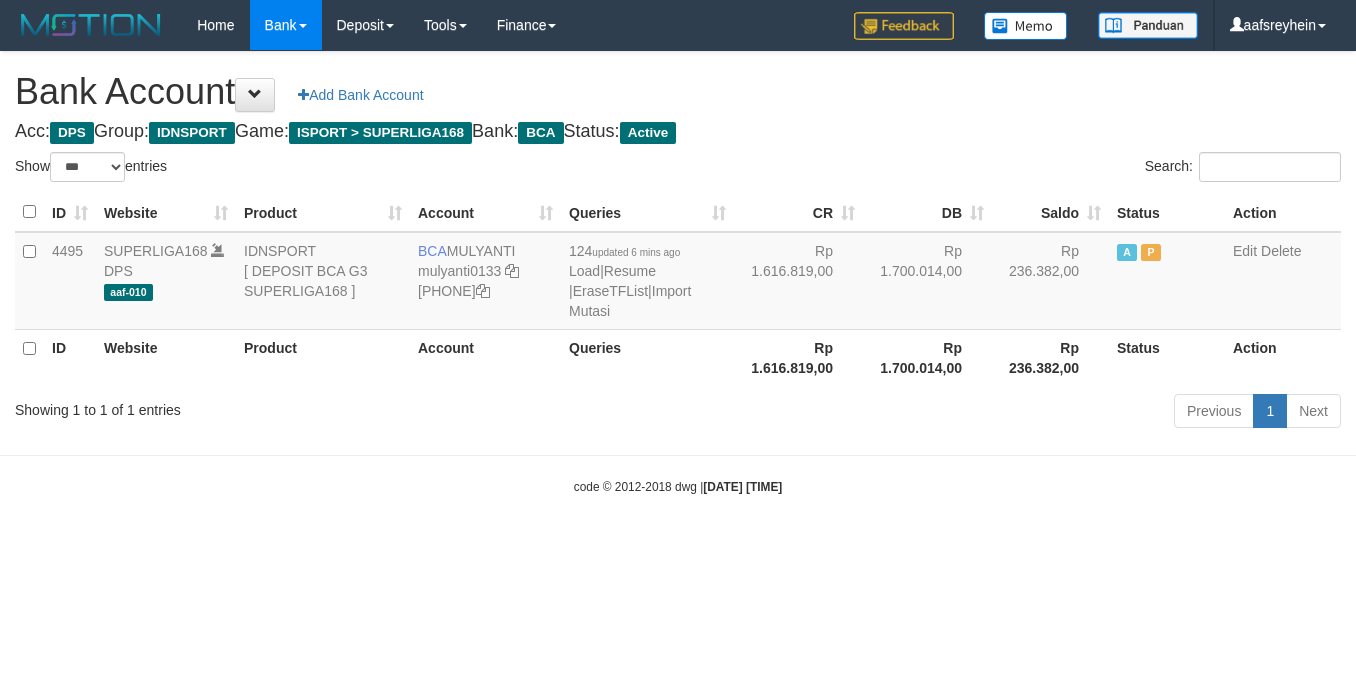 select on "***" 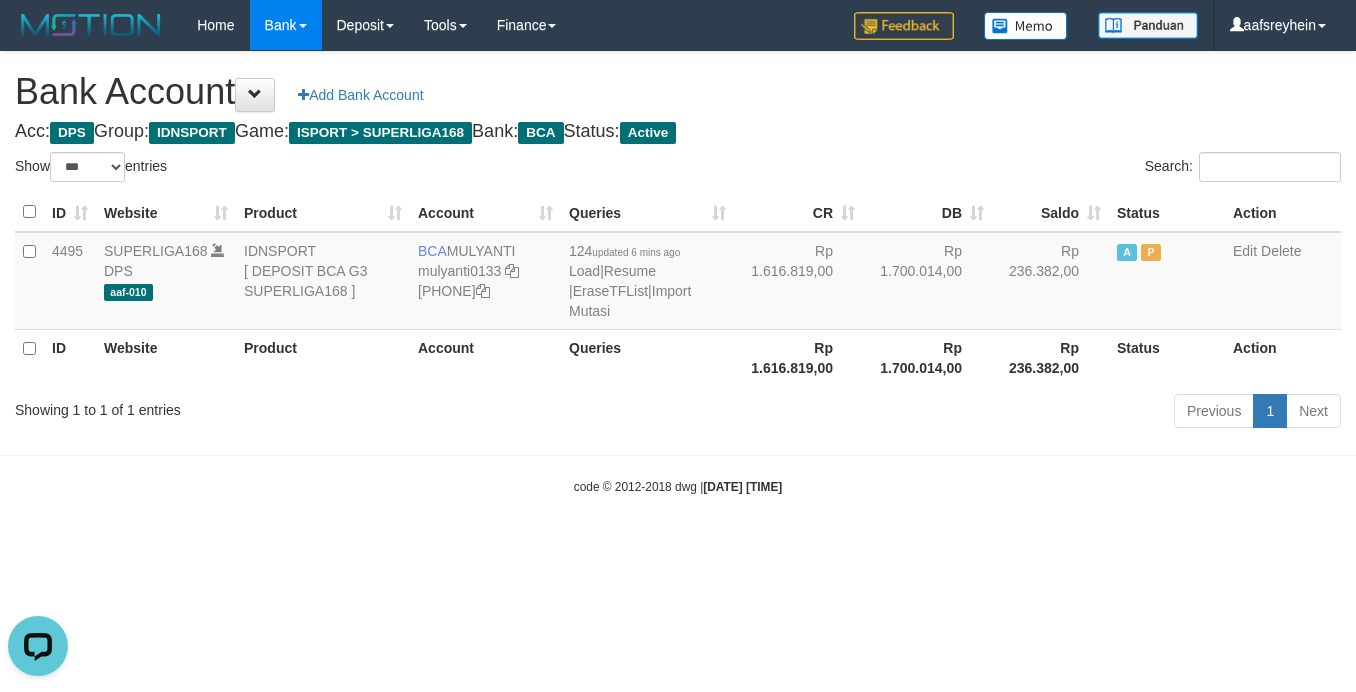 scroll, scrollTop: 0, scrollLeft: 0, axis: both 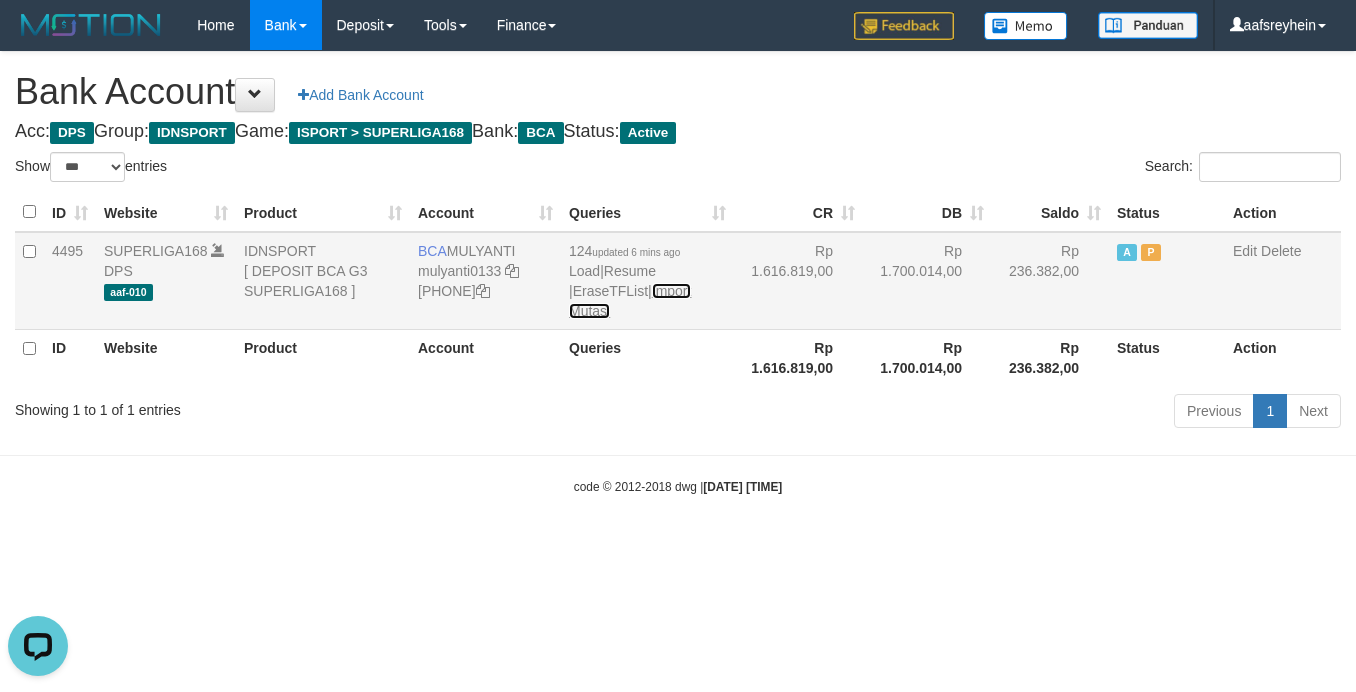 click on "Import Mutasi" at bounding box center [630, 301] 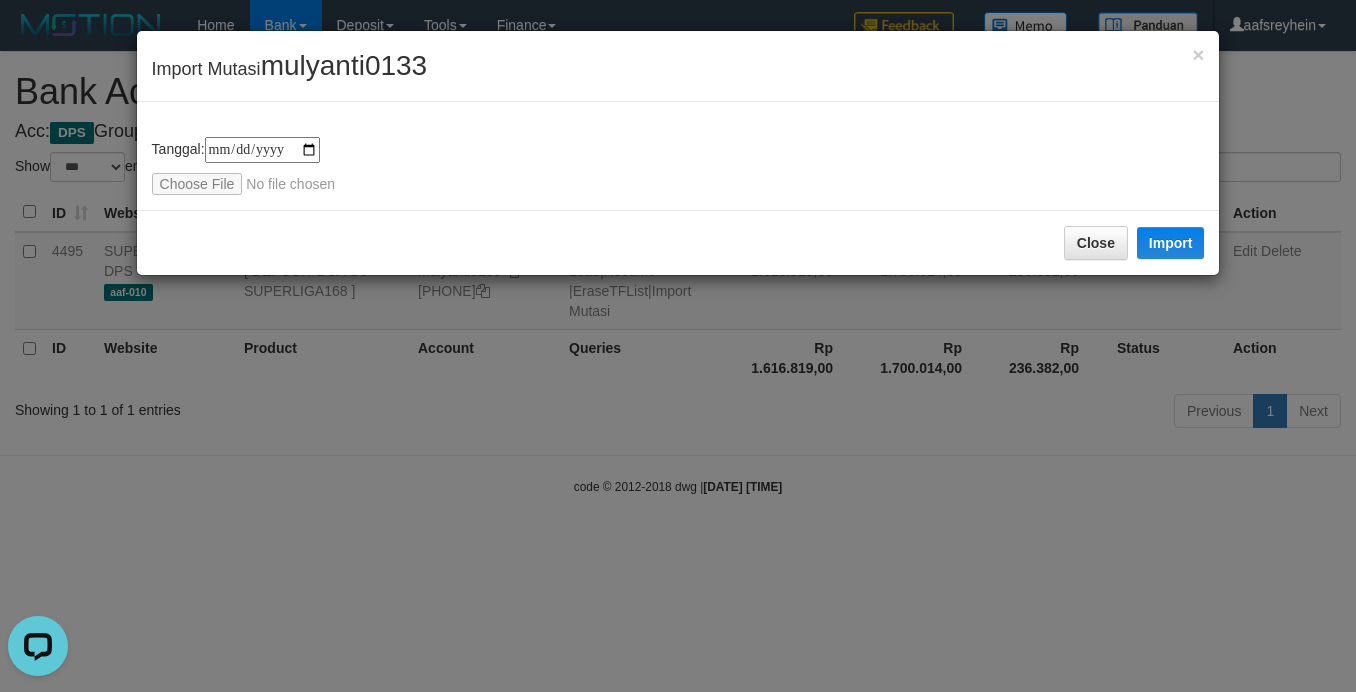 type on "**********" 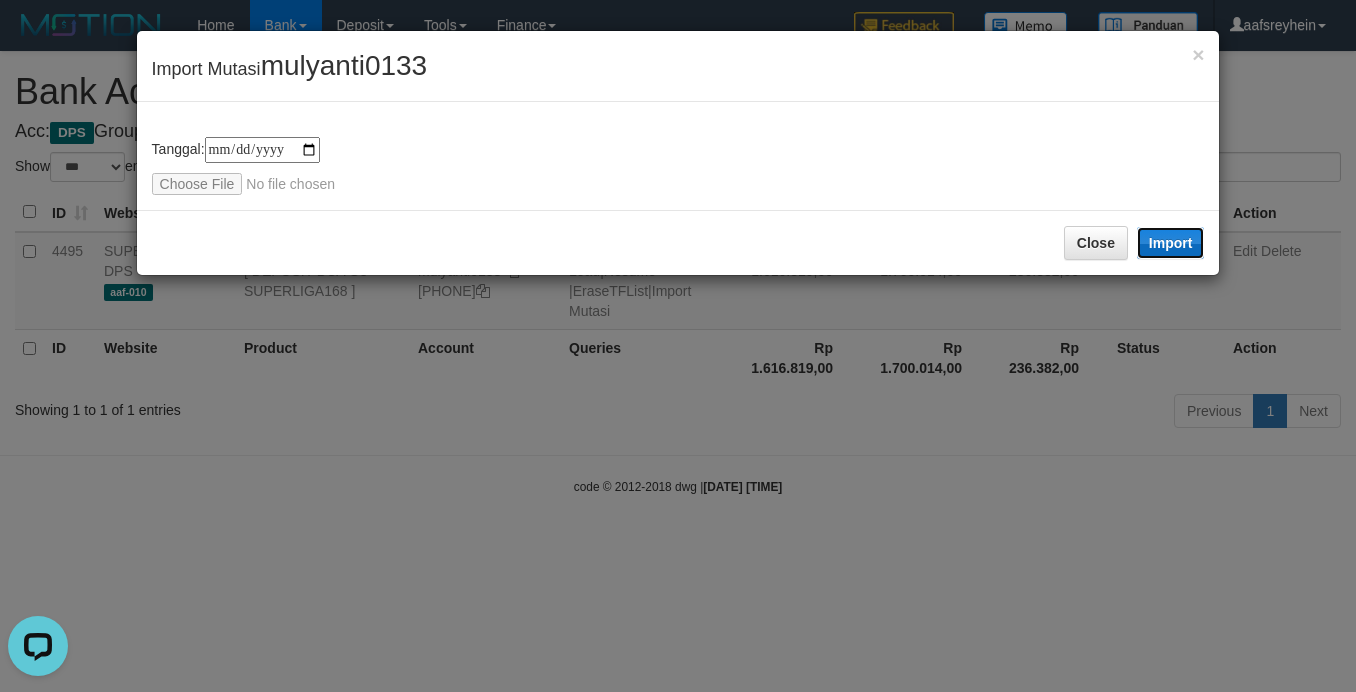click on "Import" at bounding box center (1171, 243) 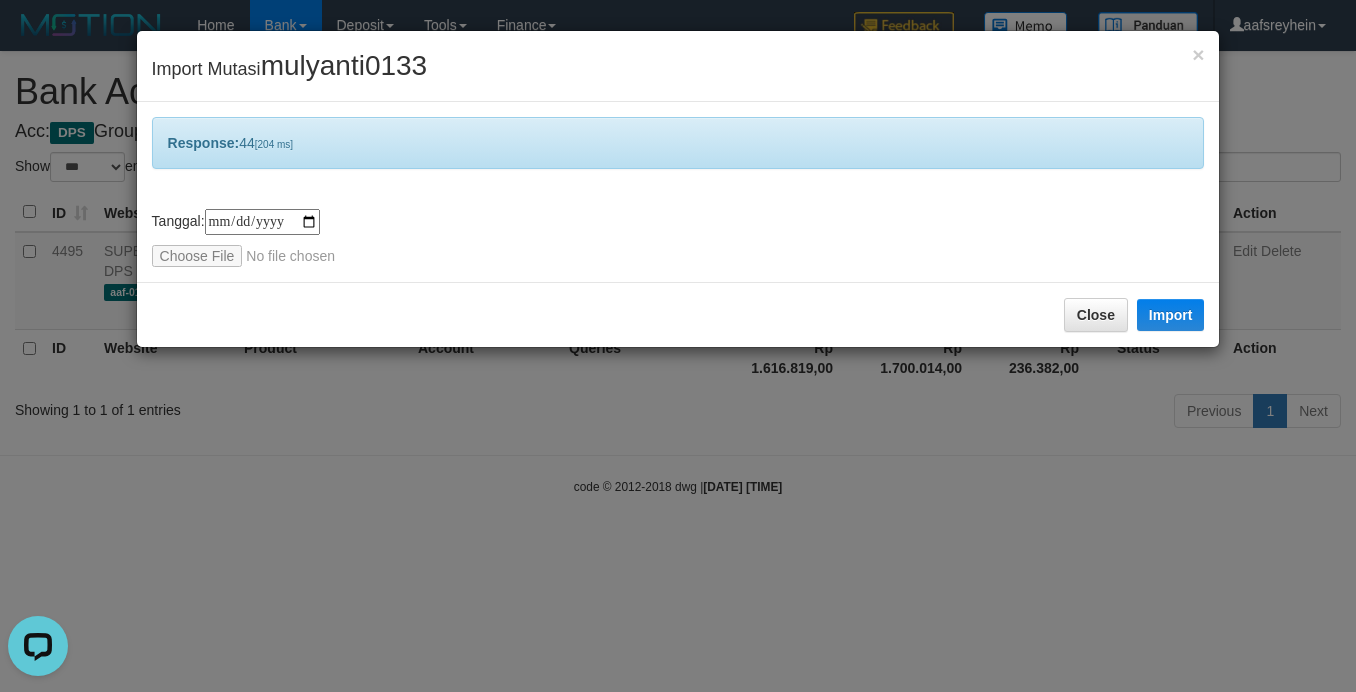click on "**********" at bounding box center (678, 346) 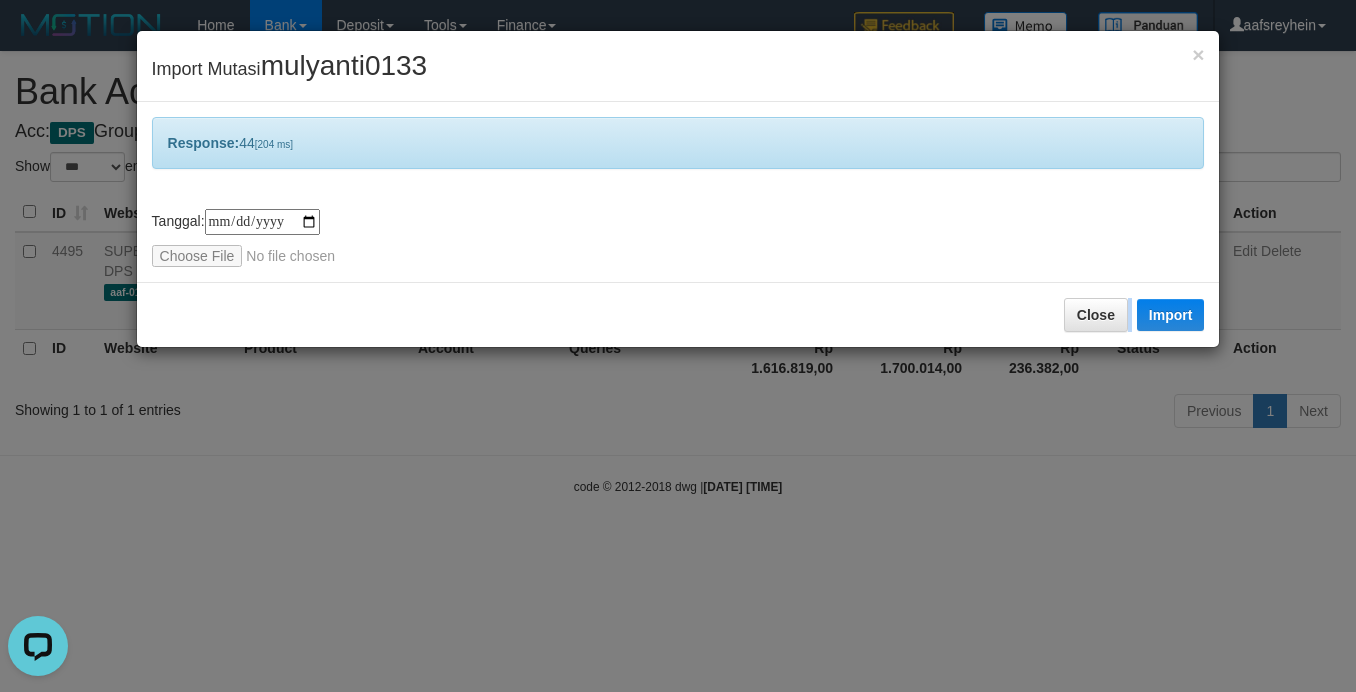click on "**********" at bounding box center (678, 346) 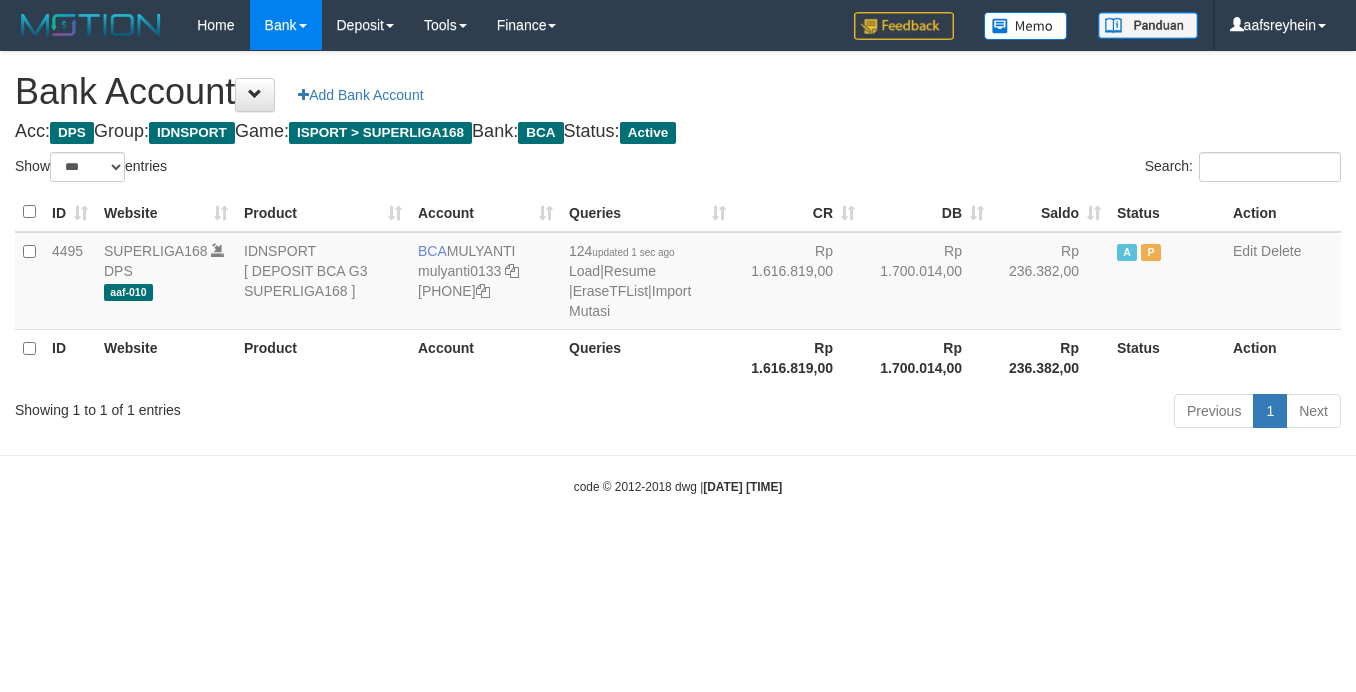 select on "***" 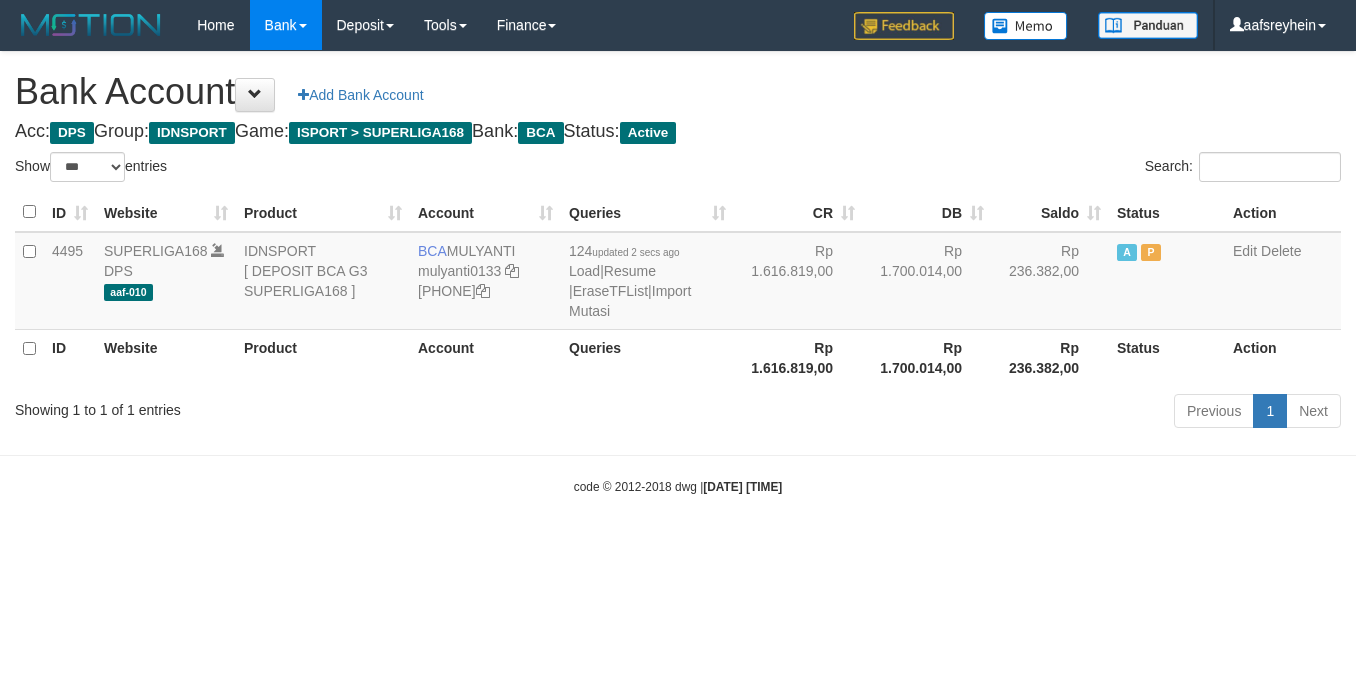select on "***" 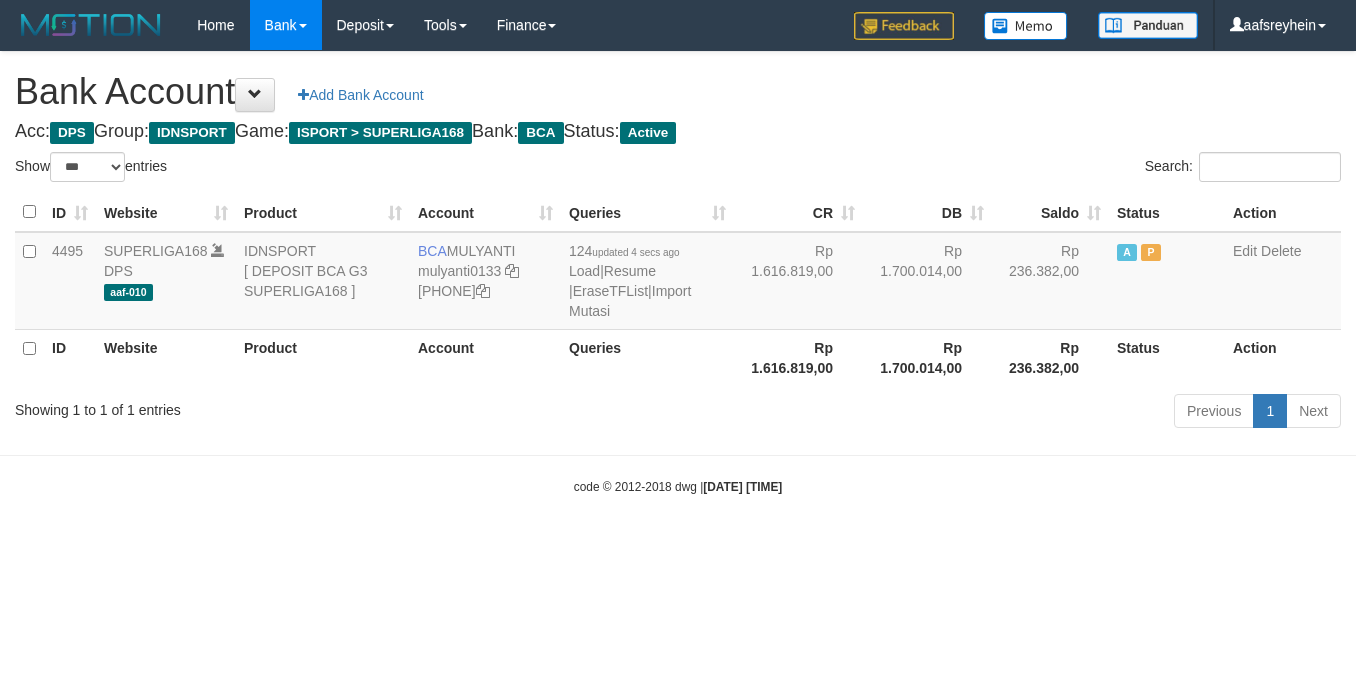 select on "***" 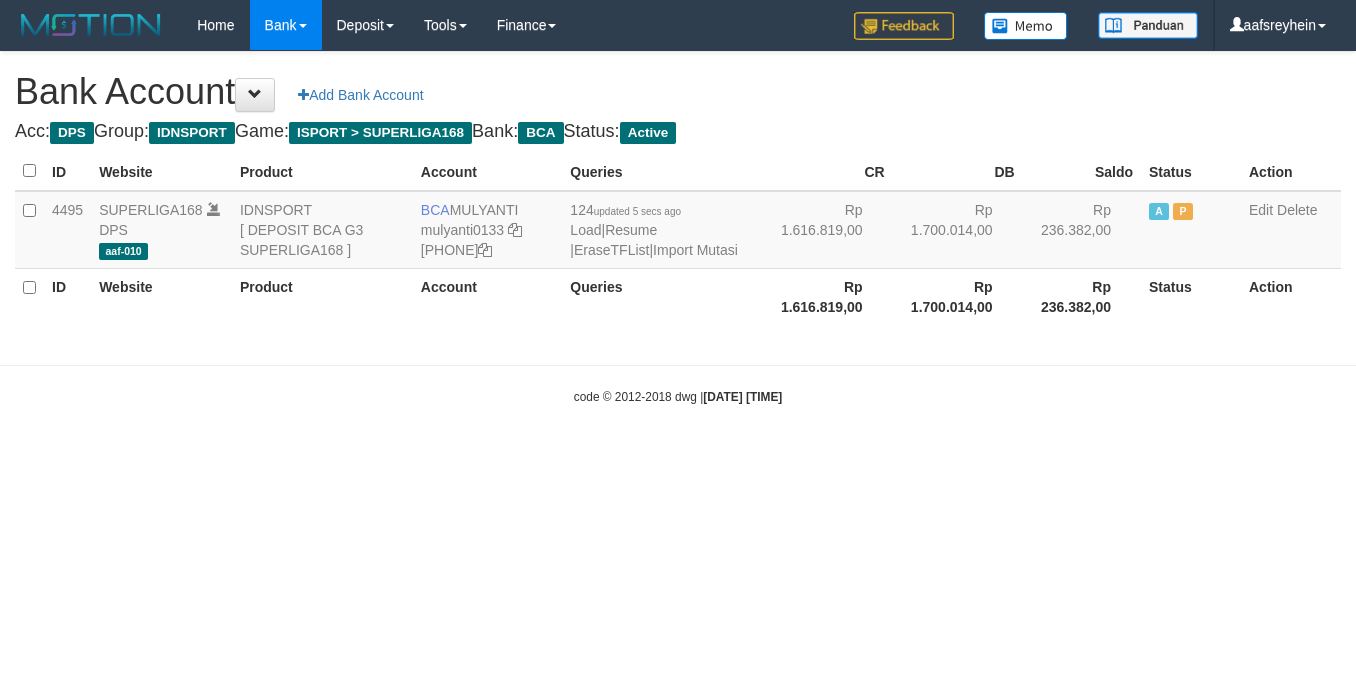 scroll, scrollTop: 0, scrollLeft: 0, axis: both 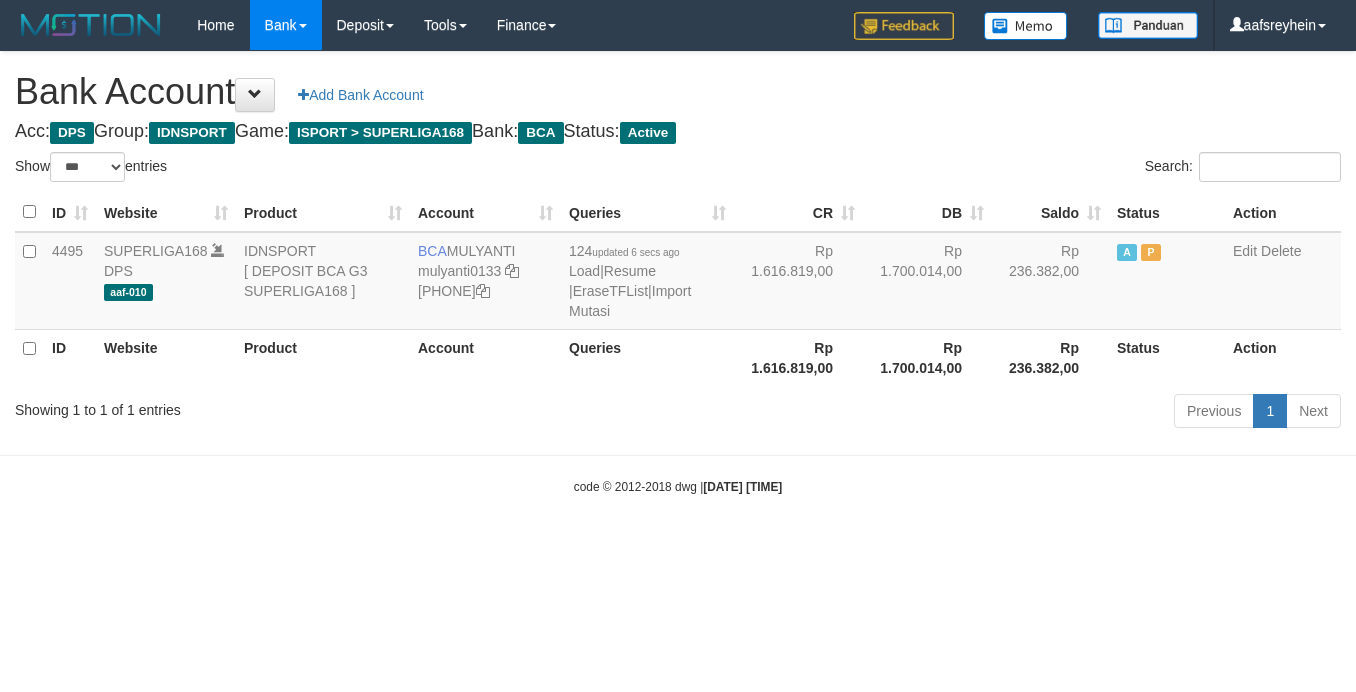 select on "***" 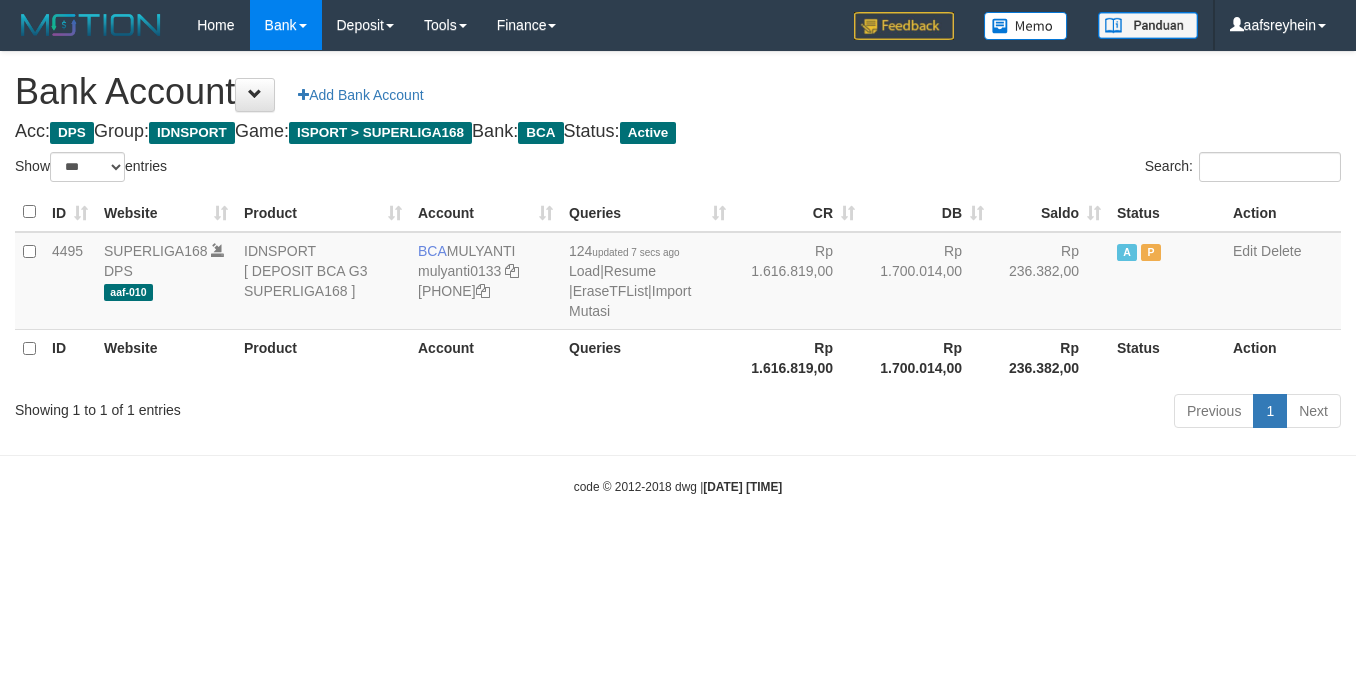 select on "***" 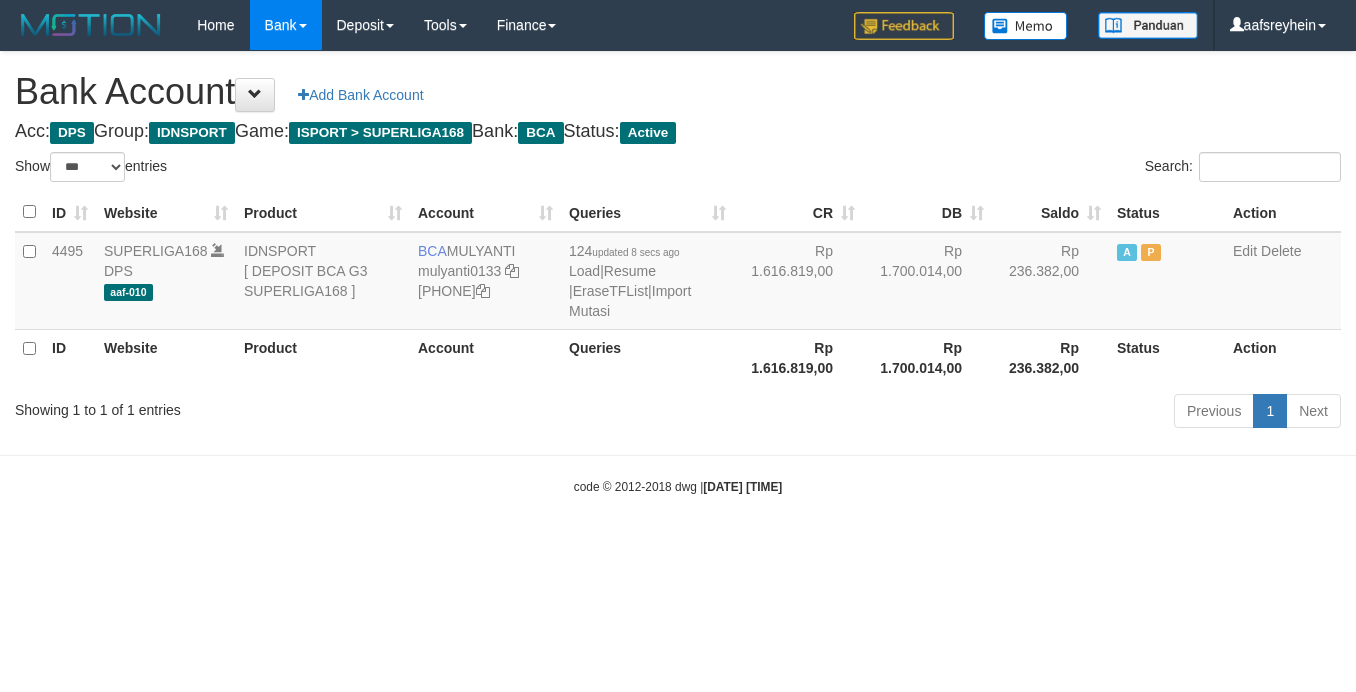 select on "***" 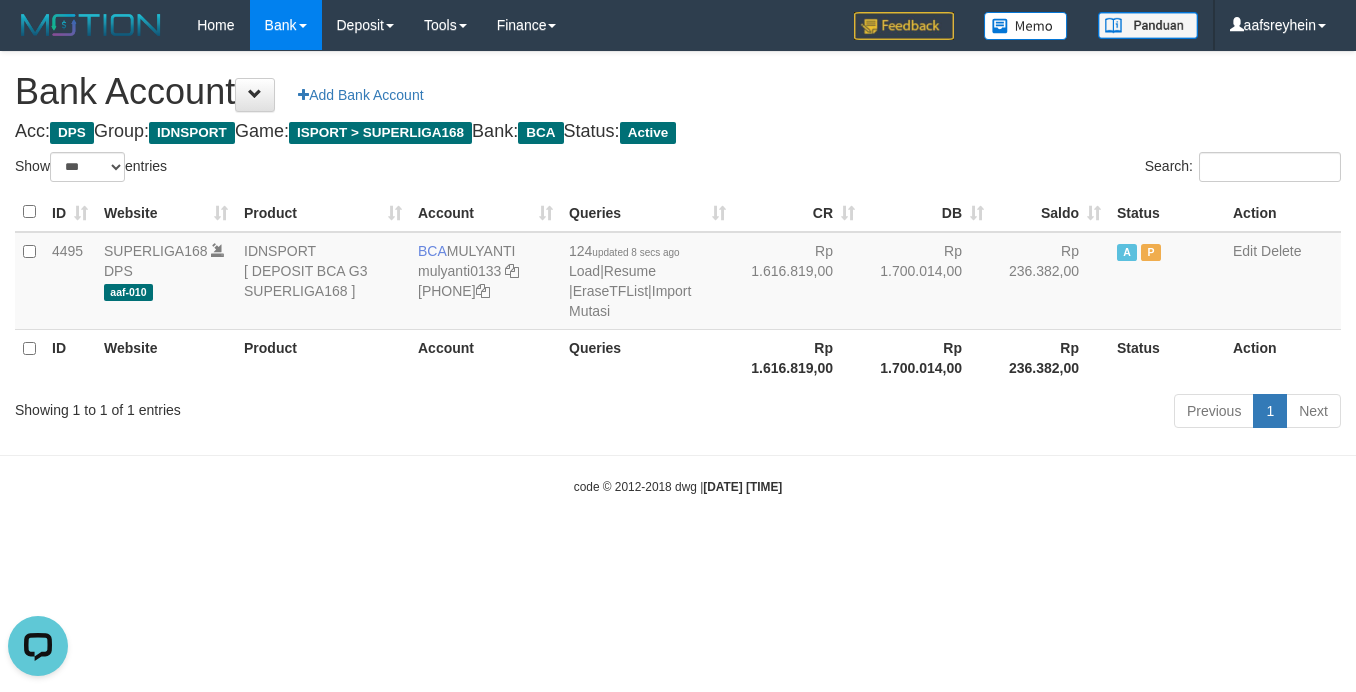 scroll, scrollTop: 0, scrollLeft: 0, axis: both 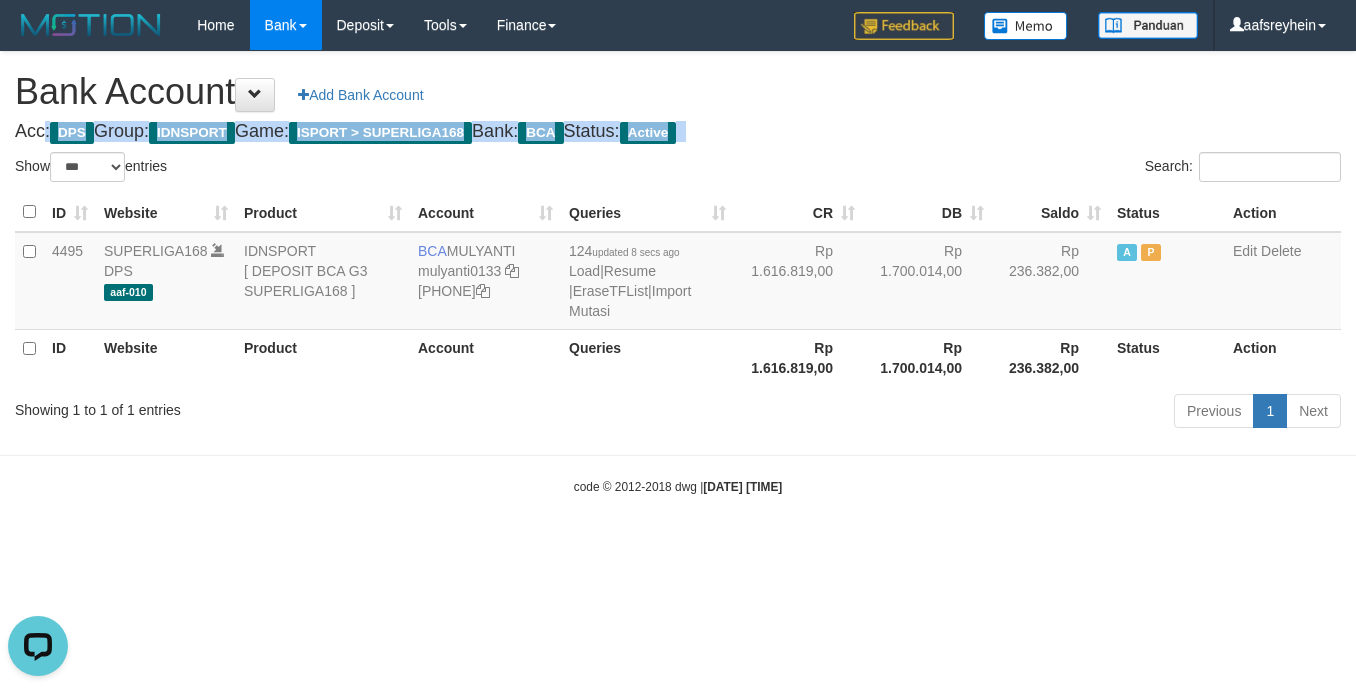 click on "Acc: 										 DPS
Group:   IDNSPORT    		Game:   ISPORT > SUPERLIGA168    		Bank:   BCA    		Status:  Active" at bounding box center [678, 132] 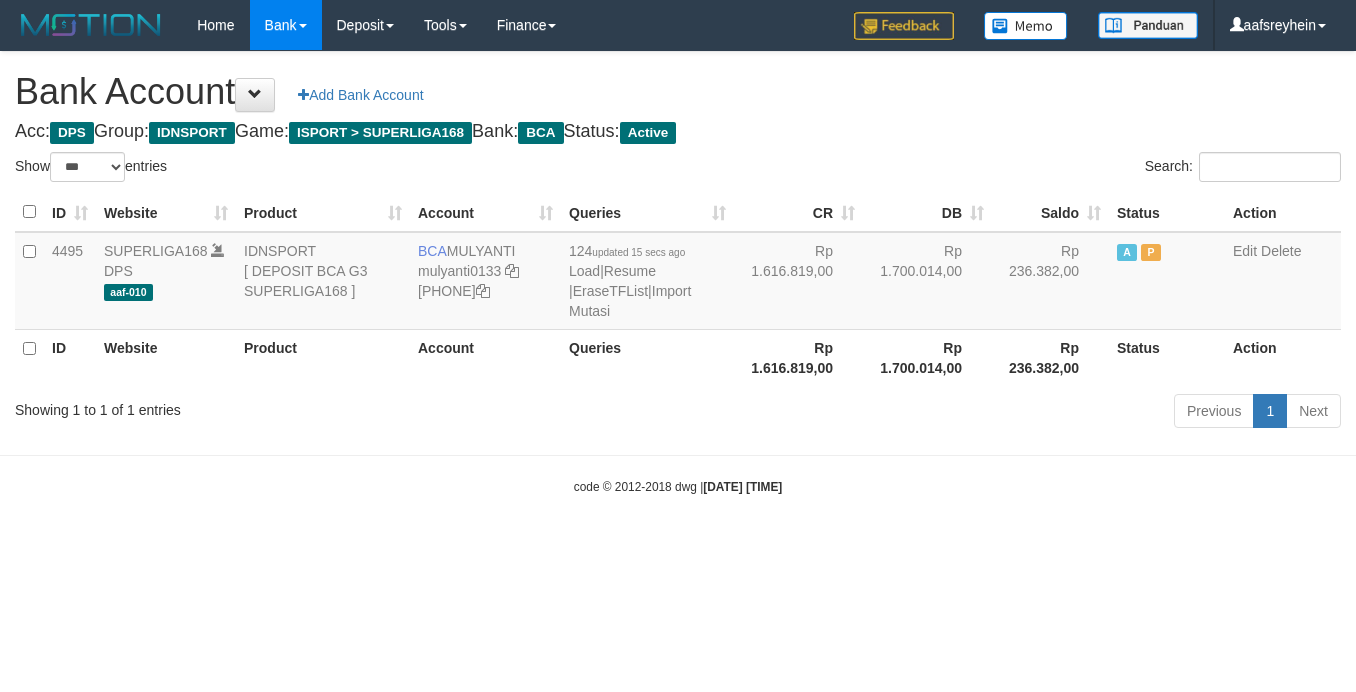 select on "***" 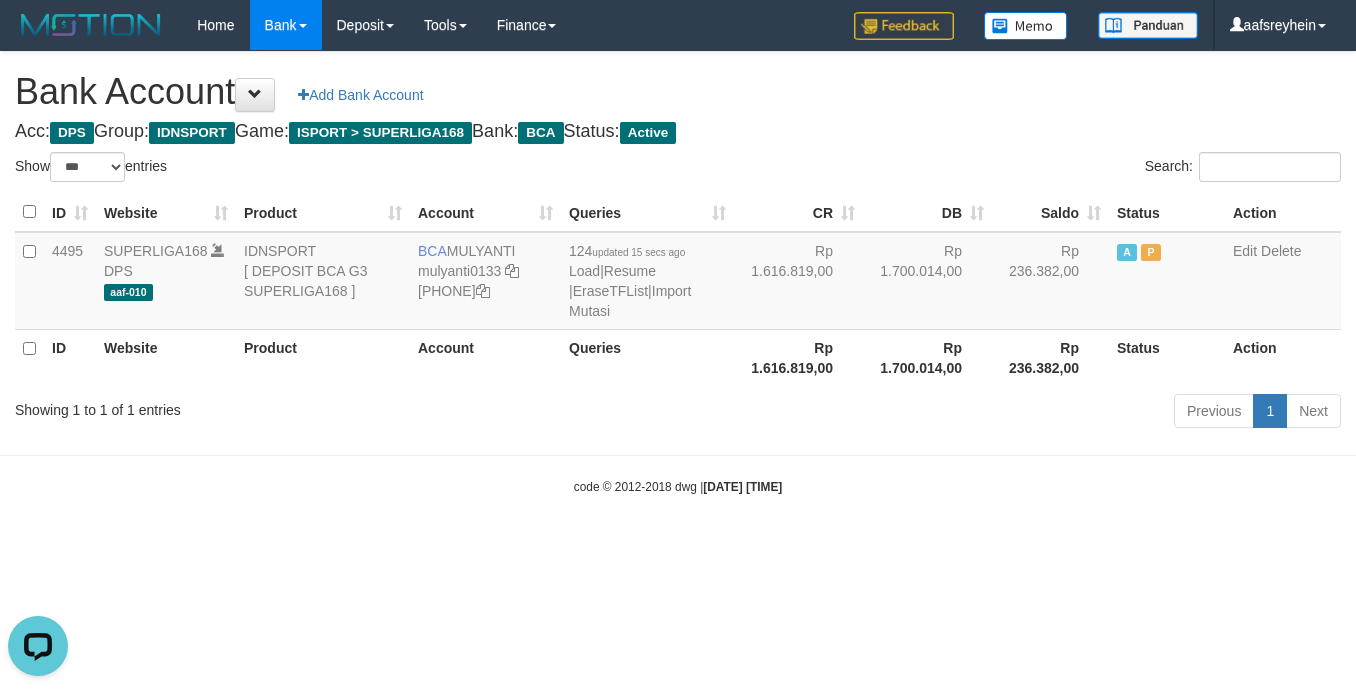 scroll, scrollTop: 0, scrollLeft: 0, axis: both 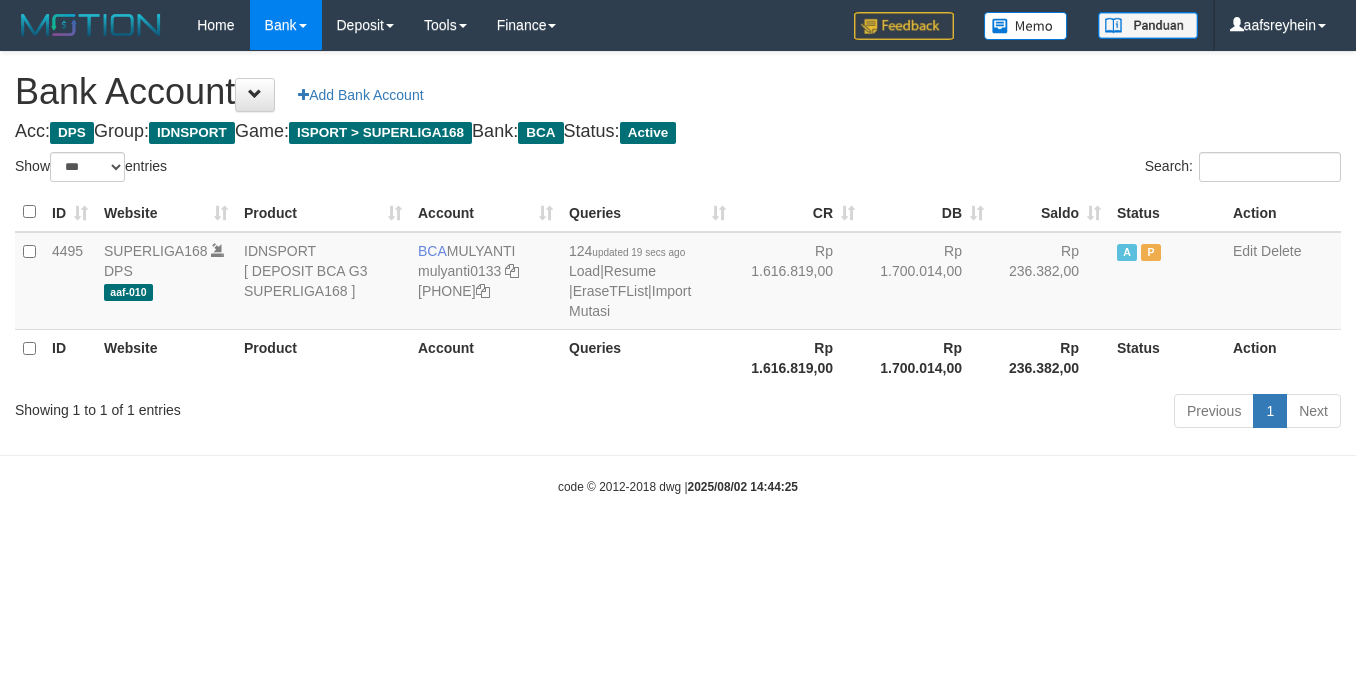 select on "***" 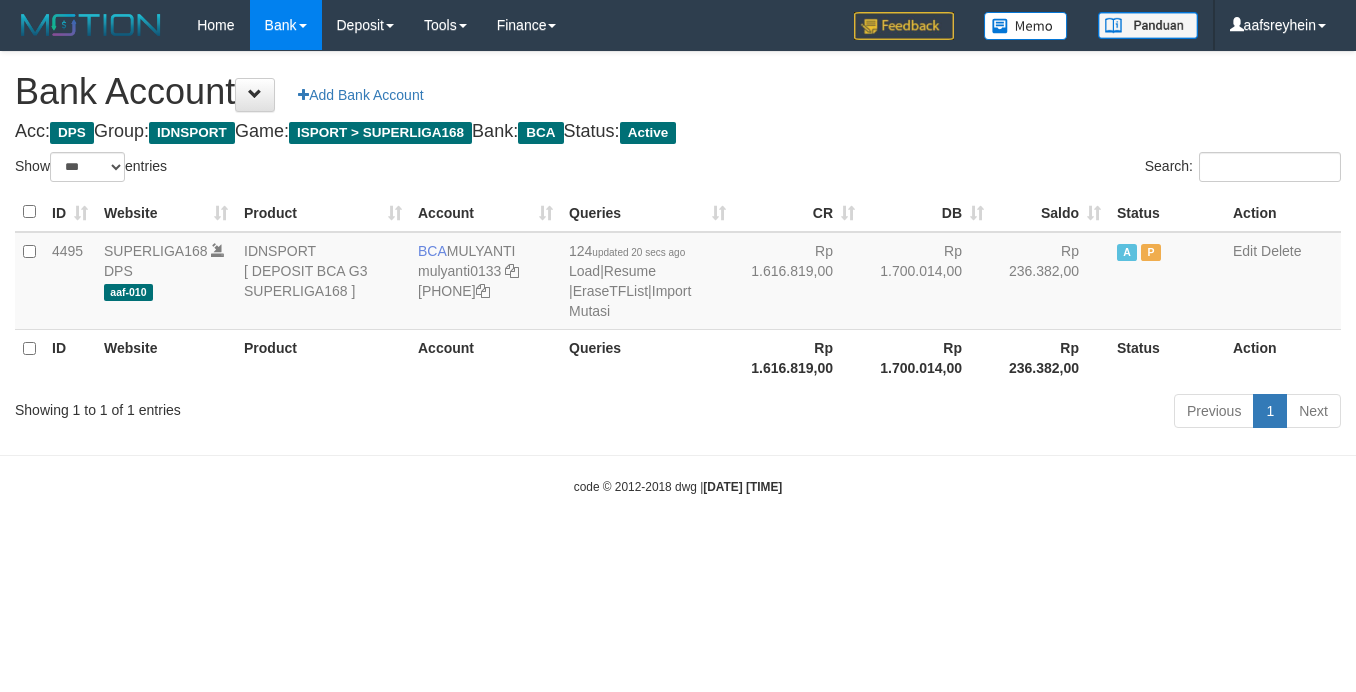 select on "***" 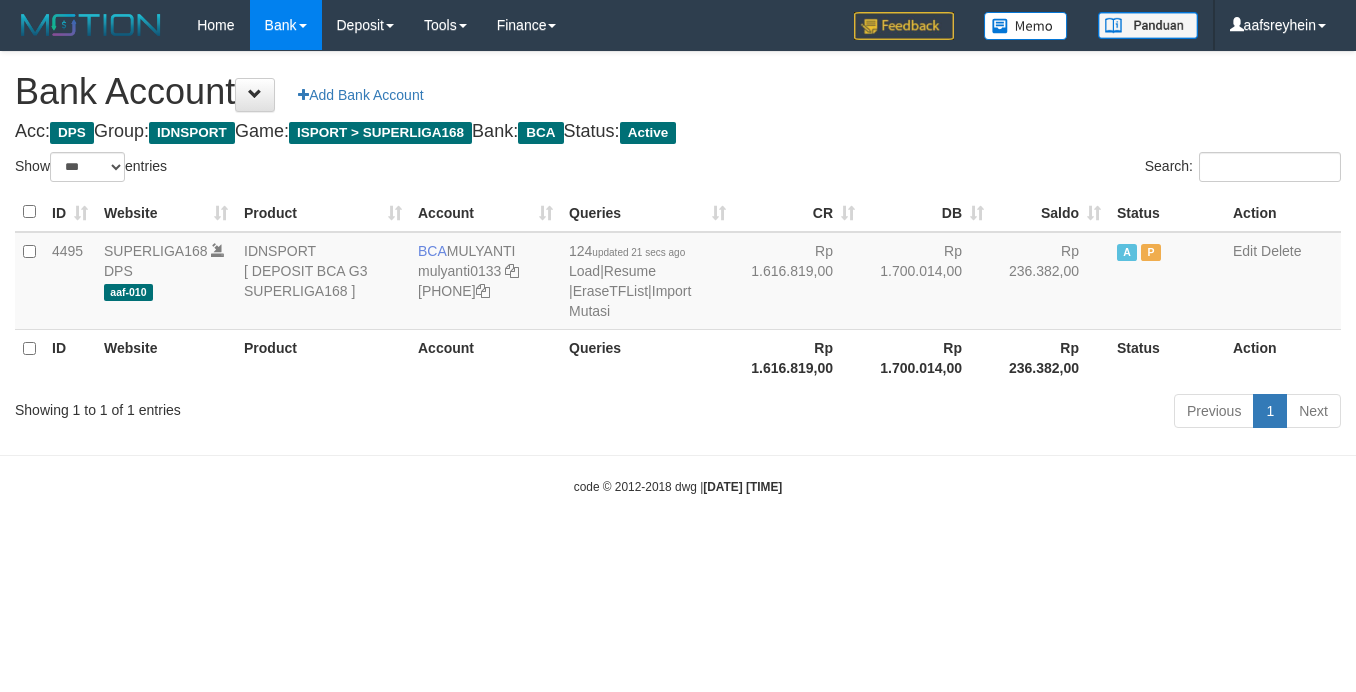select on "***" 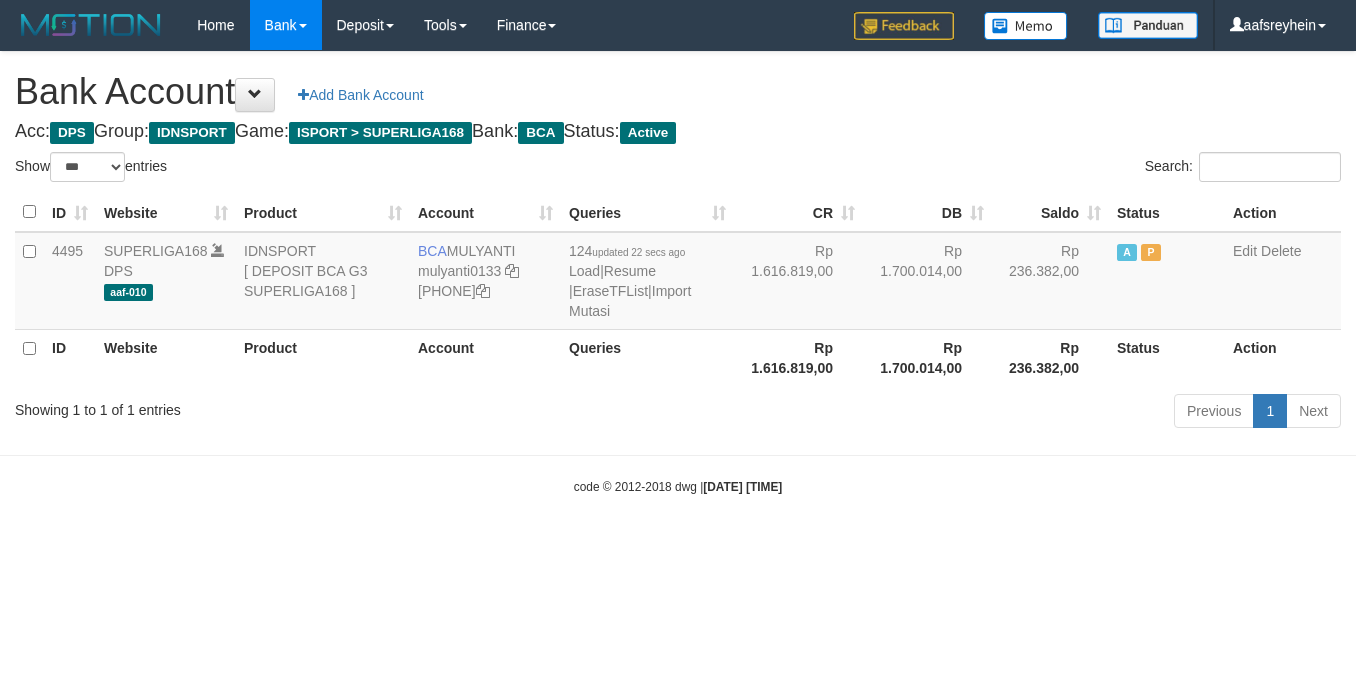 select on "***" 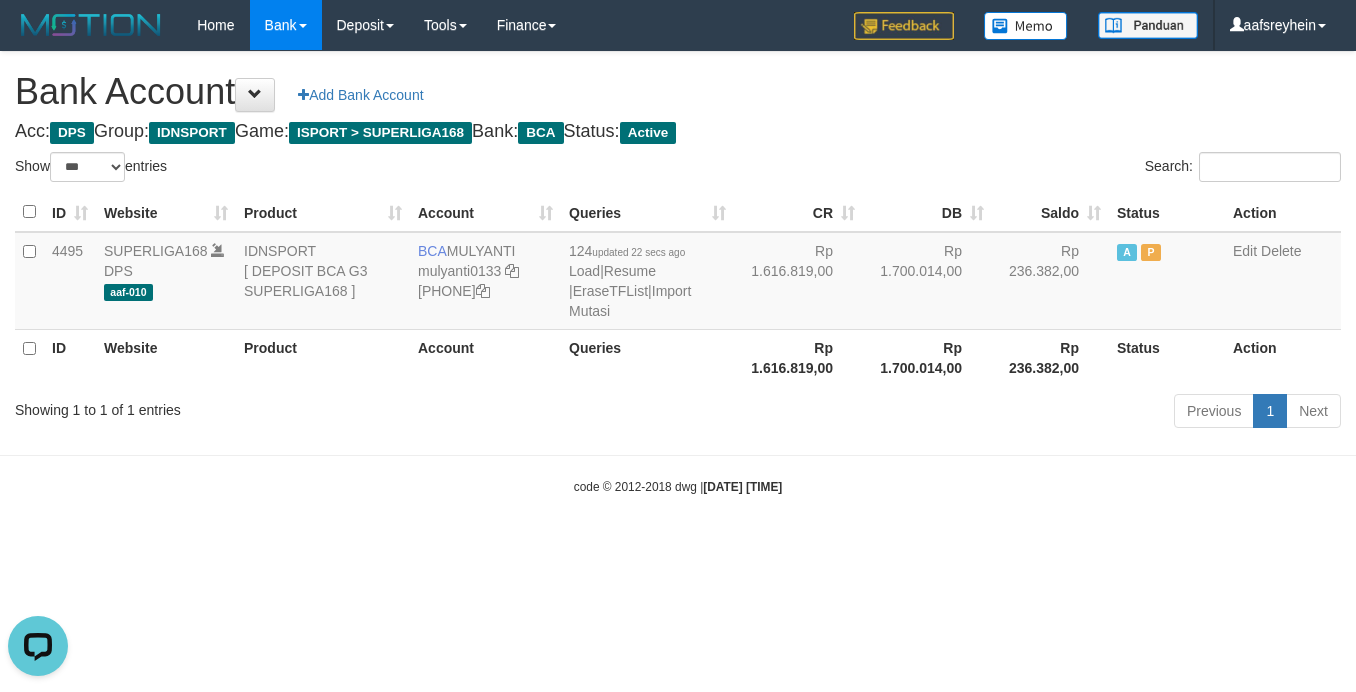 scroll, scrollTop: 0, scrollLeft: 0, axis: both 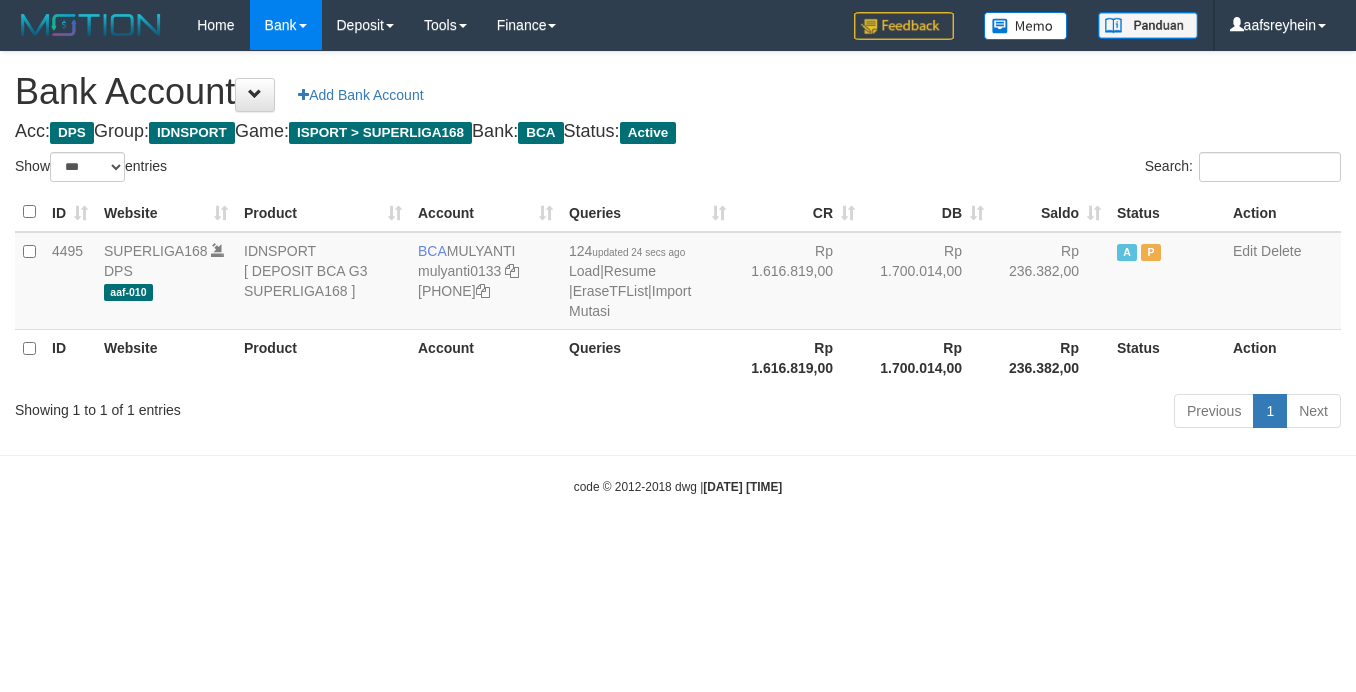 select on "***" 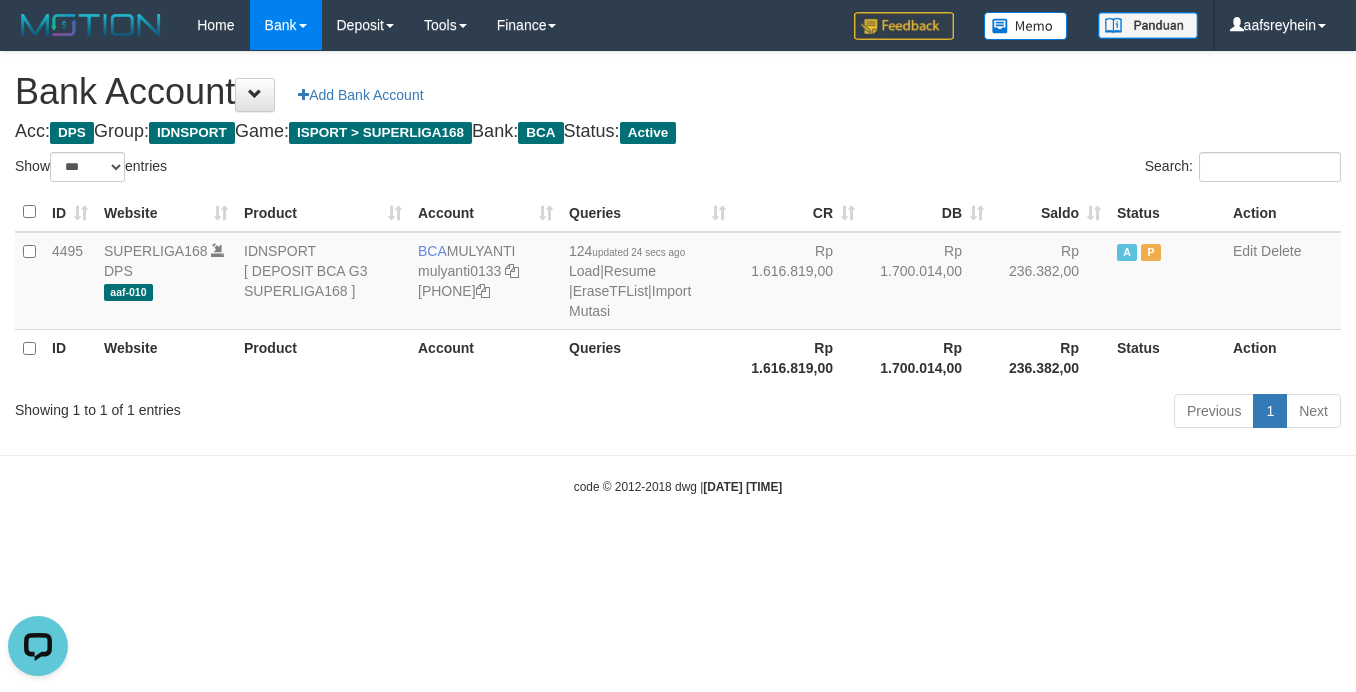 scroll, scrollTop: 0, scrollLeft: 0, axis: both 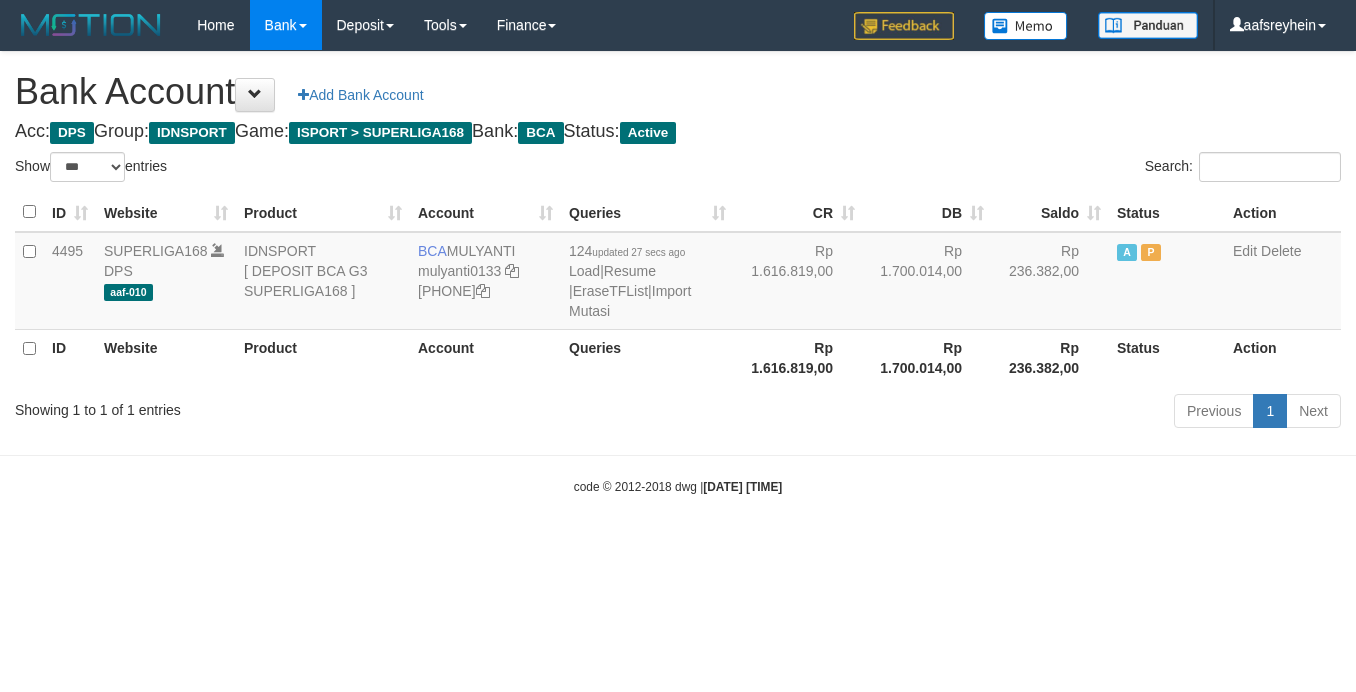 select on "***" 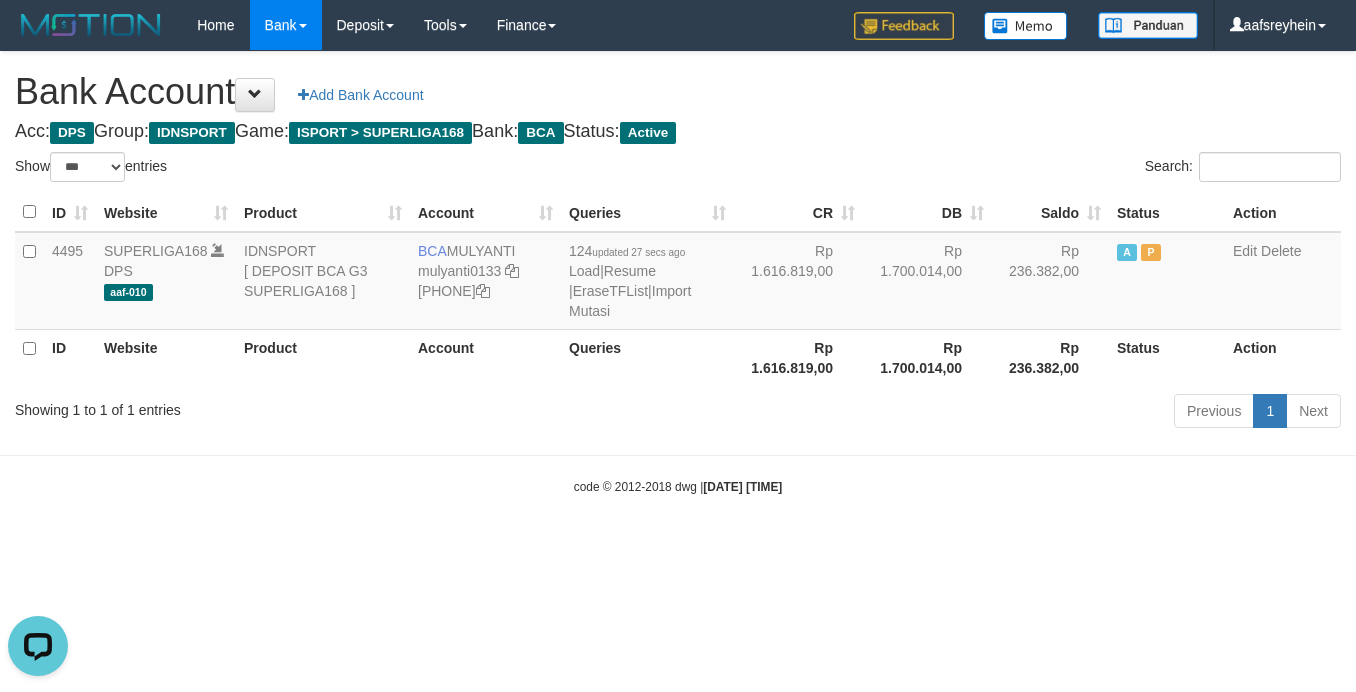 scroll, scrollTop: 0, scrollLeft: 0, axis: both 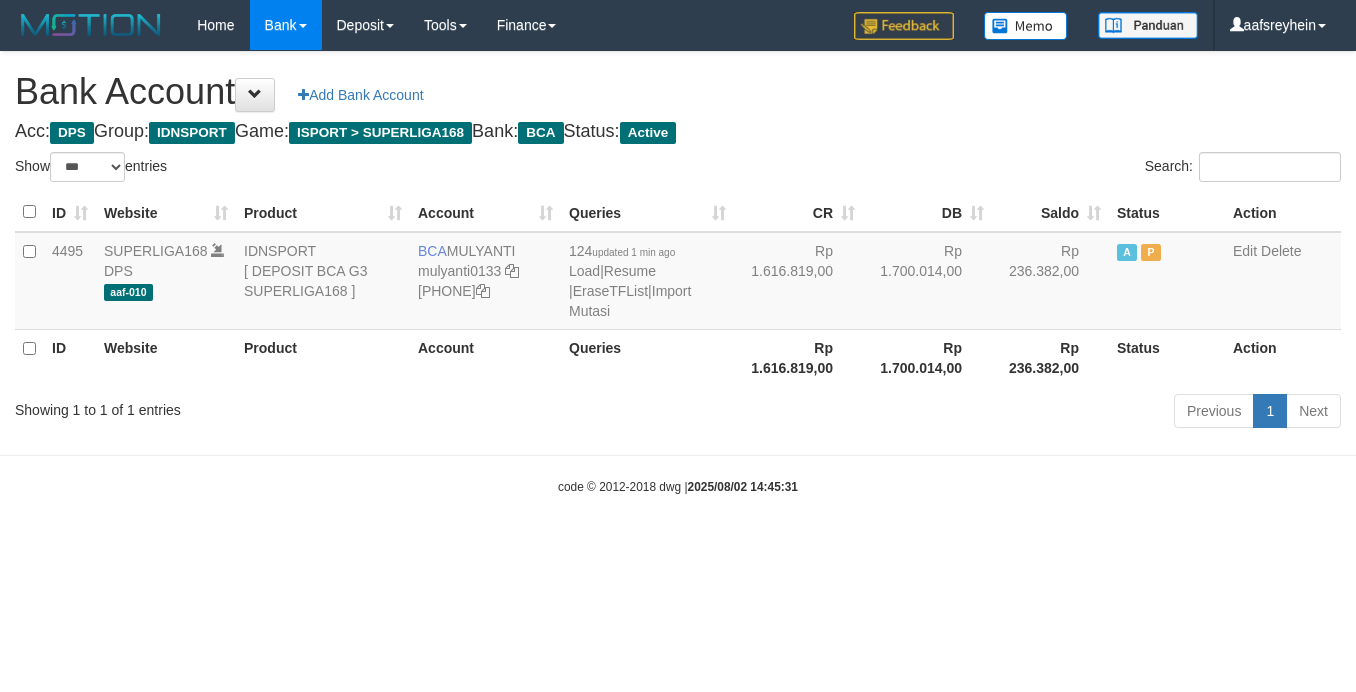 select on "***" 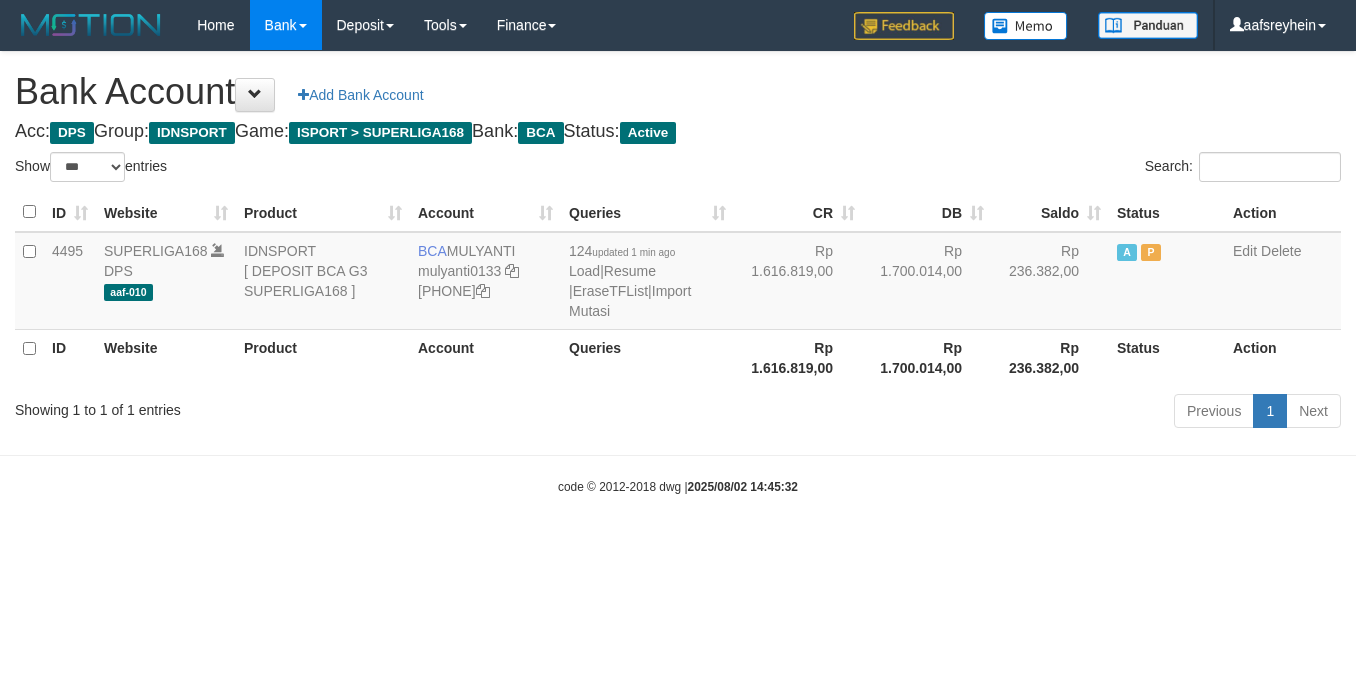 select on "***" 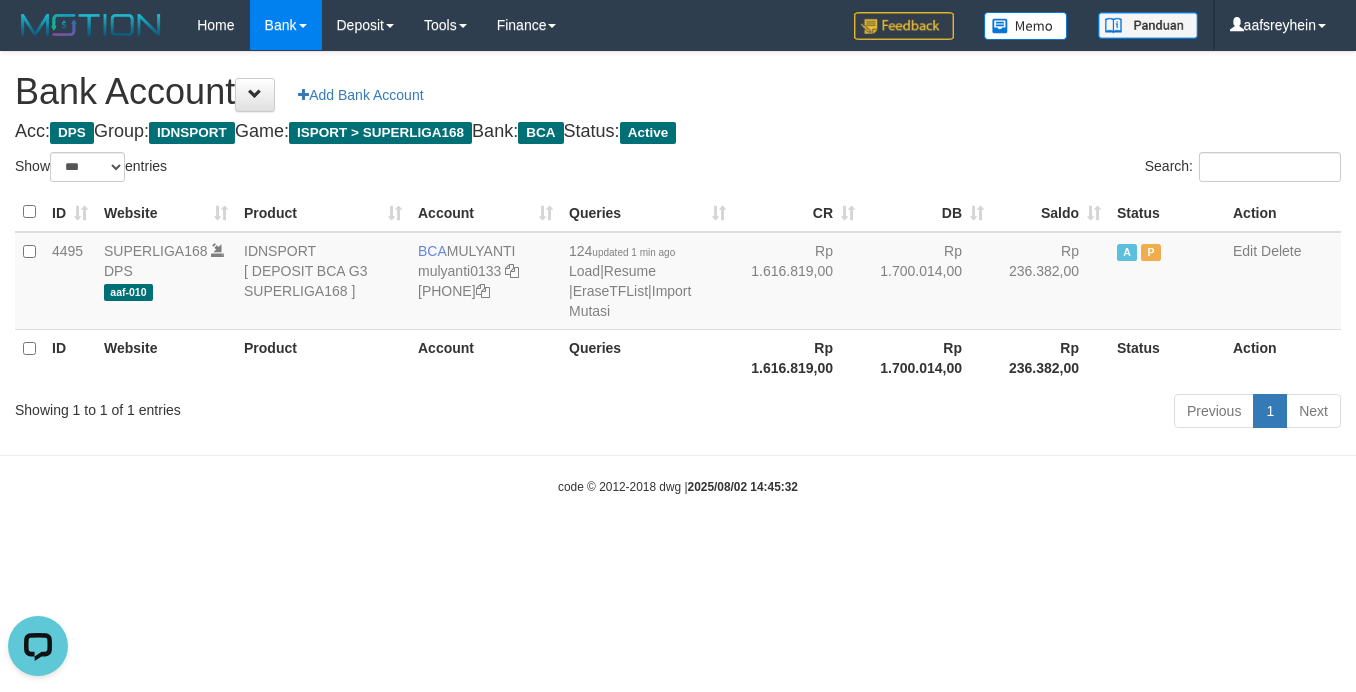 scroll, scrollTop: 0, scrollLeft: 0, axis: both 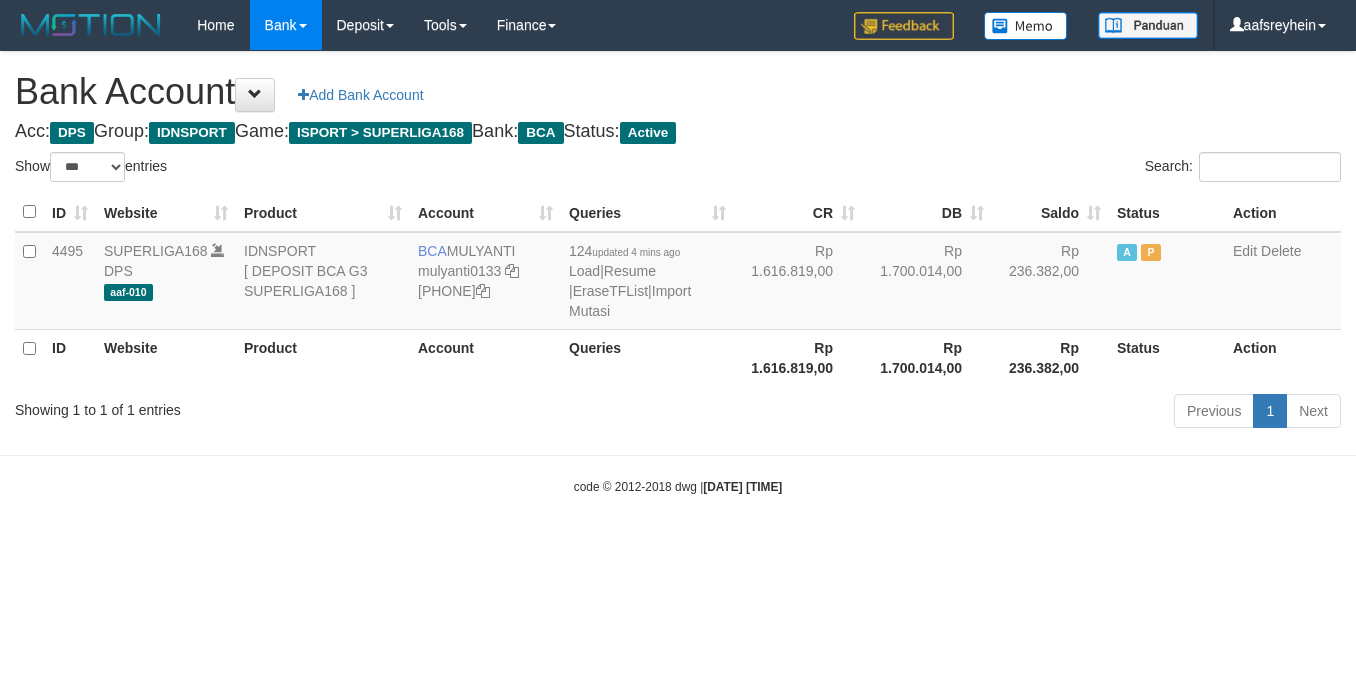 select on "***" 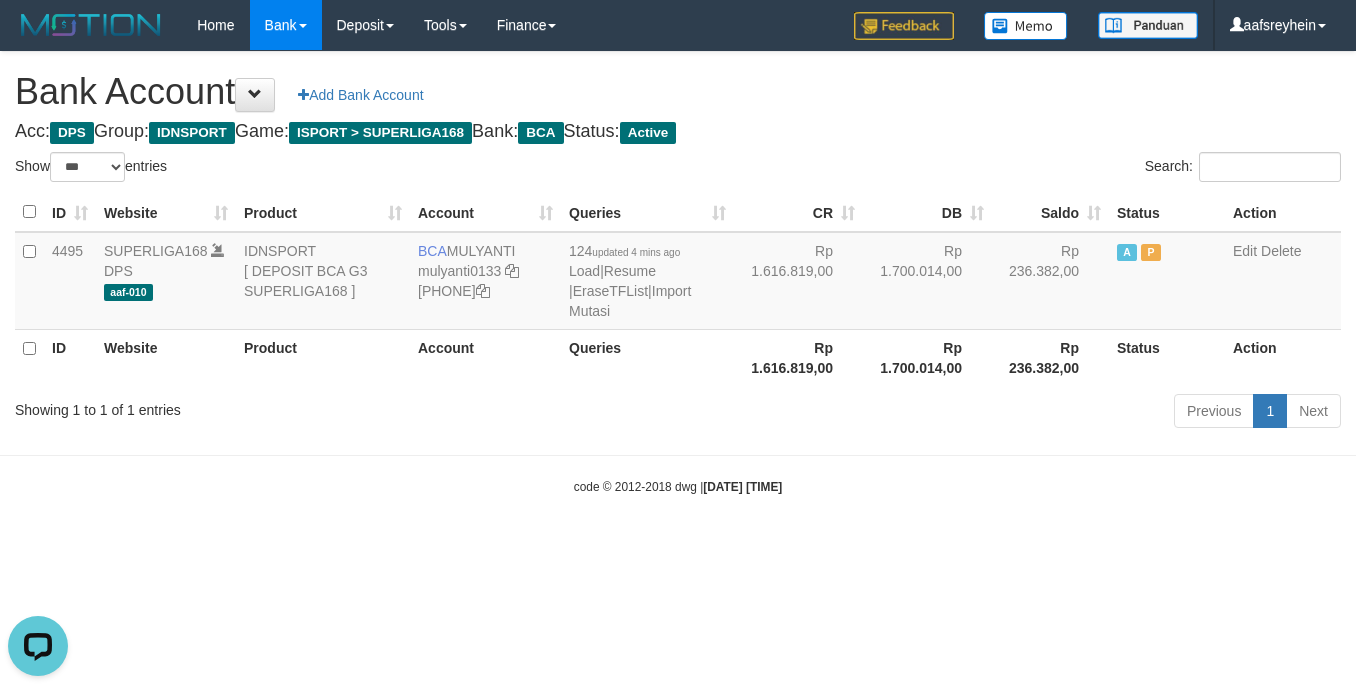 scroll, scrollTop: 0, scrollLeft: 0, axis: both 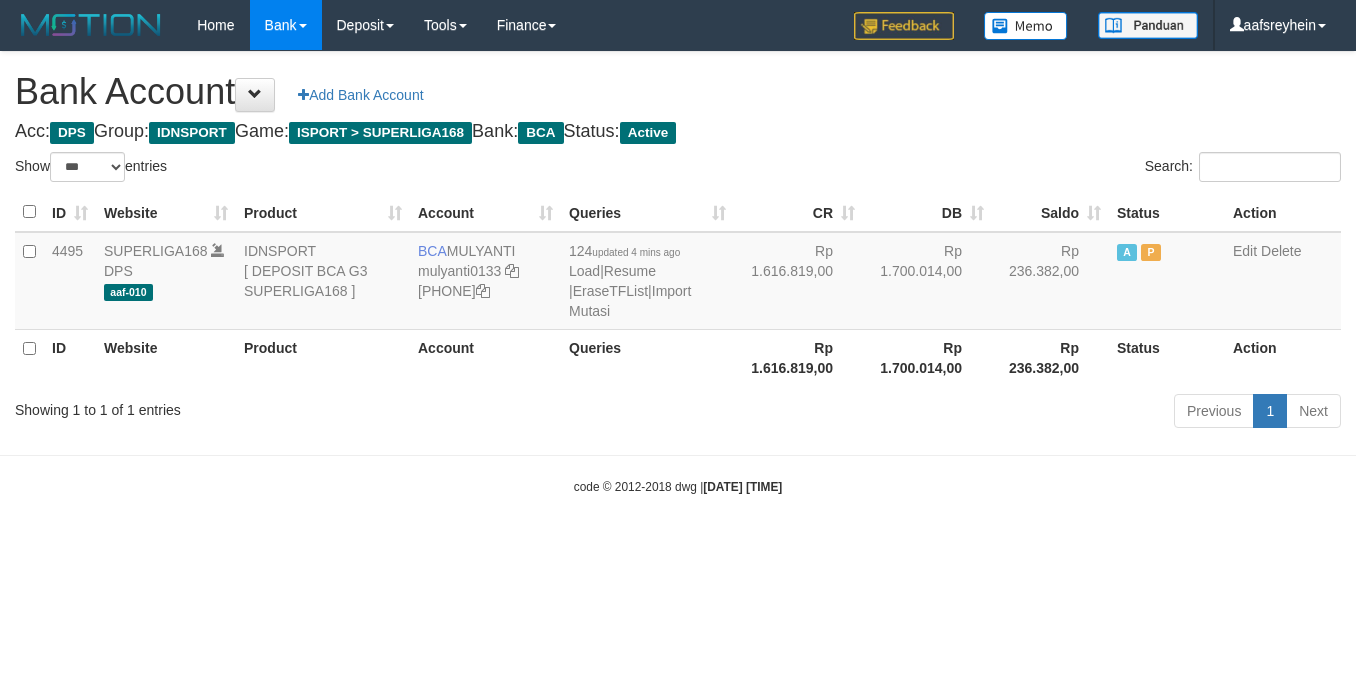 select on "***" 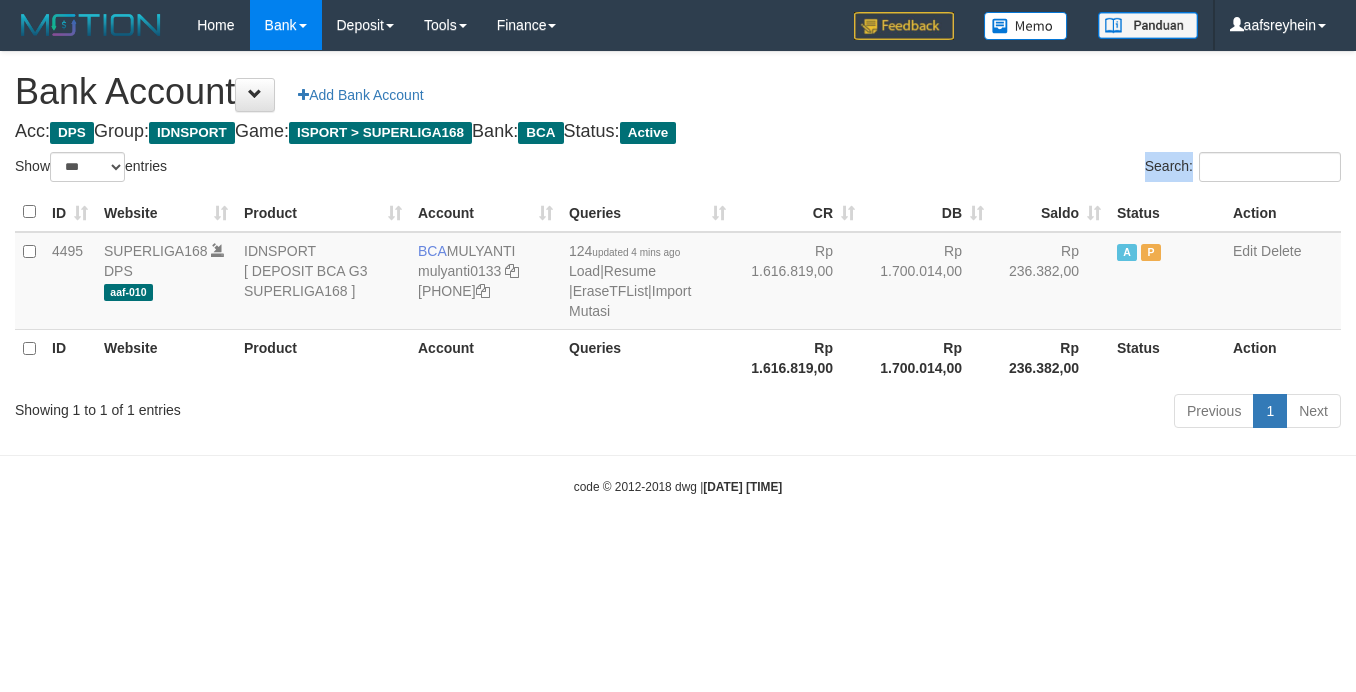 click on "Bank Account
Add Bank Account
Acc: 										 DPS
Group:   IDNSPORT    		Game:   ISPORT > SUPERLIGA168    		Bank:   BCA    		Status:  Active
Filter Account Type
*******
***
**
***
DPS
SELECT ALL  SELECT TYPE  - ALL -
DPS
WD
TMP
Filter Product
*******
******
********
********
*******
********
IDNSPORT
SELECT ALL  SELECT GROUP  - ALL -
BETHUB
IDNPOKER
IDNSPORT
IDNTOTO
LOADONLY
Filter Website
*******" at bounding box center (678, 243) 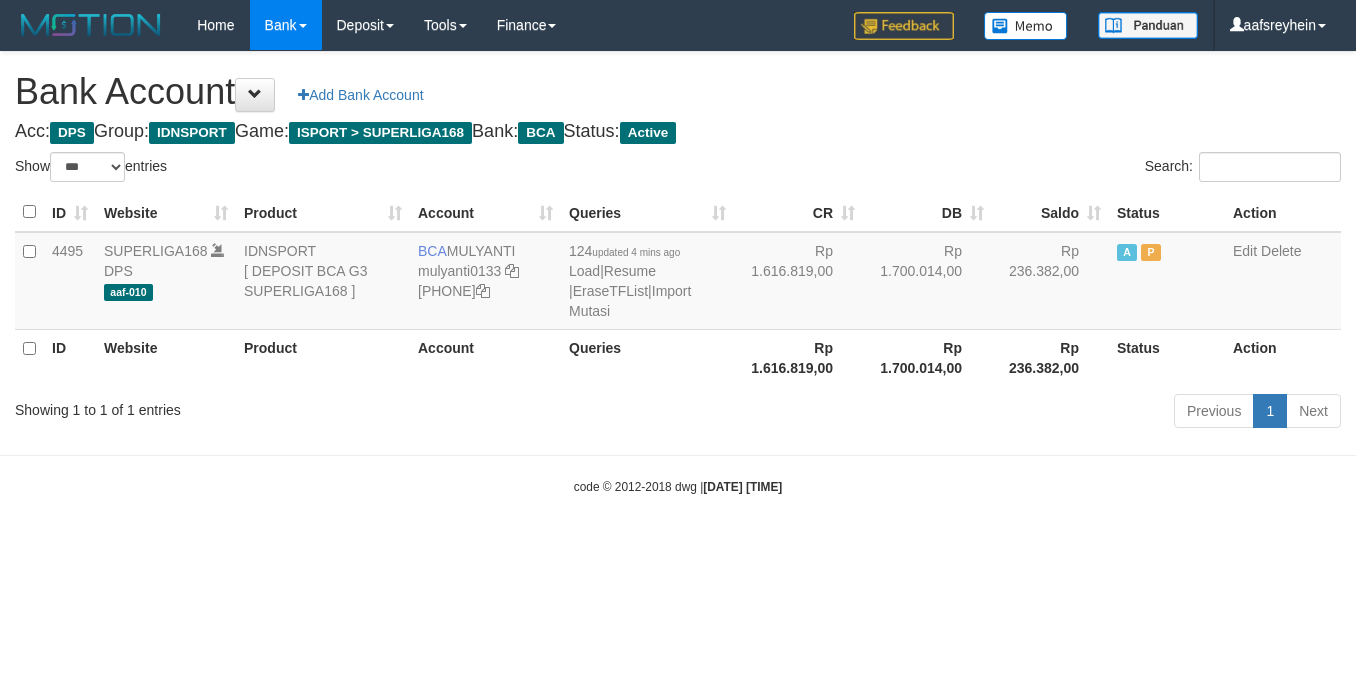 select on "***" 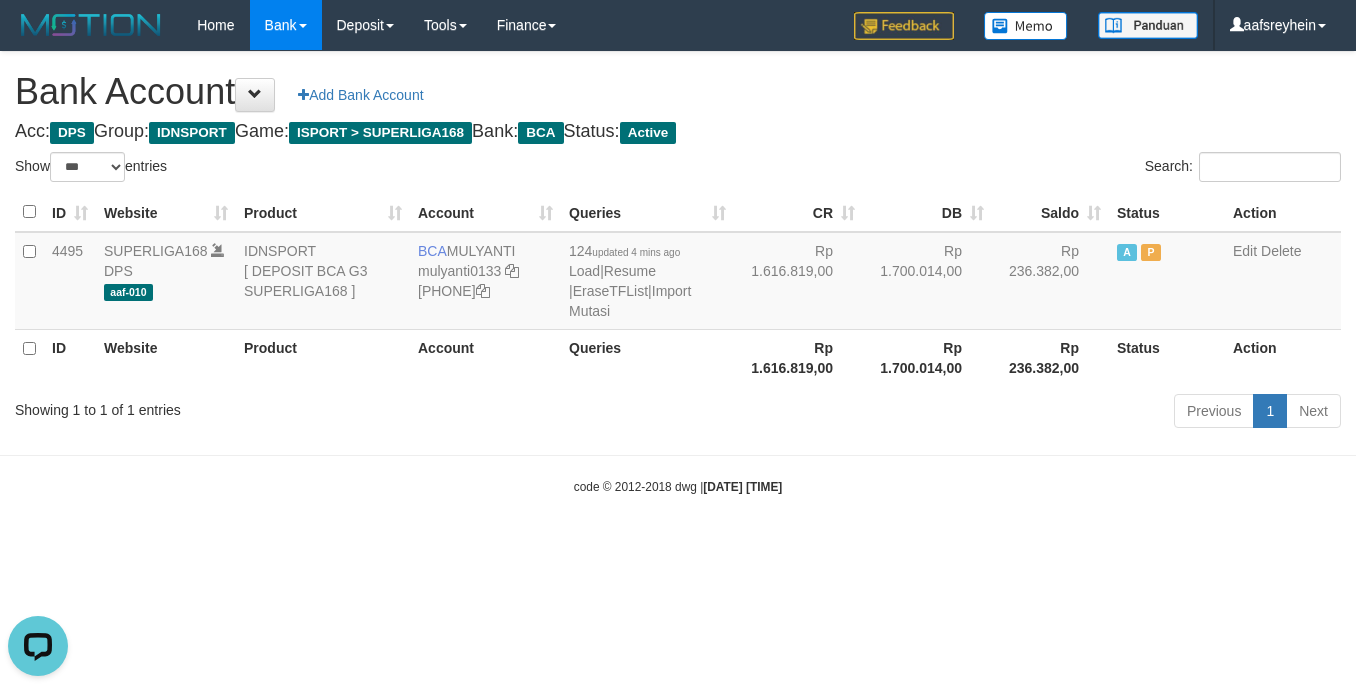 scroll, scrollTop: 0, scrollLeft: 0, axis: both 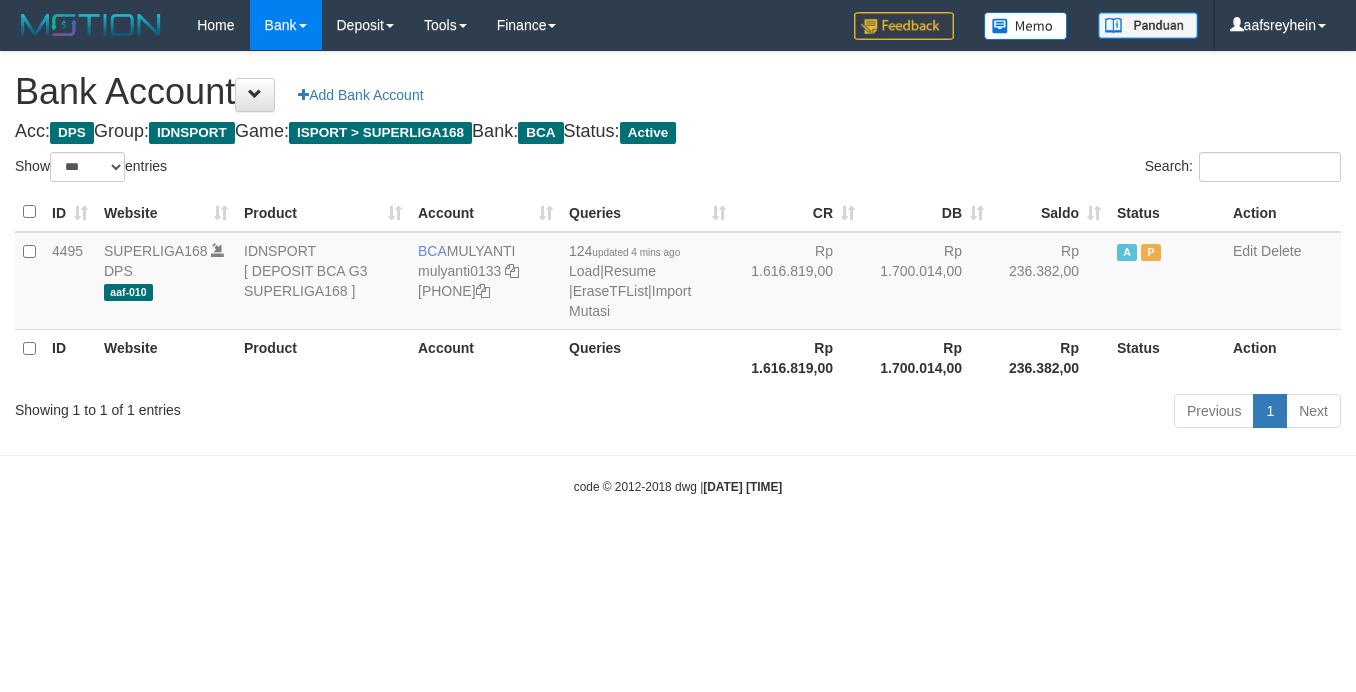 select on "***" 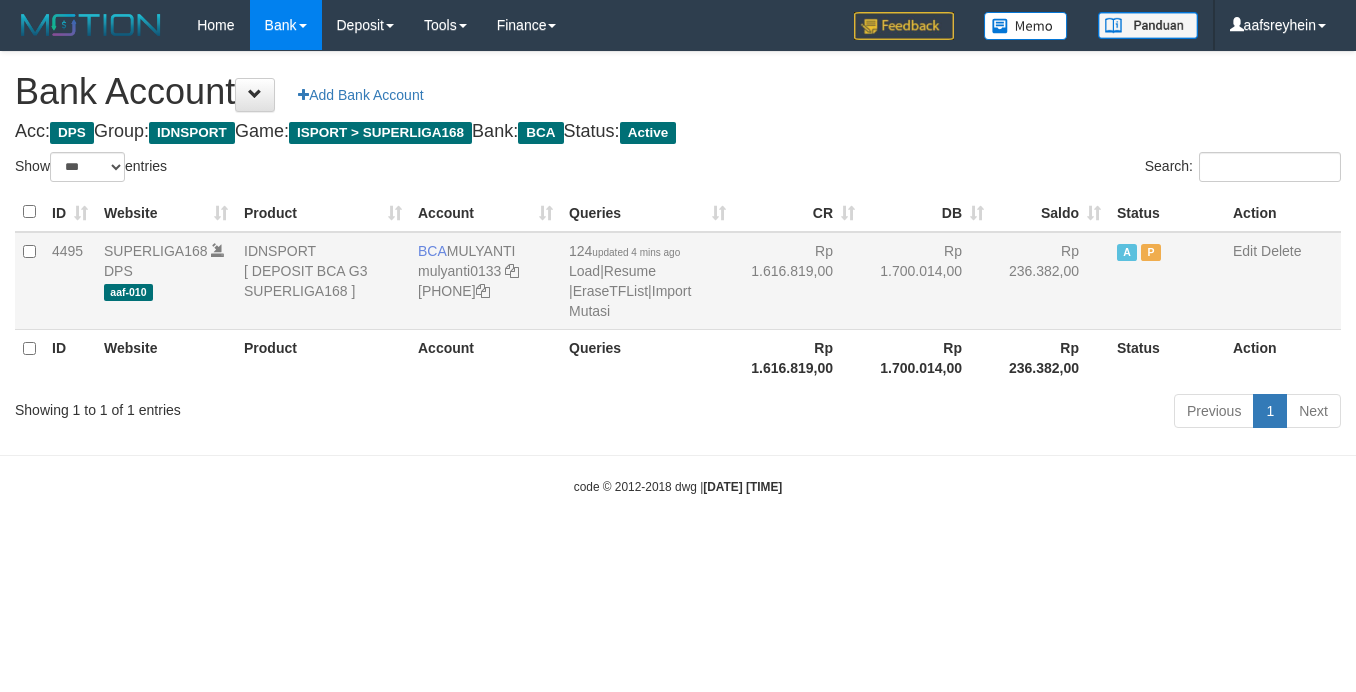 scroll, scrollTop: 0, scrollLeft: 0, axis: both 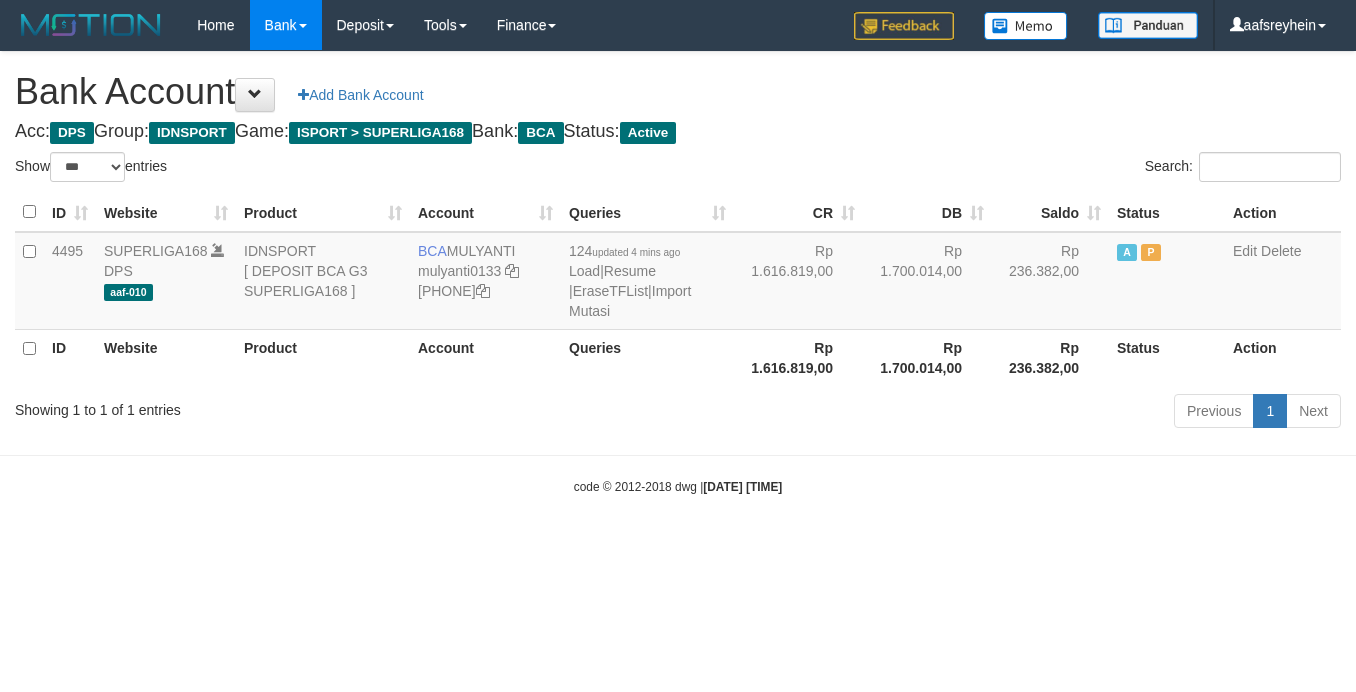 select on "***" 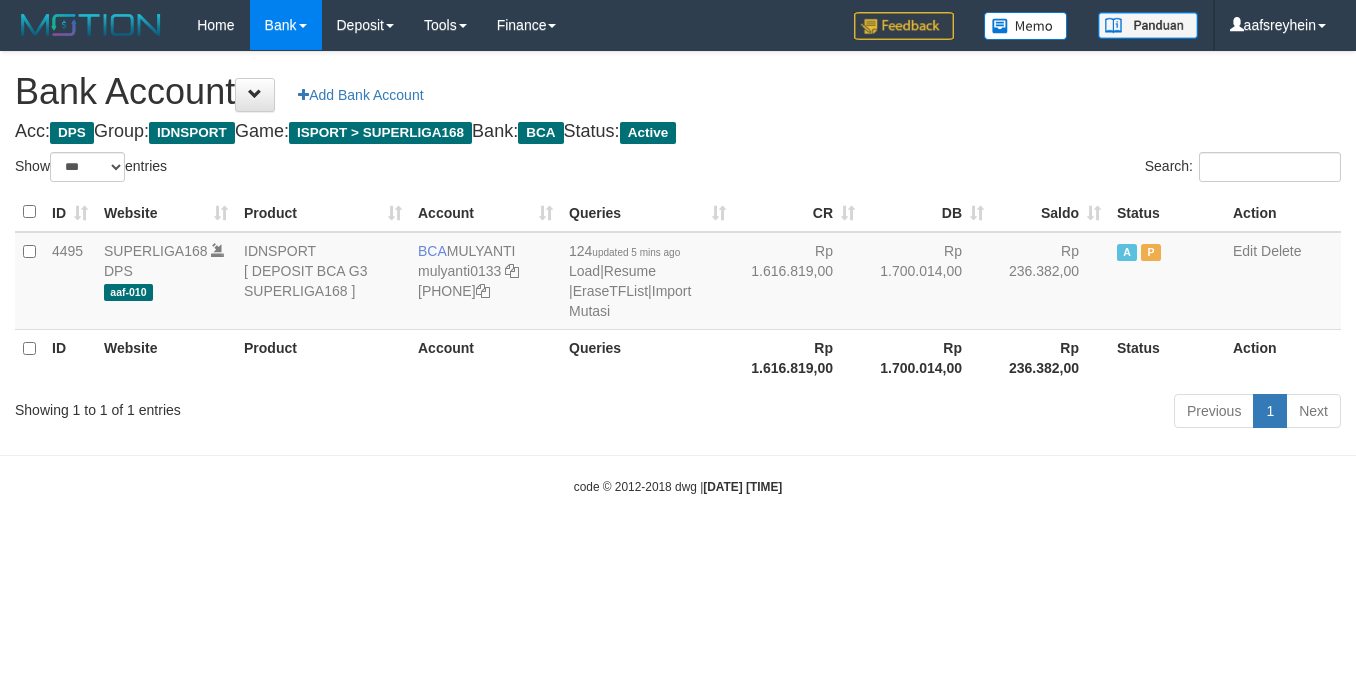 select on "***" 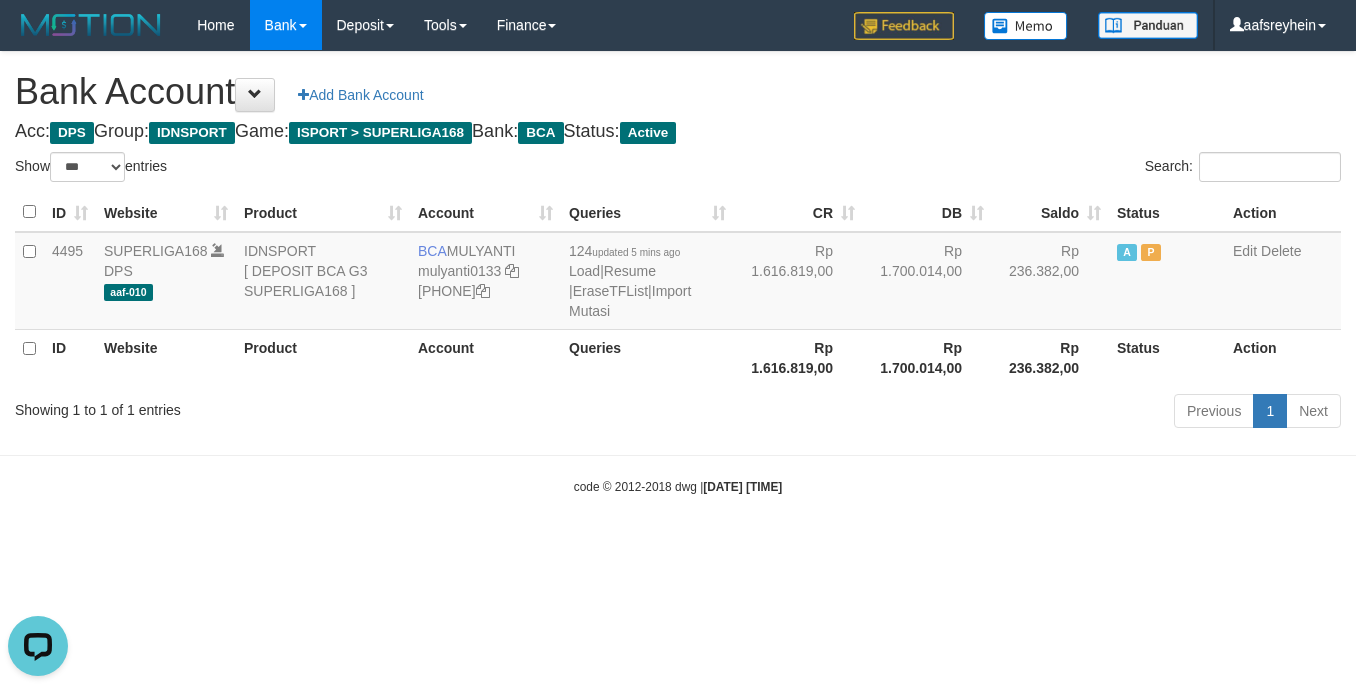 scroll, scrollTop: 0, scrollLeft: 0, axis: both 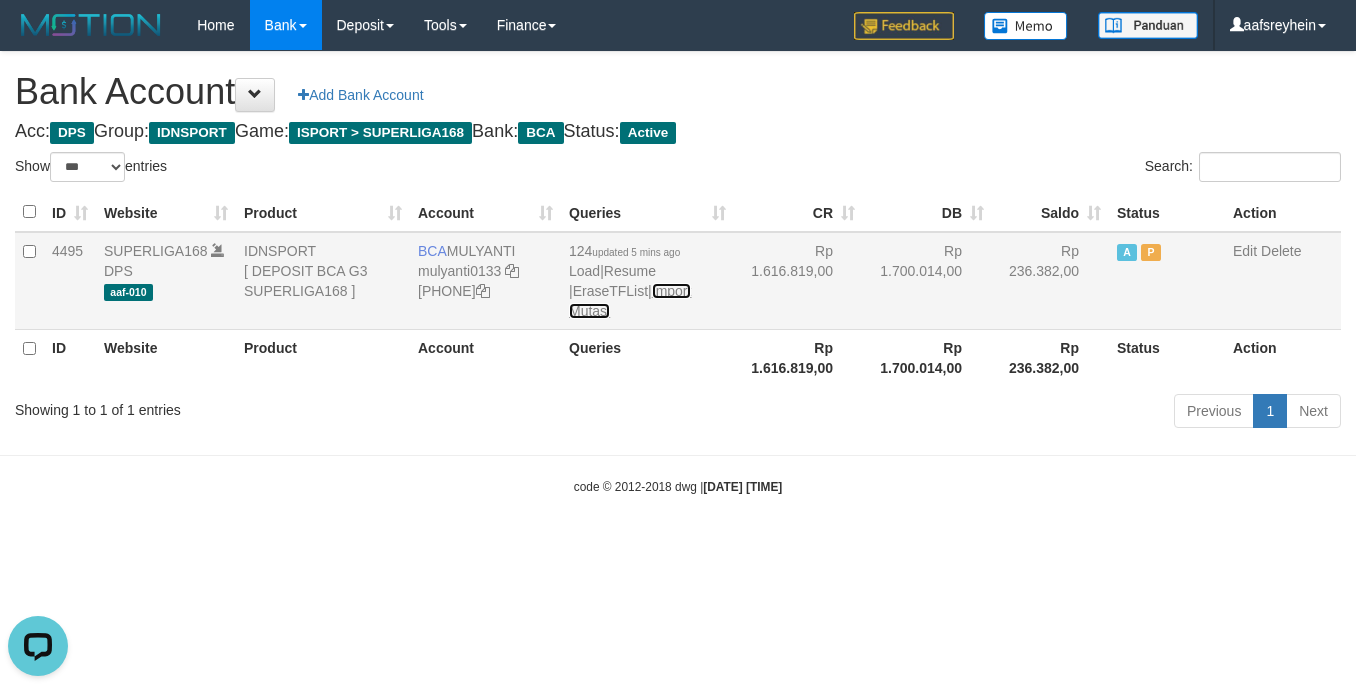 click on "Import Mutasi" at bounding box center (630, 301) 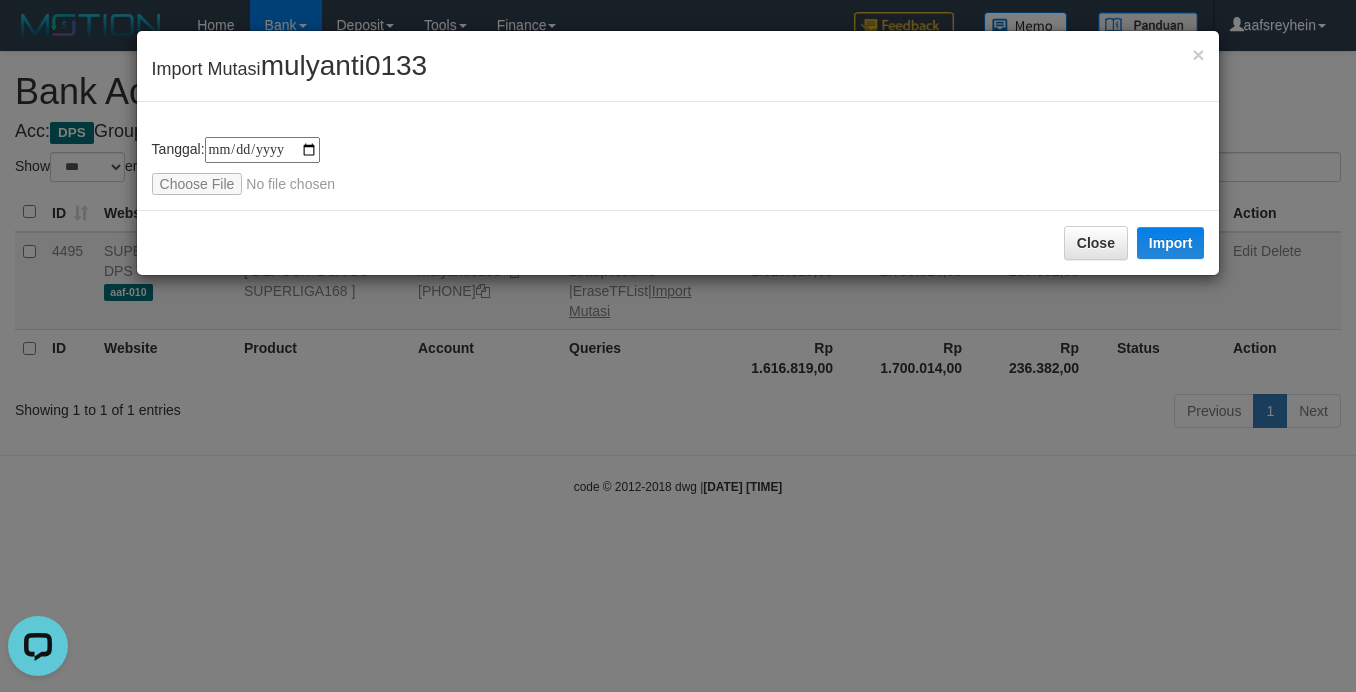 type on "**********" 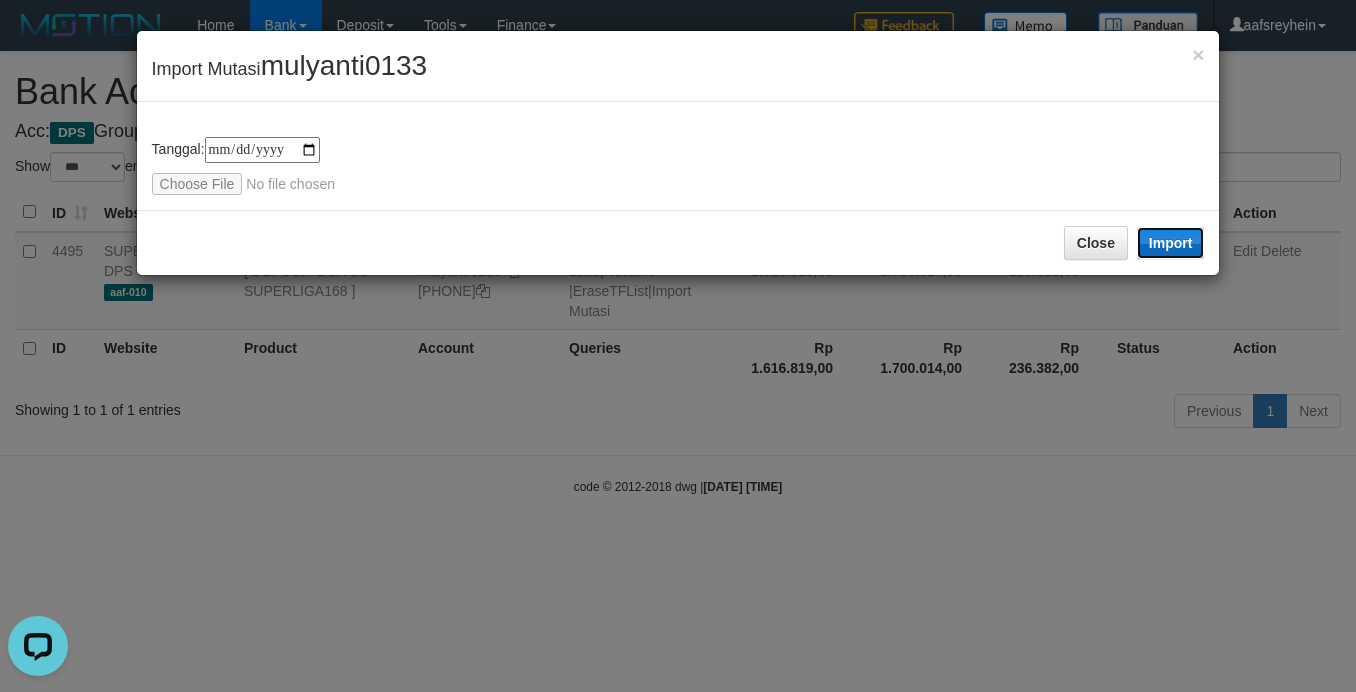 click on "Import" at bounding box center (1171, 243) 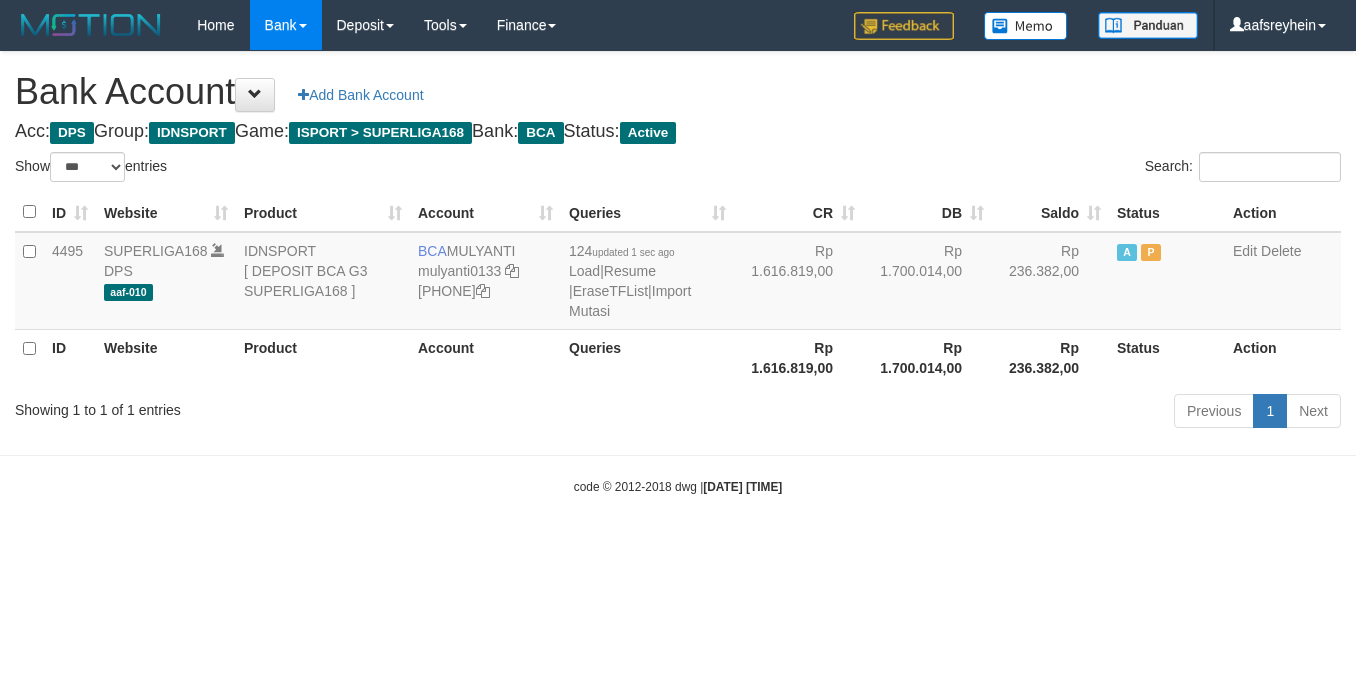 select on "***" 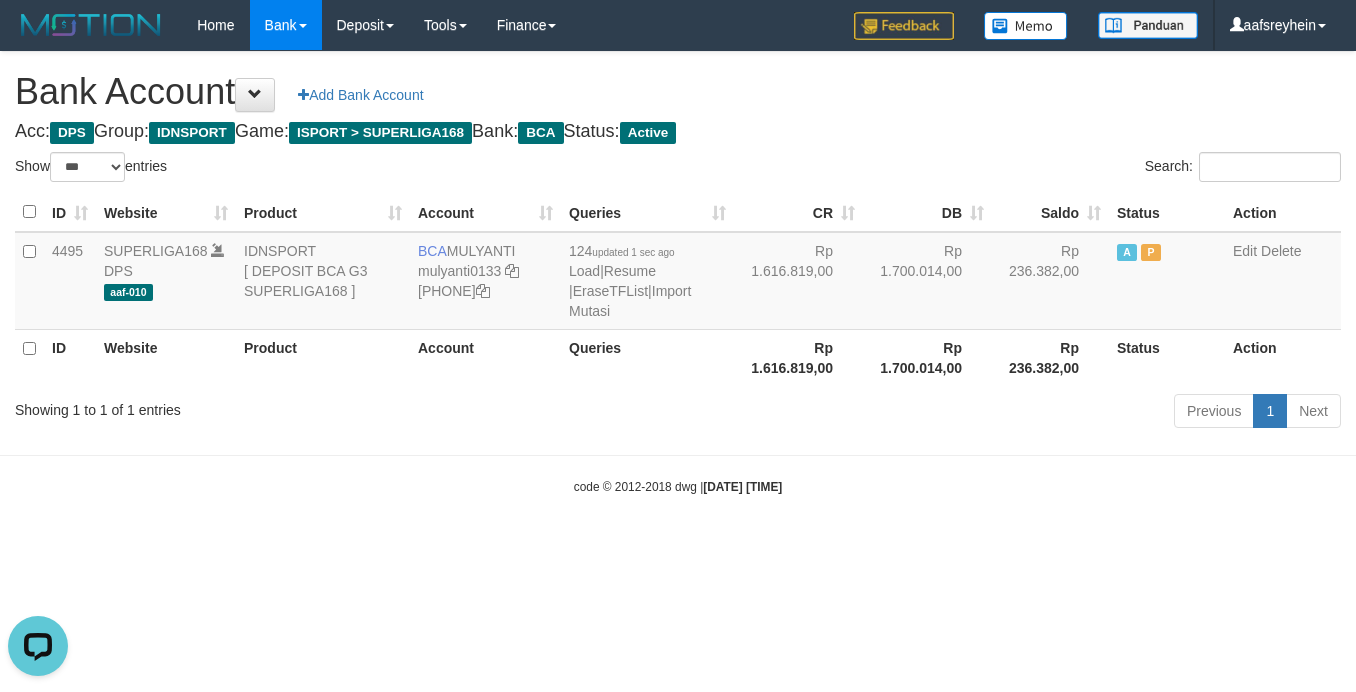scroll, scrollTop: 0, scrollLeft: 0, axis: both 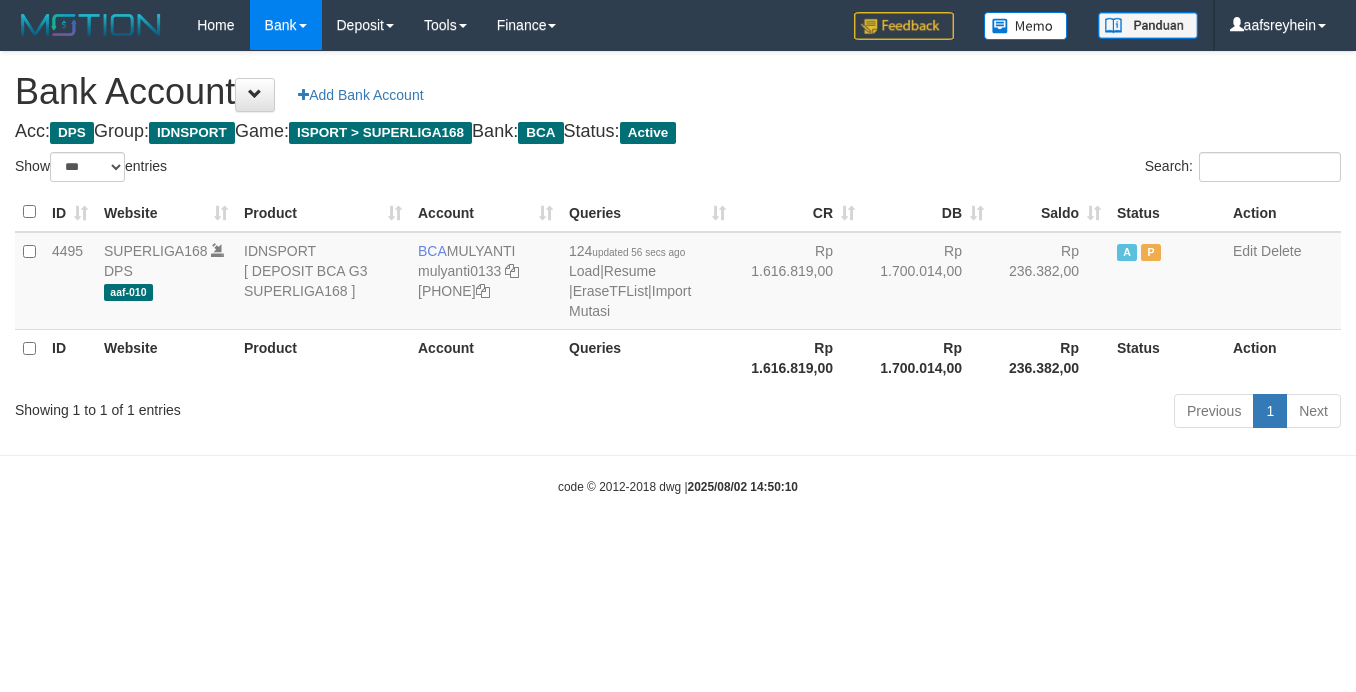 select on "***" 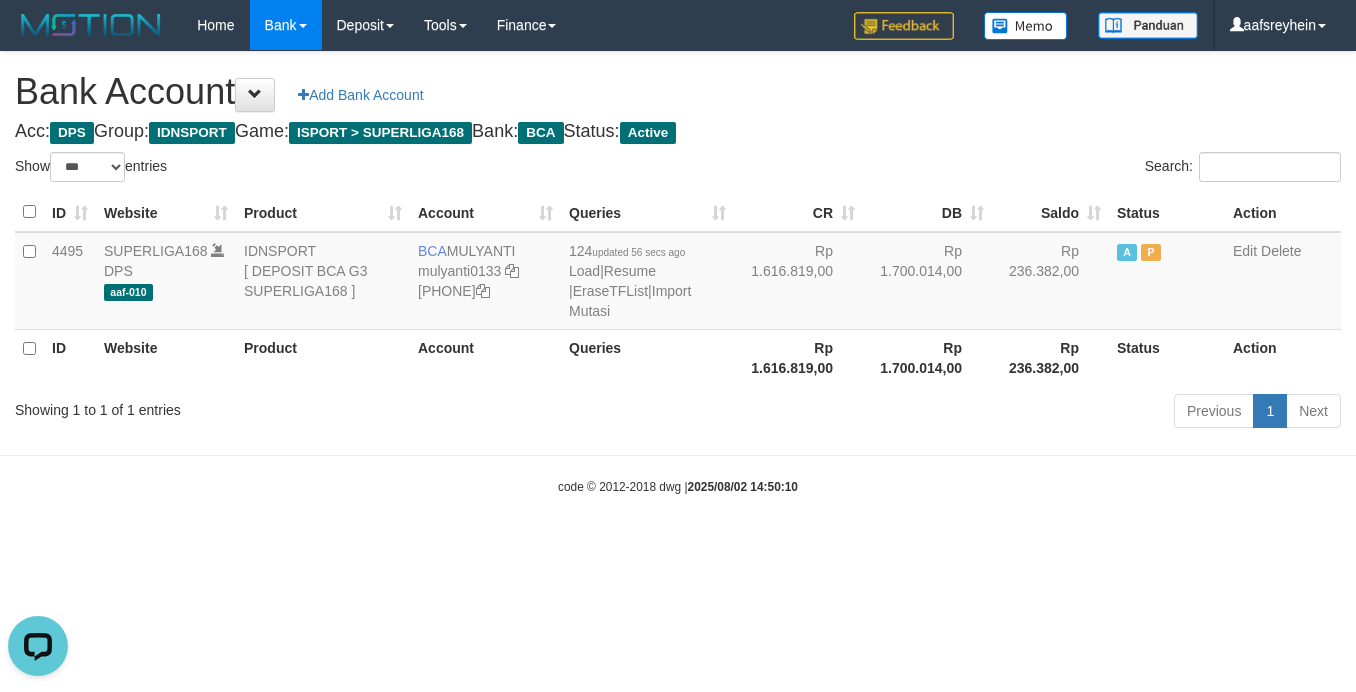scroll, scrollTop: 0, scrollLeft: 0, axis: both 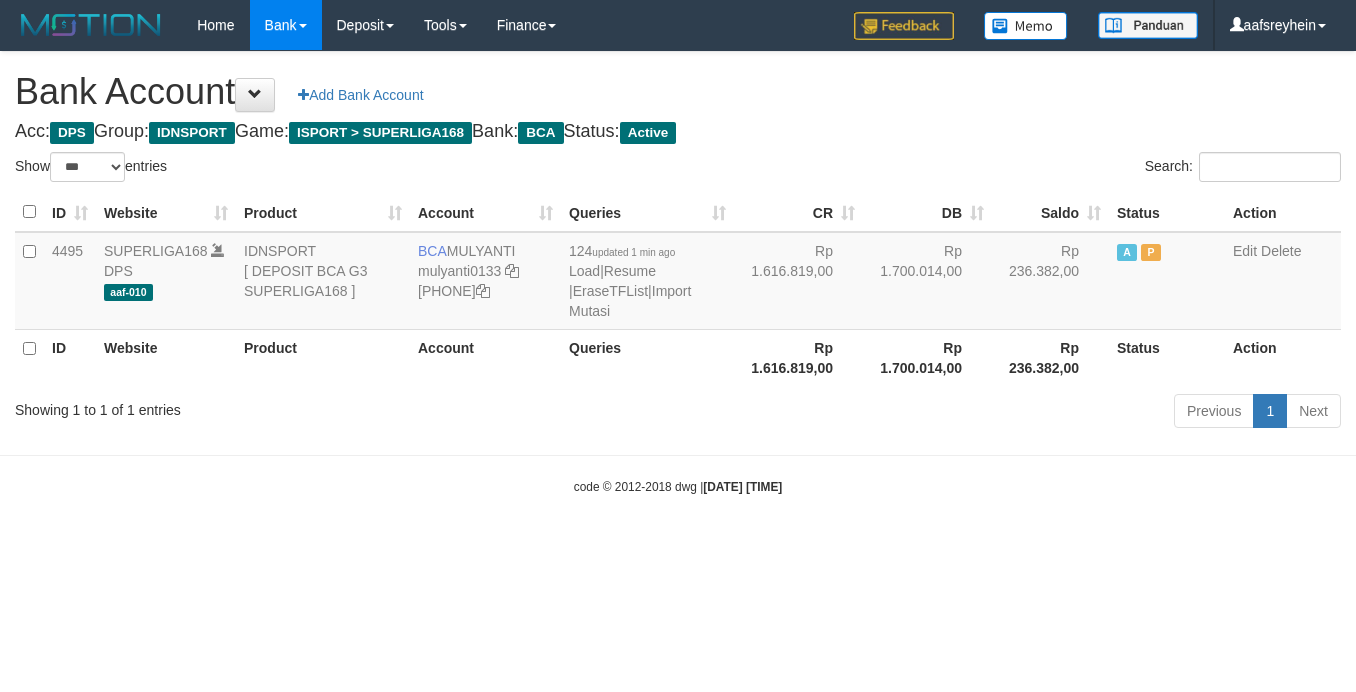 select on "***" 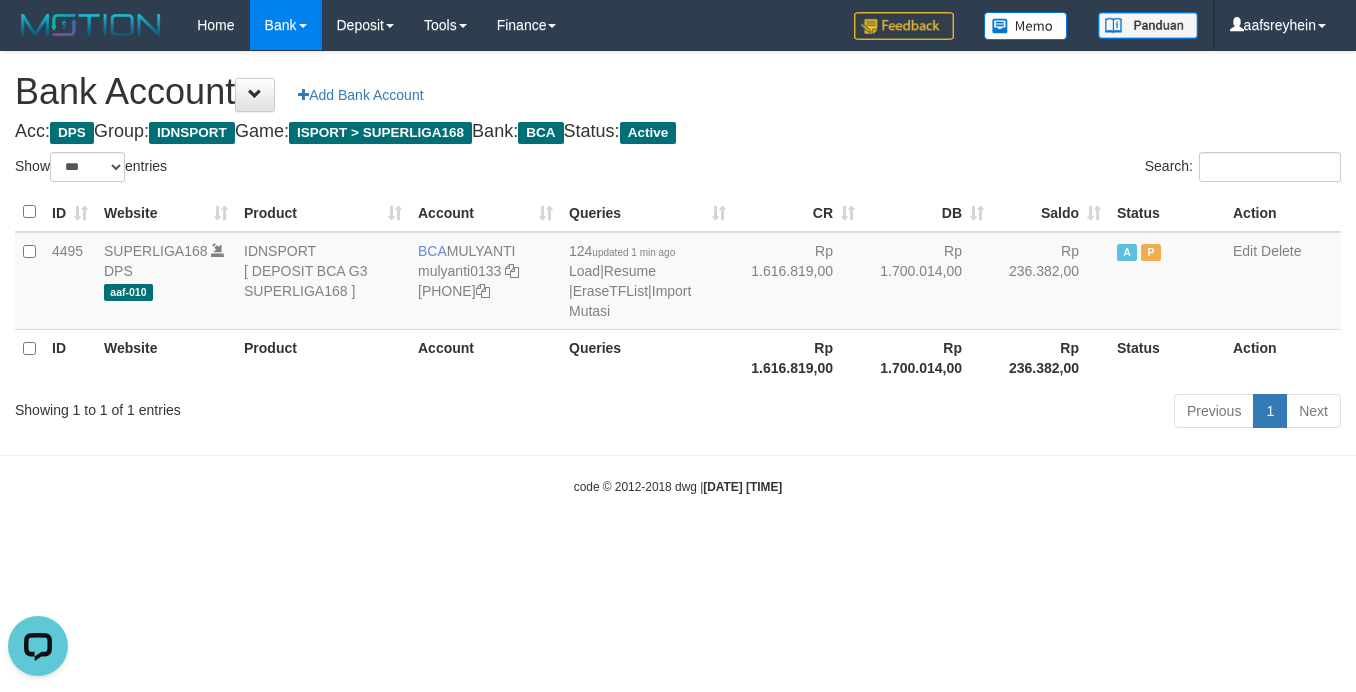 scroll, scrollTop: 0, scrollLeft: 0, axis: both 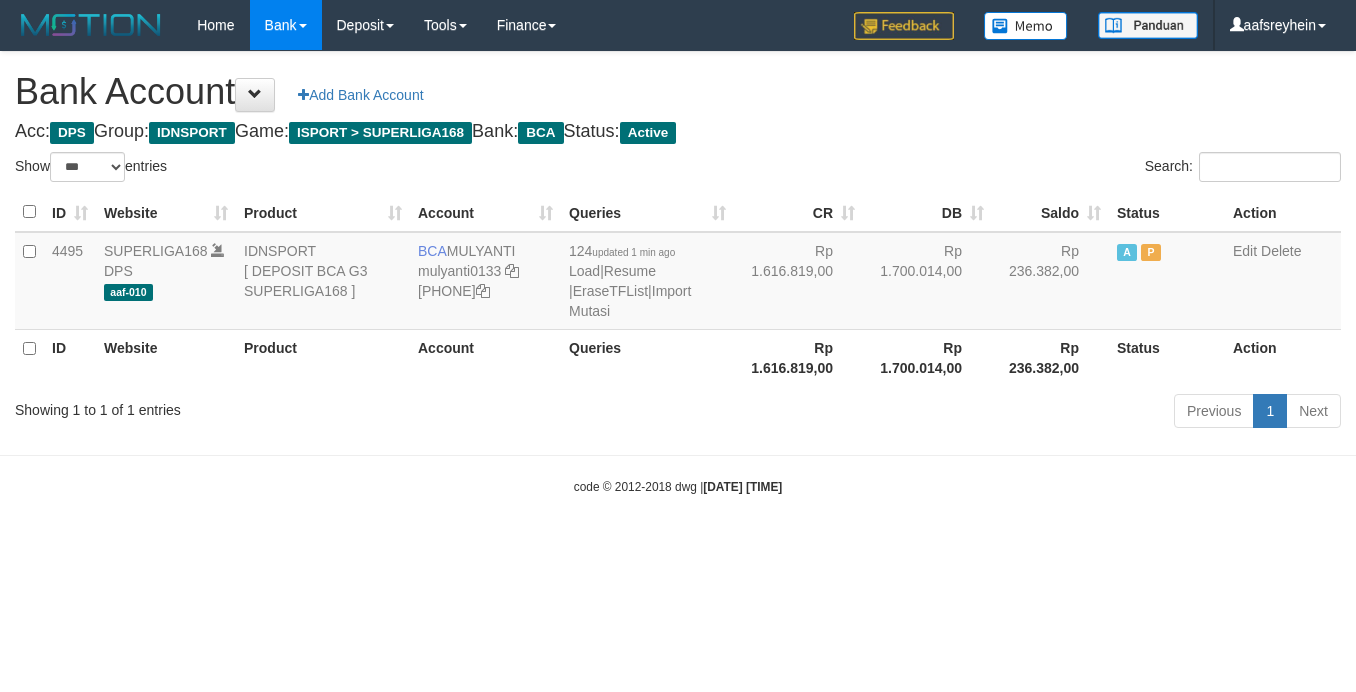 select on "***" 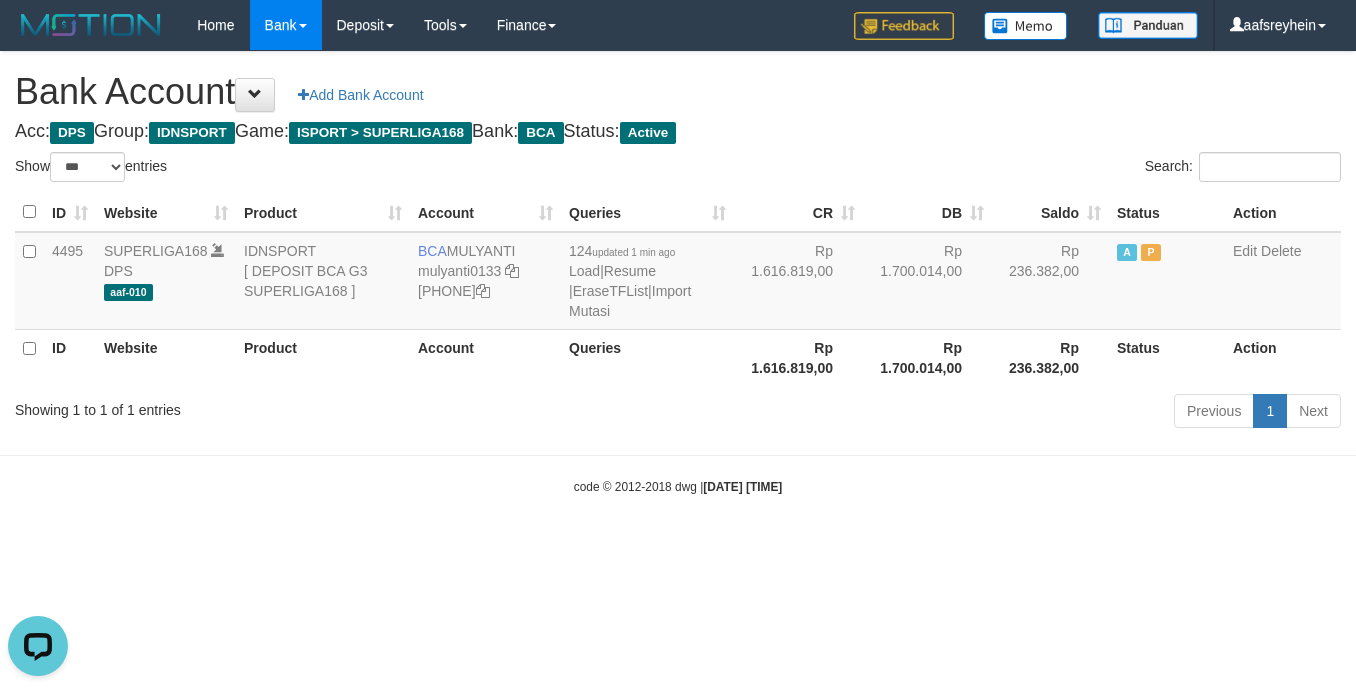 scroll, scrollTop: 0, scrollLeft: 0, axis: both 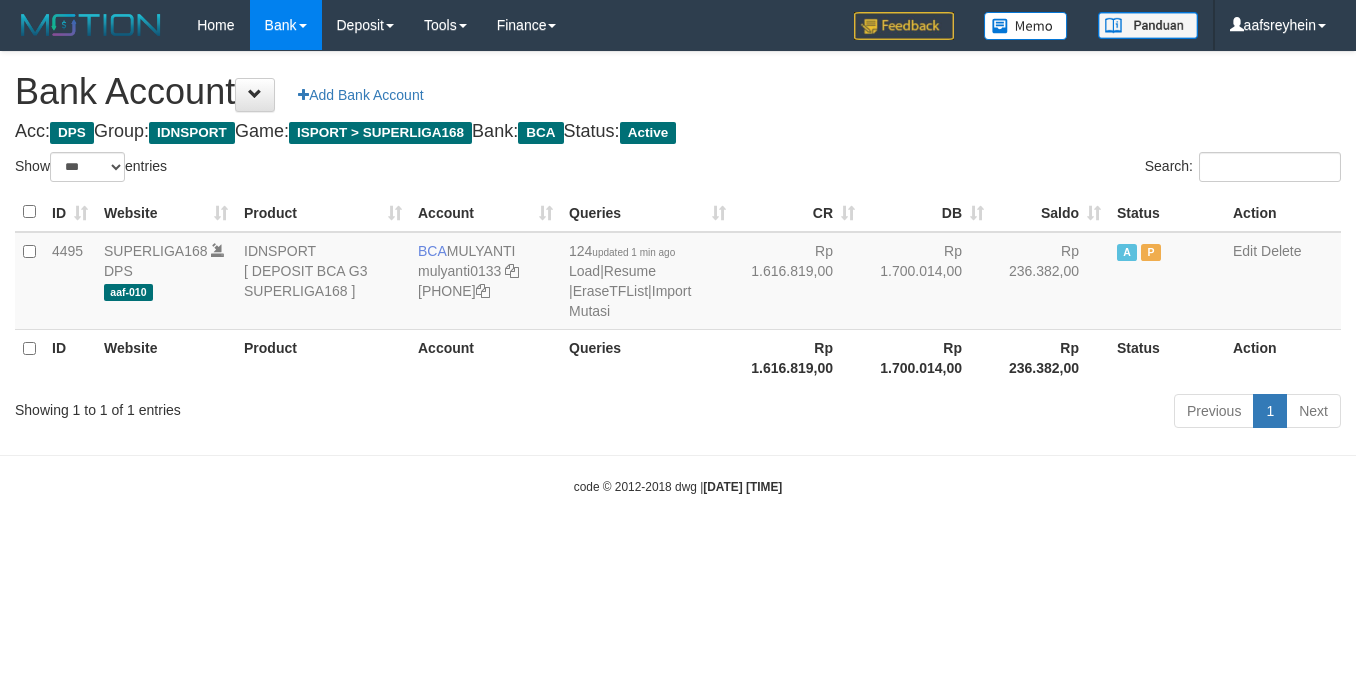 select on "***" 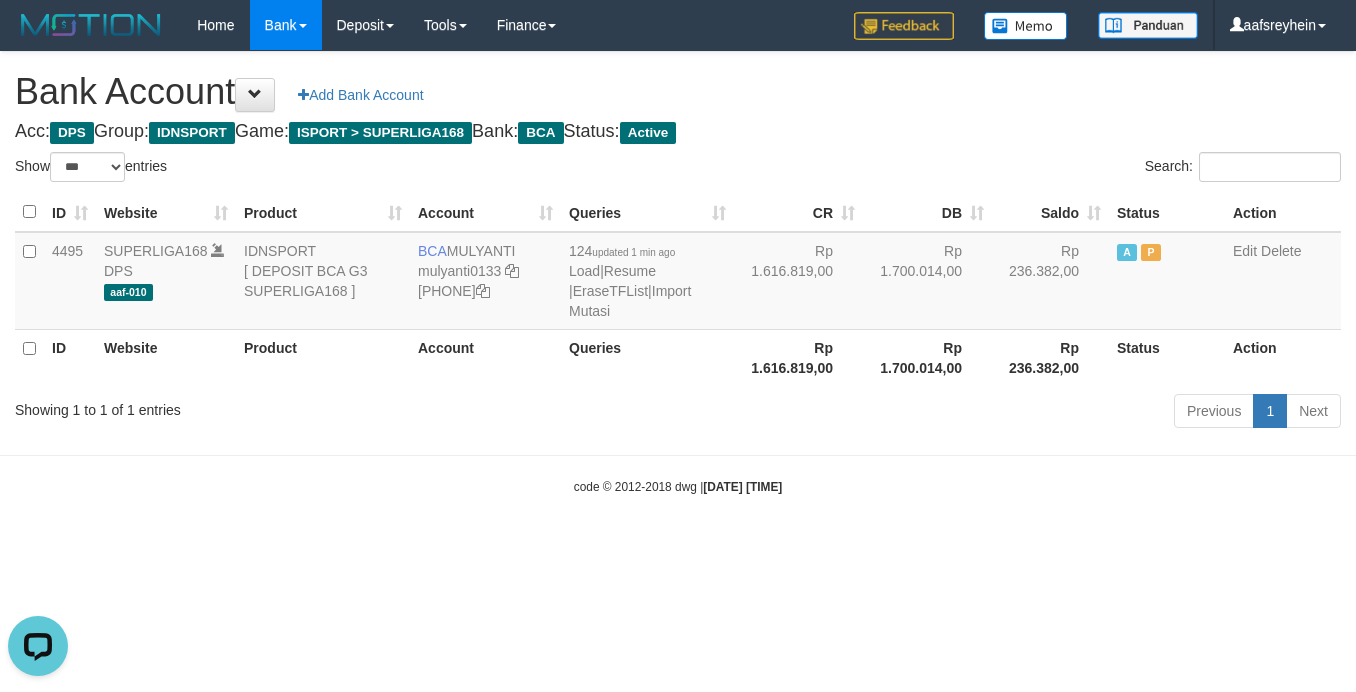 scroll, scrollTop: 0, scrollLeft: 0, axis: both 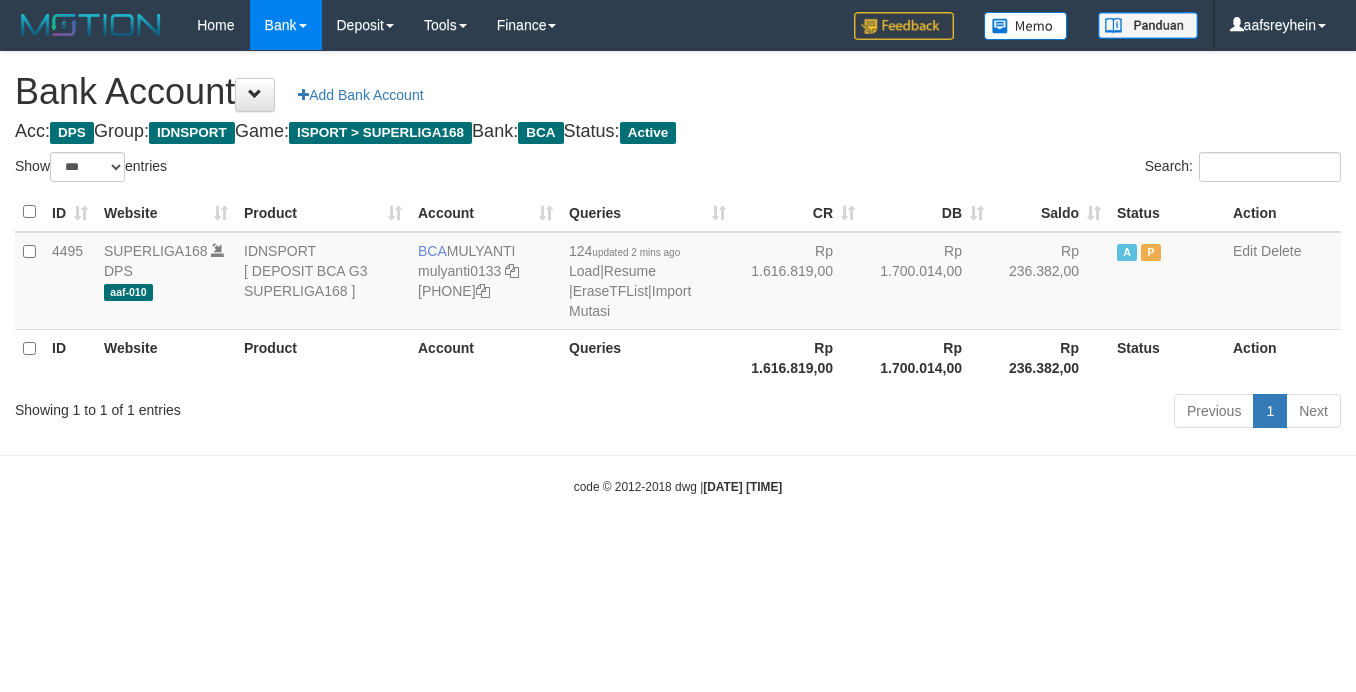 select on "***" 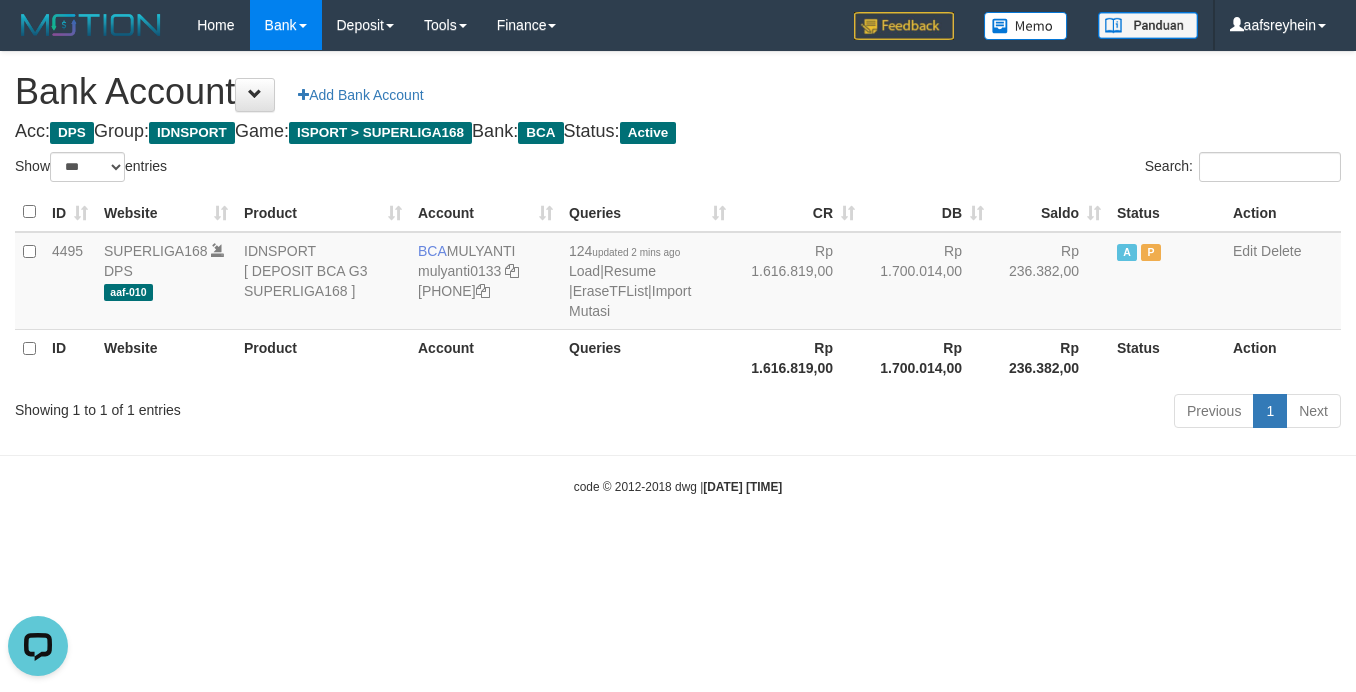 scroll, scrollTop: 0, scrollLeft: 0, axis: both 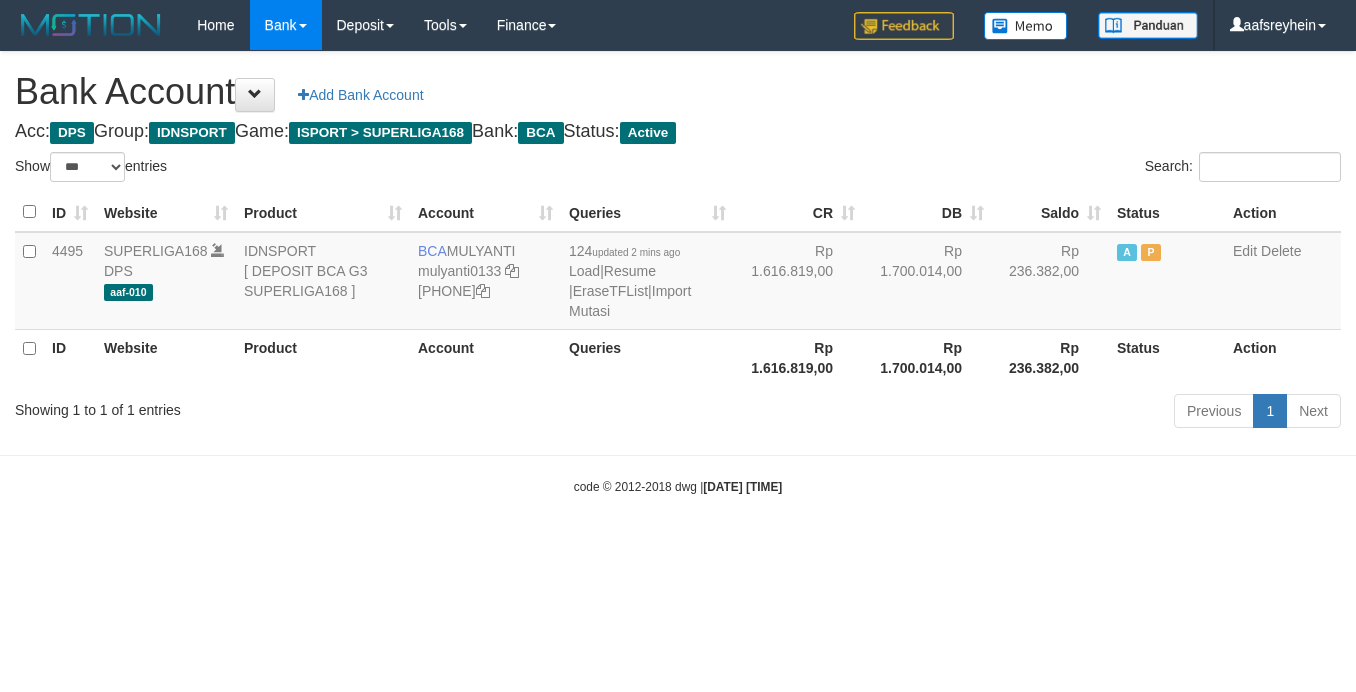 select on "***" 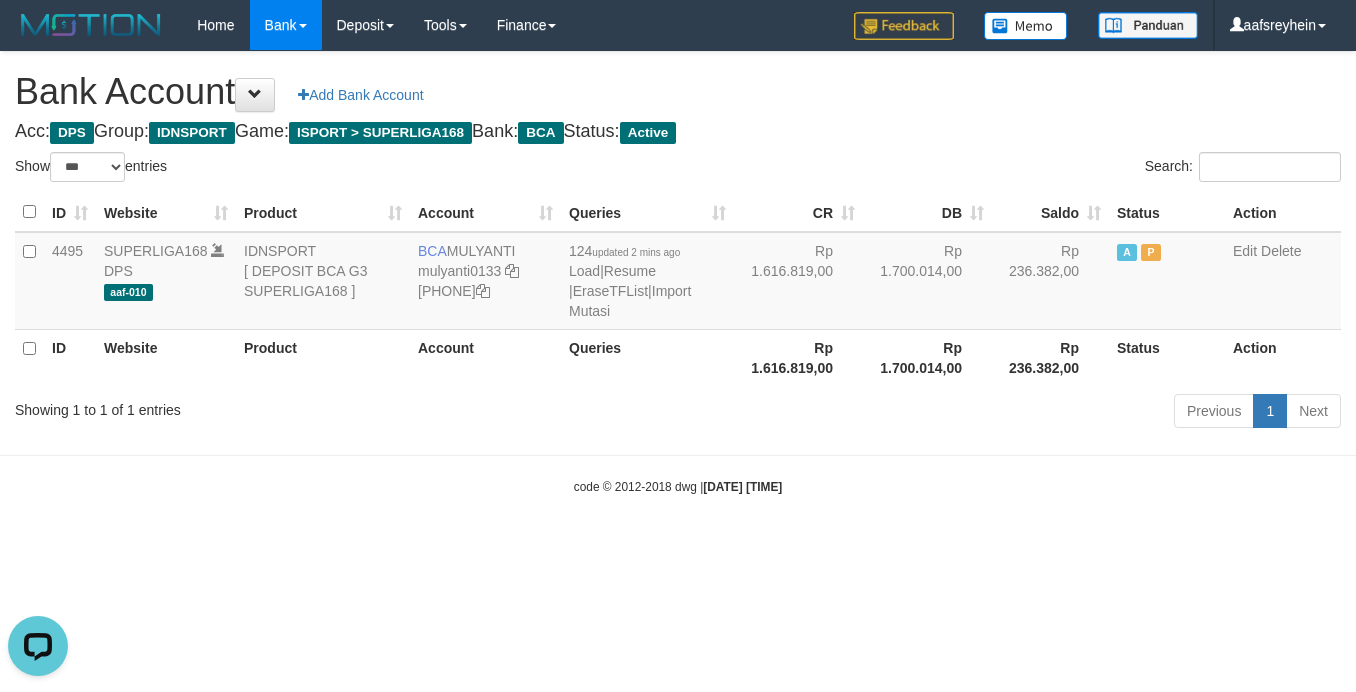 scroll, scrollTop: 0, scrollLeft: 0, axis: both 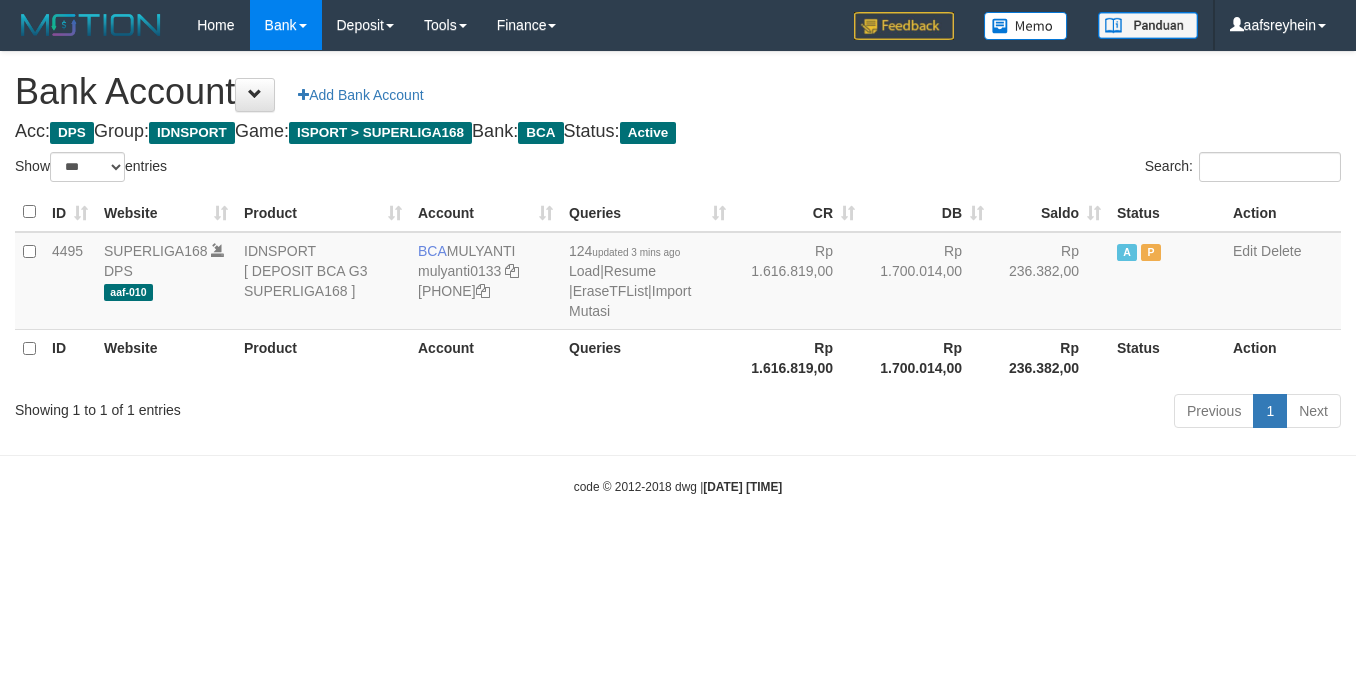 select on "***" 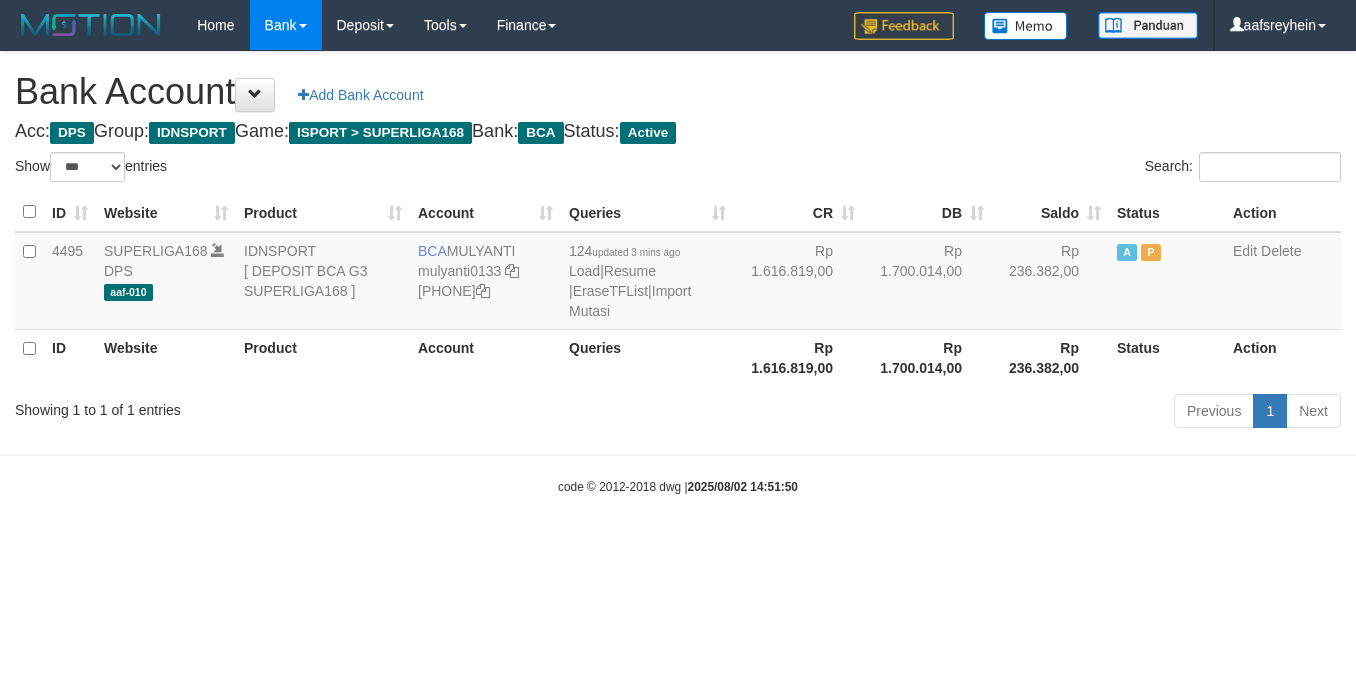 select on "***" 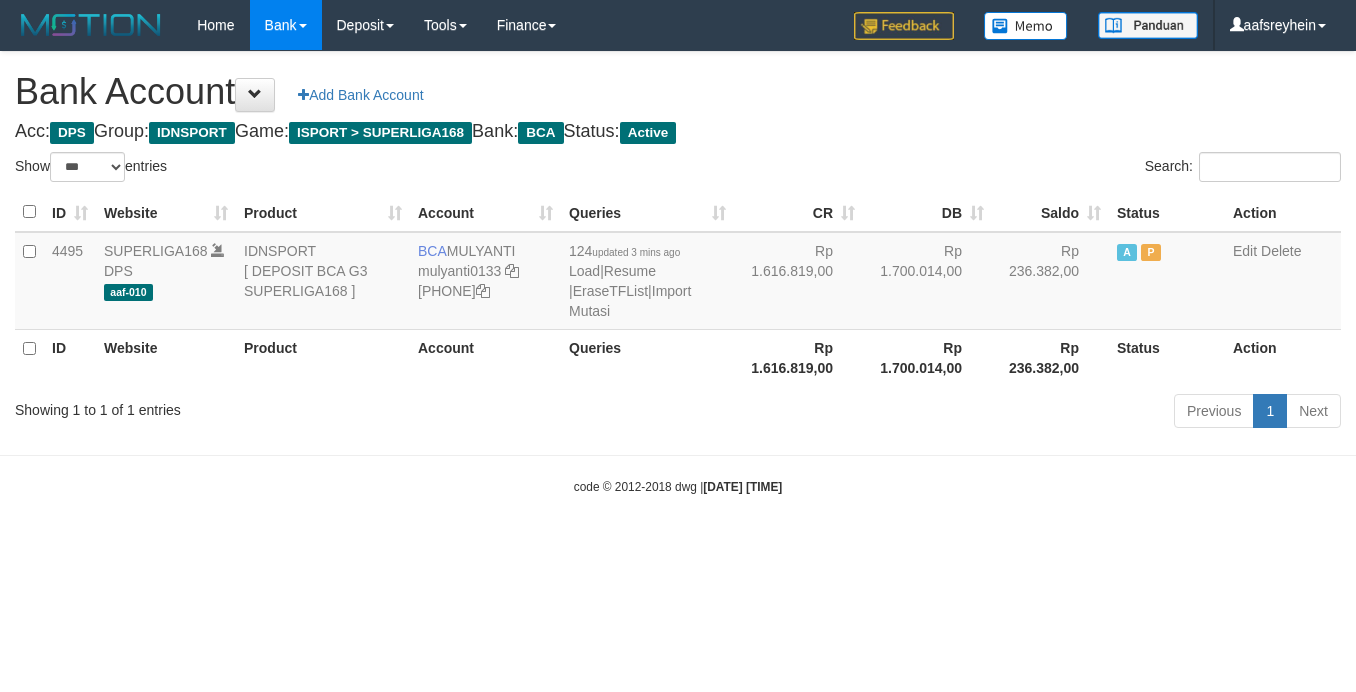 select on "***" 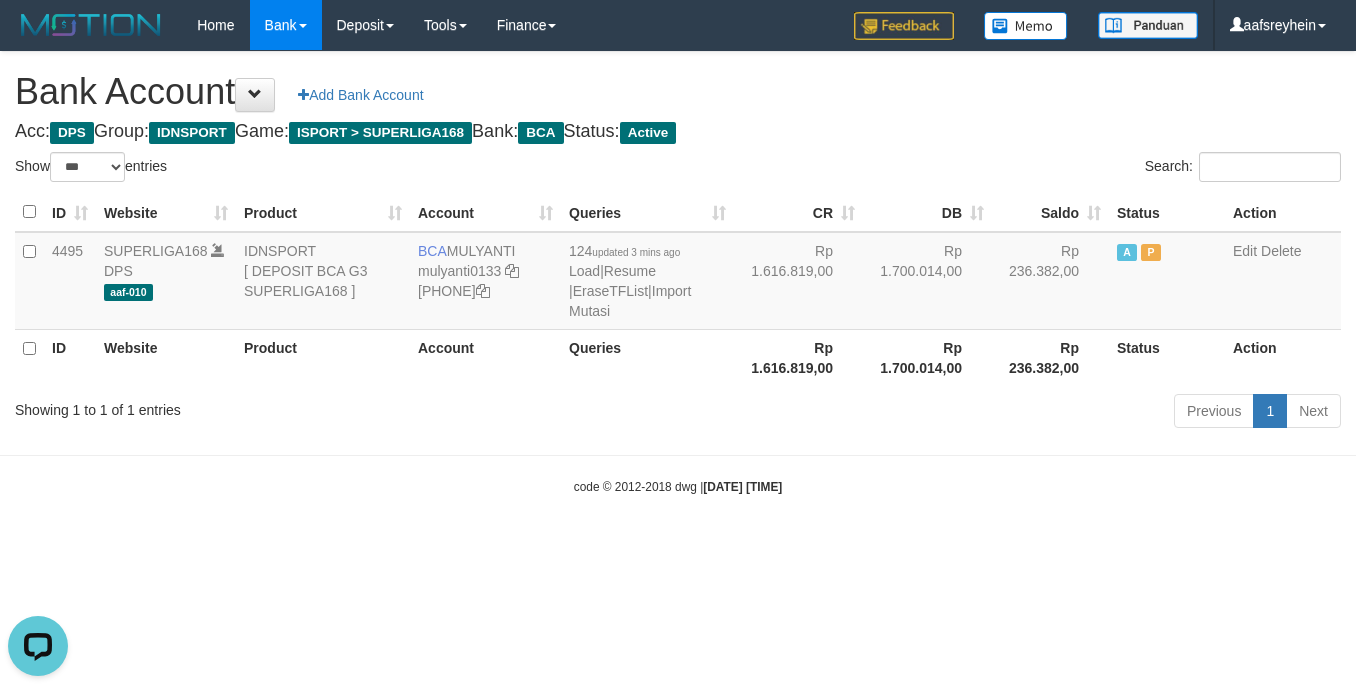 scroll, scrollTop: 0, scrollLeft: 0, axis: both 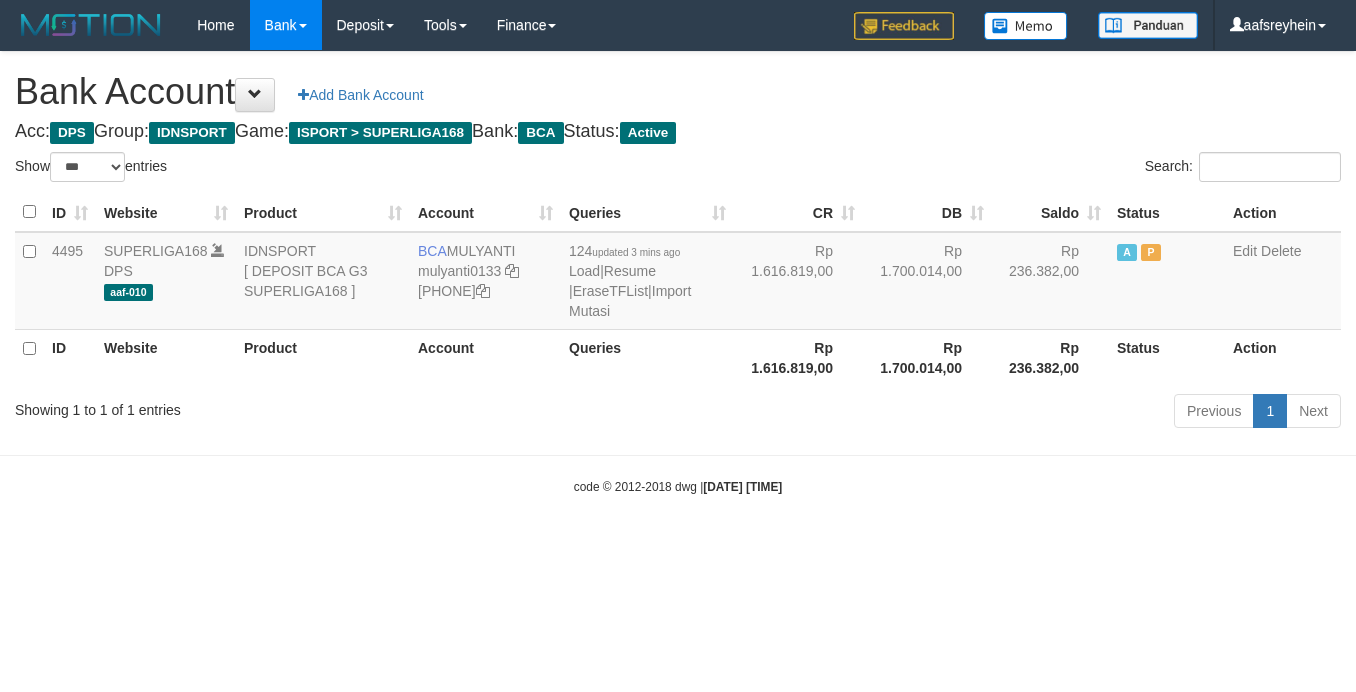 select on "***" 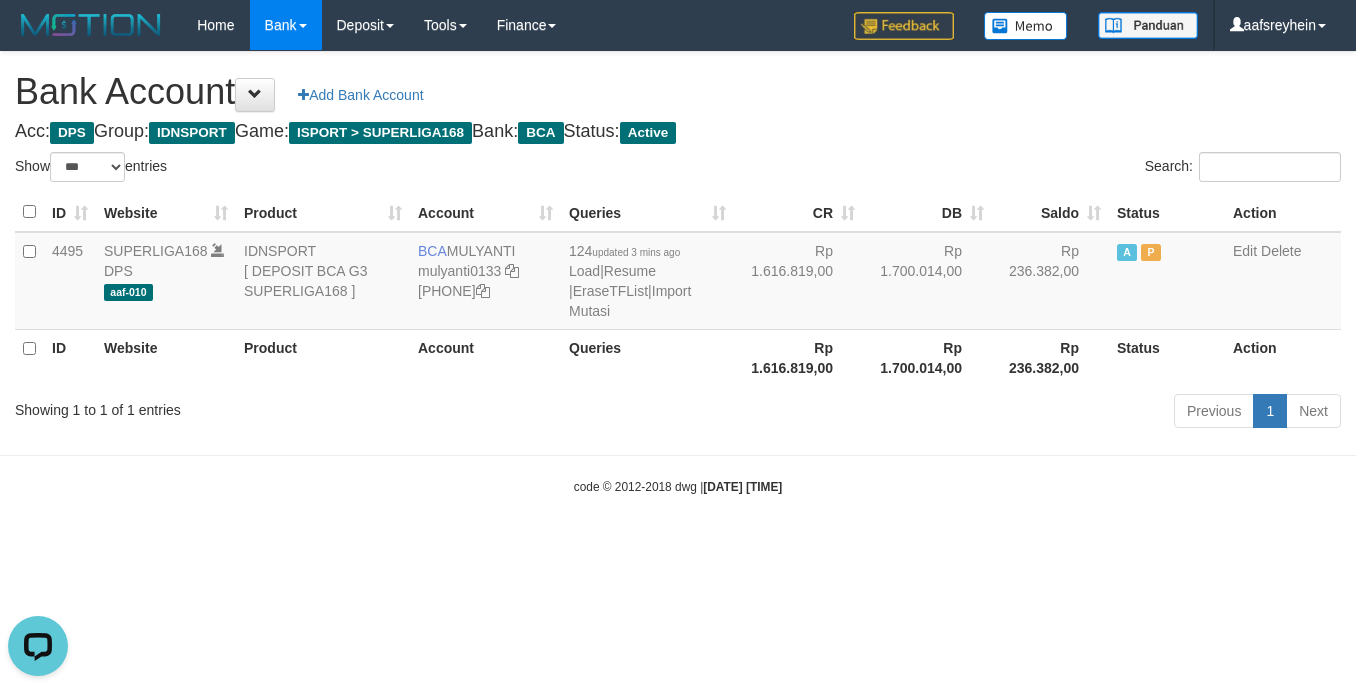 scroll, scrollTop: 0, scrollLeft: 0, axis: both 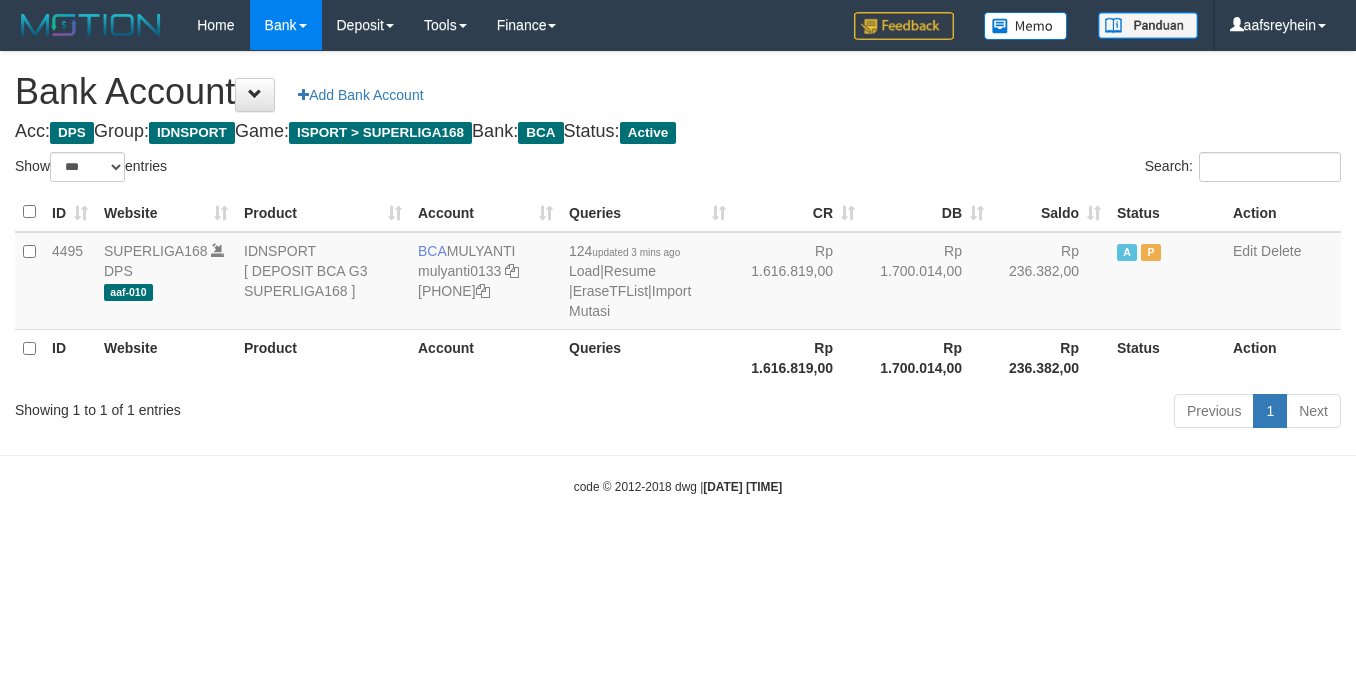 select on "***" 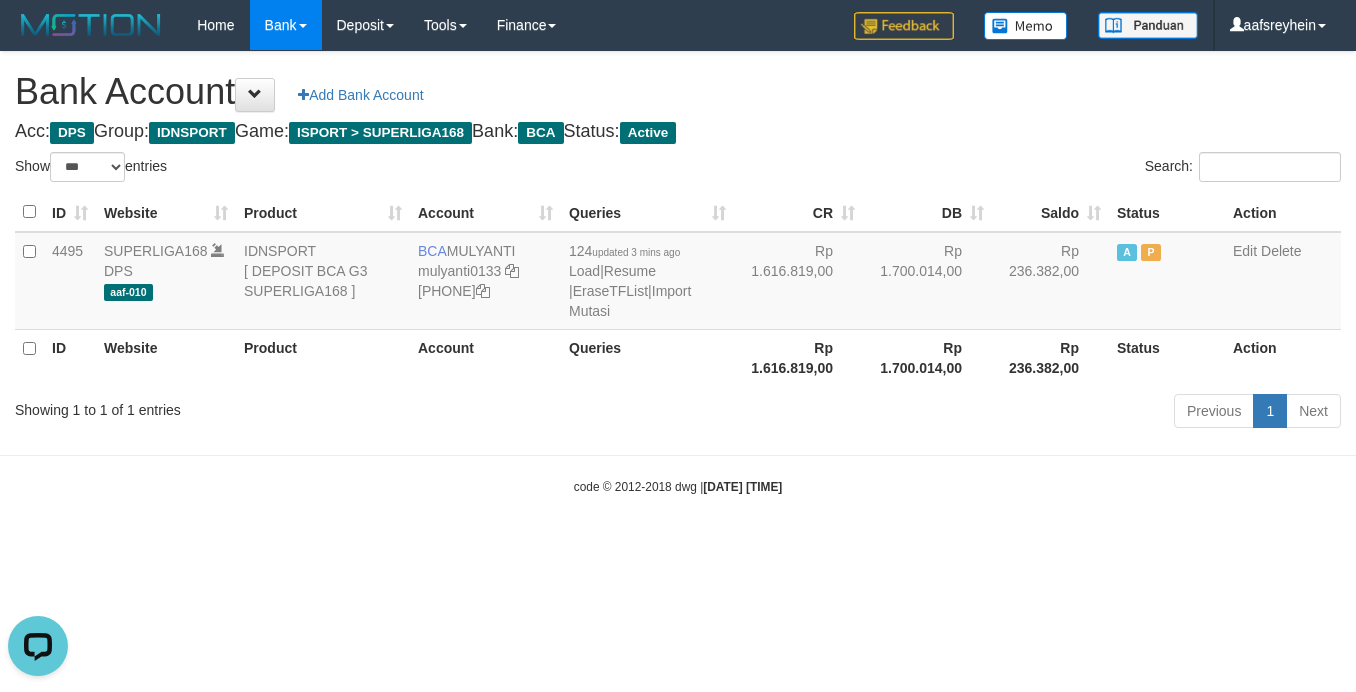 scroll, scrollTop: 0, scrollLeft: 0, axis: both 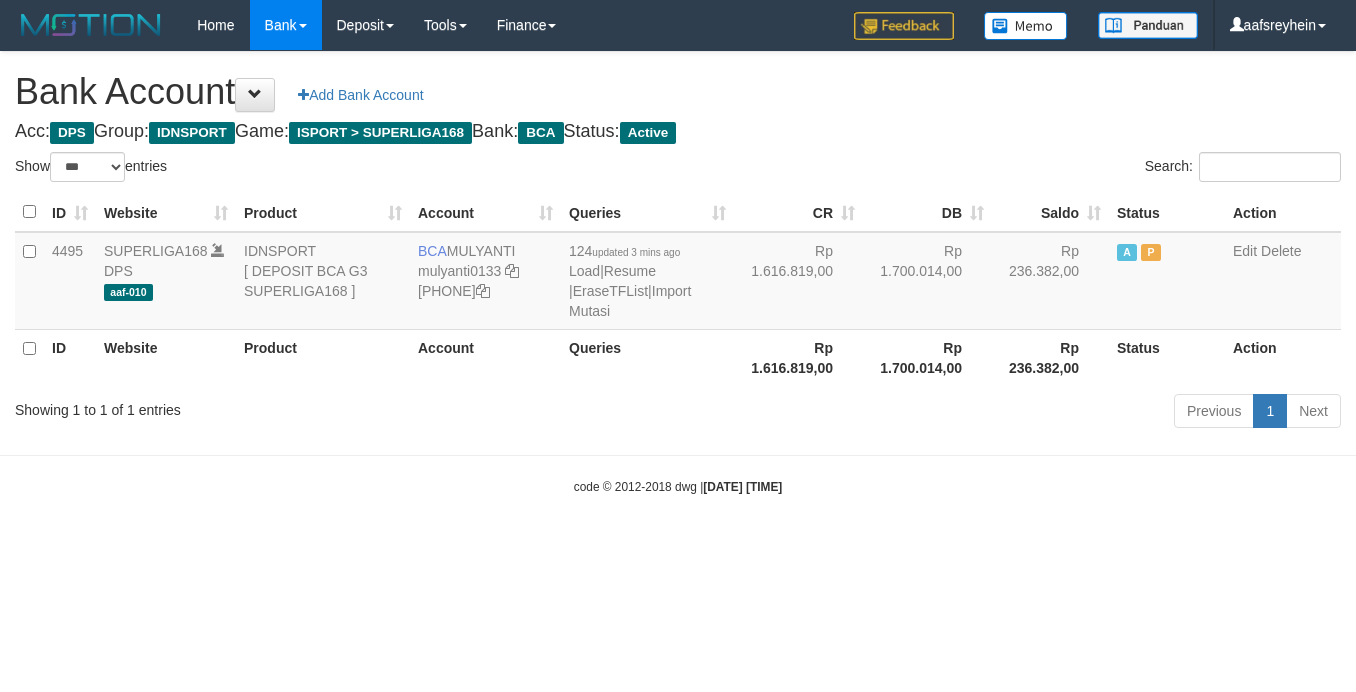 select on "***" 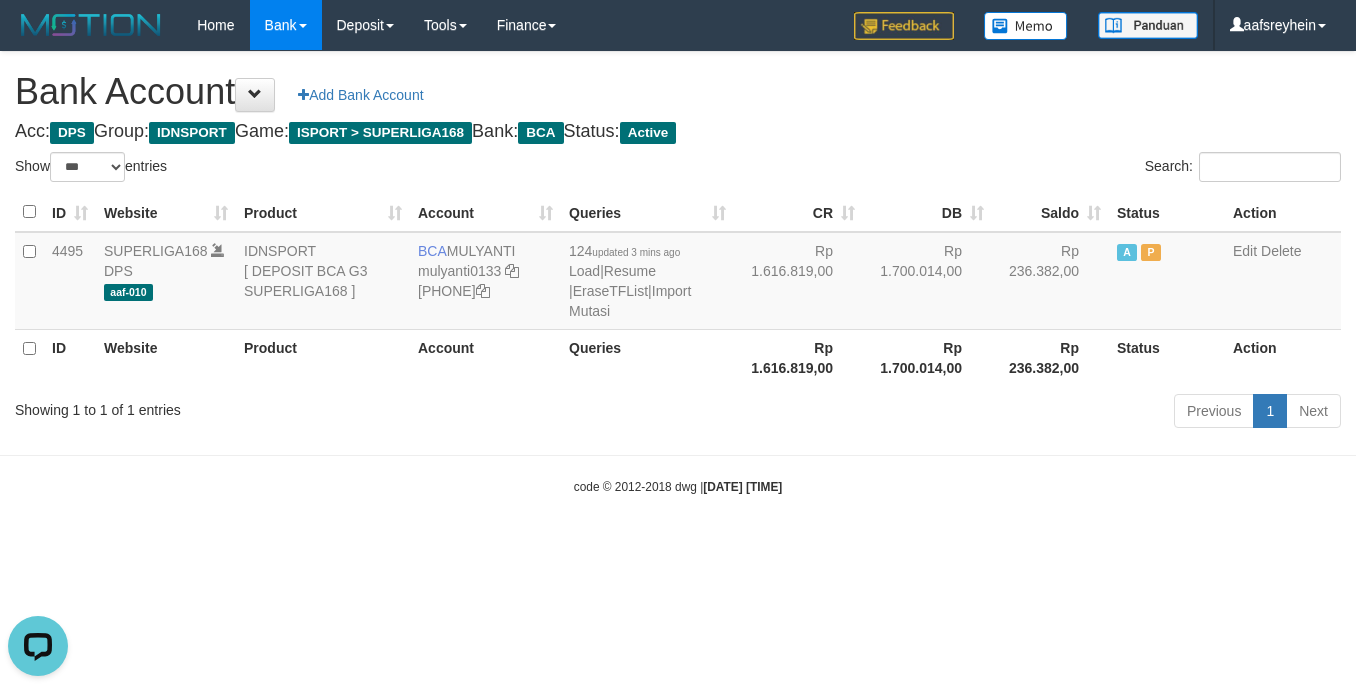 scroll, scrollTop: 0, scrollLeft: 0, axis: both 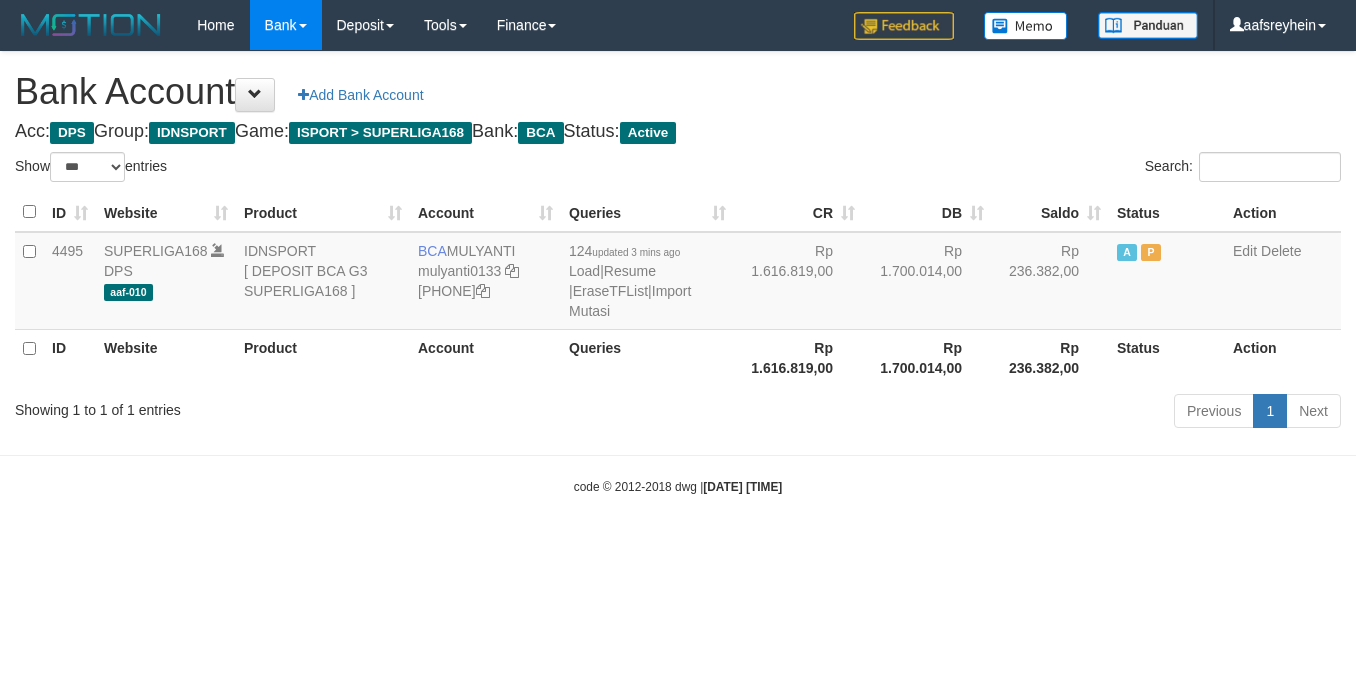 select on "***" 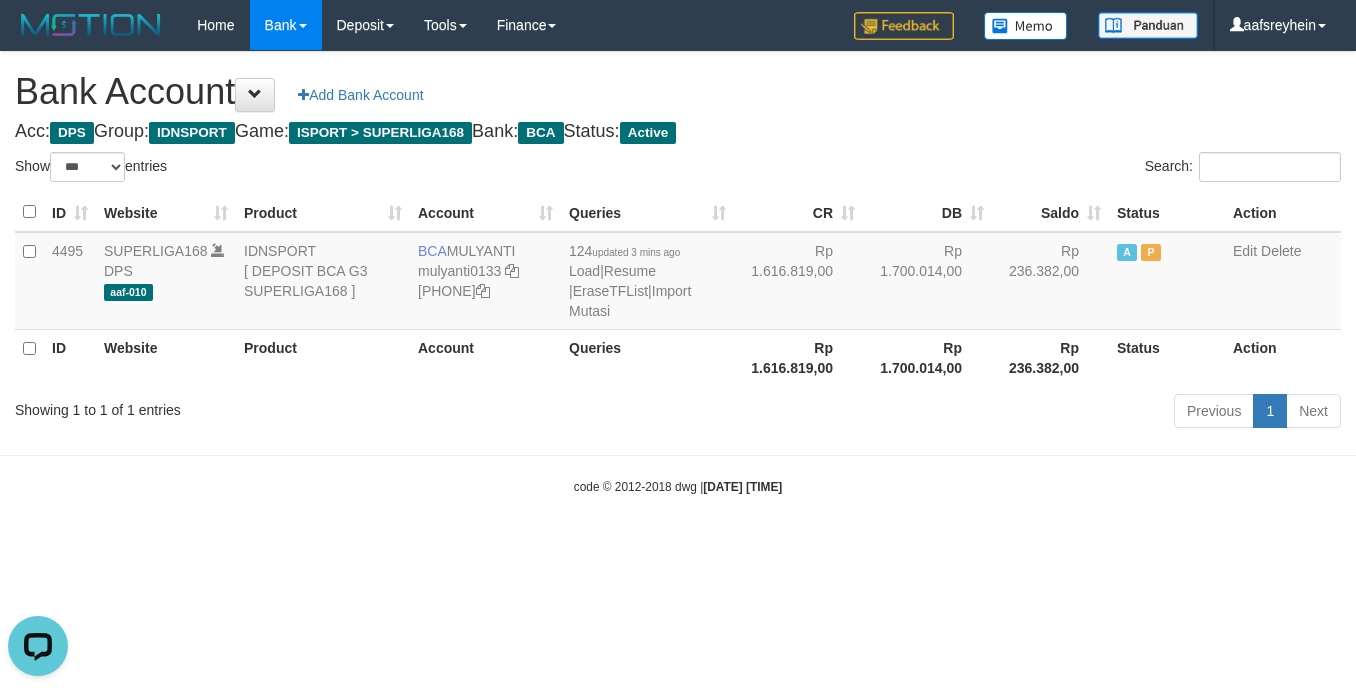 scroll, scrollTop: 0, scrollLeft: 0, axis: both 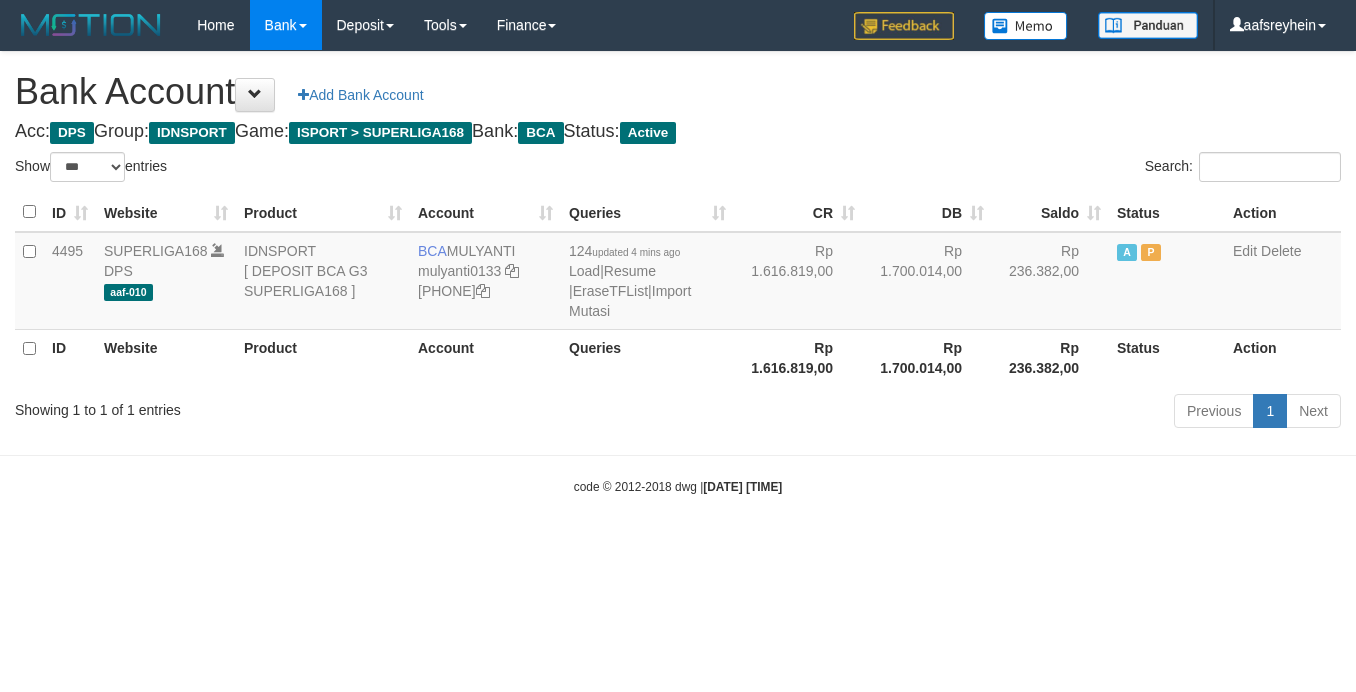 select on "***" 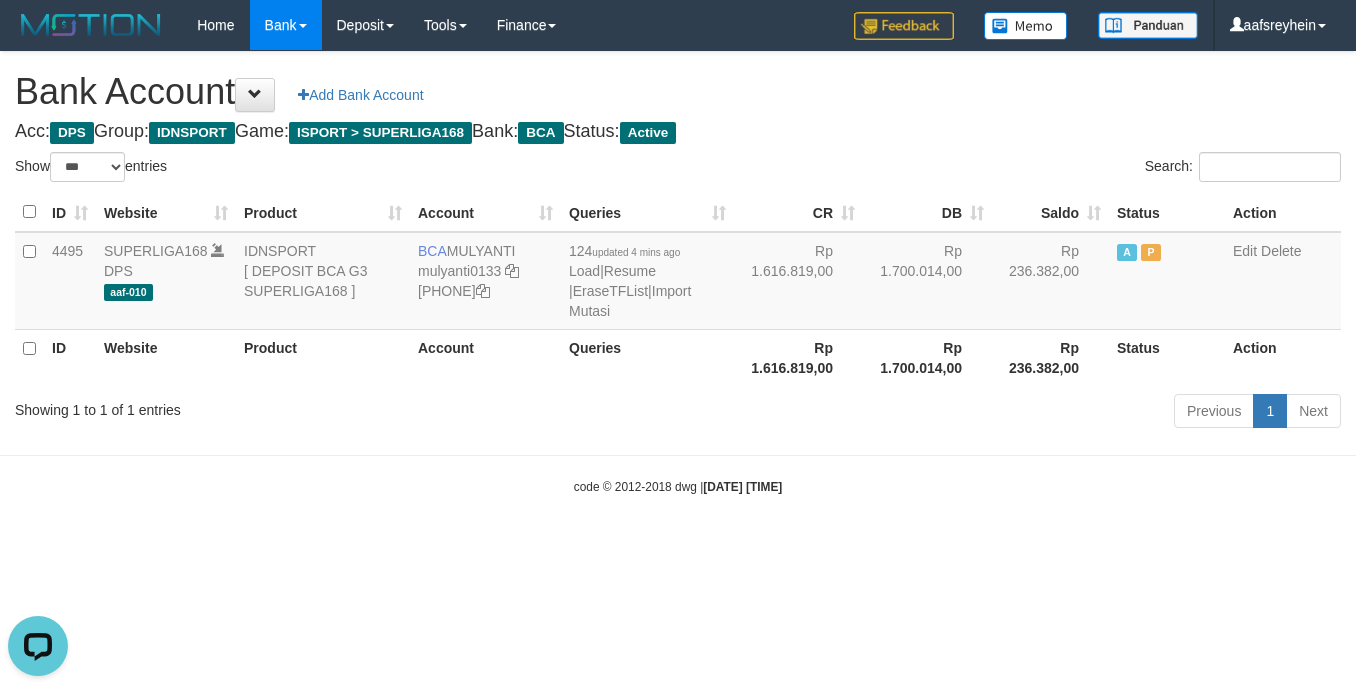 scroll, scrollTop: 0, scrollLeft: 0, axis: both 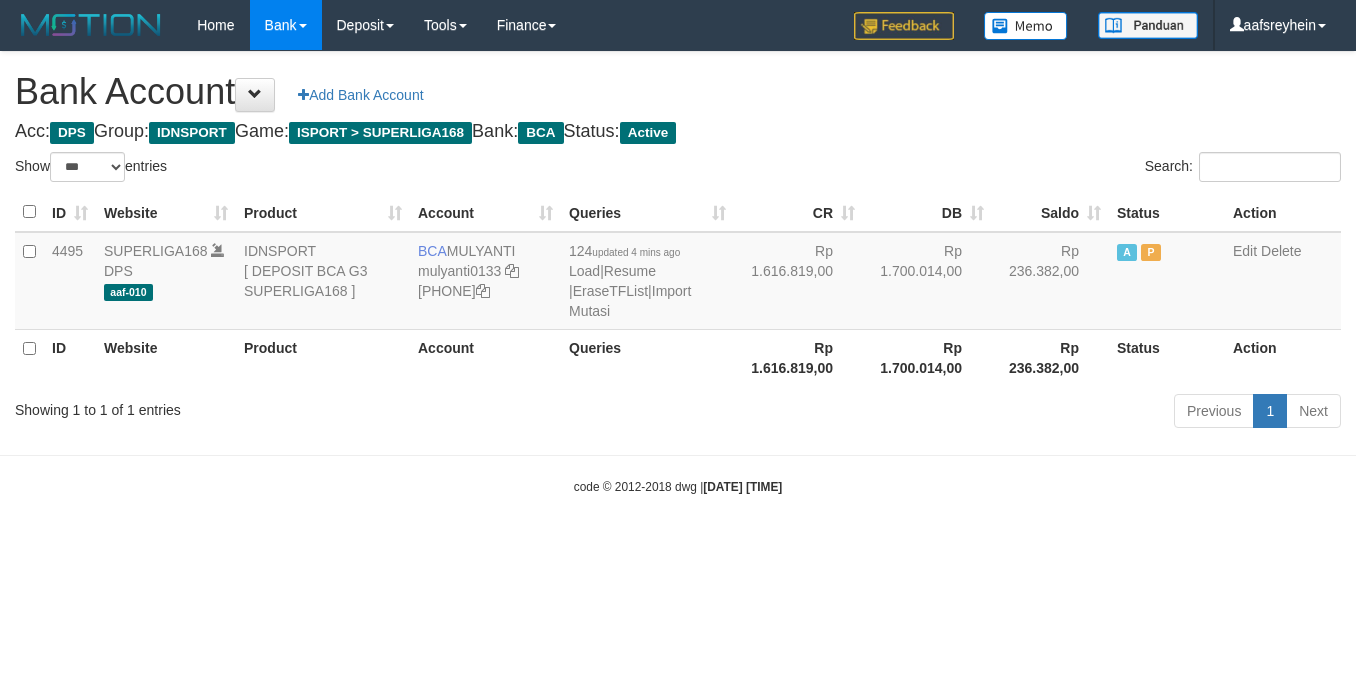 select on "***" 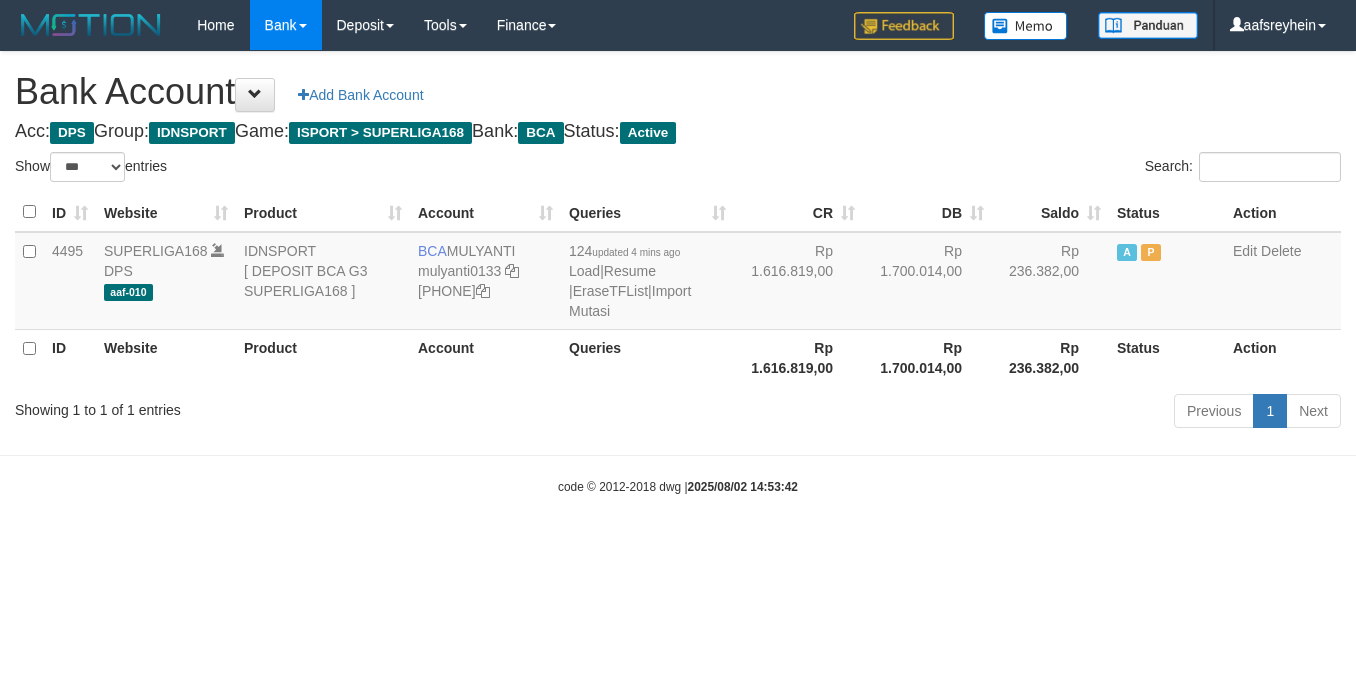 select on "***" 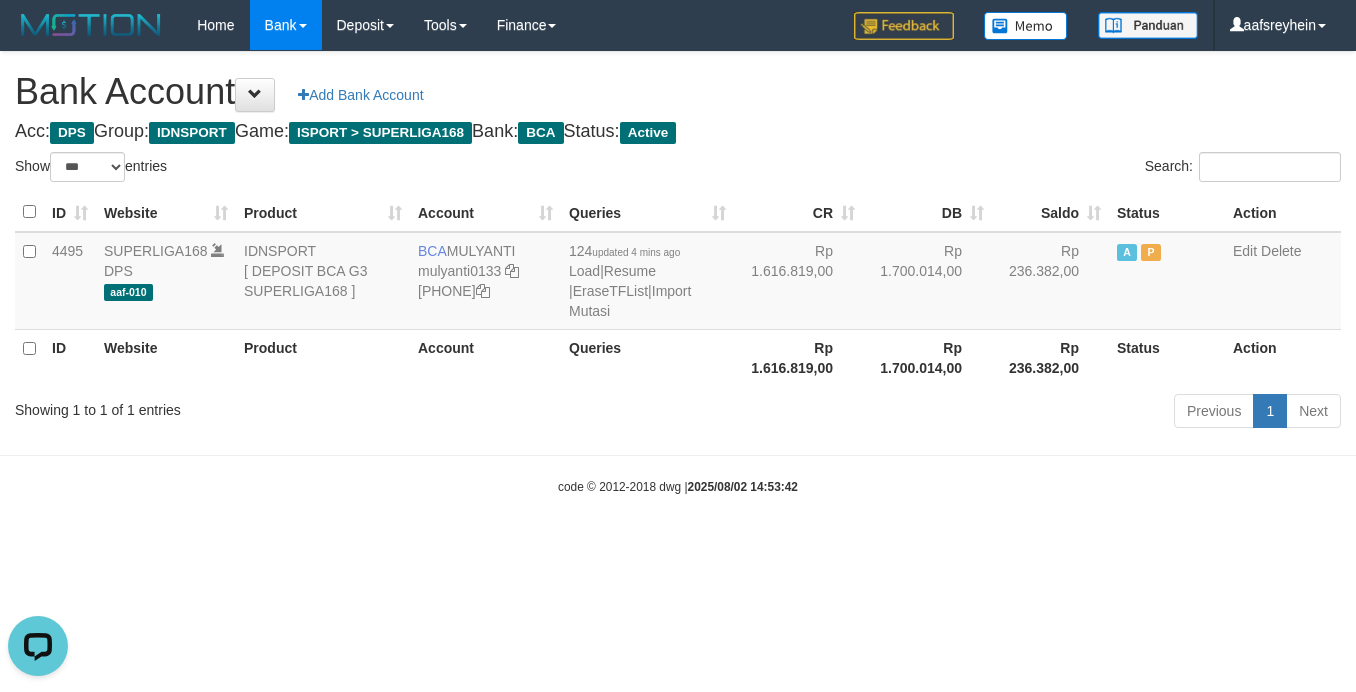 scroll, scrollTop: 0, scrollLeft: 0, axis: both 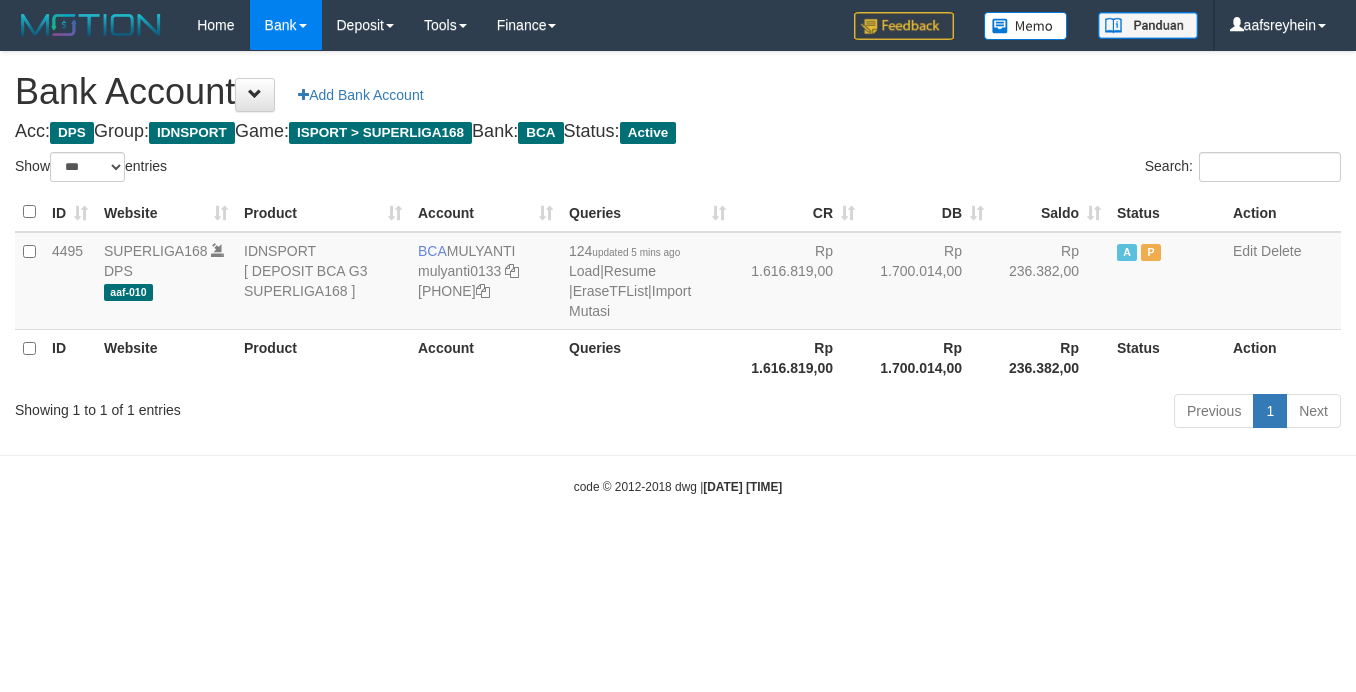 select on "***" 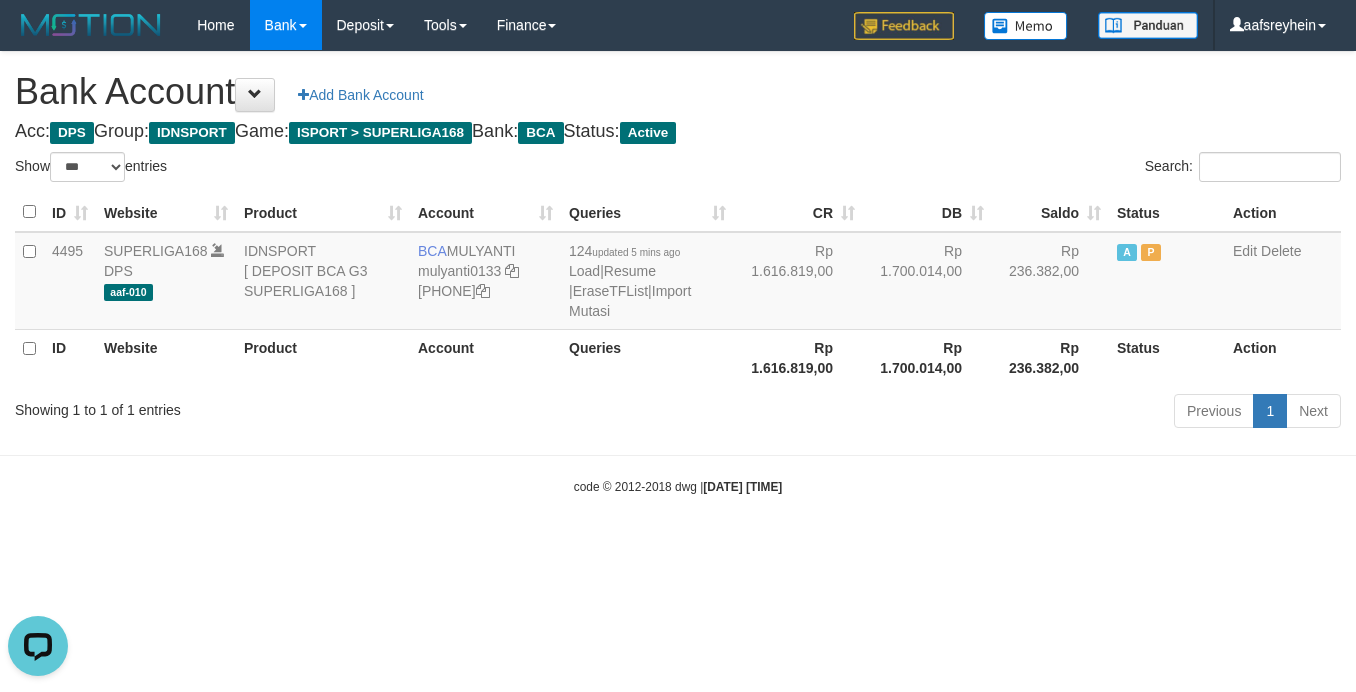 scroll, scrollTop: 0, scrollLeft: 0, axis: both 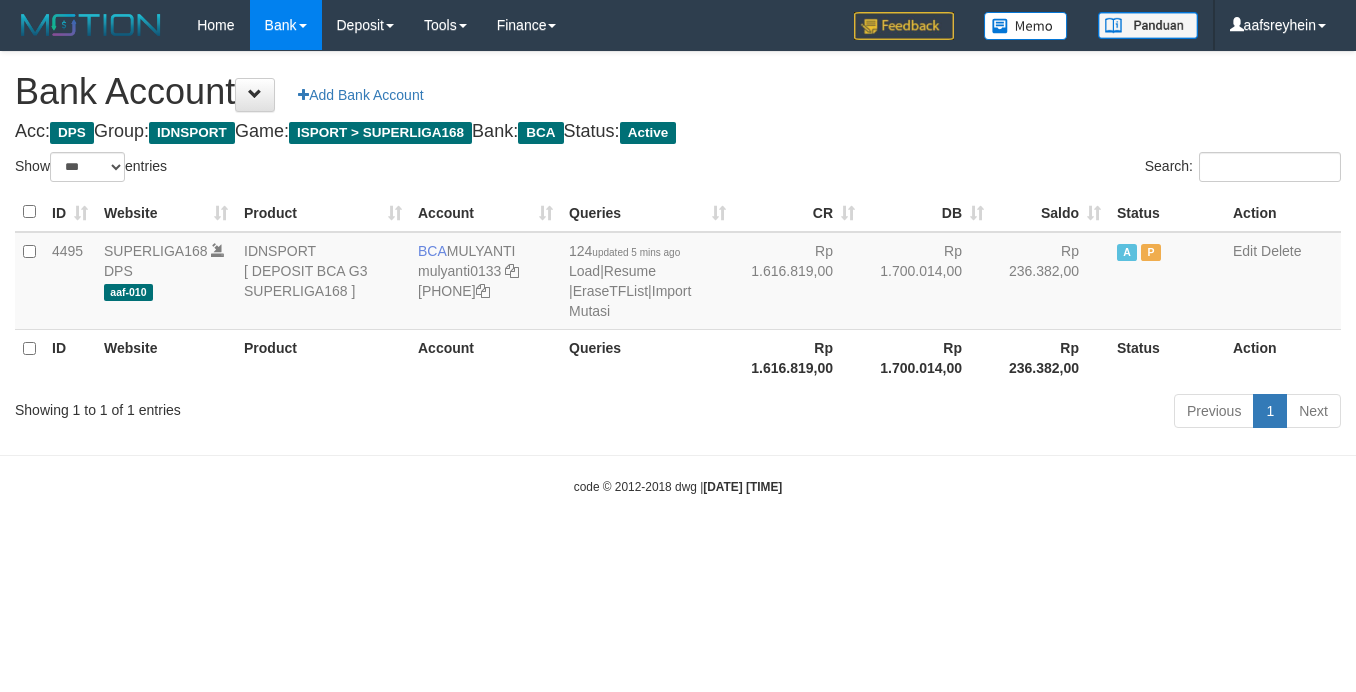 select on "***" 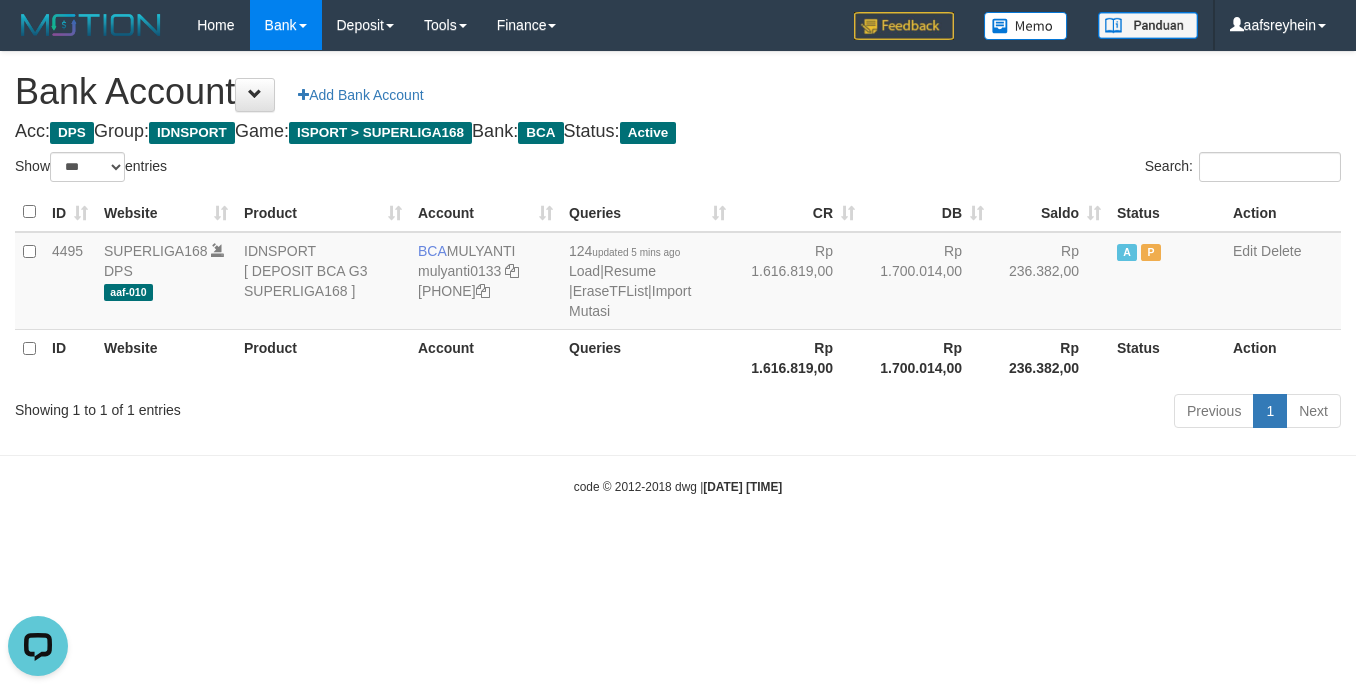 scroll, scrollTop: 0, scrollLeft: 0, axis: both 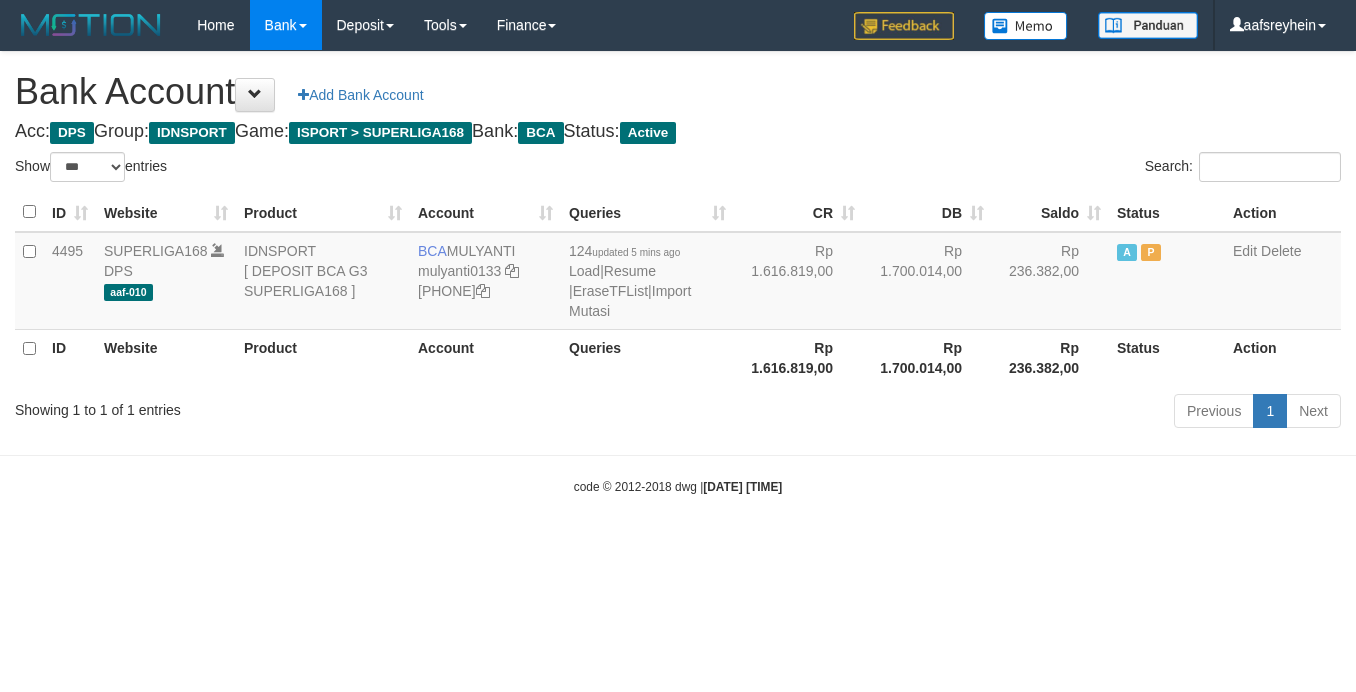 select on "***" 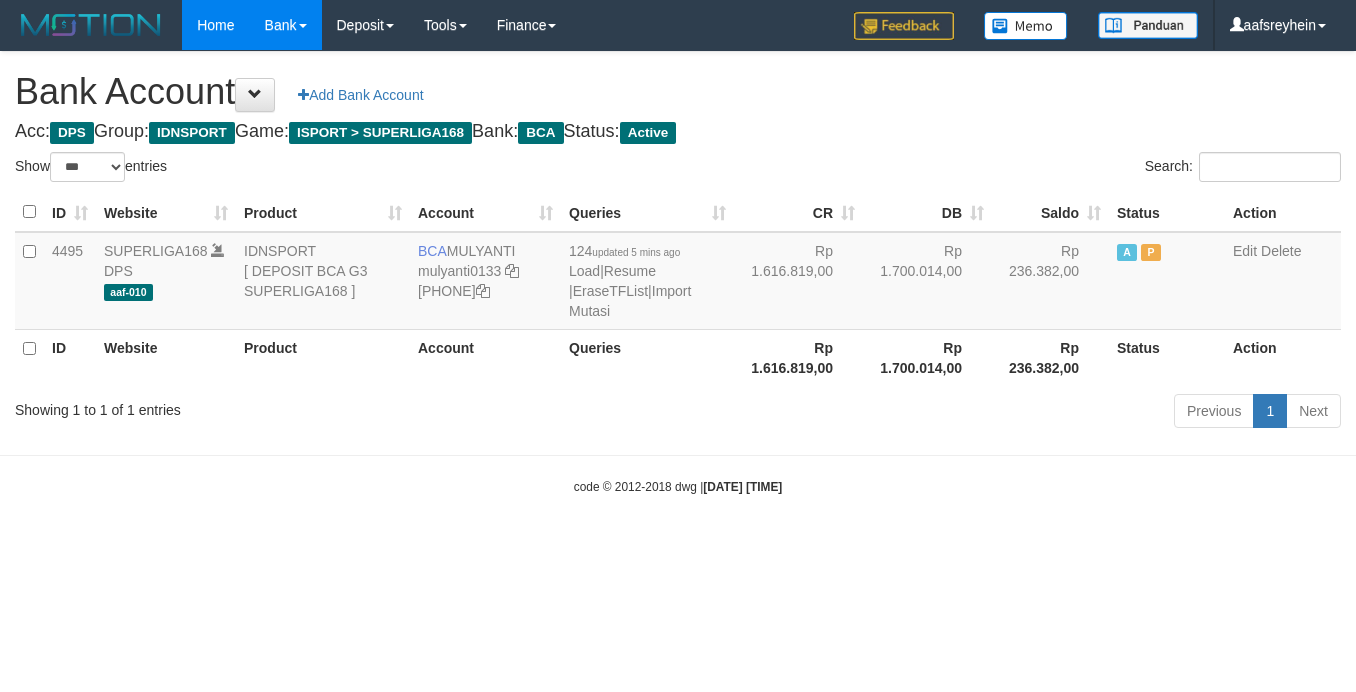 scroll, scrollTop: 0, scrollLeft: 0, axis: both 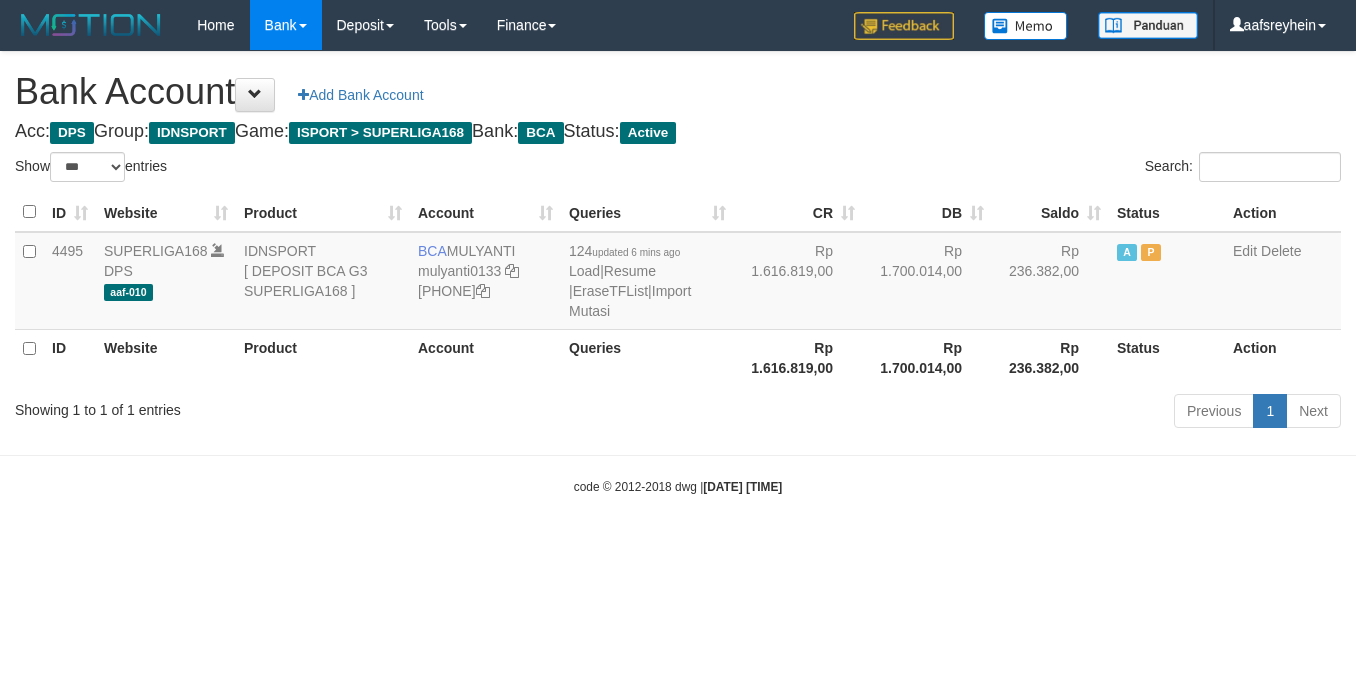 select on "***" 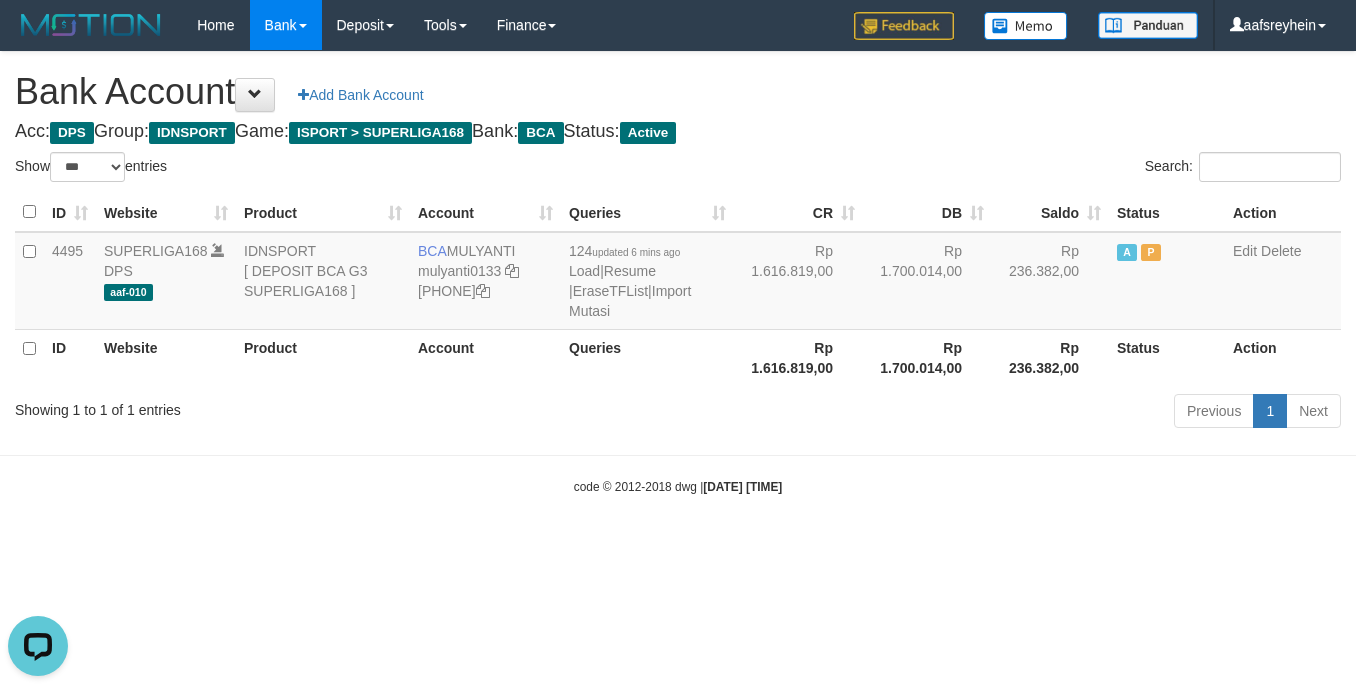 scroll, scrollTop: 0, scrollLeft: 0, axis: both 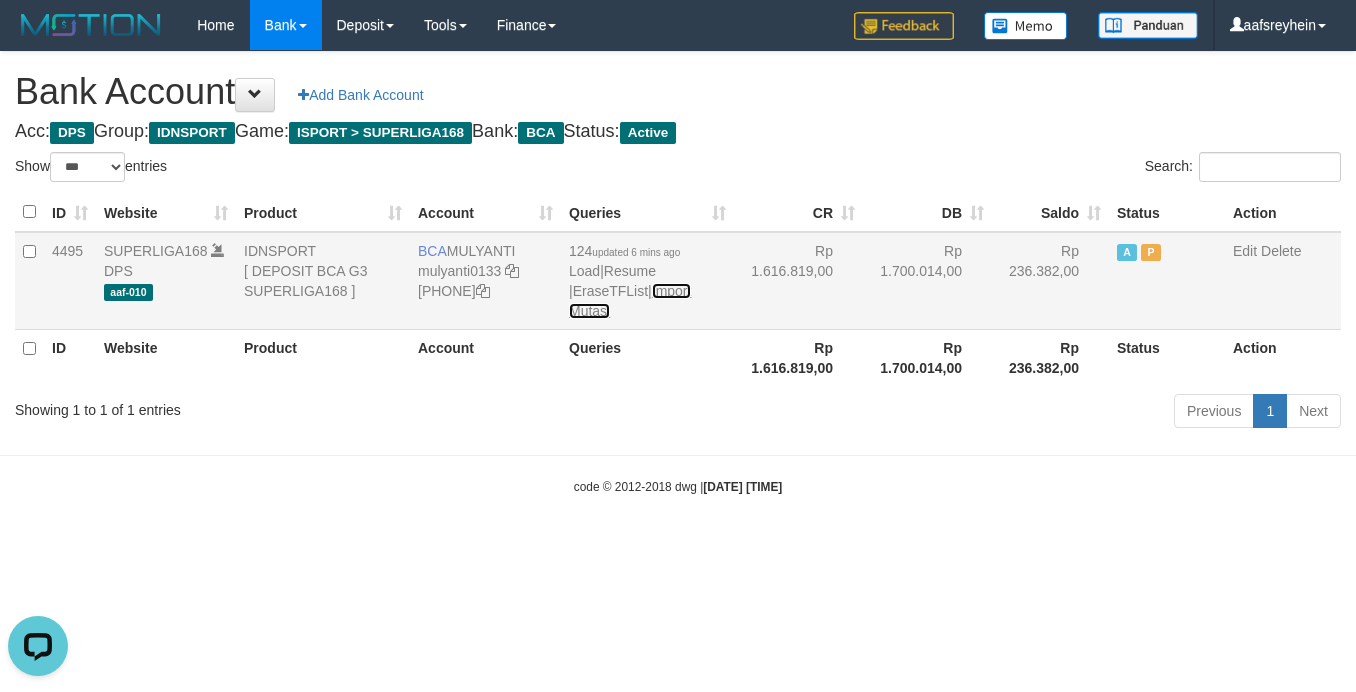 click on "Import Mutasi" at bounding box center (630, 301) 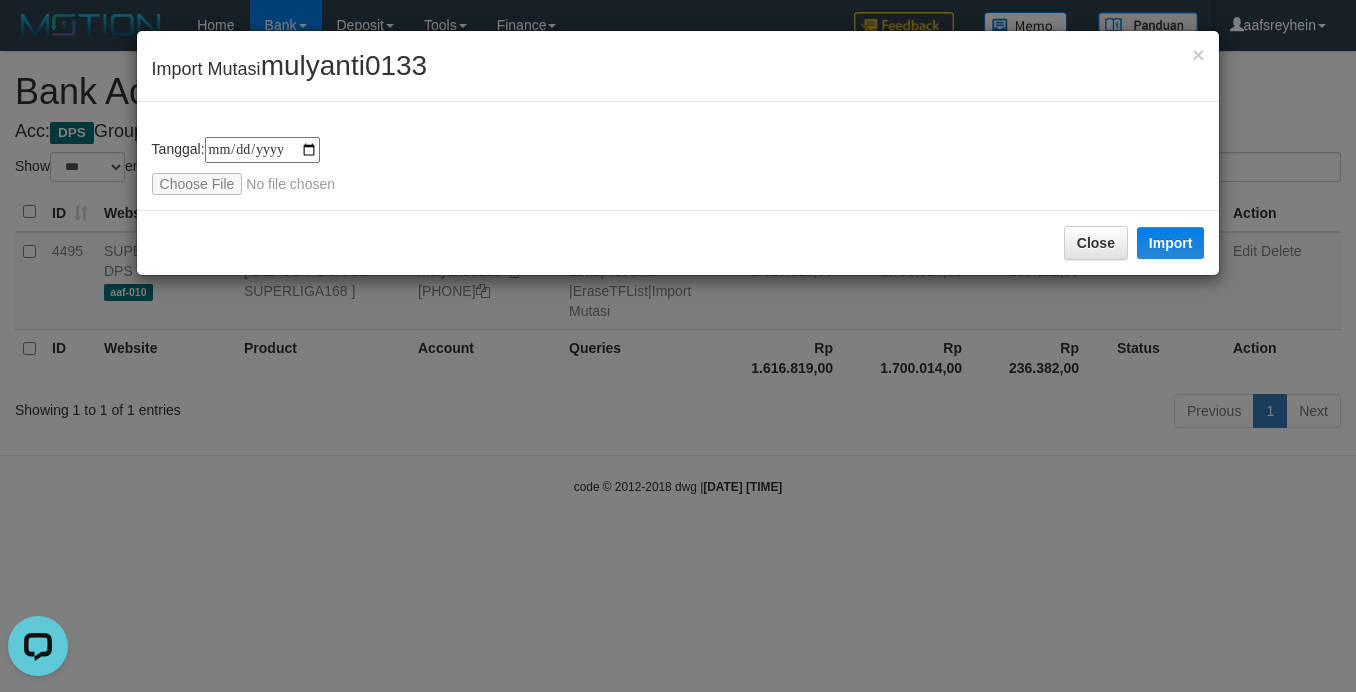 type on "**********" 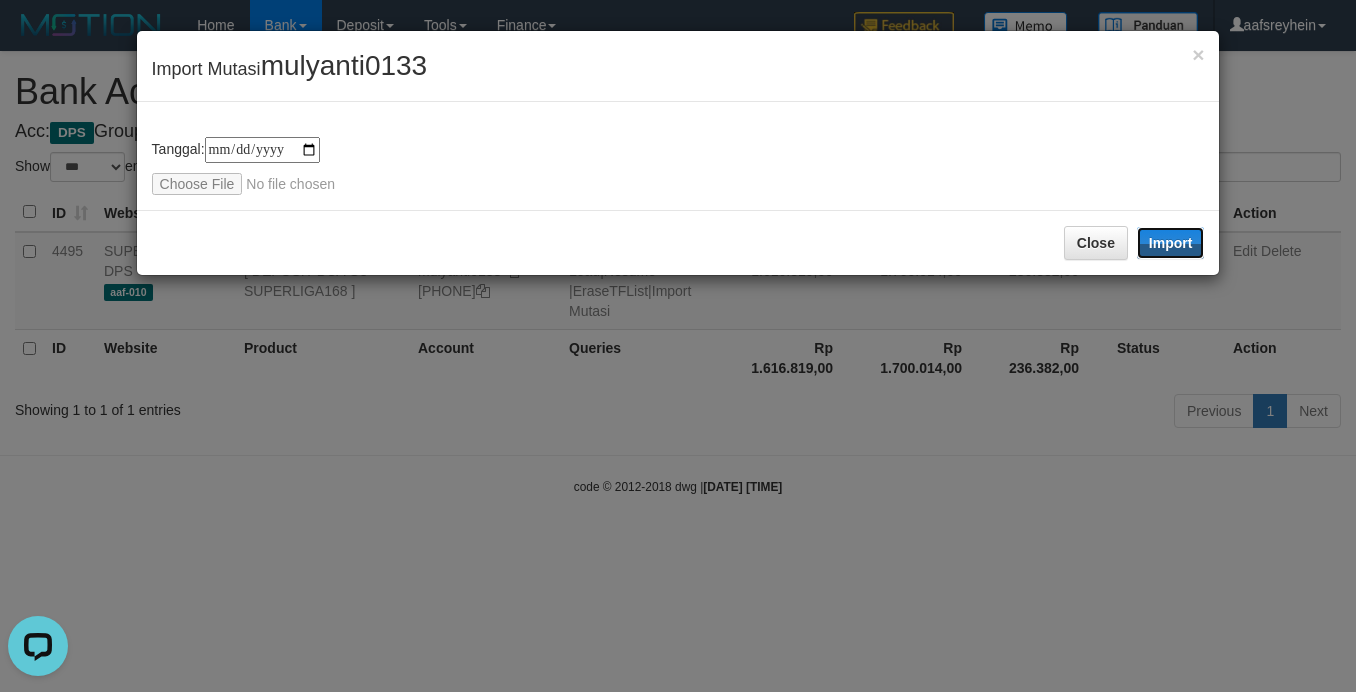 click on "Import" at bounding box center (1171, 243) 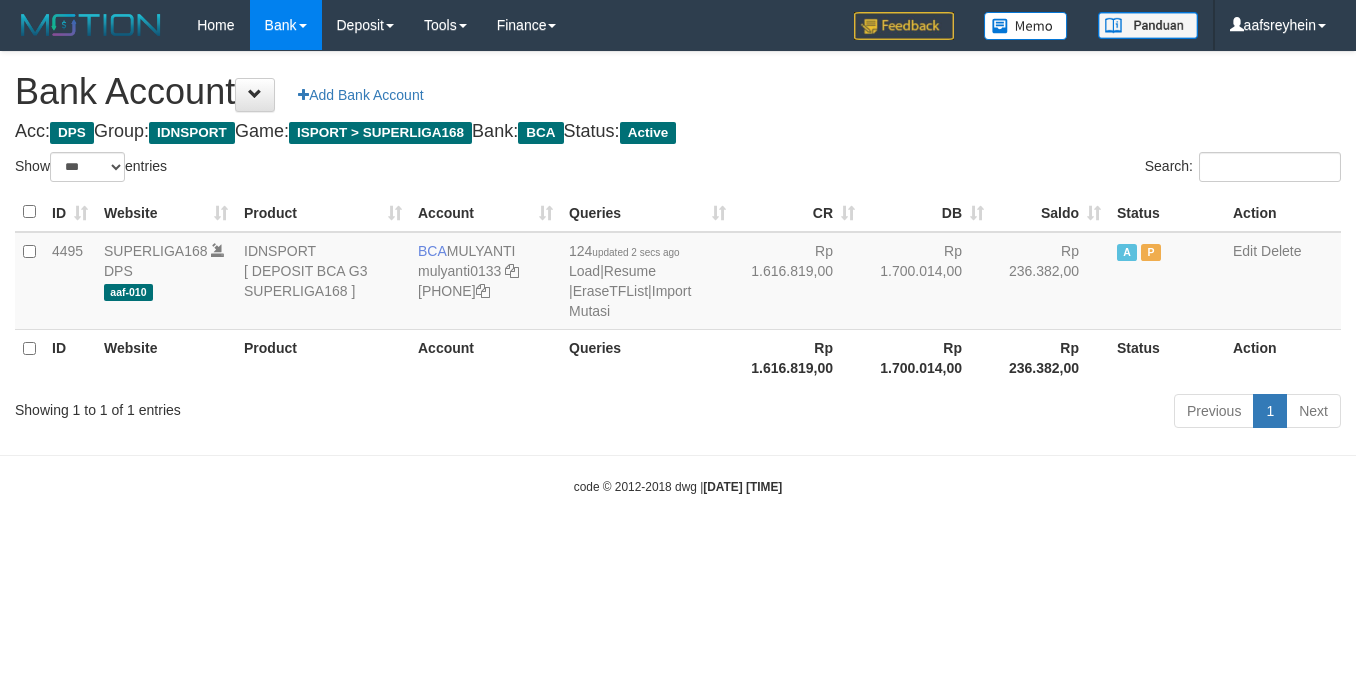 select on "***" 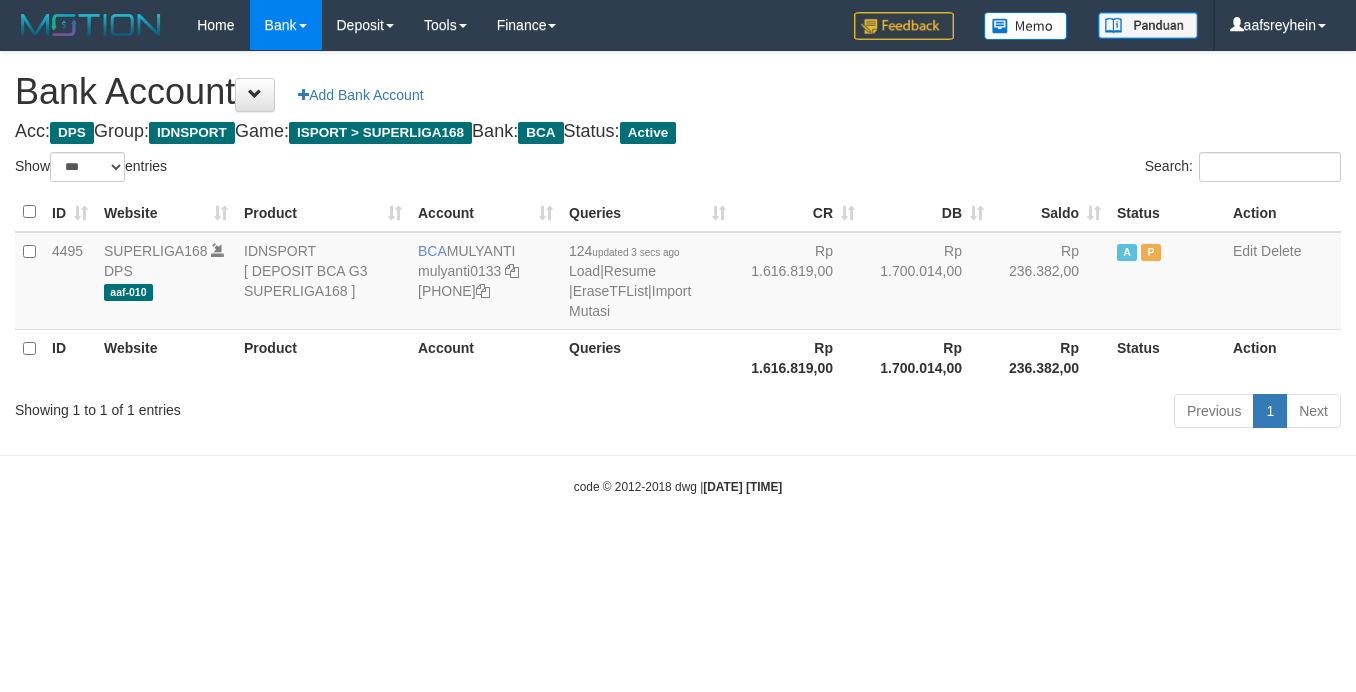 select on "***" 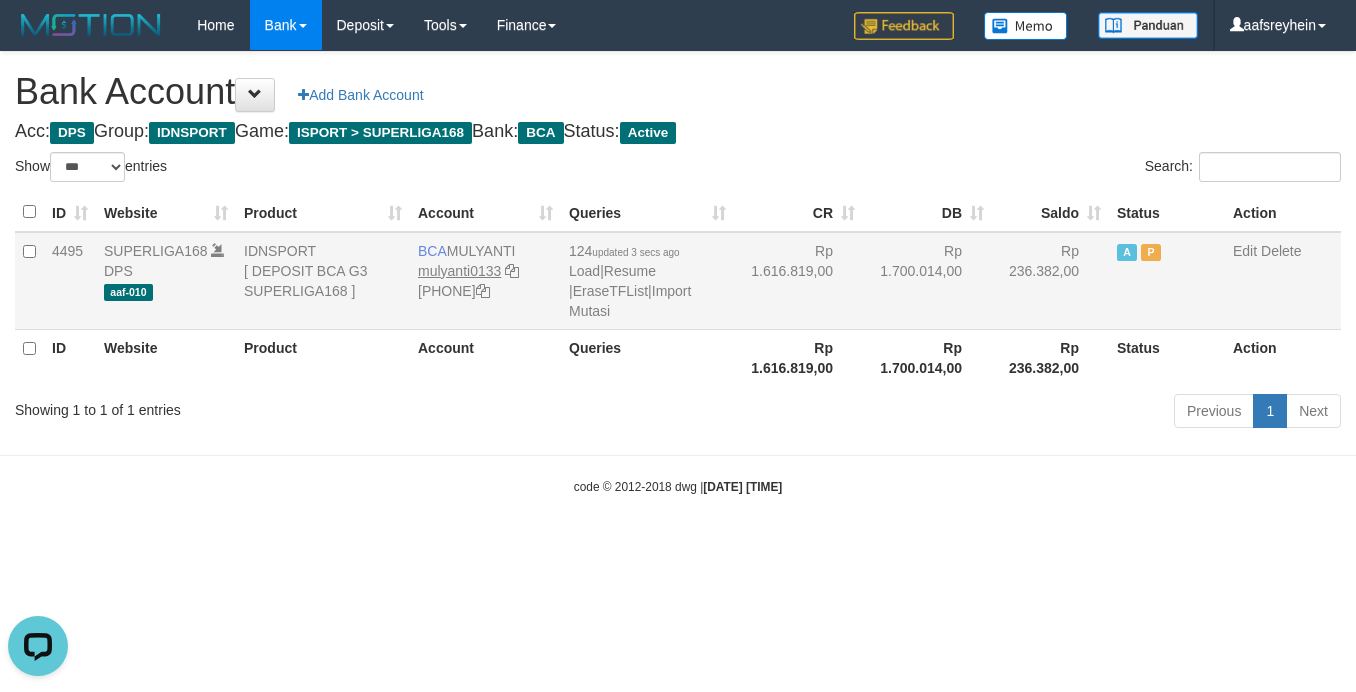 scroll, scrollTop: 0, scrollLeft: 0, axis: both 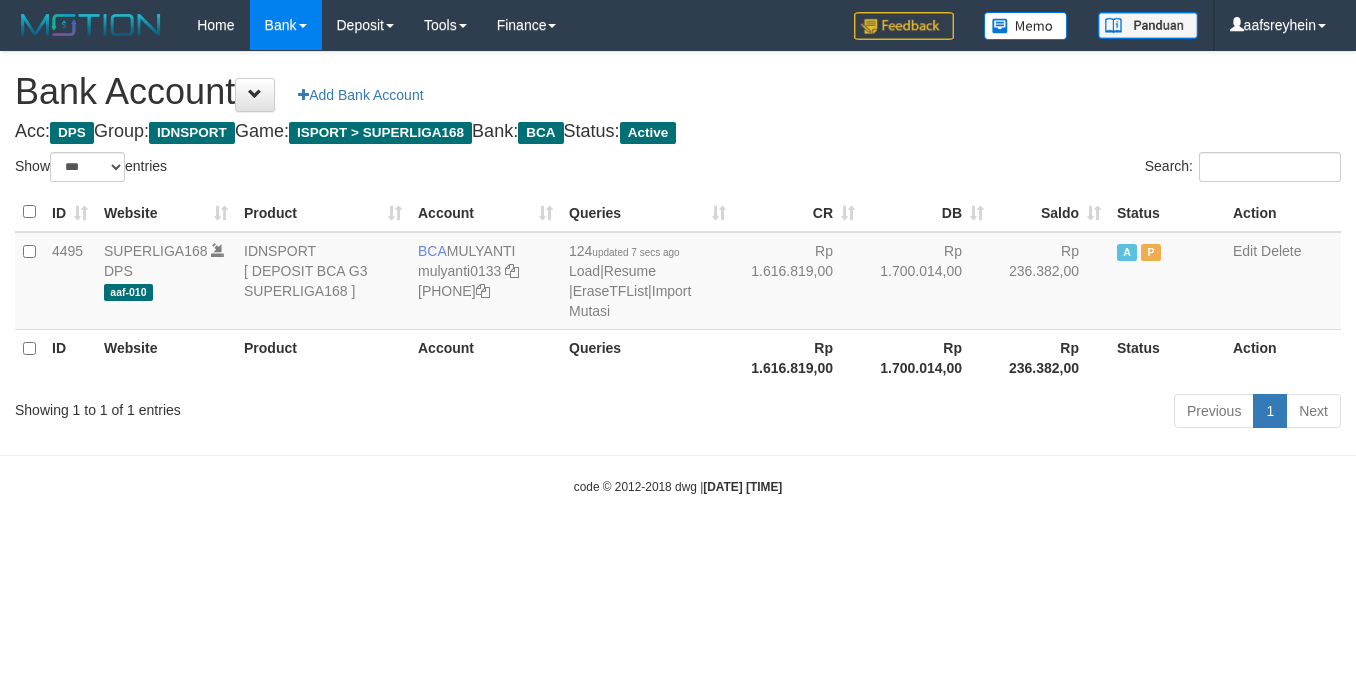 select on "***" 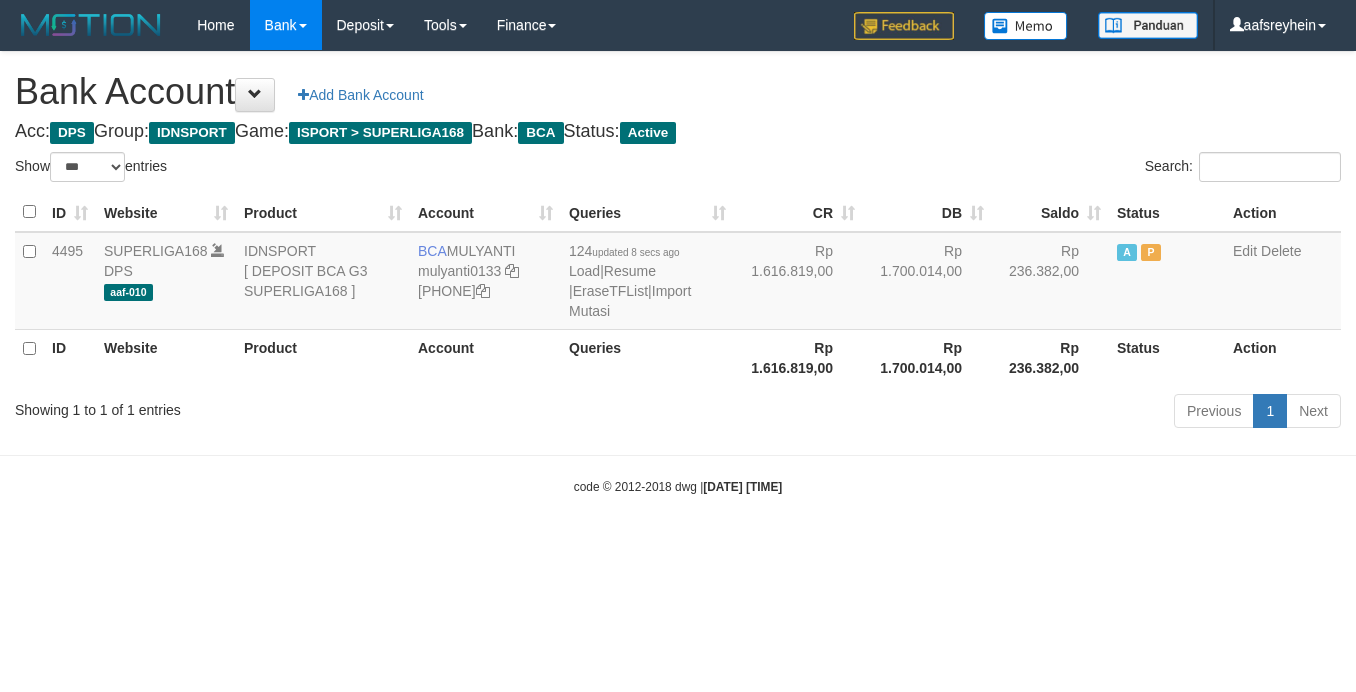 select on "***" 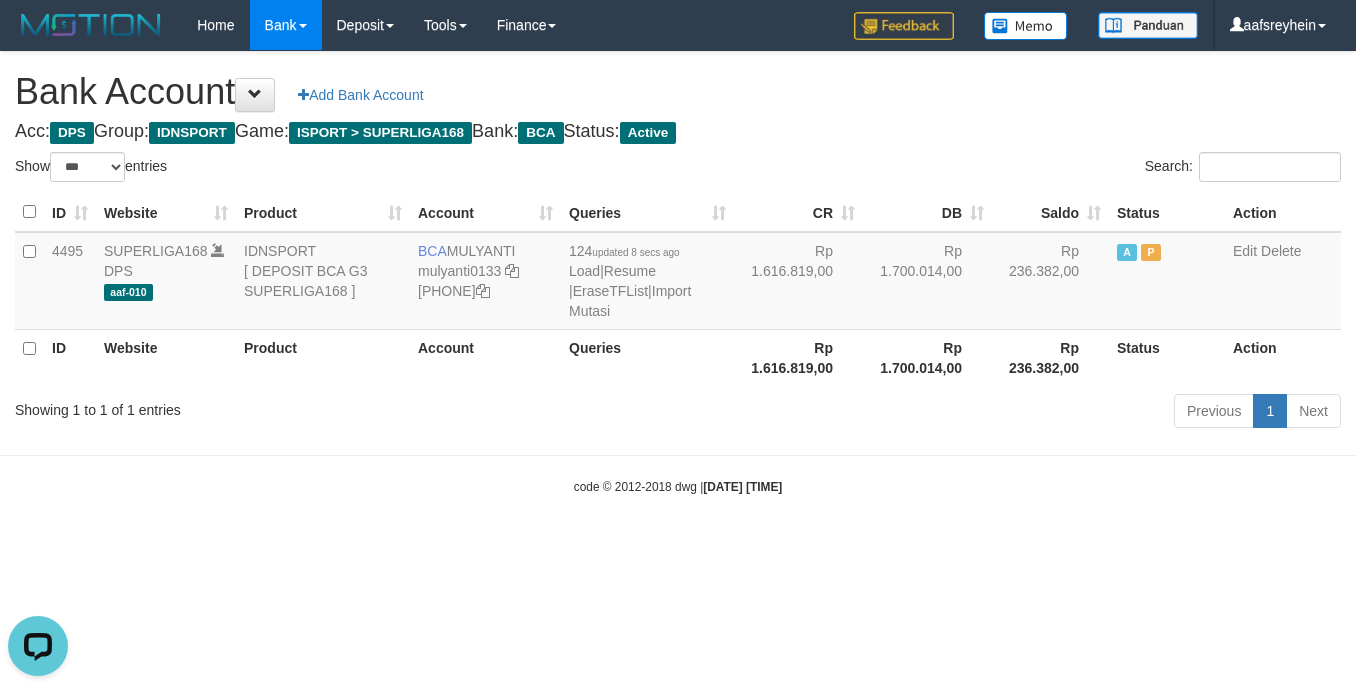 scroll, scrollTop: 0, scrollLeft: 0, axis: both 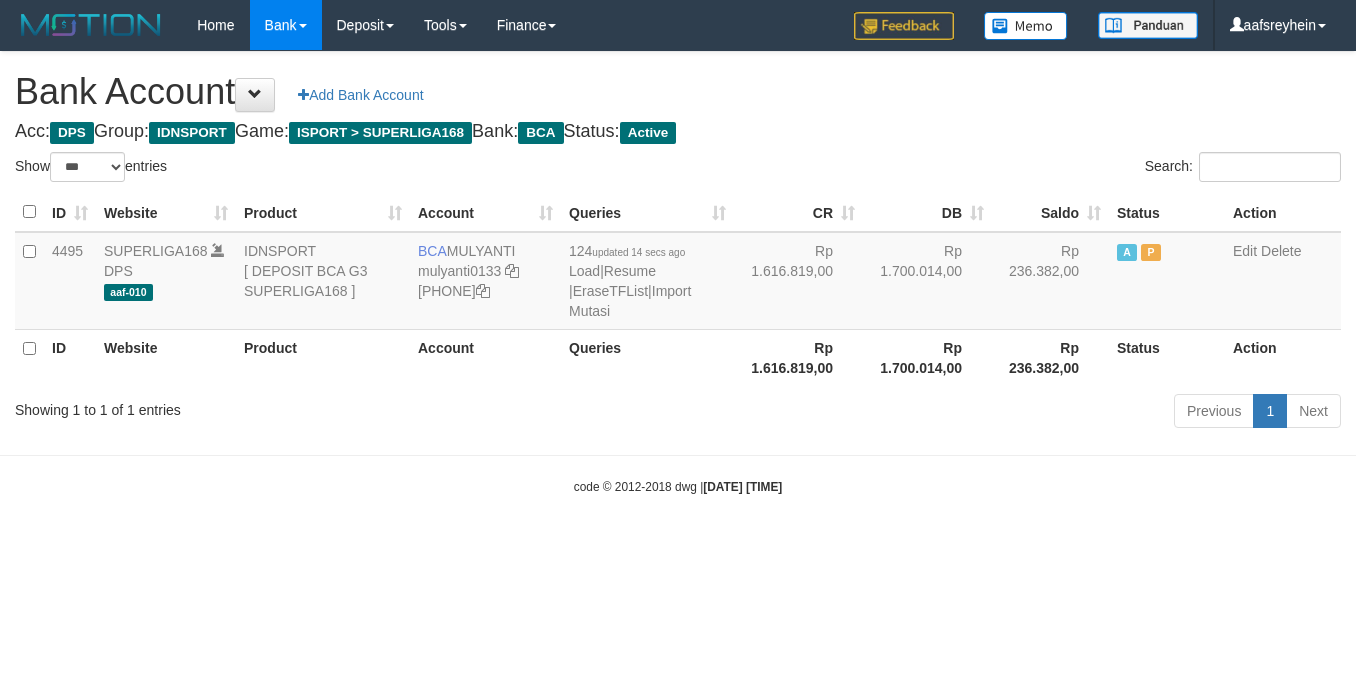 select on "***" 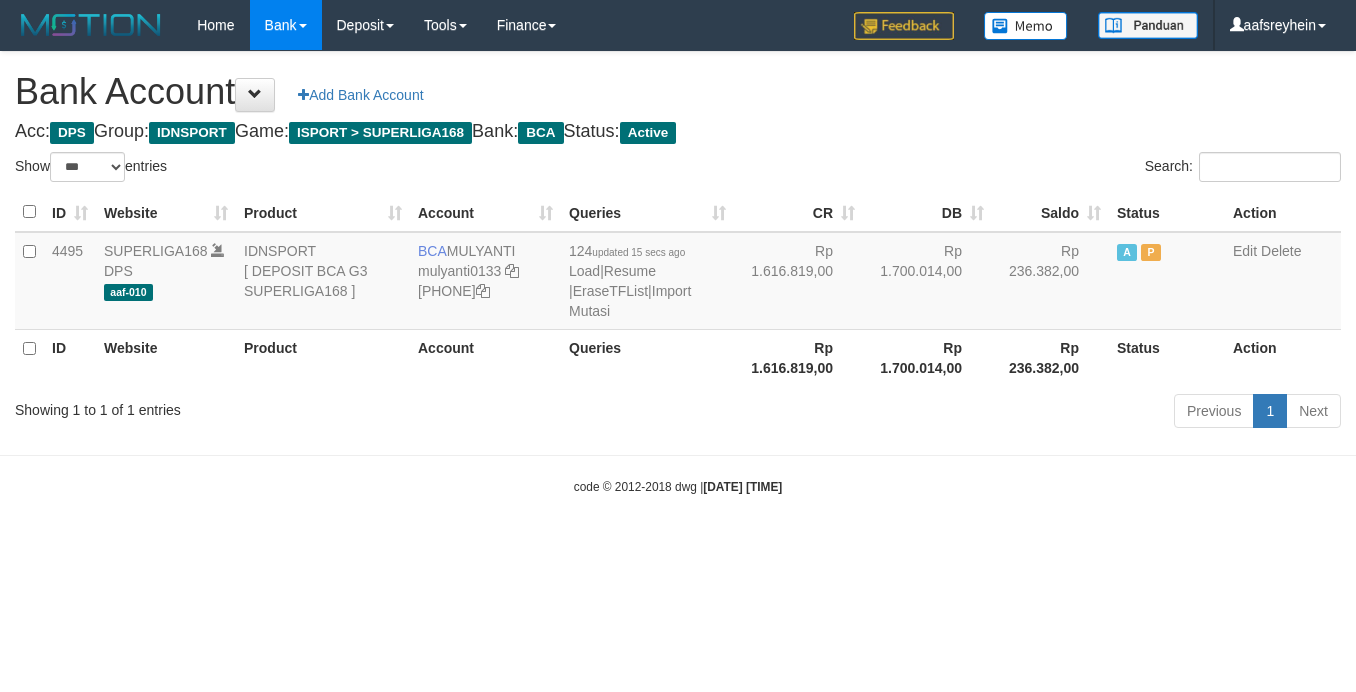 select on "***" 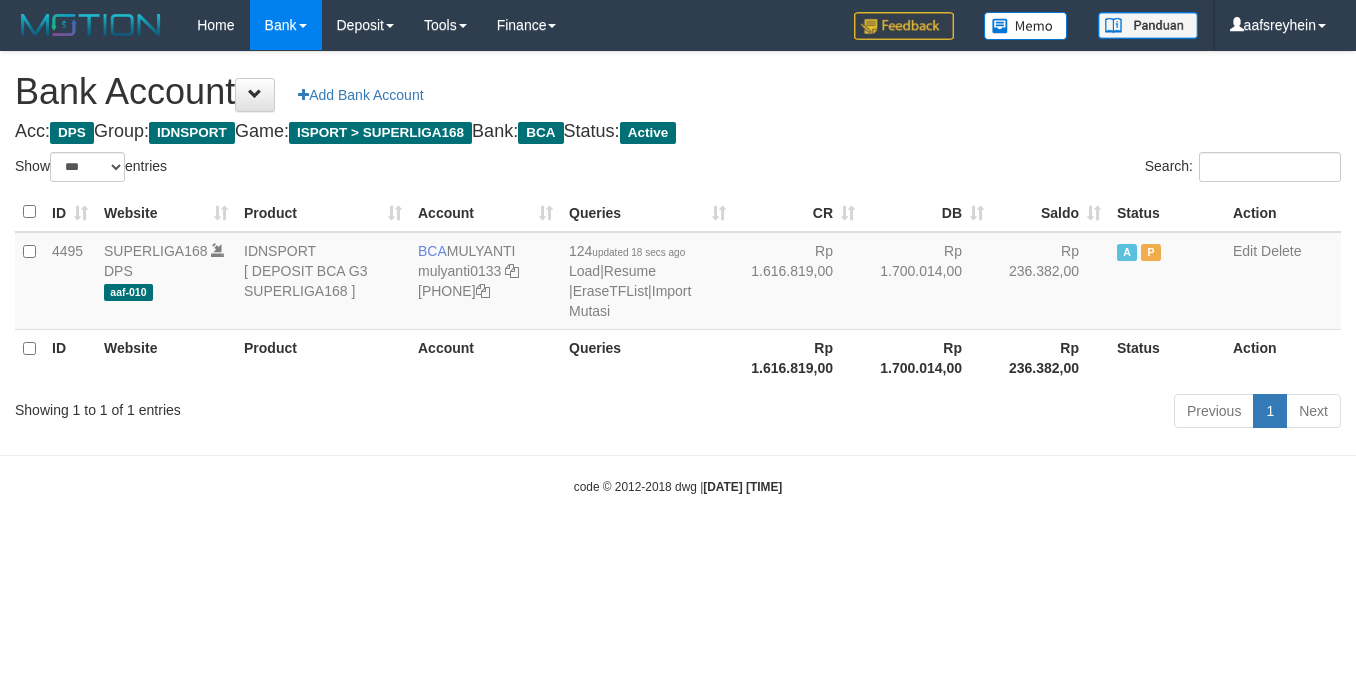select on "***" 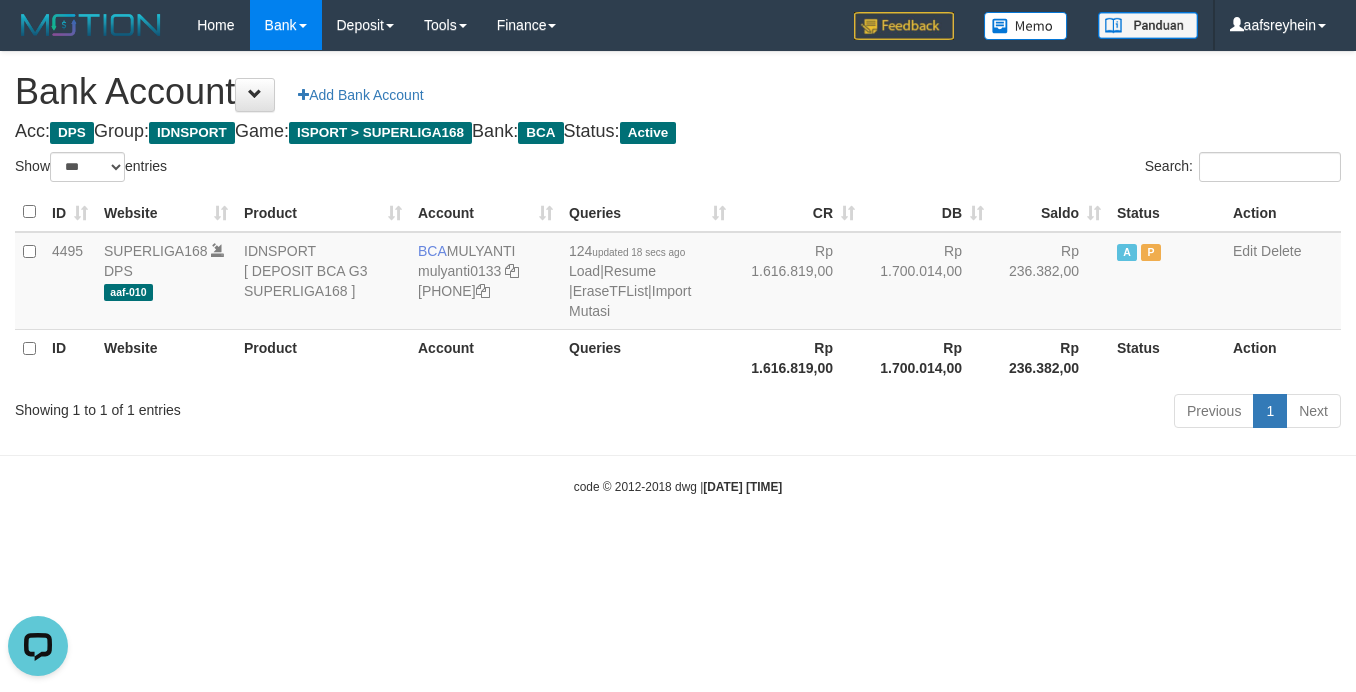scroll, scrollTop: 0, scrollLeft: 0, axis: both 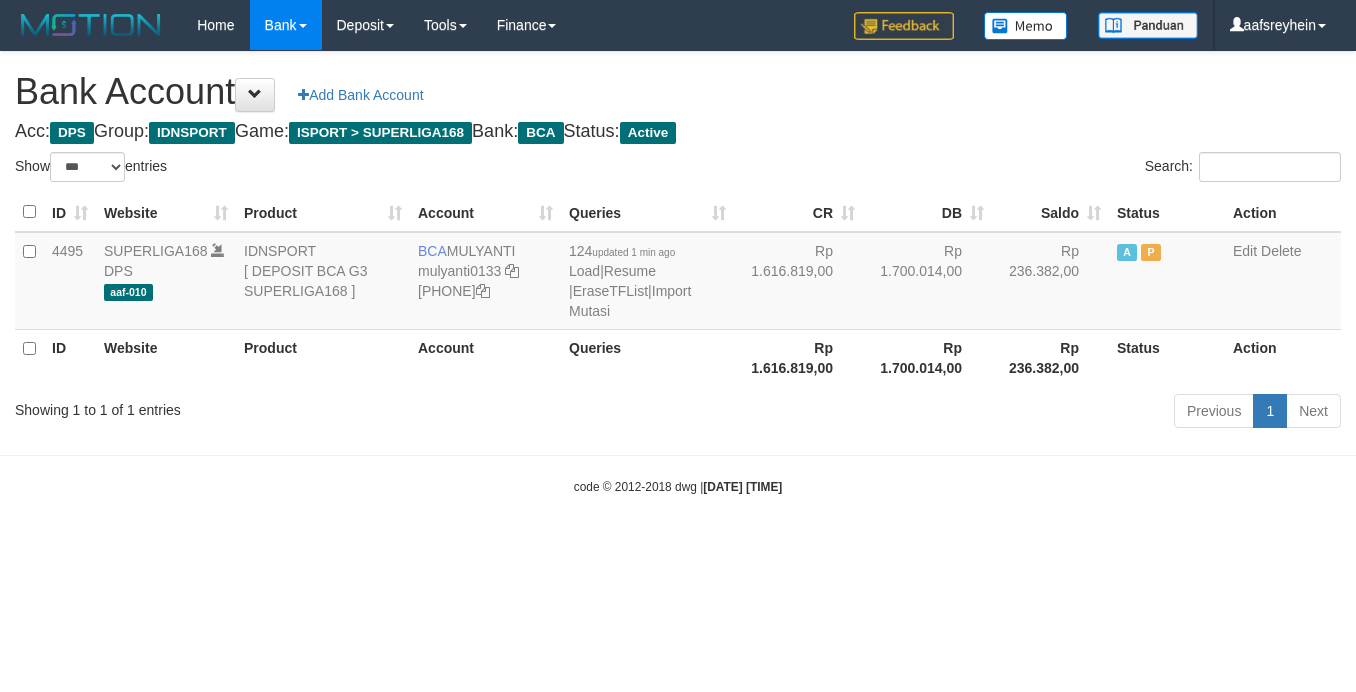 select on "***" 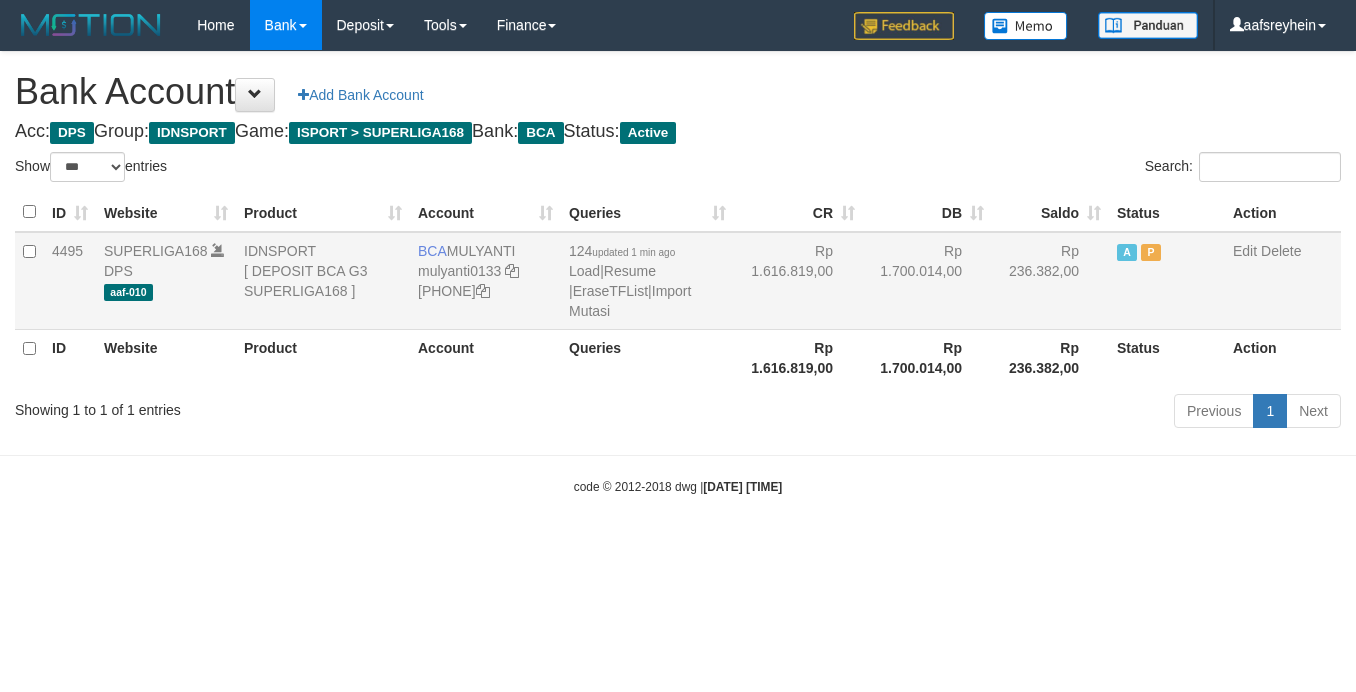 scroll, scrollTop: 0, scrollLeft: 0, axis: both 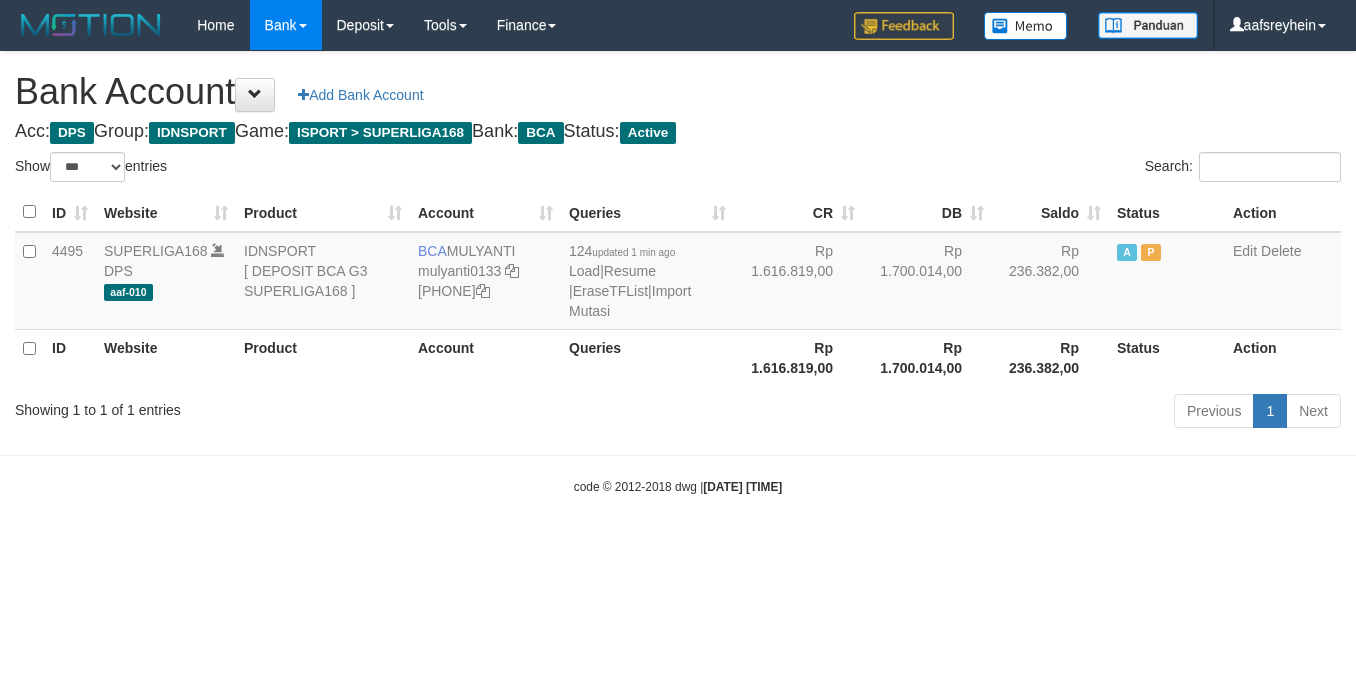 click on "Search:" at bounding box center [1017, 169] 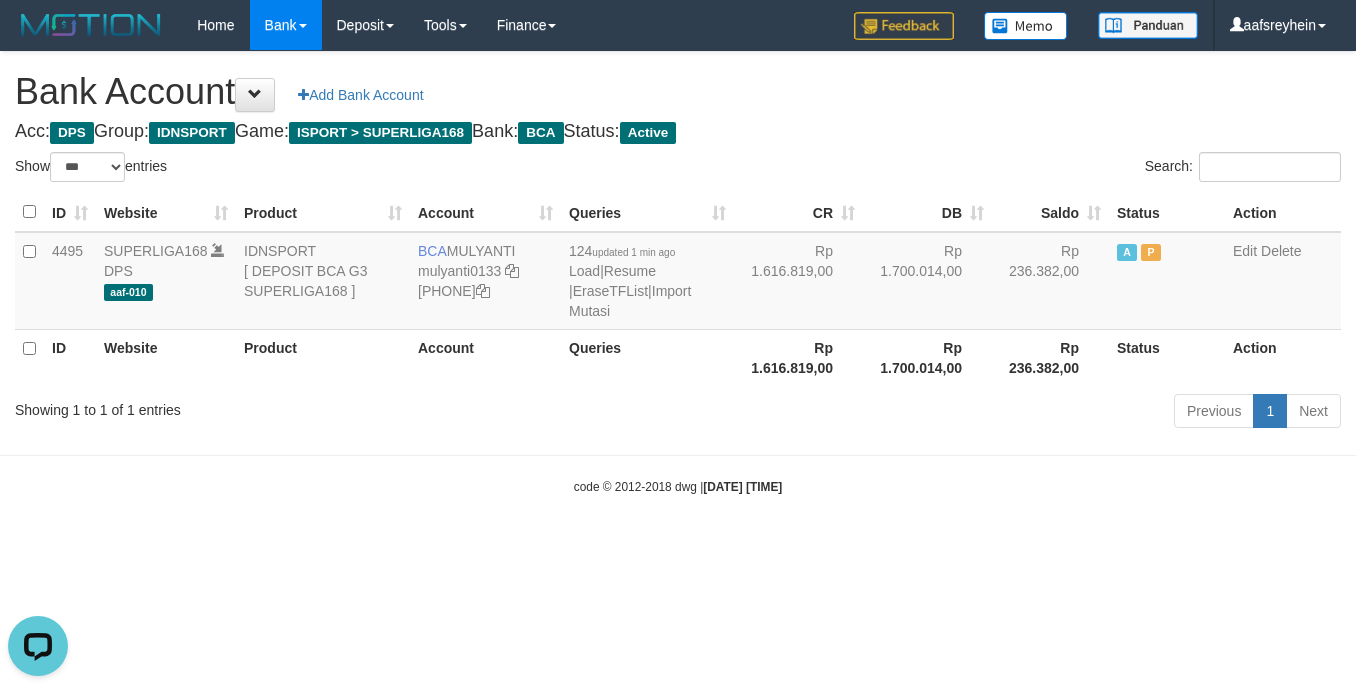 scroll, scrollTop: 0, scrollLeft: 0, axis: both 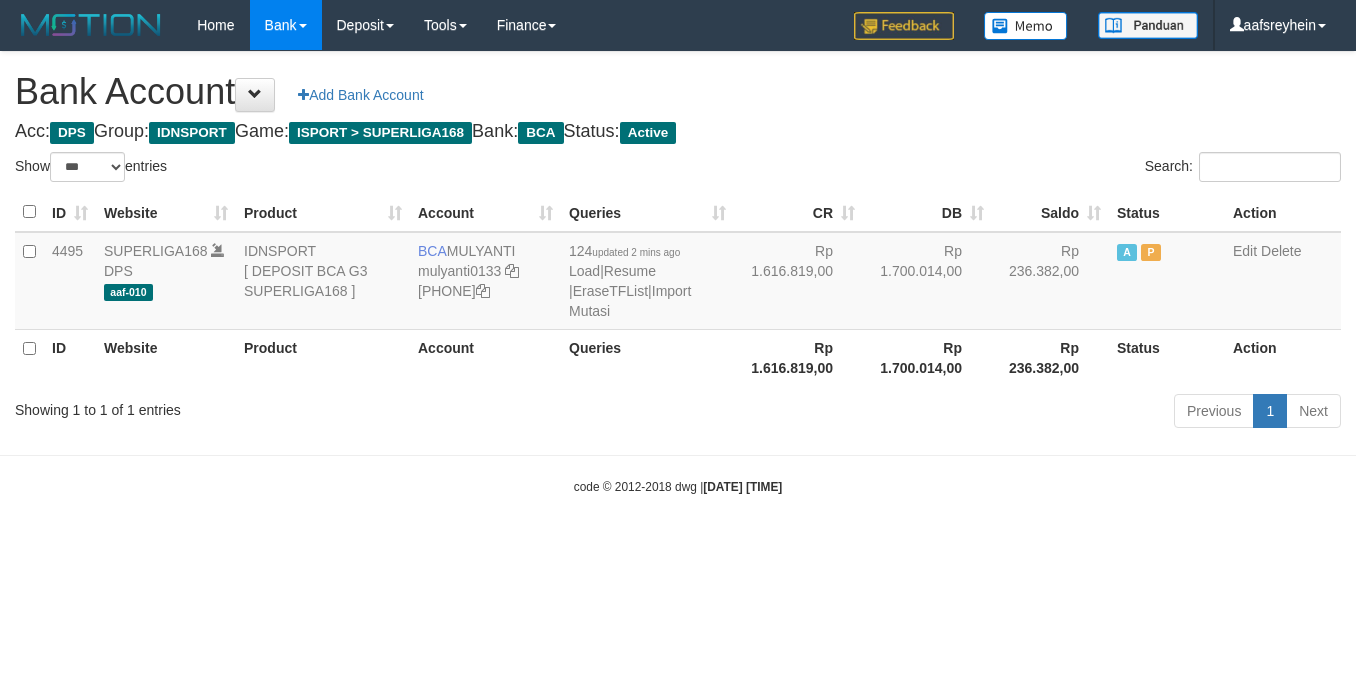 select on "***" 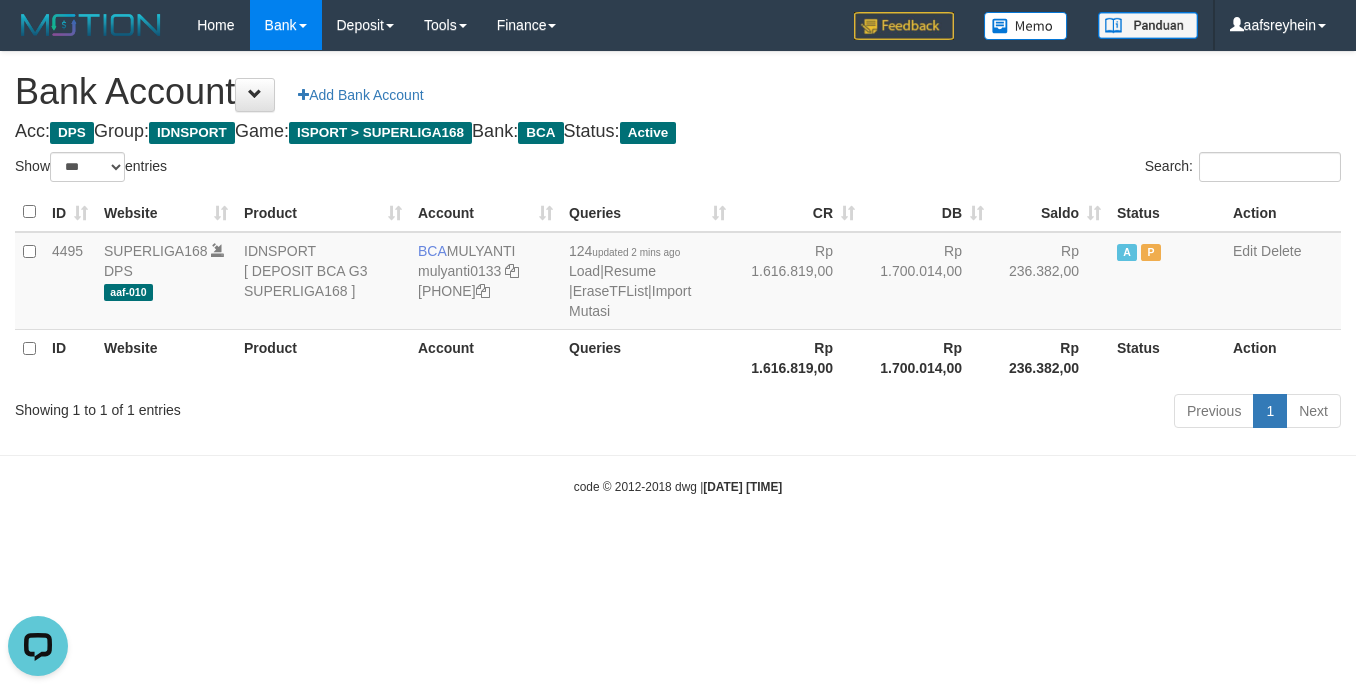 scroll, scrollTop: 0, scrollLeft: 0, axis: both 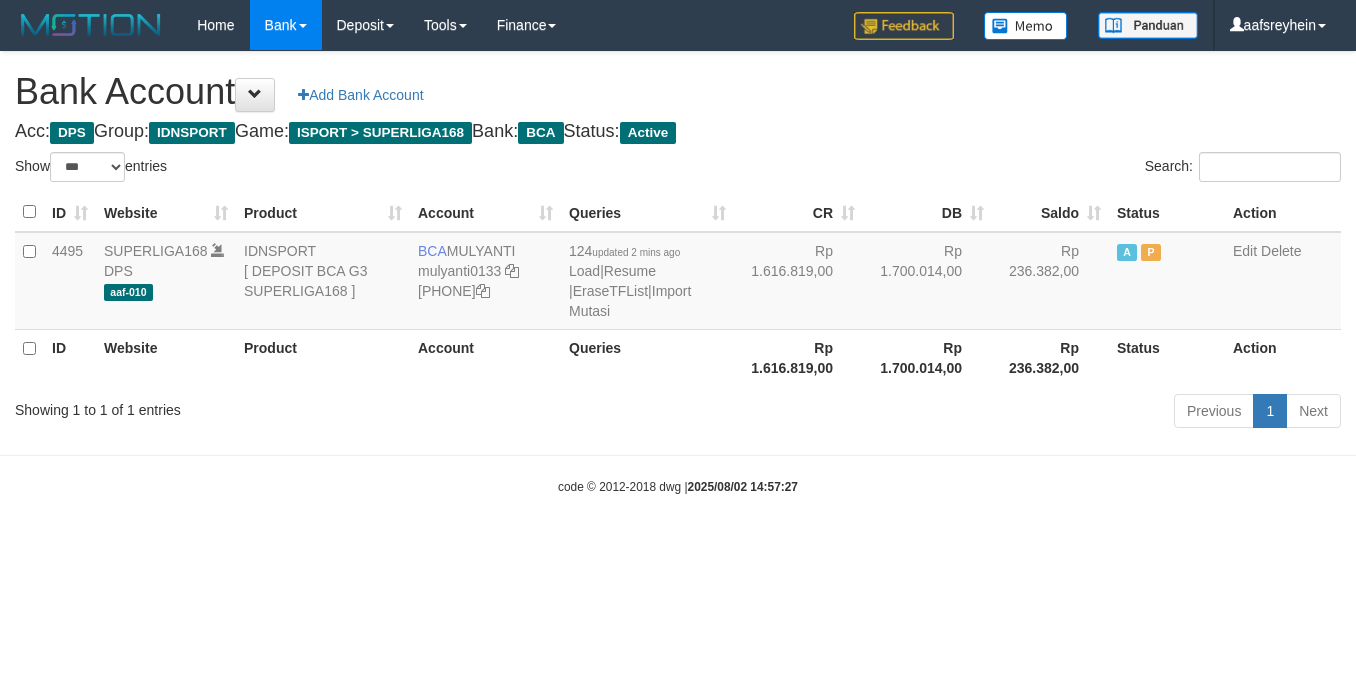 select on "***" 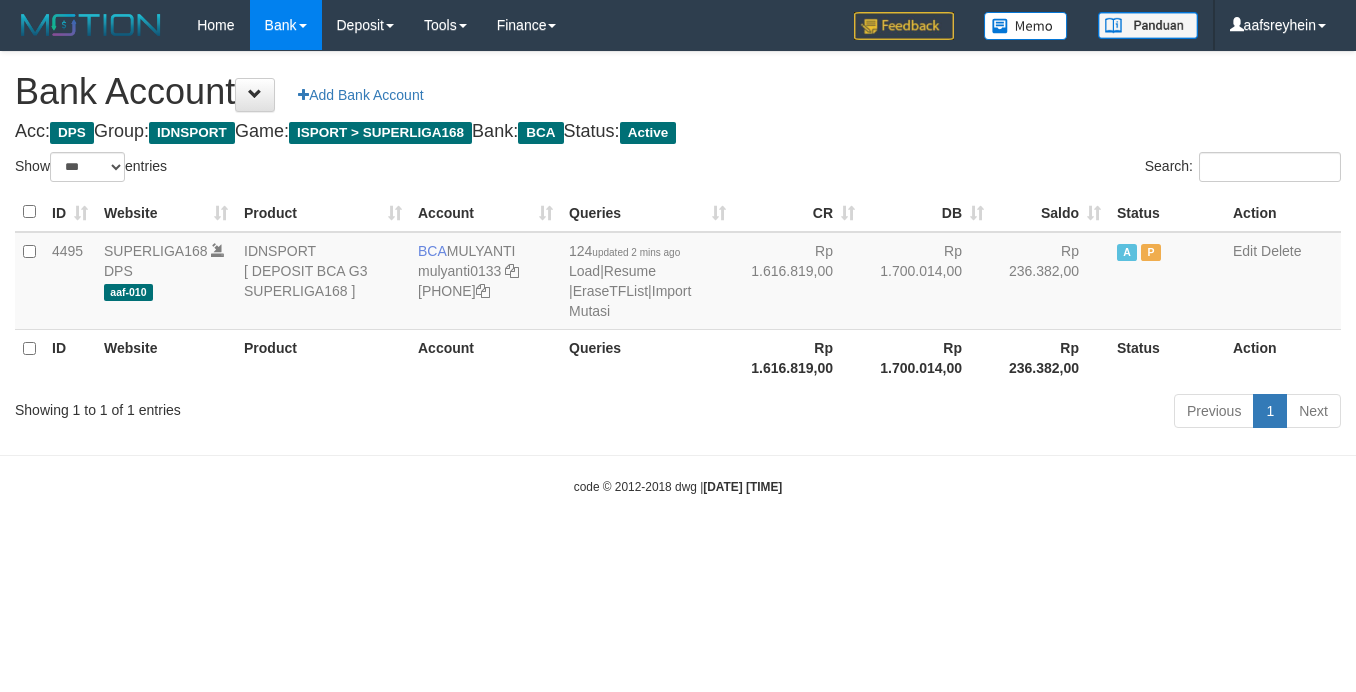 select on "***" 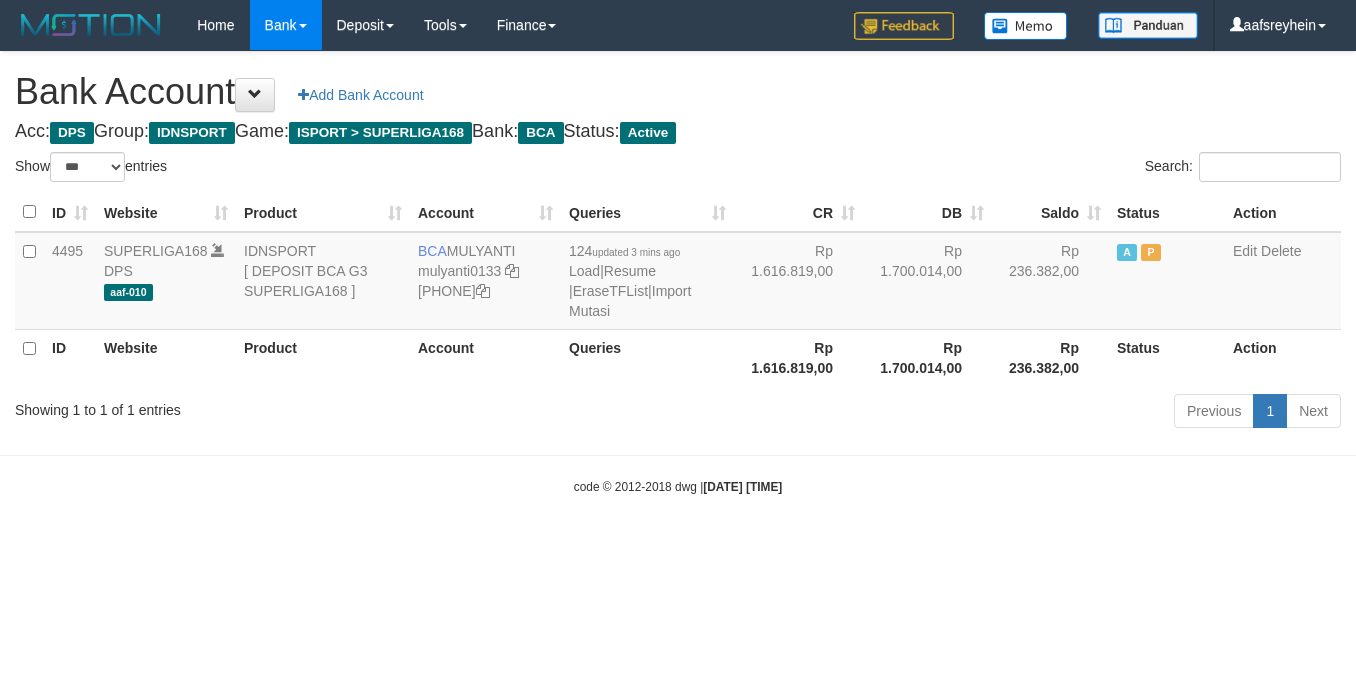 select on "***" 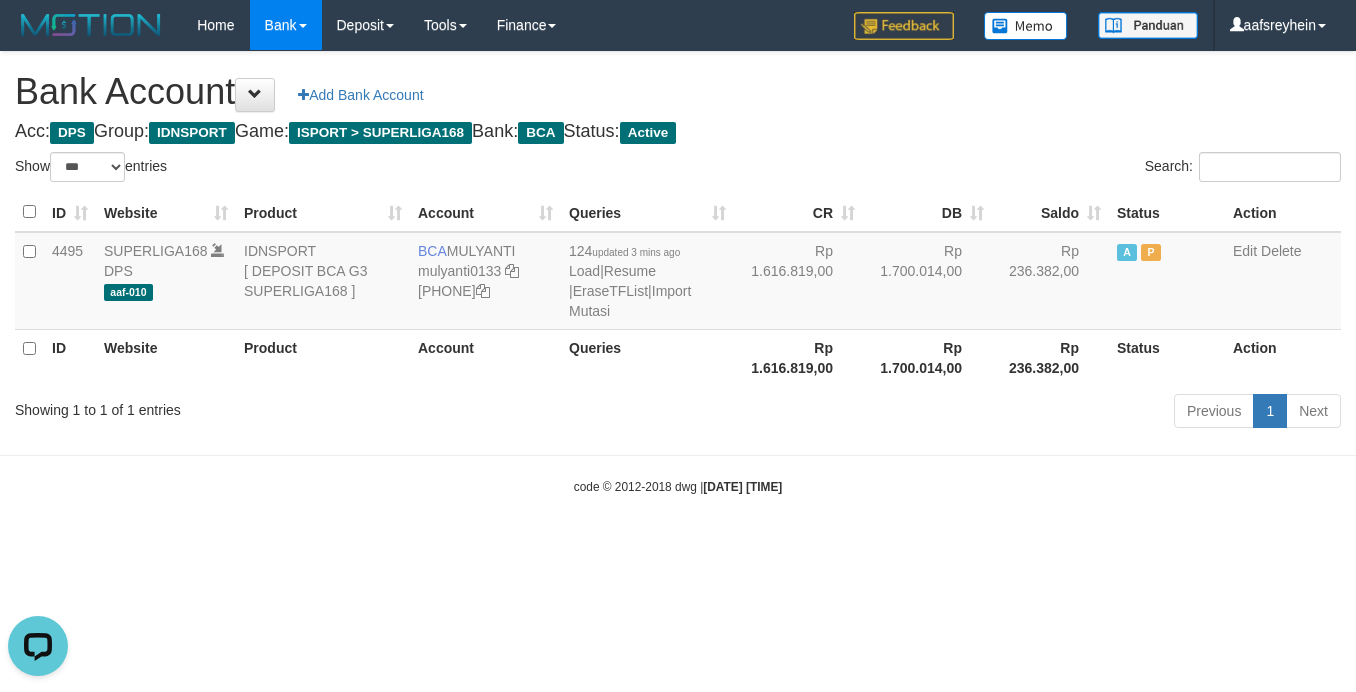scroll, scrollTop: 0, scrollLeft: 0, axis: both 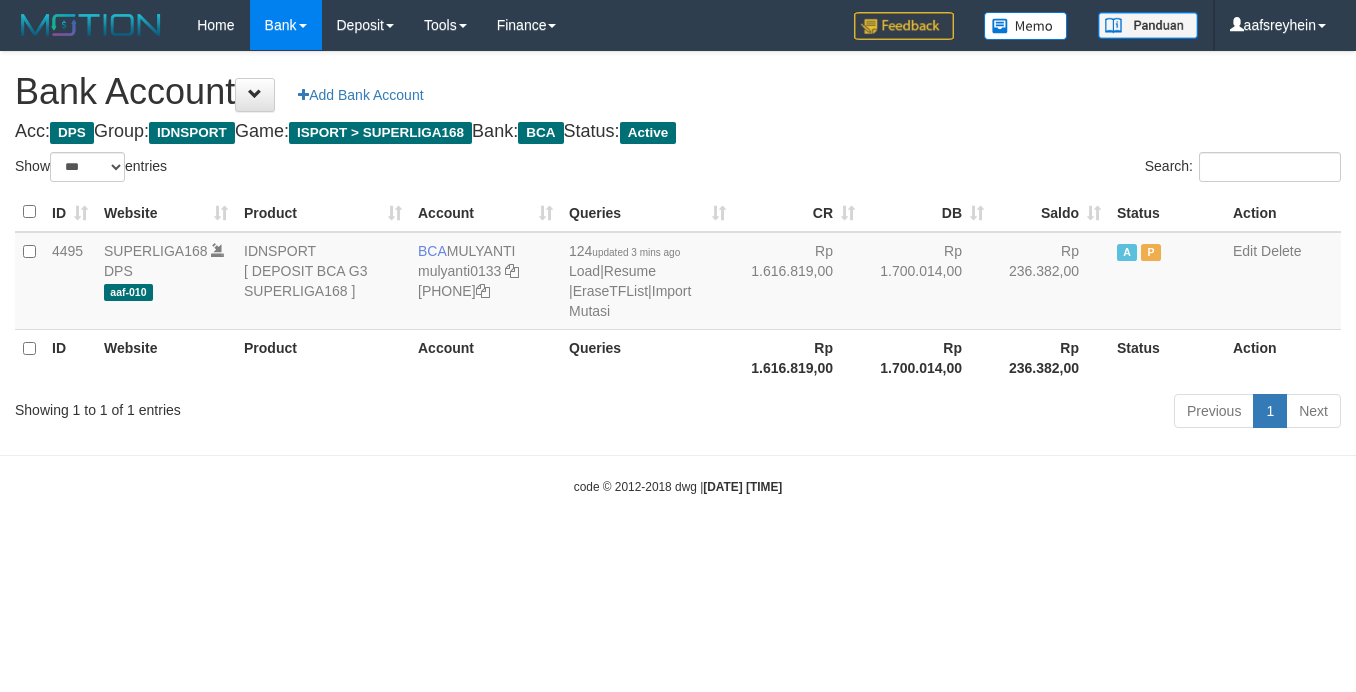 select on "***" 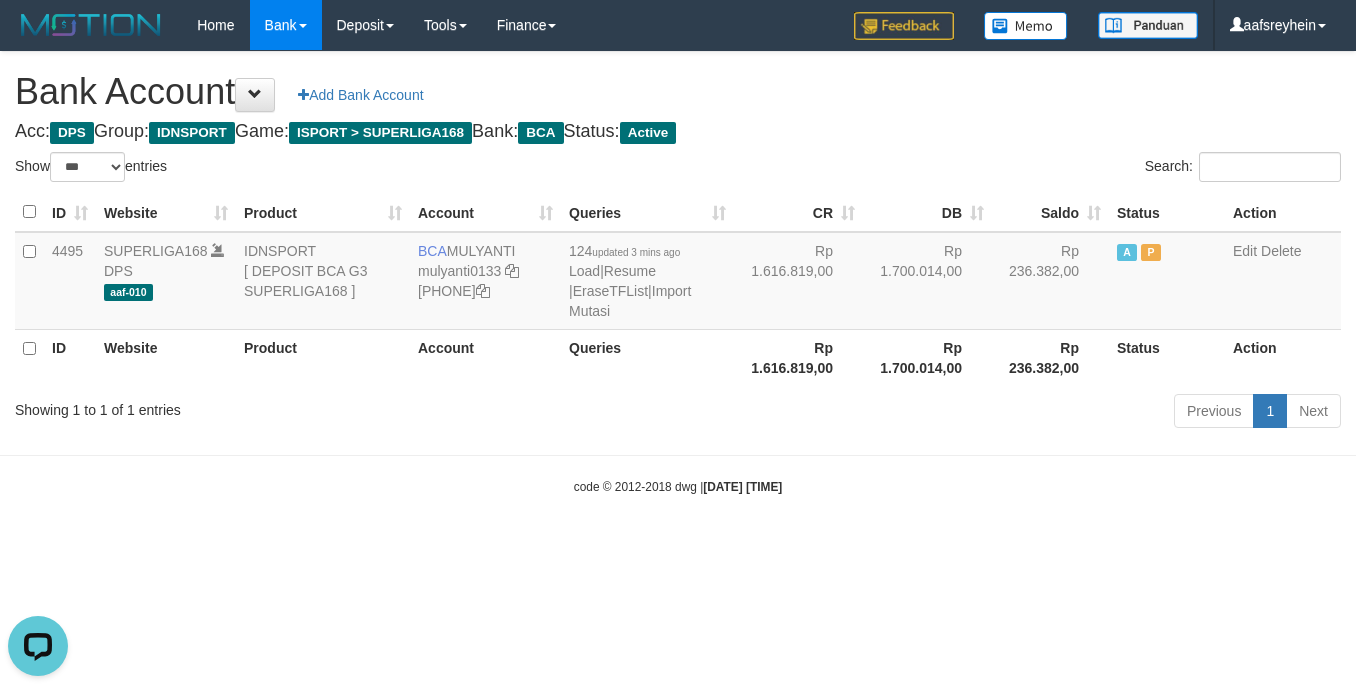 scroll, scrollTop: 0, scrollLeft: 0, axis: both 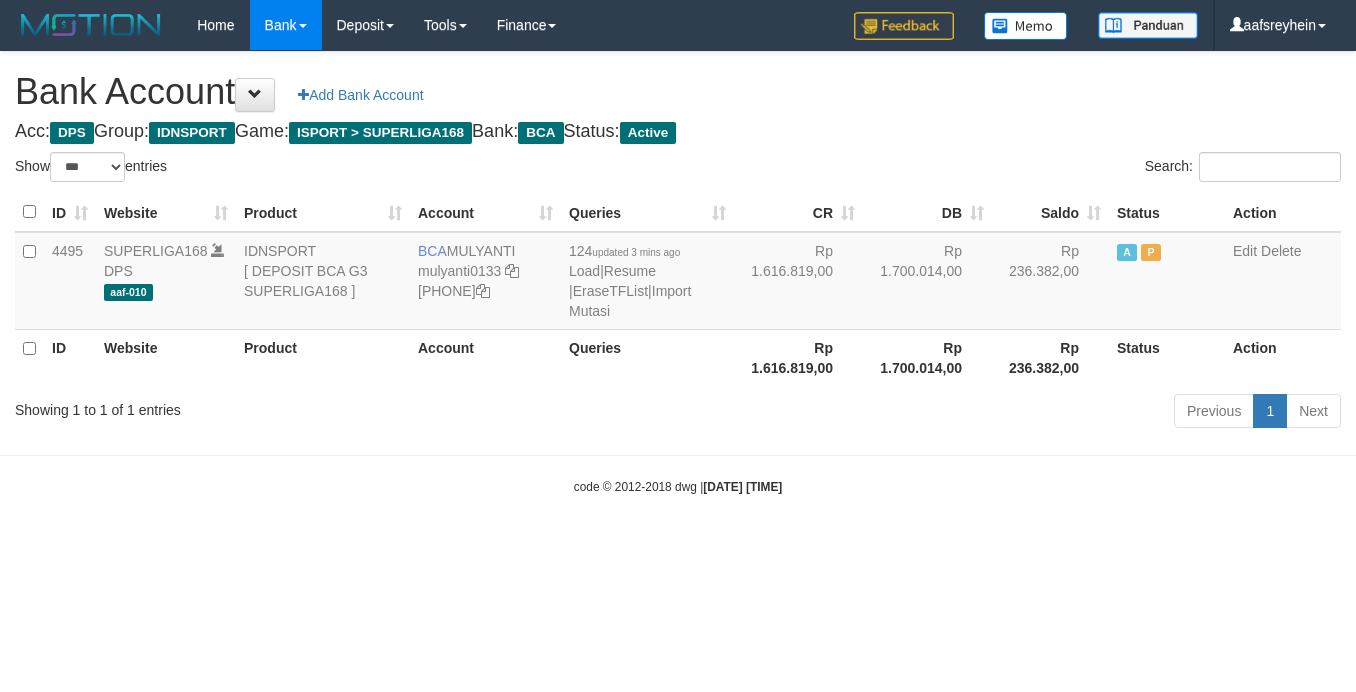 select on "***" 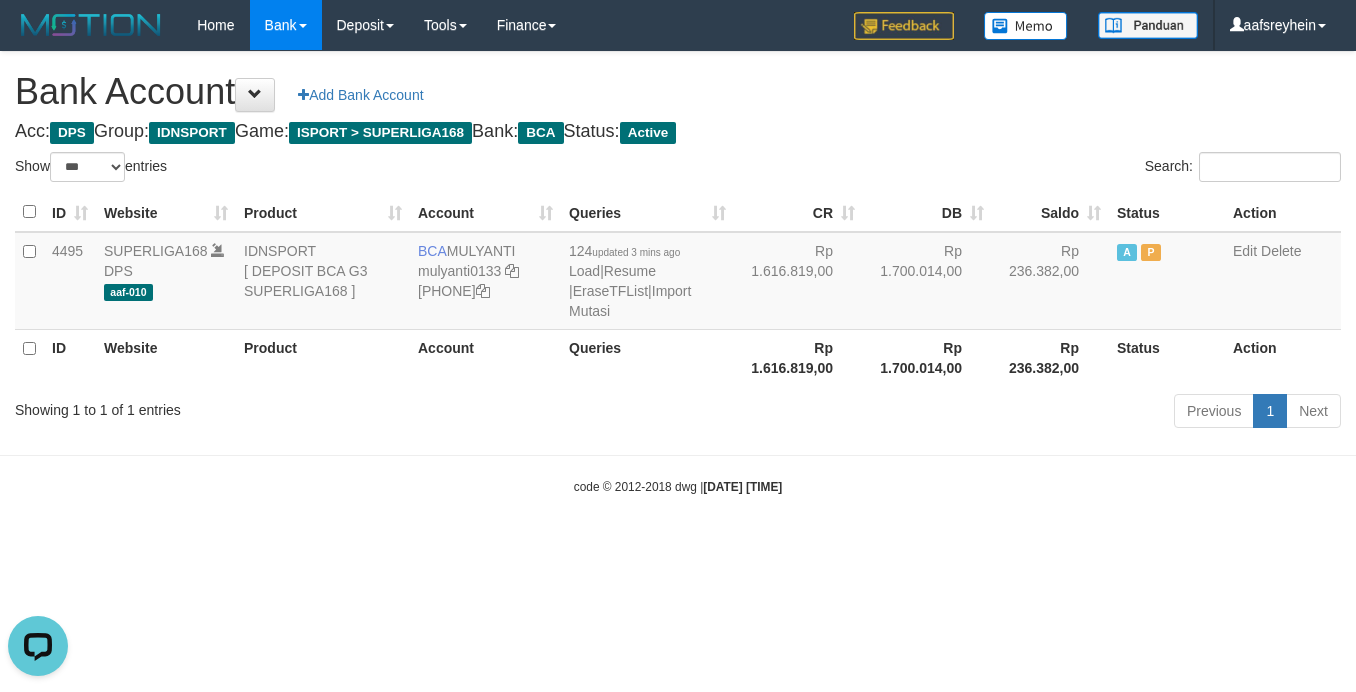 scroll, scrollTop: 0, scrollLeft: 0, axis: both 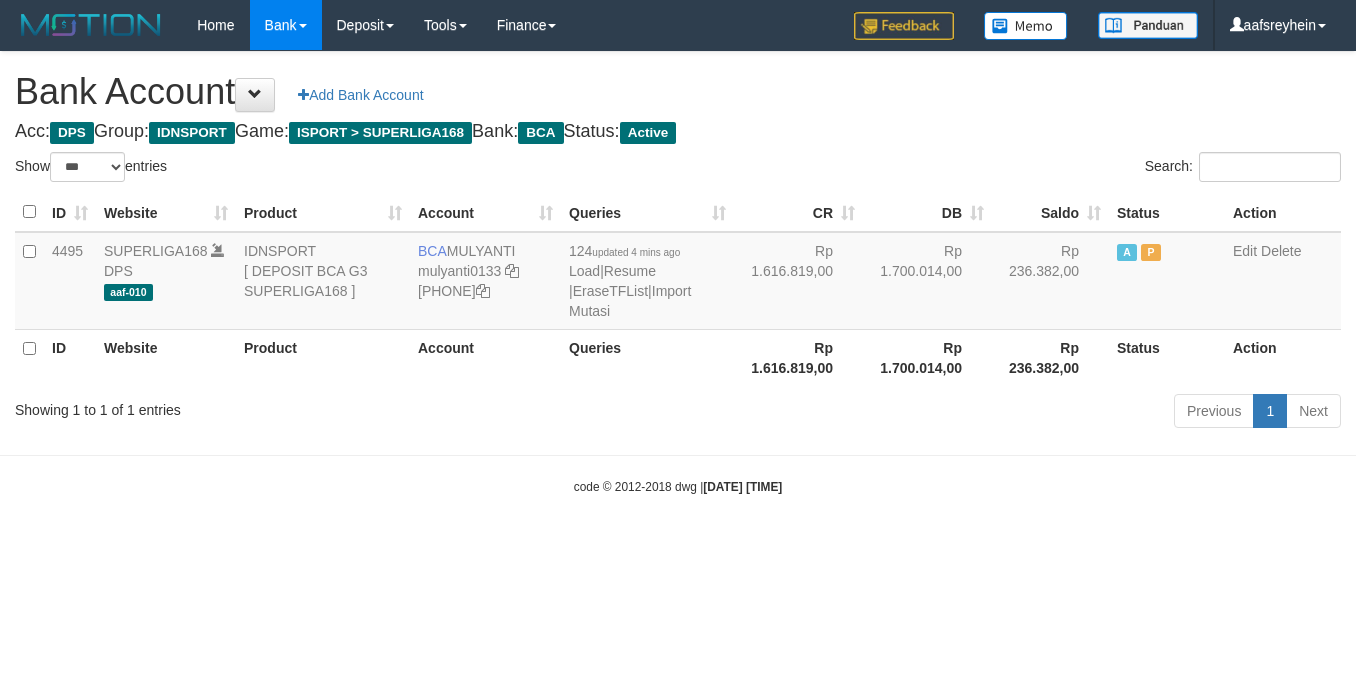 select on "***" 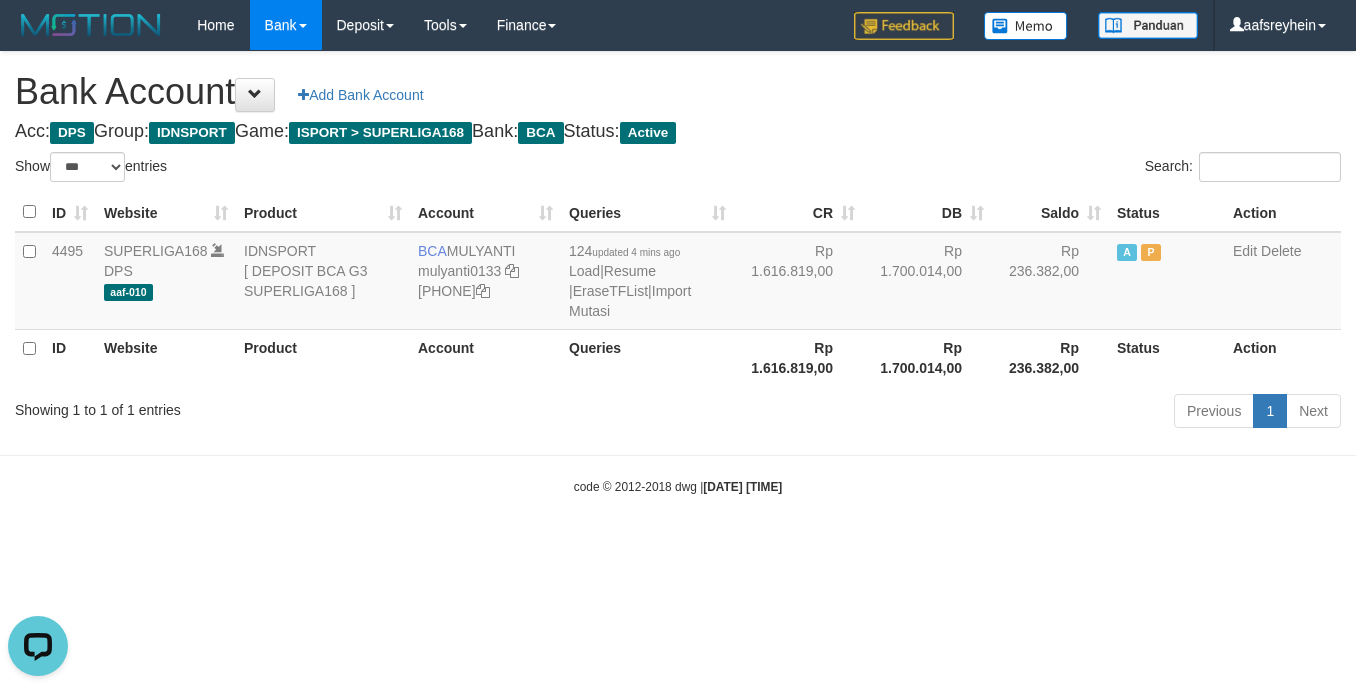 scroll, scrollTop: 0, scrollLeft: 0, axis: both 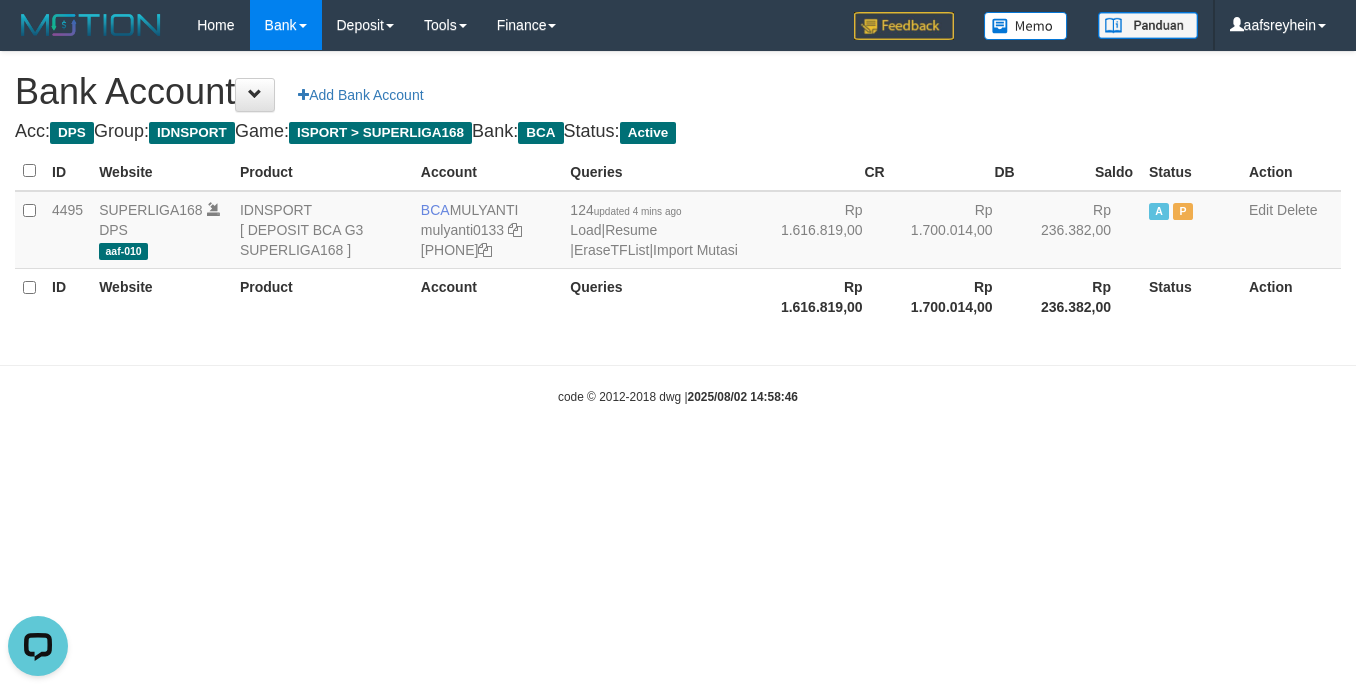 select on "***" 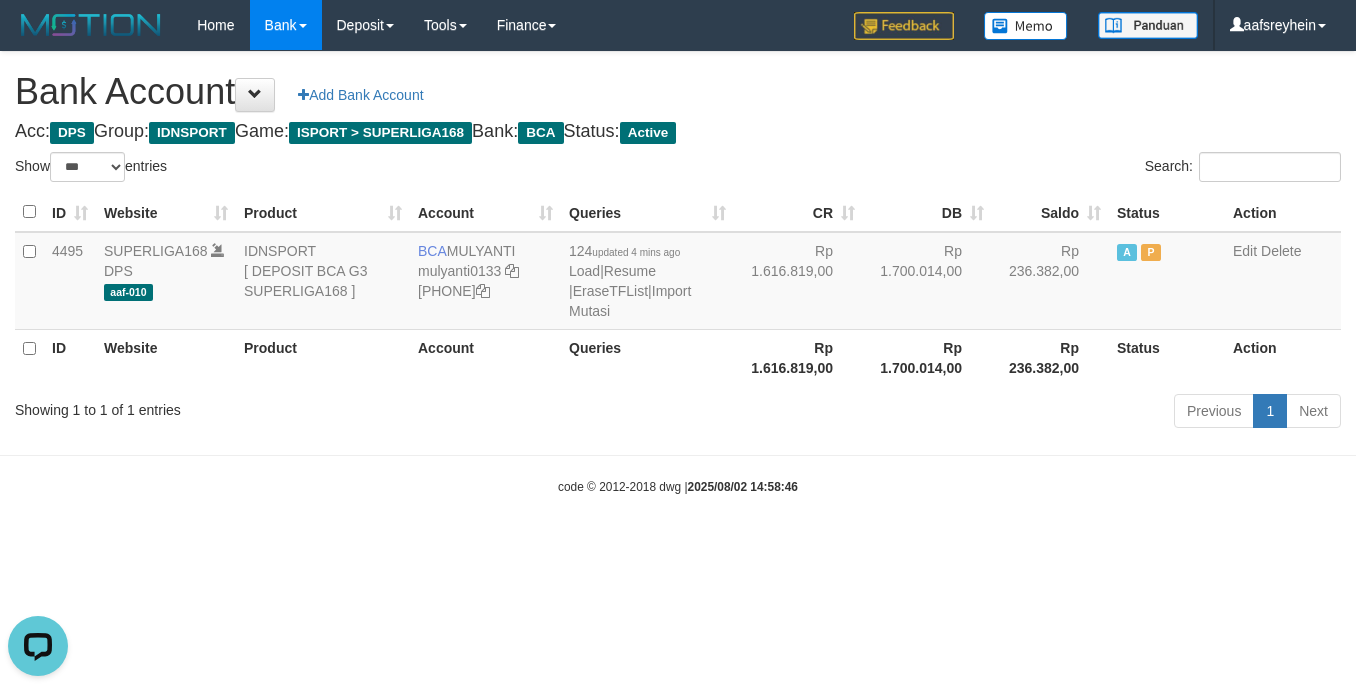 click on "Bank Account
Add Bank Account" at bounding box center (678, 92) 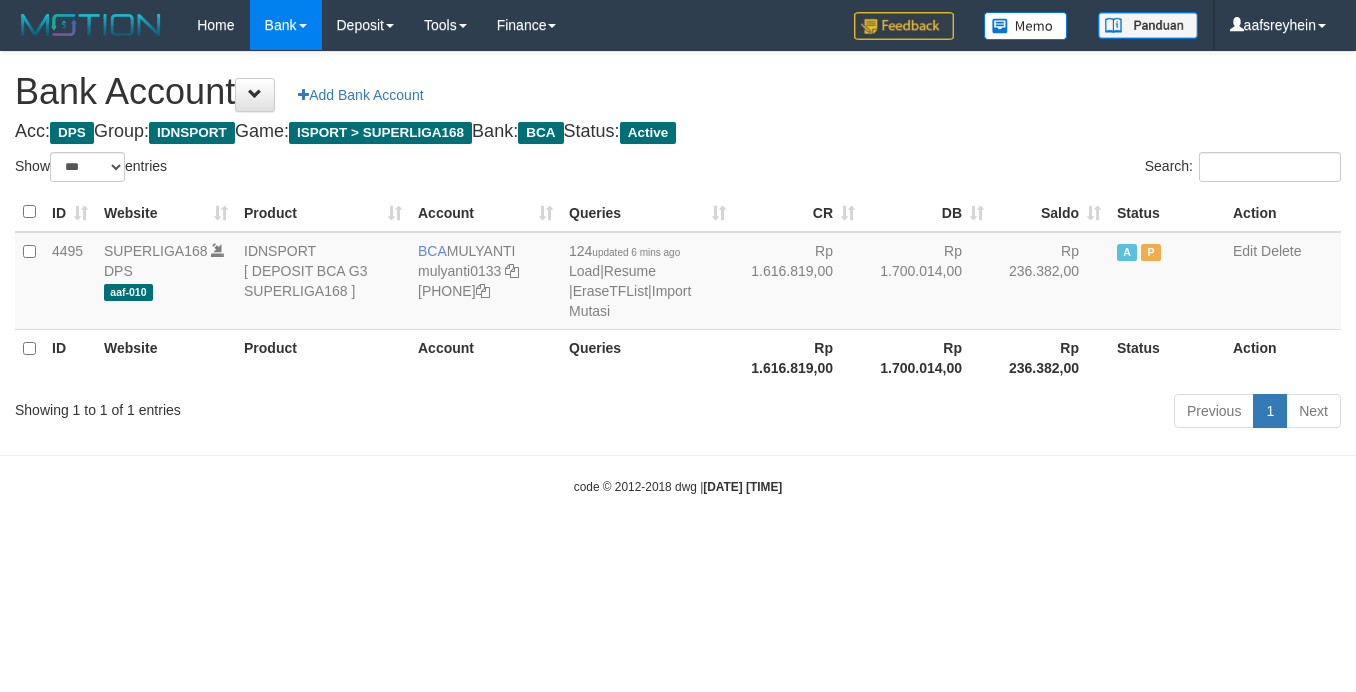 select on "***" 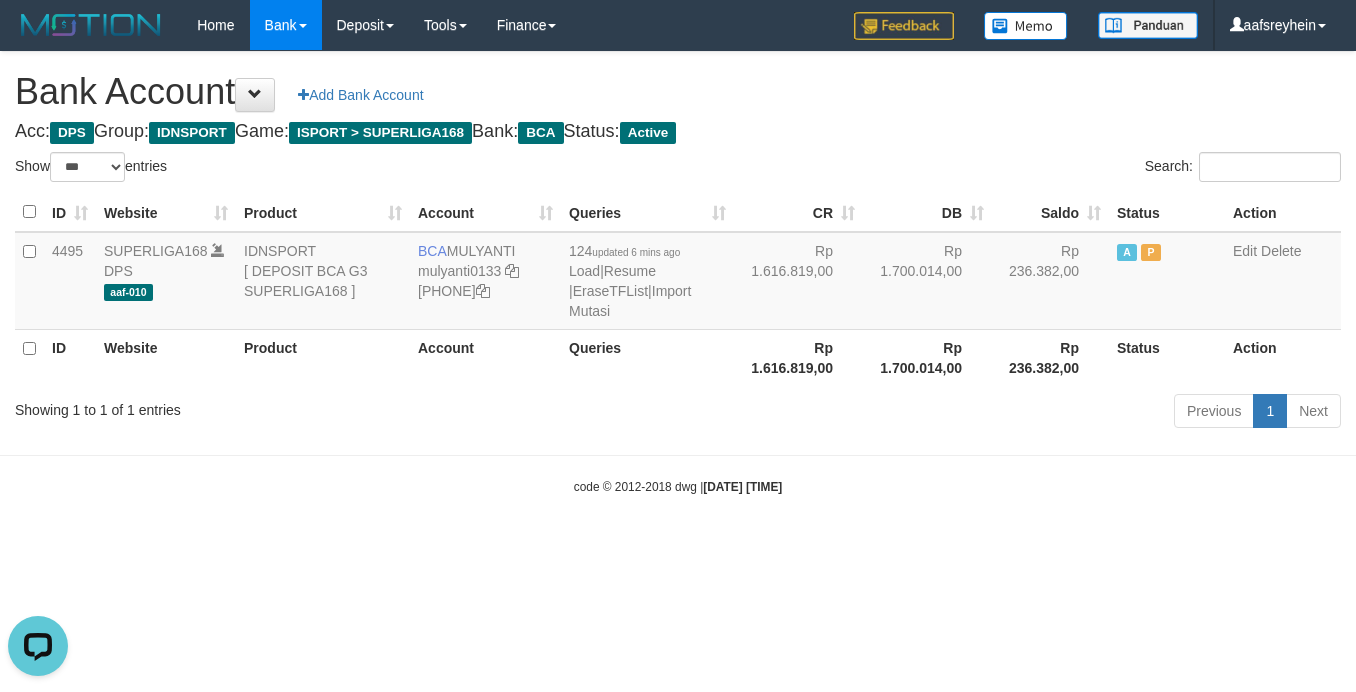 scroll, scrollTop: 0, scrollLeft: 0, axis: both 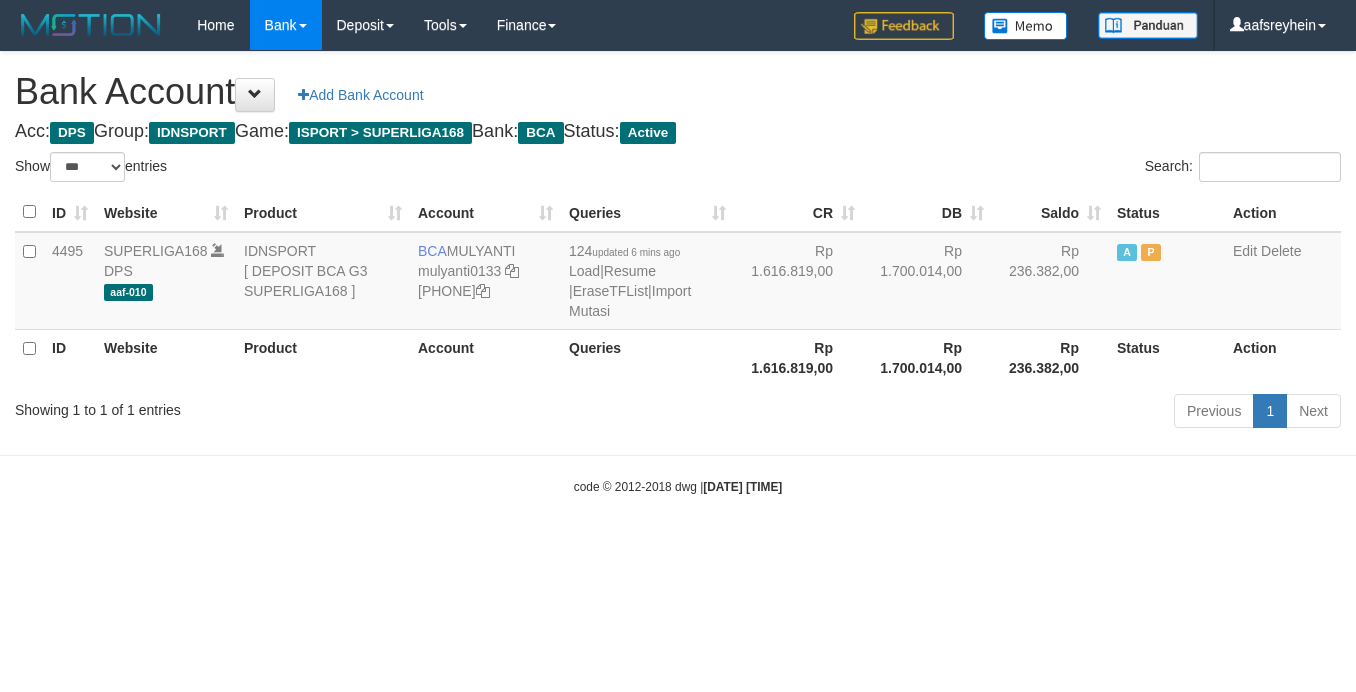 select on "***" 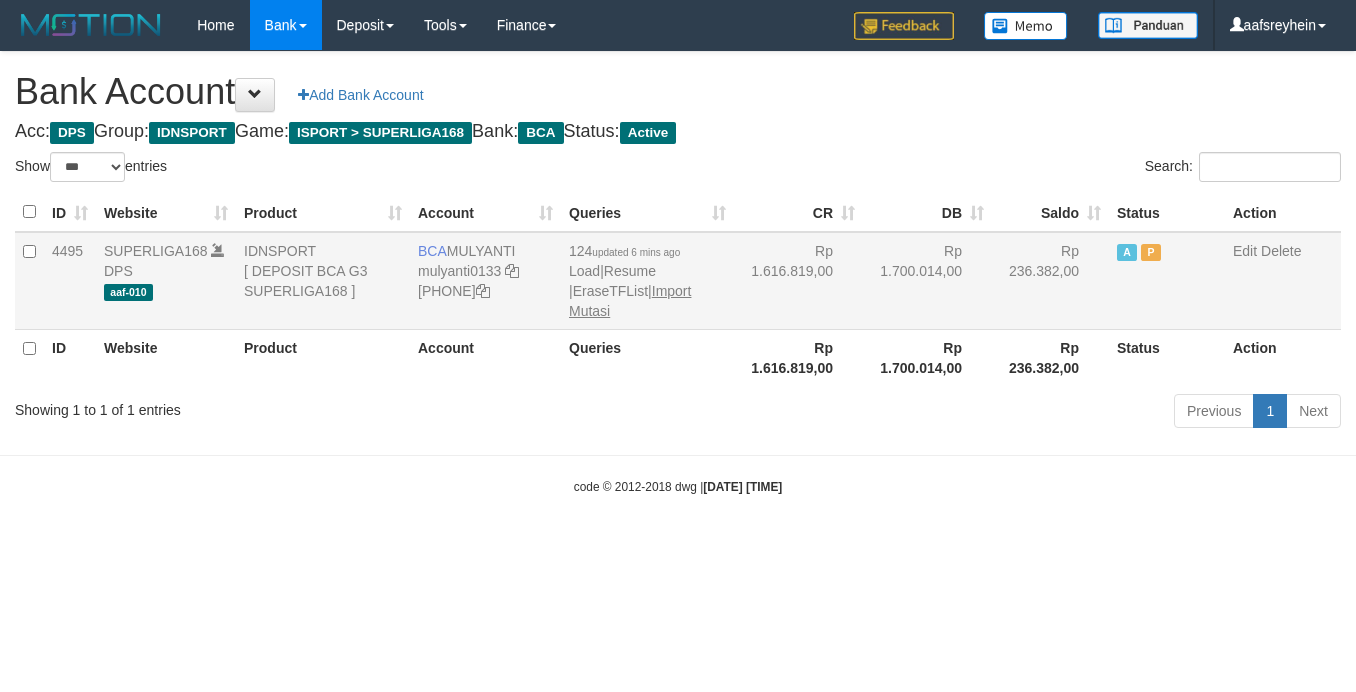 scroll, scrollTop: 0, scrollLeft: 0, axis: both 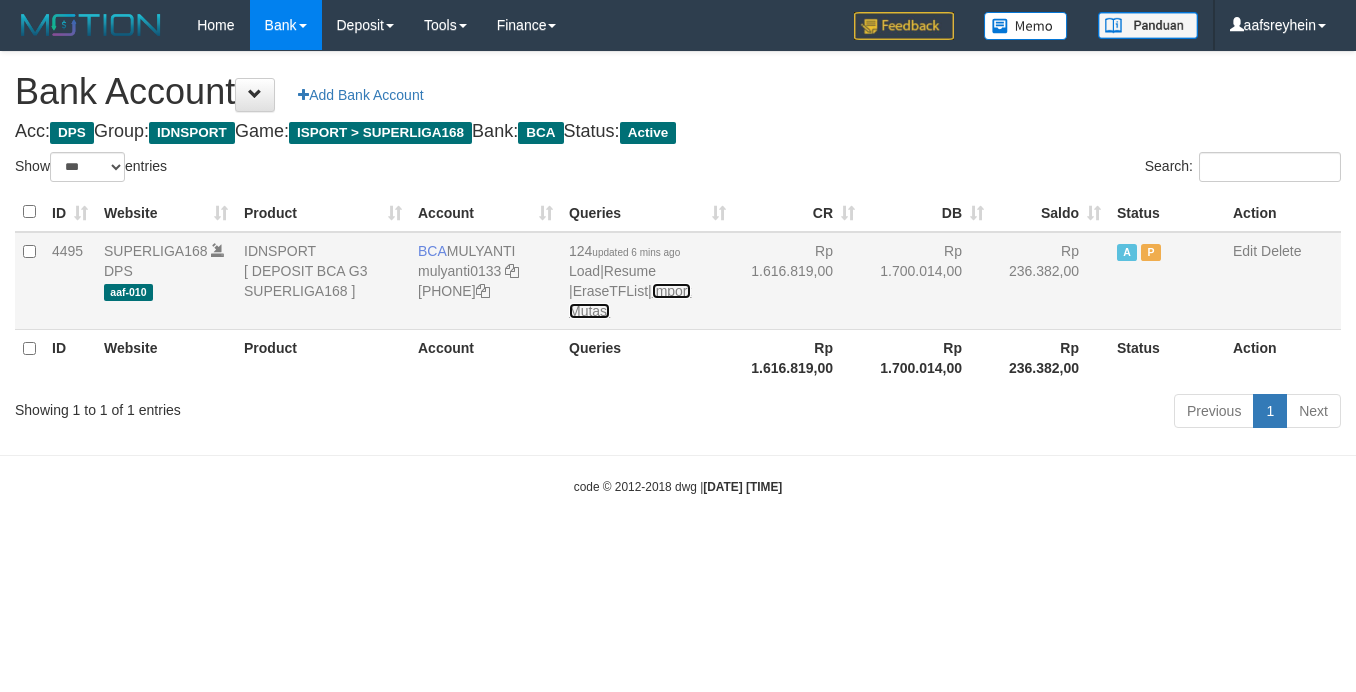 click on "Import Mutasi" at bounding box center (630, 301) 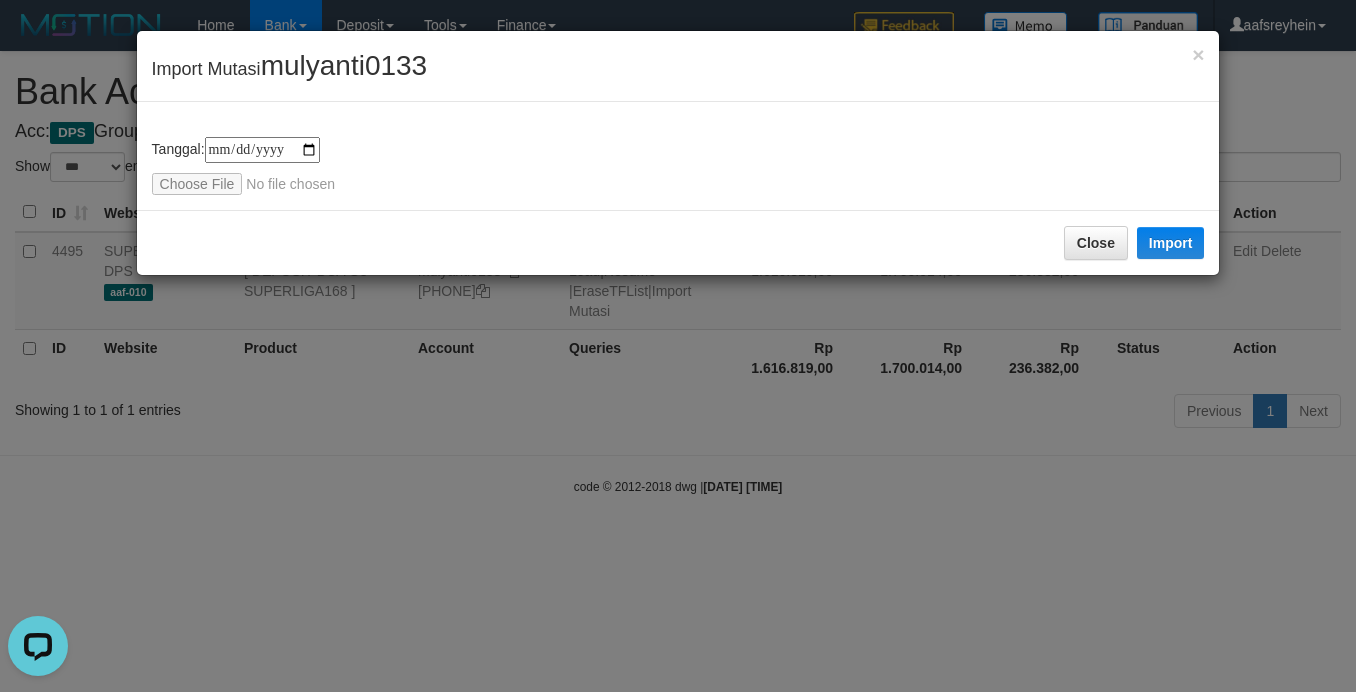 scroll, scrollTop: 0, scrollLeft: 0, axis: both 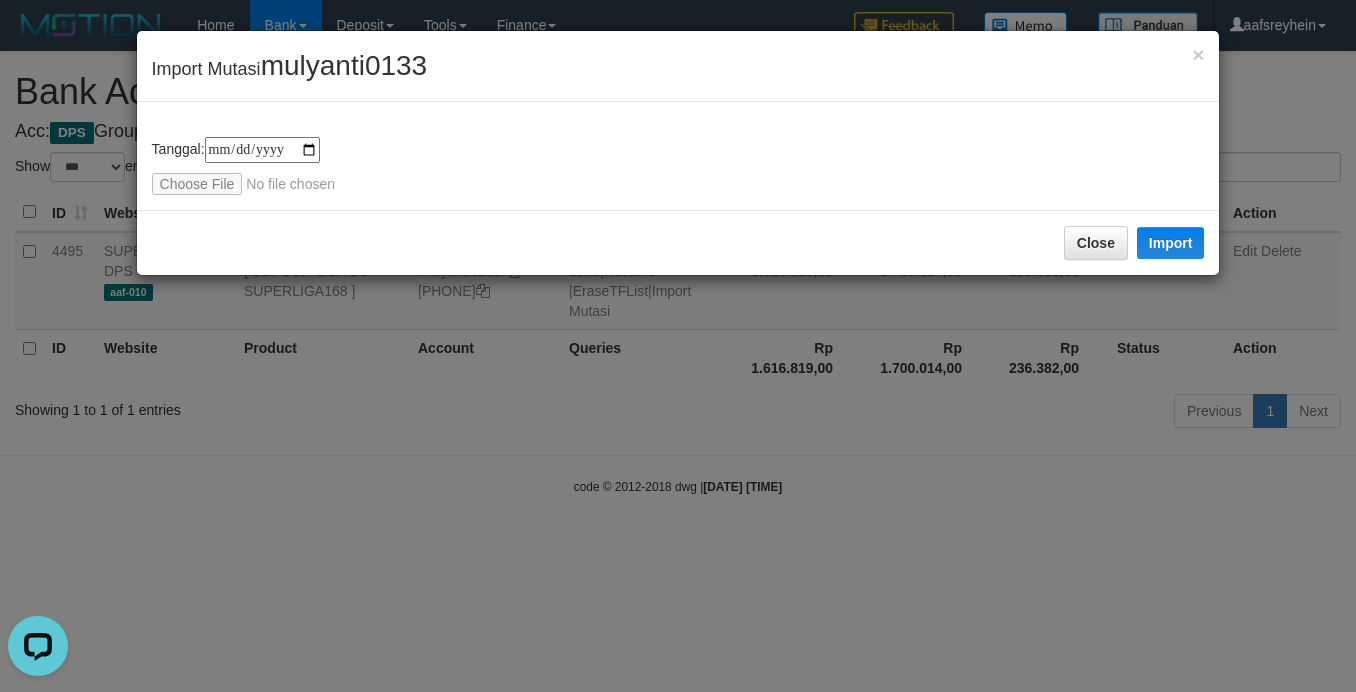type on "**********" 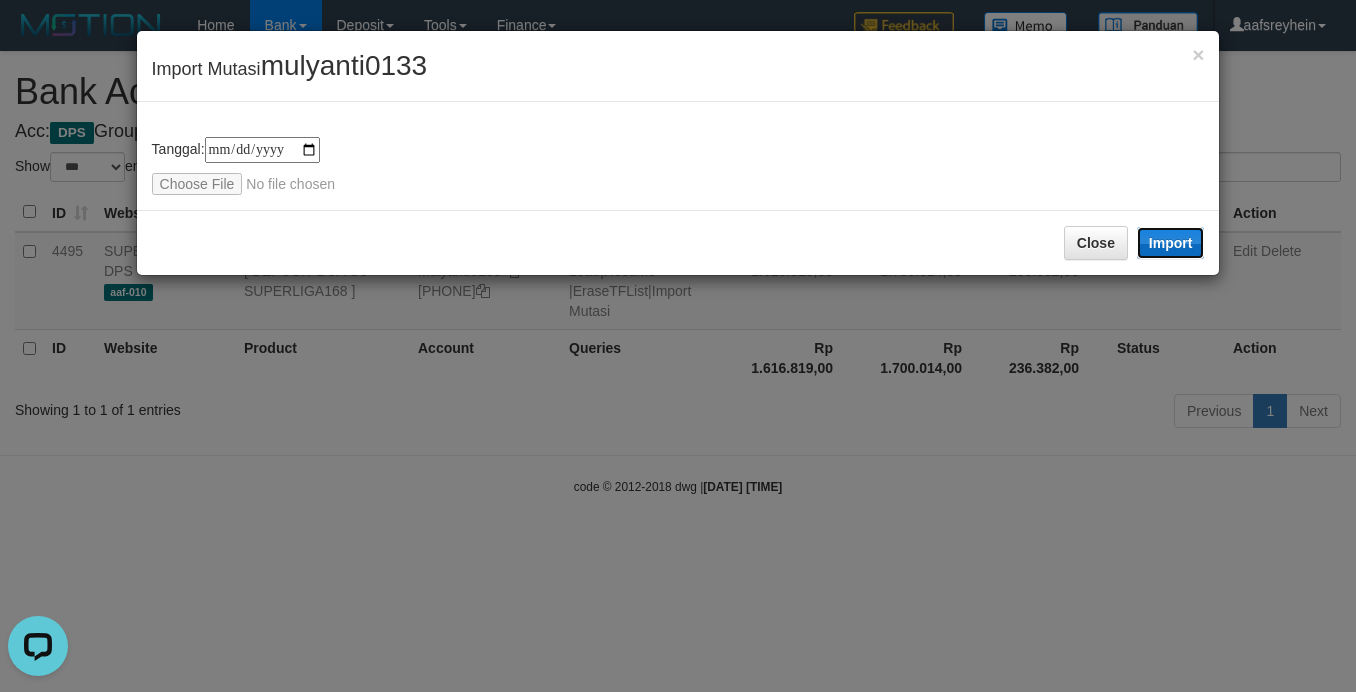 click on "Import" at bounding box center [1171, 243] 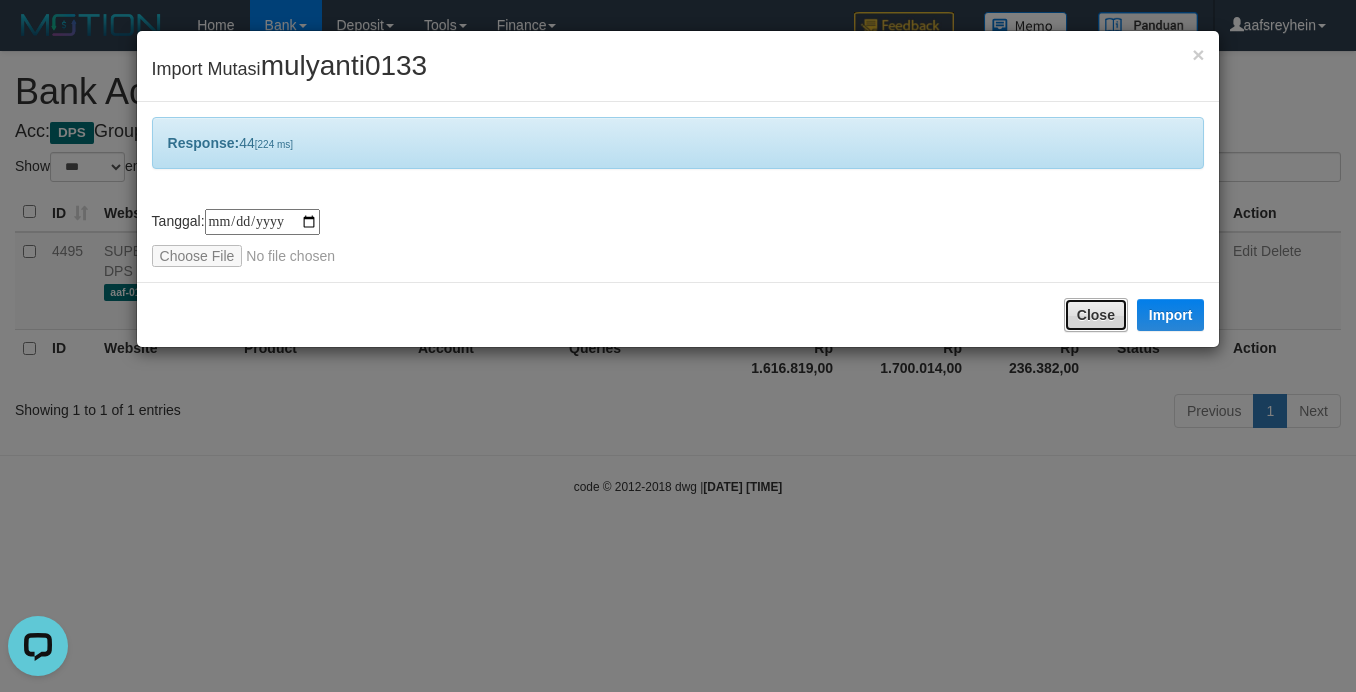 click on "Close" at bounding box center (1096, 315) 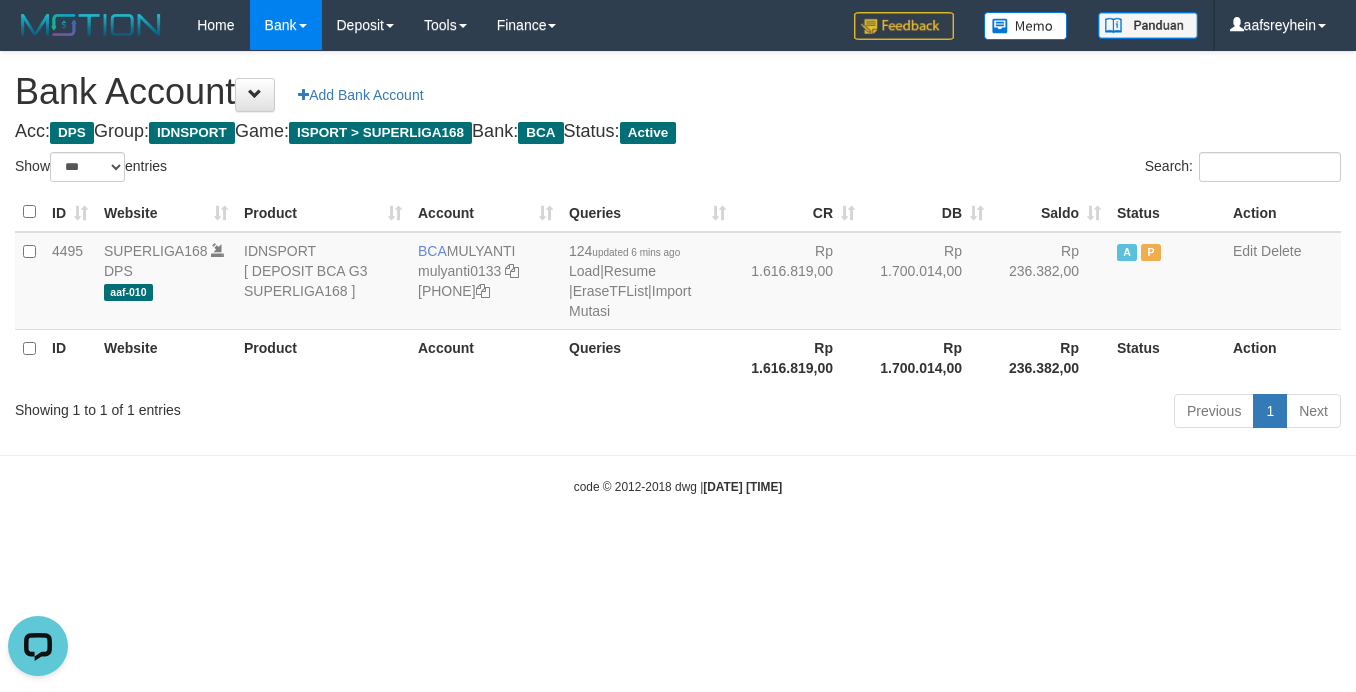 click on "Bank Account
Add Bank Account" at bounding box center (678, 92) 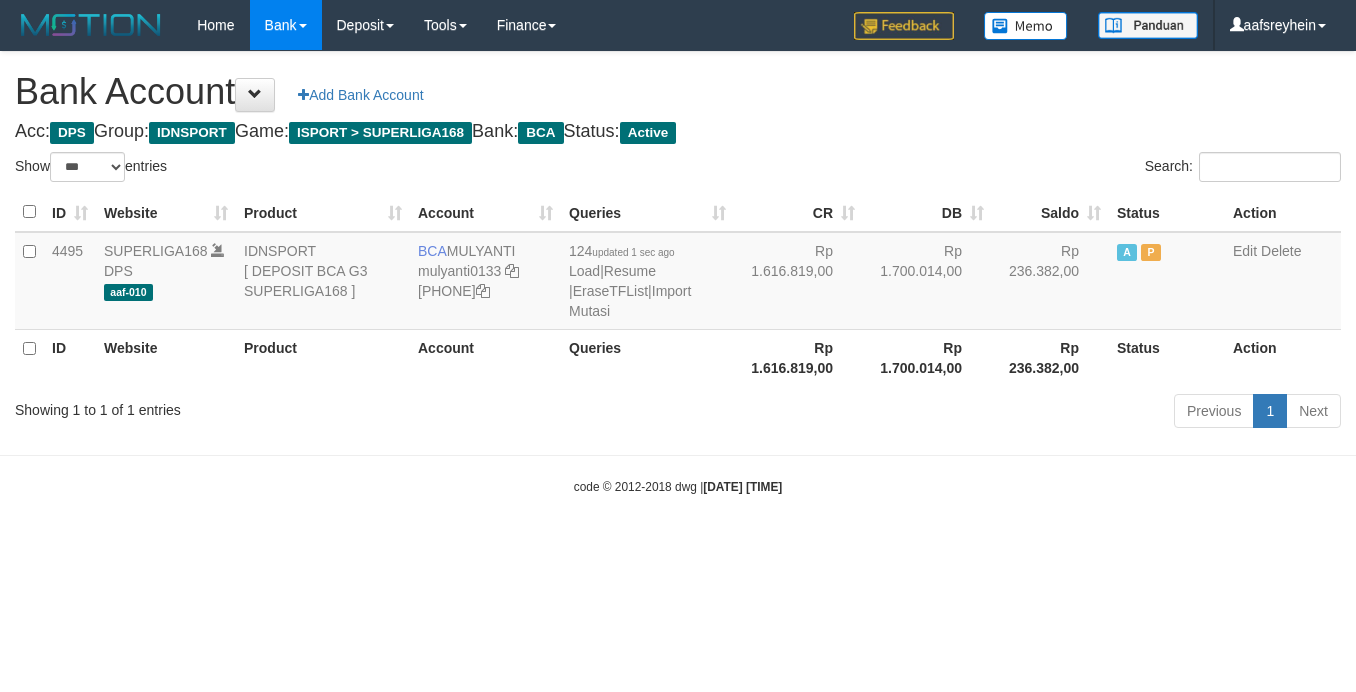 select on "***" 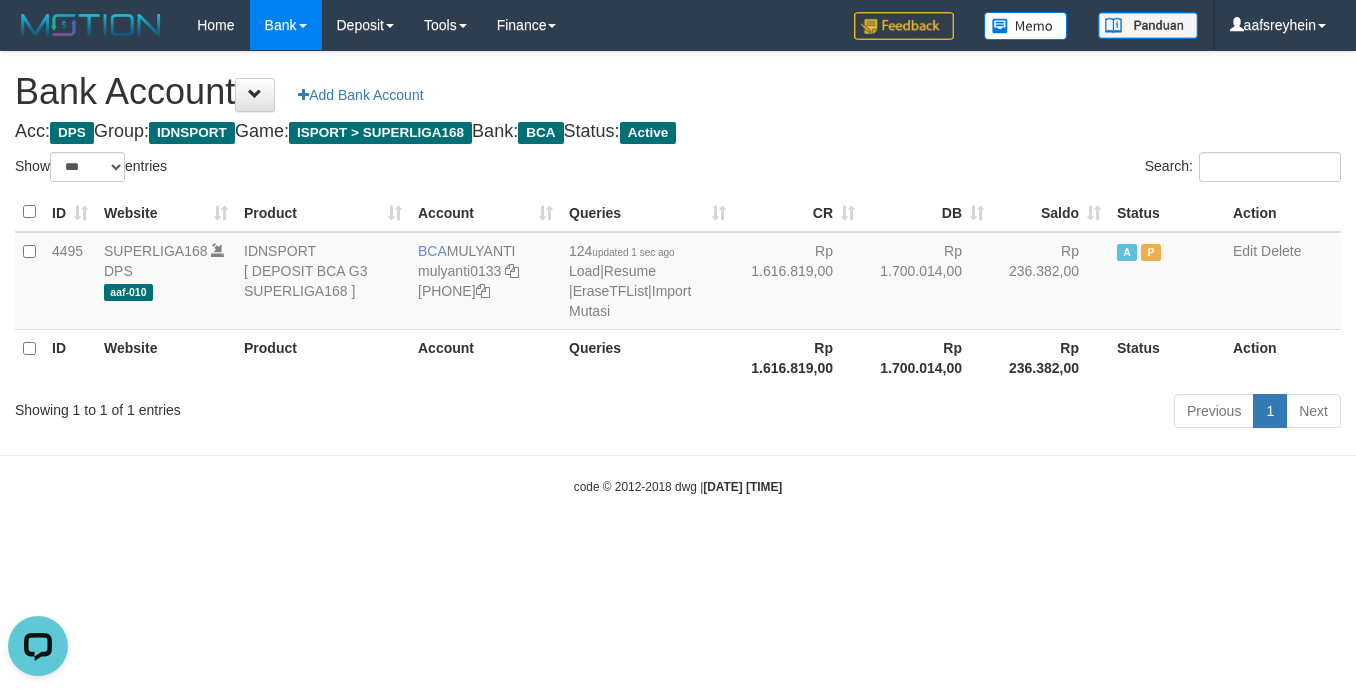 scroll, scrollTop: 0, scrollLeft: 0, axis: both 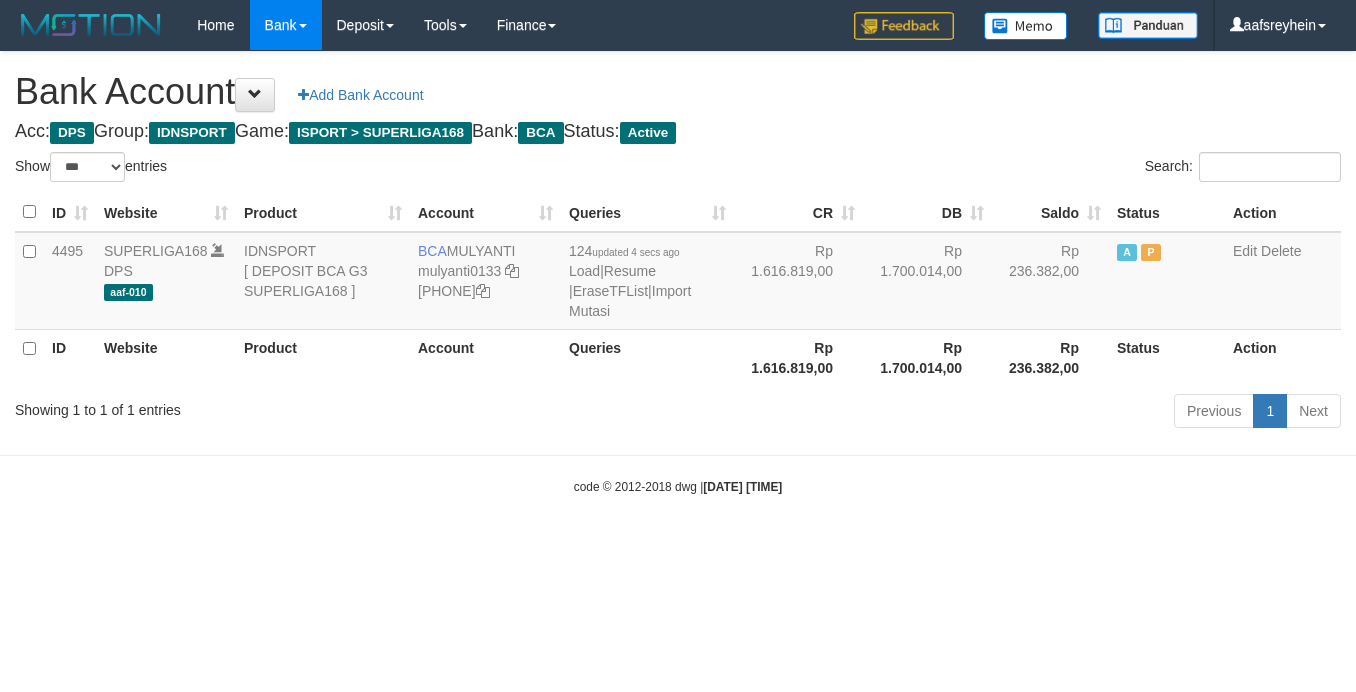 select on "***" 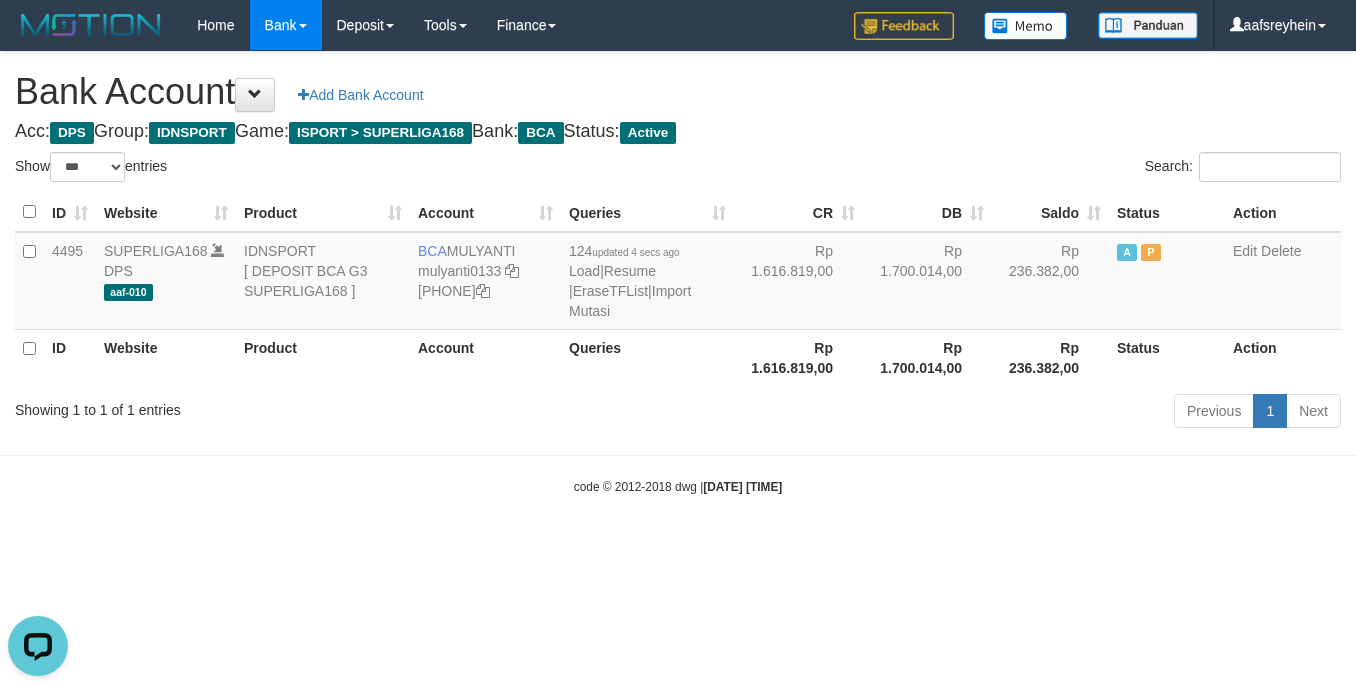scroll, scrollTop: 0, scrollLeft: 0, axis: both 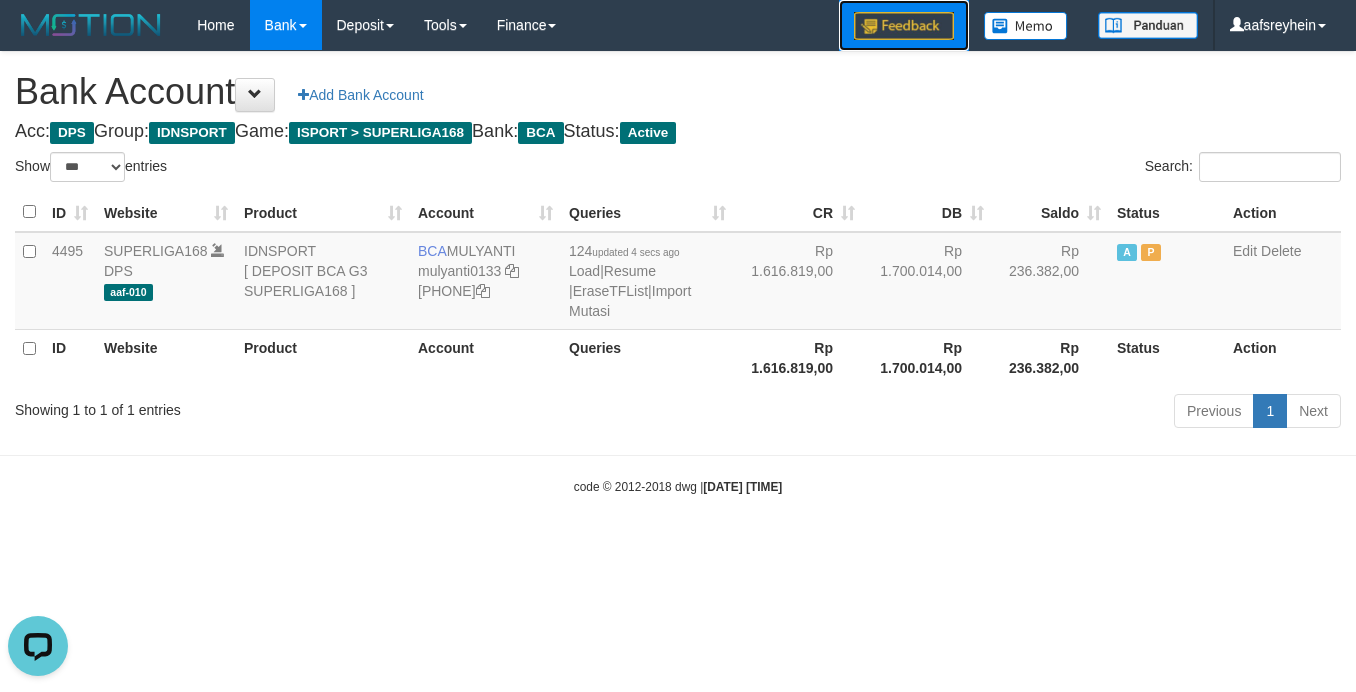 drag, startPoint x: 880, startPoint y: 25, endPoint x: 821, endPoint y: 121, distance: 112.68097 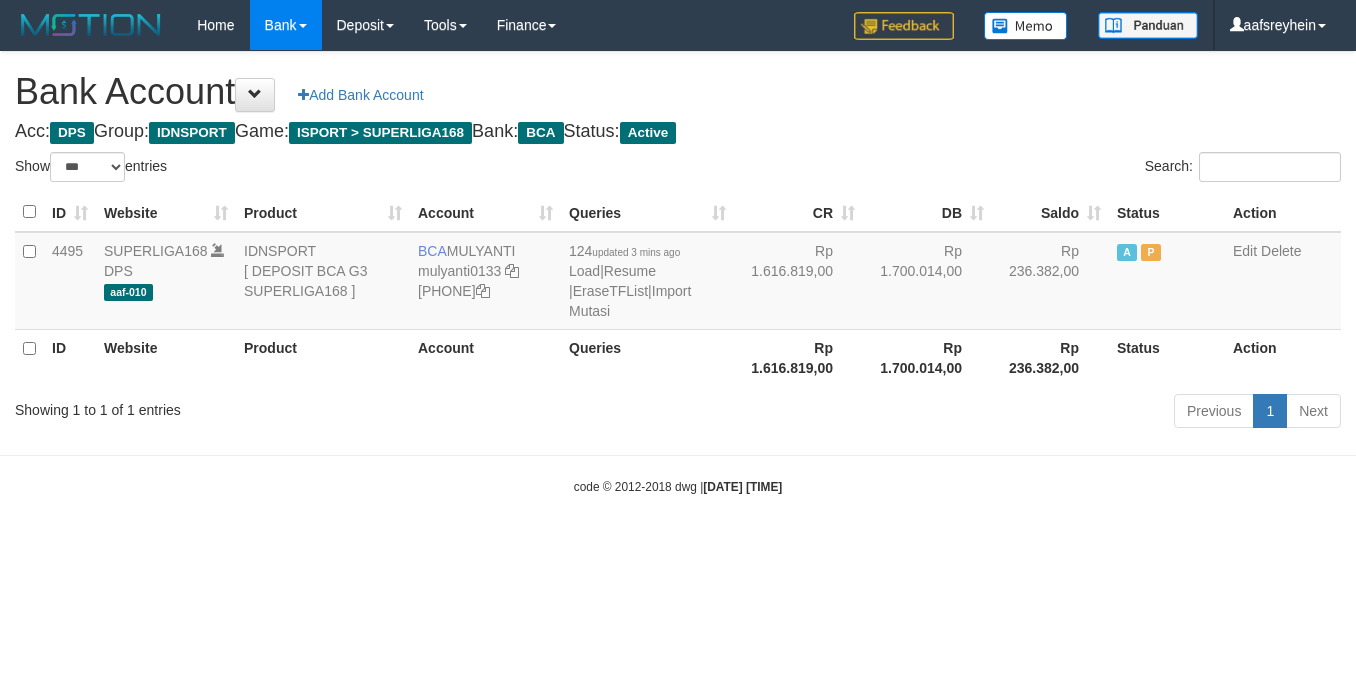 select on "***" 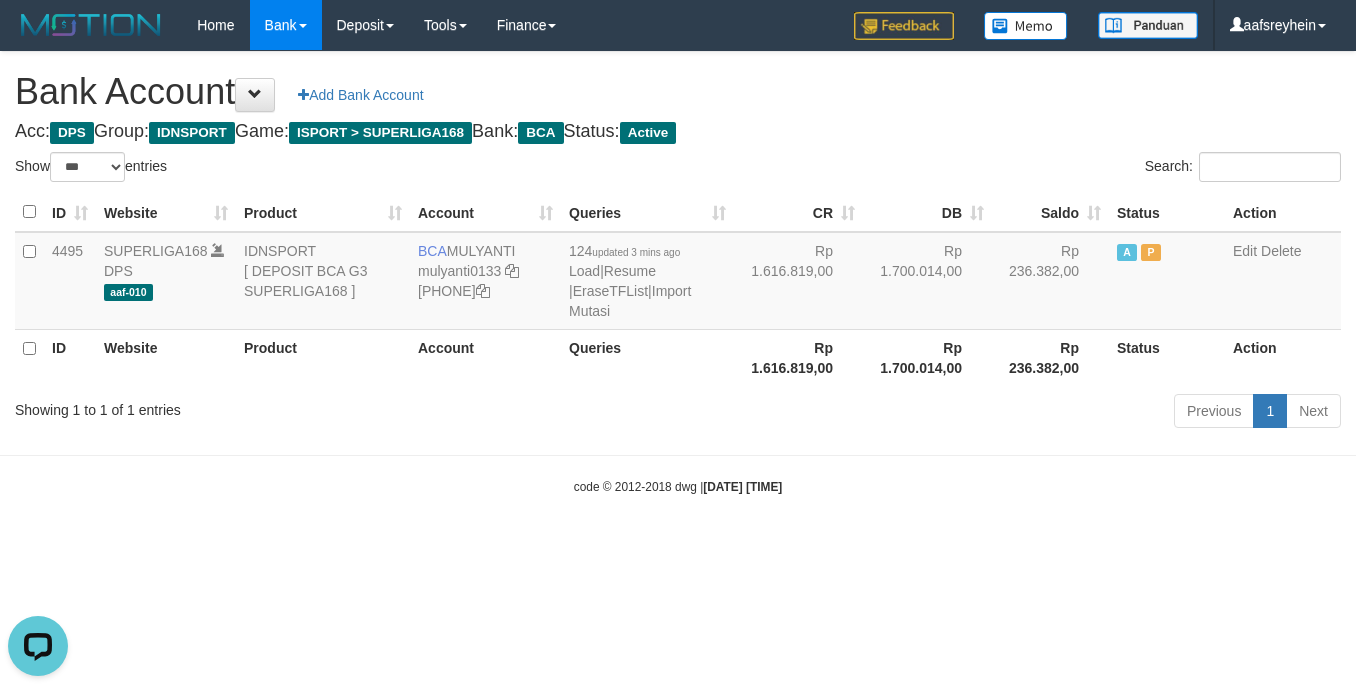 scroll, scrollTop: 0, scrollLeft: 0, axis: both 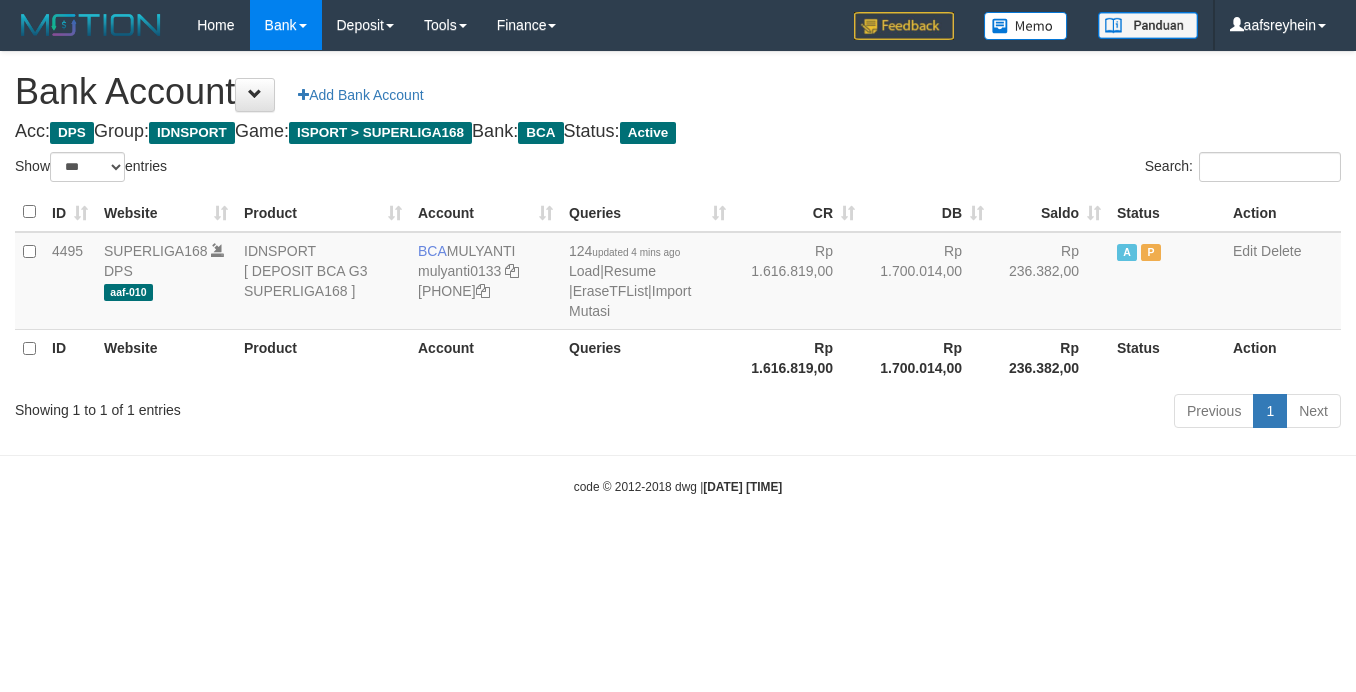 select on "***" 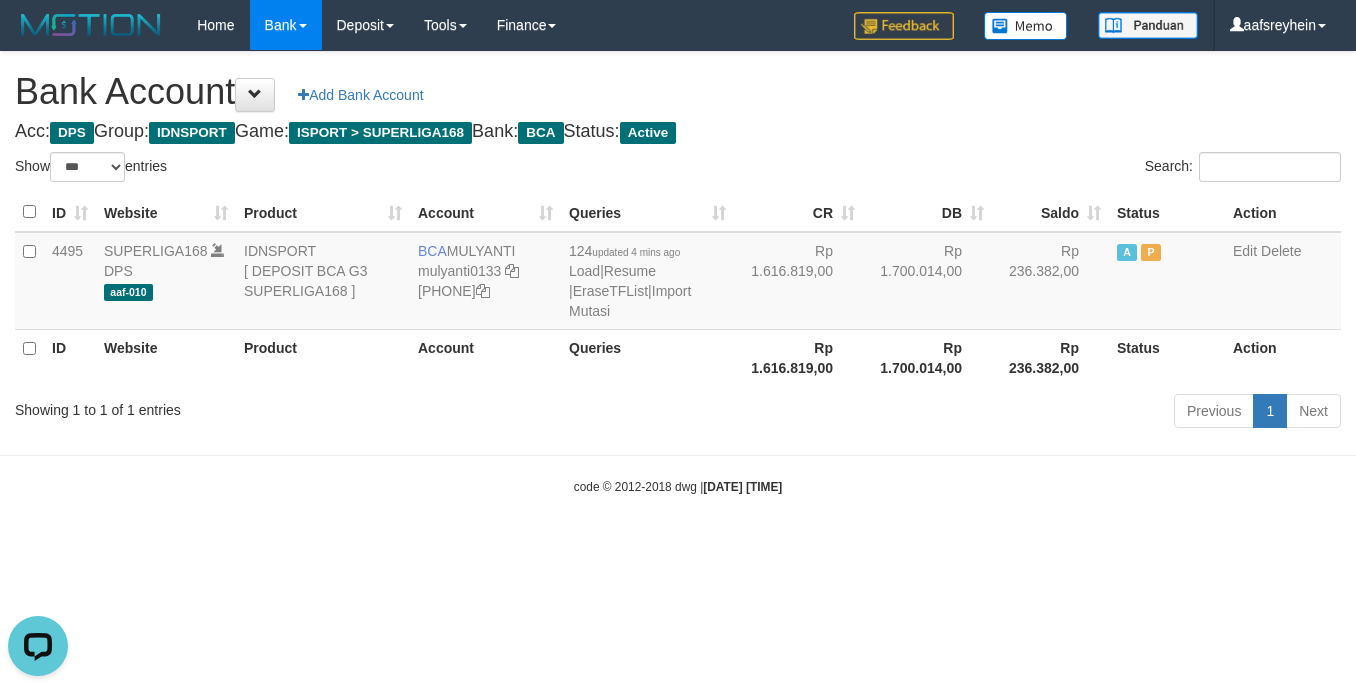 scroll, scrollTop: 0, scrollLeft: 0, axis: both 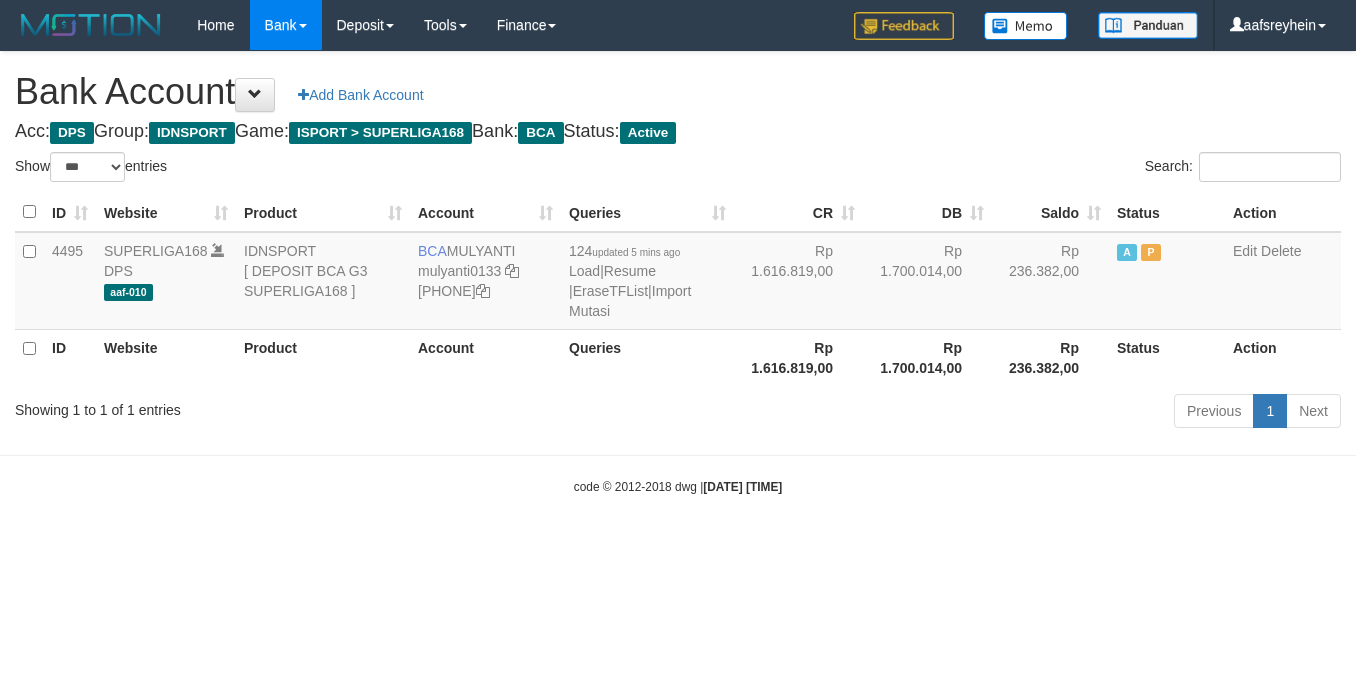 select on "***" 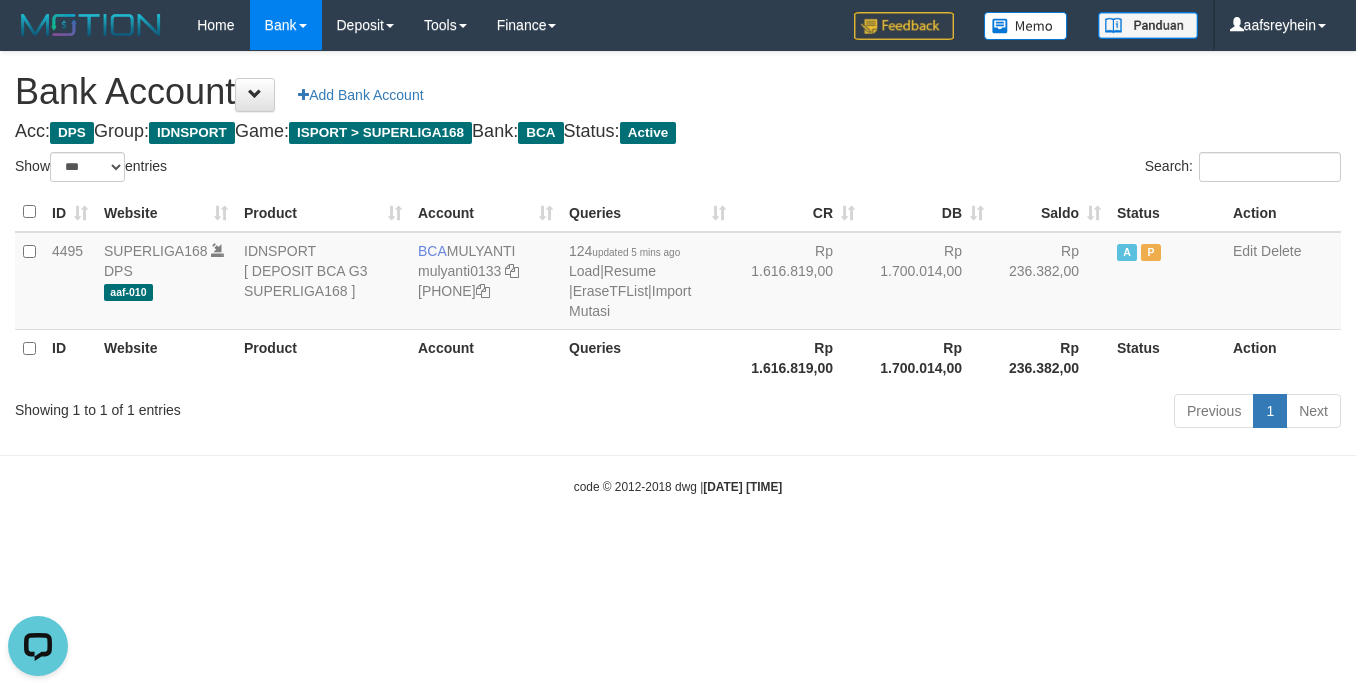 scroll, scrollTop: 0, scrollLeft: 0, axis: both 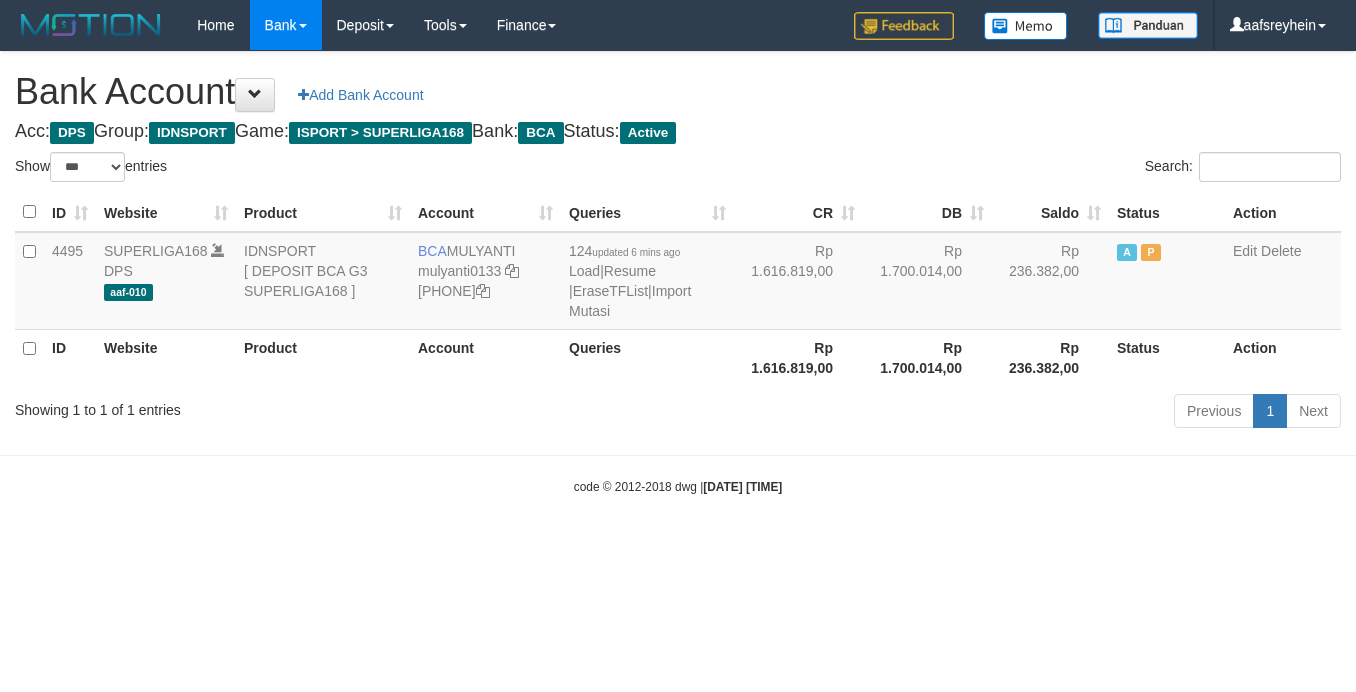 select on "***" 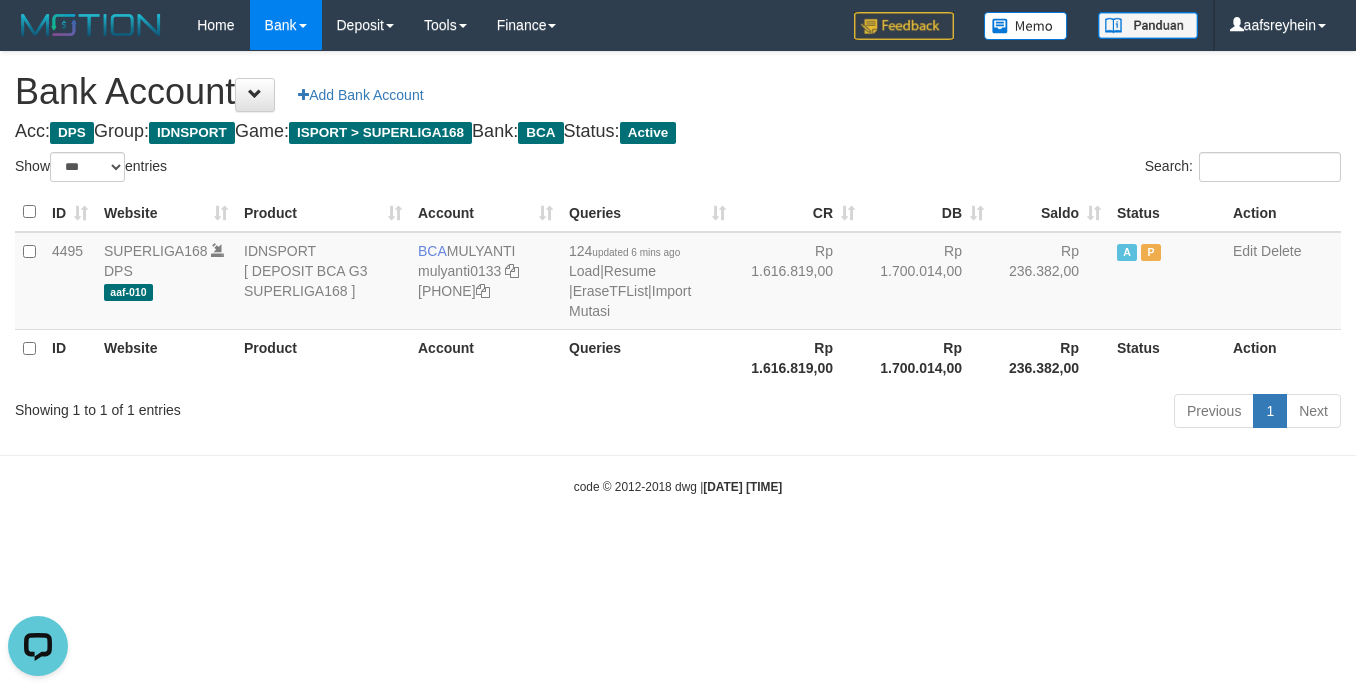scroll, scrollTop: 0, scrollLeft: 0, axis: both 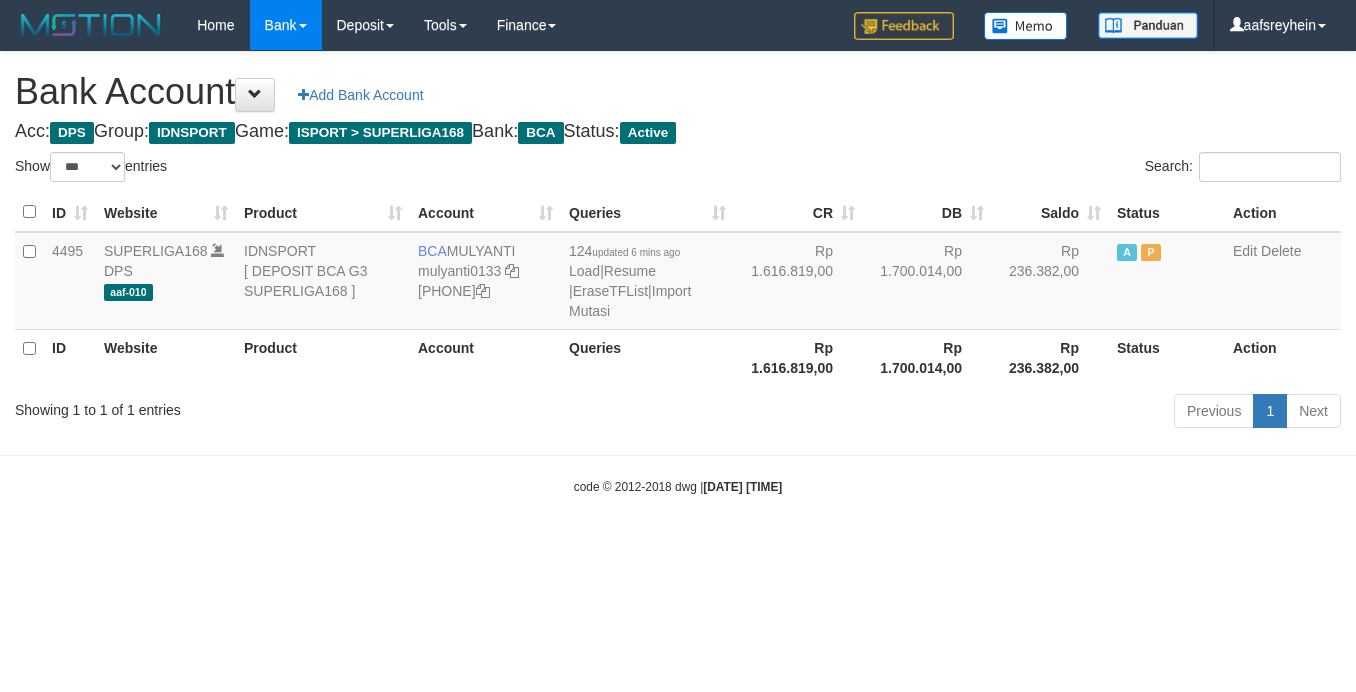 select on "***" 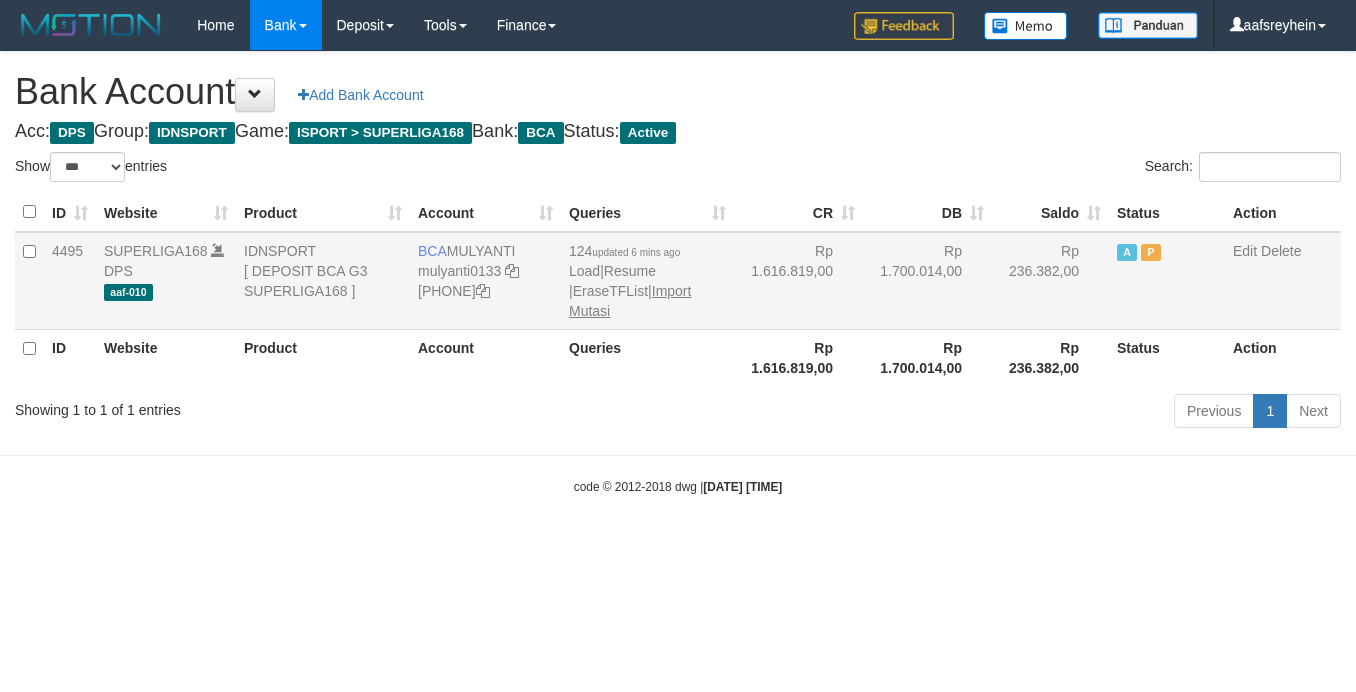 scroll, scrollTop: 0, scrollLeft: 0, axis: both 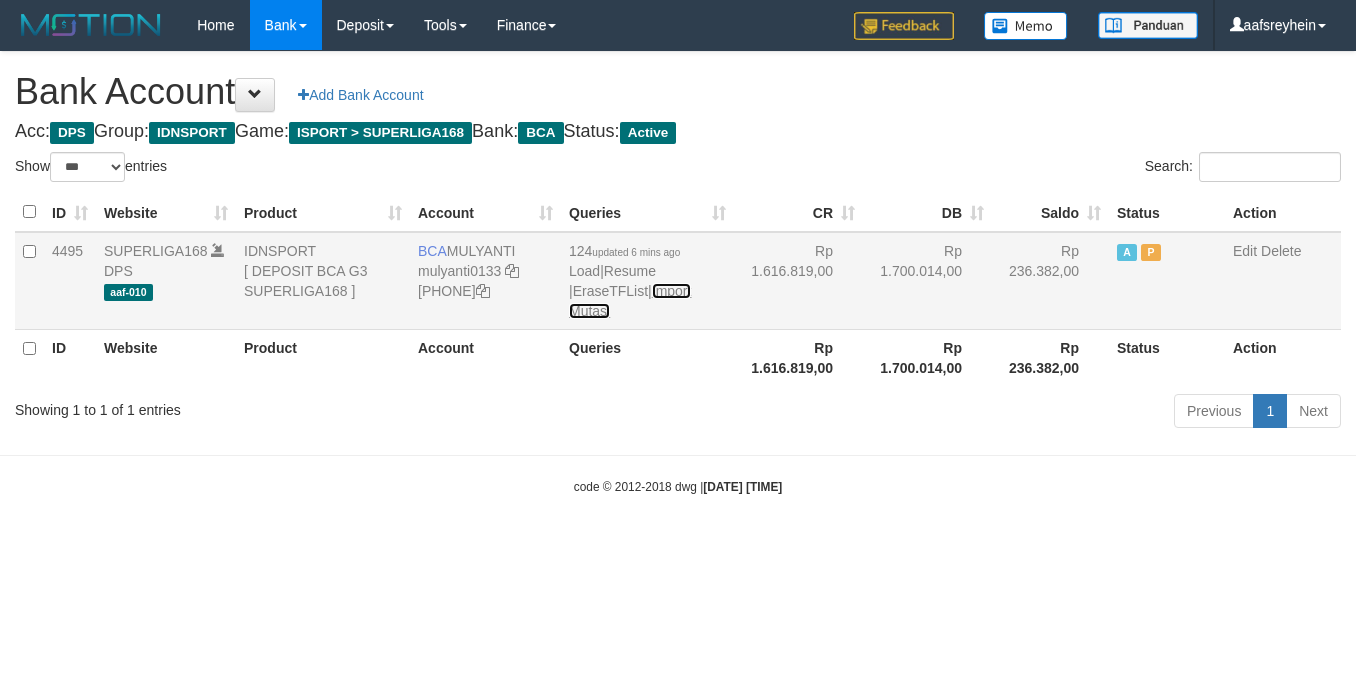 click on "Import Mutasi" at bounding box center [630, 301] 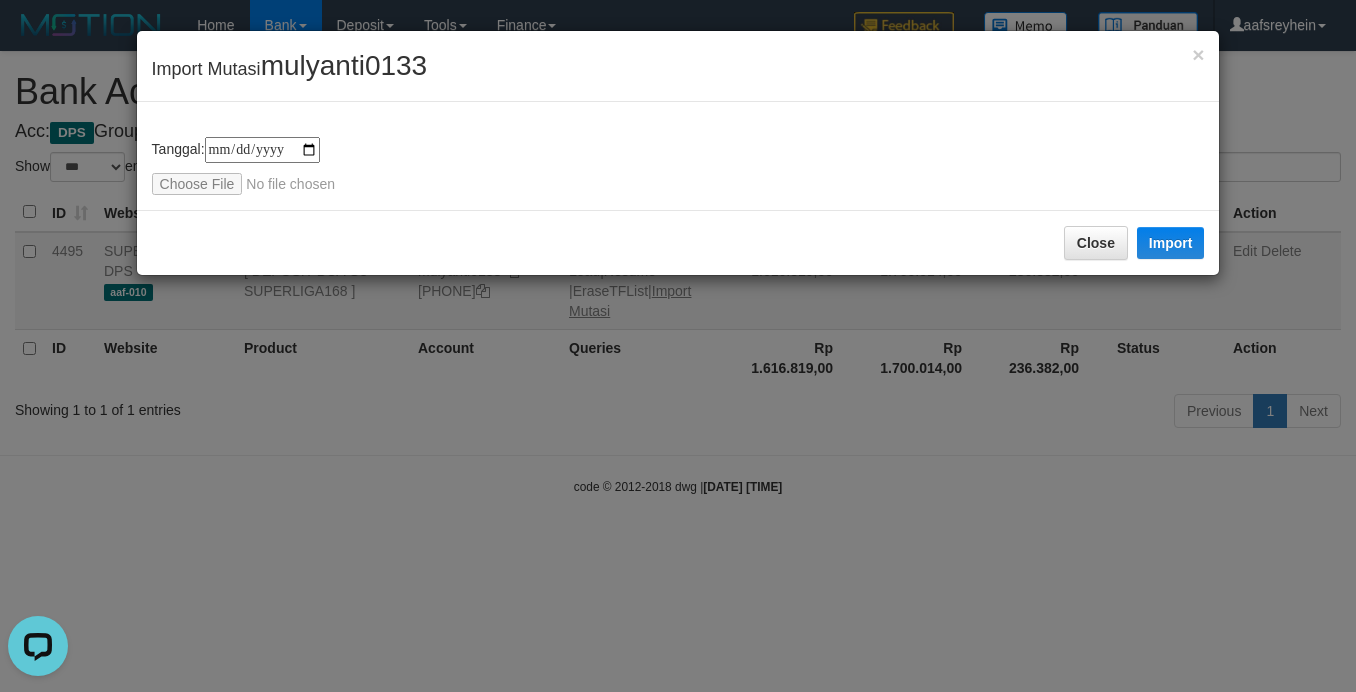 scroll, scrollTop: 0, scrollLeft: 0, axis: both 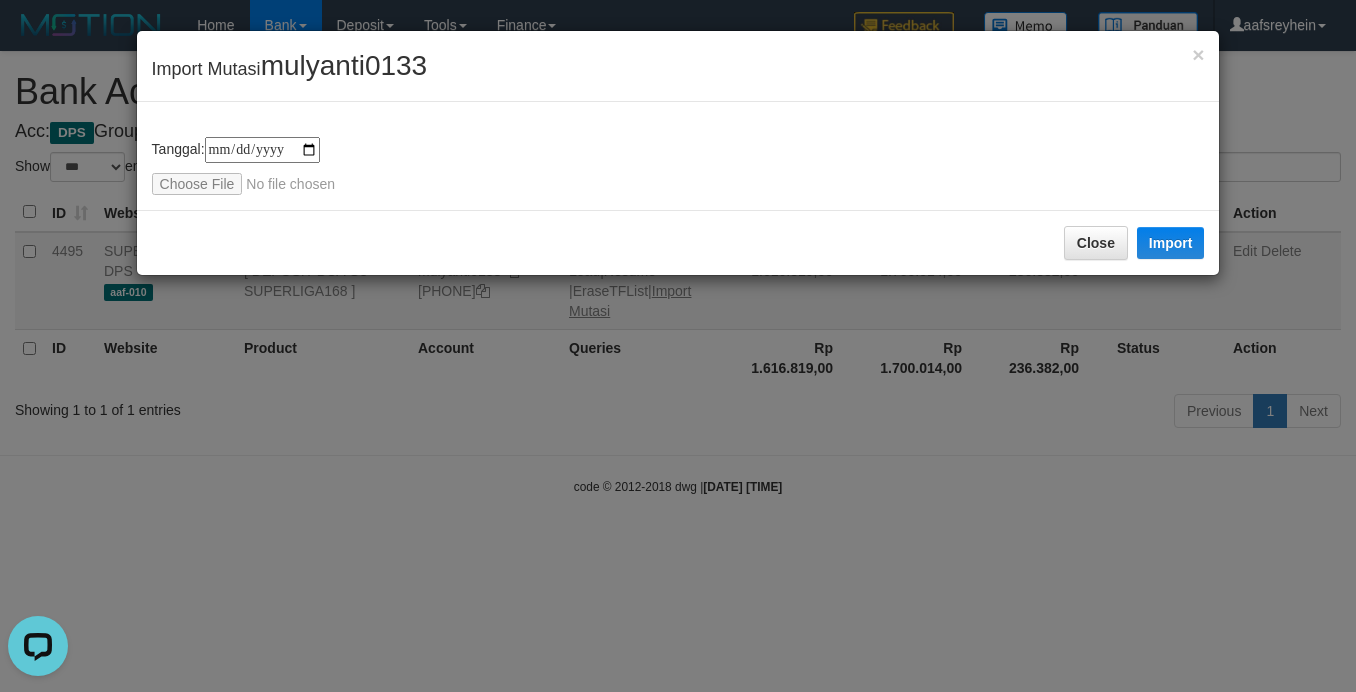 type on "**********" 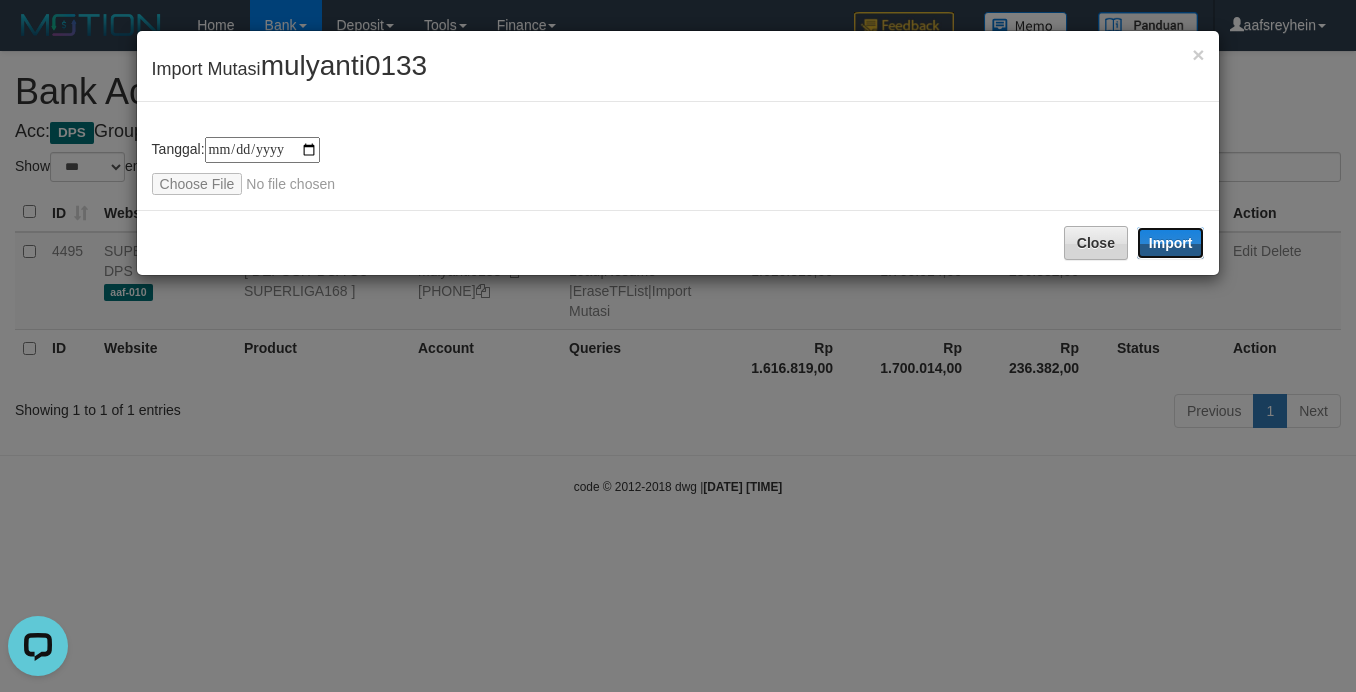 click on "Import" at bounding box center (1171, 243) 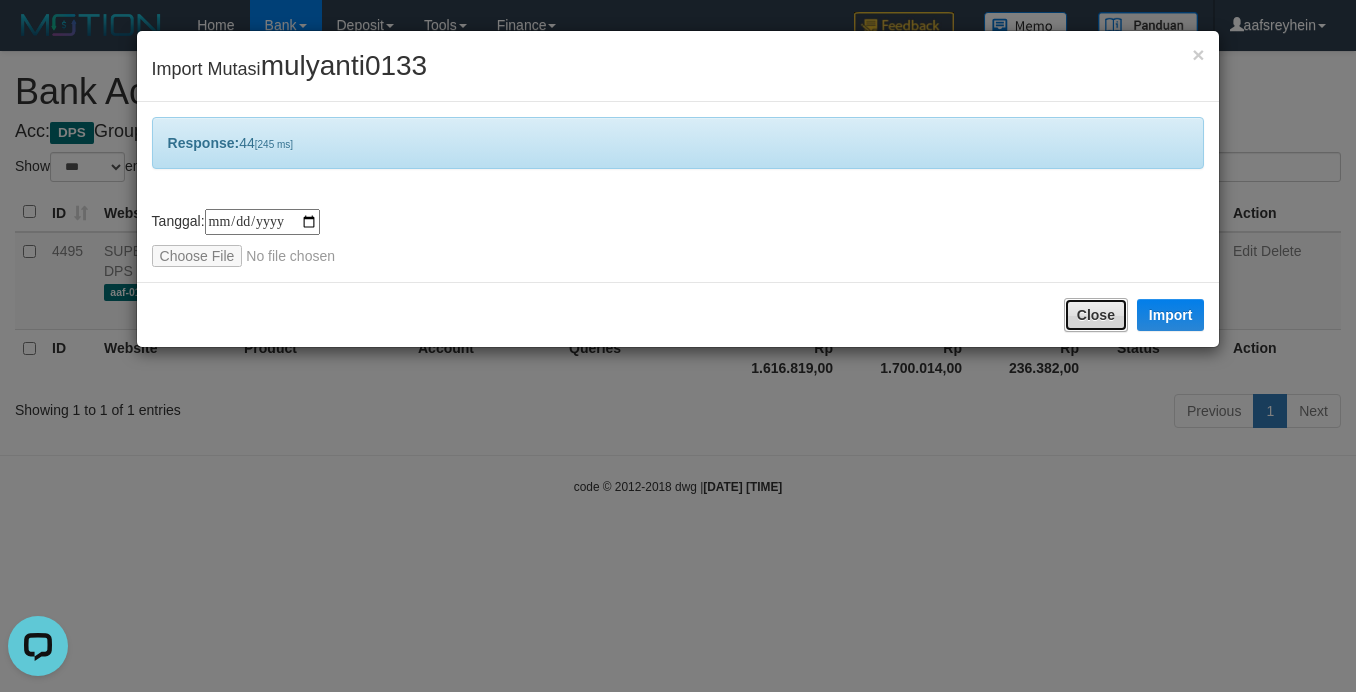 click on "Close" at bounding box center [1096, 315] 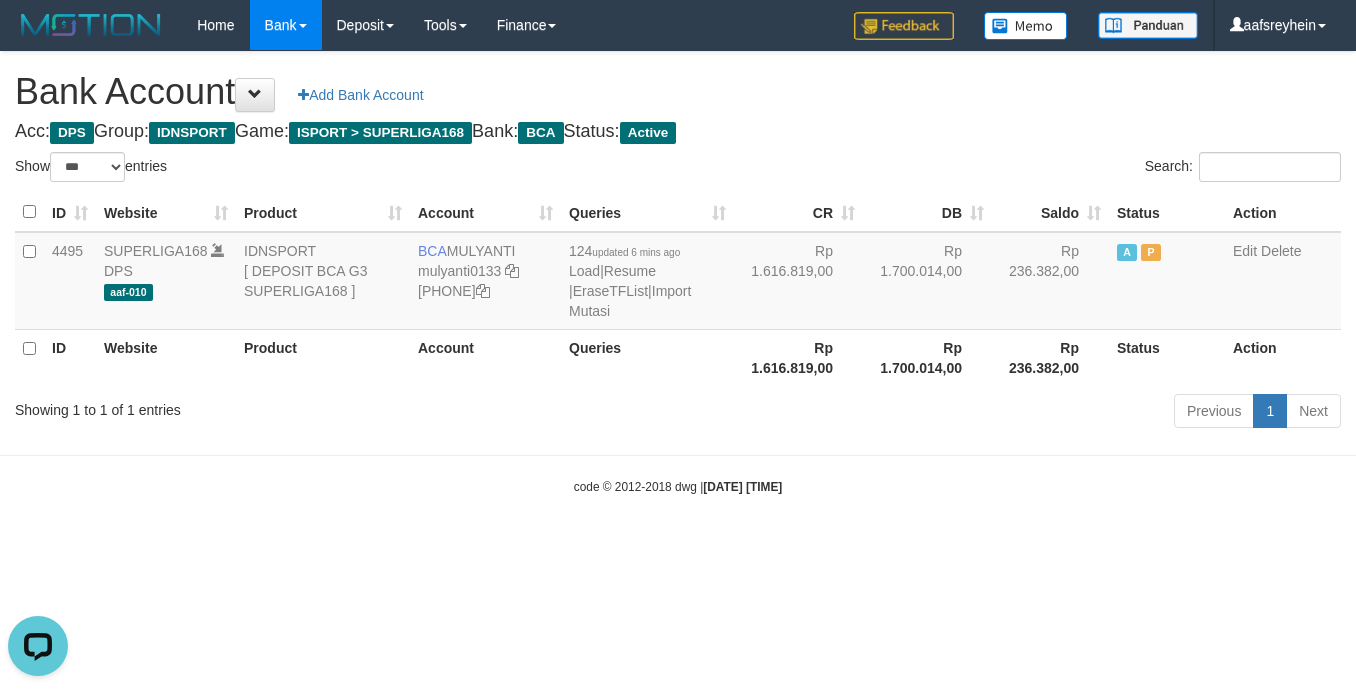 click on "Acc: 										 DPS
Group:   IDNSPORT    		Game:   ISPORT > SUPERLIGA168    		Bank:   BCA    		Status:  Active" at bounding box center [678, 132] 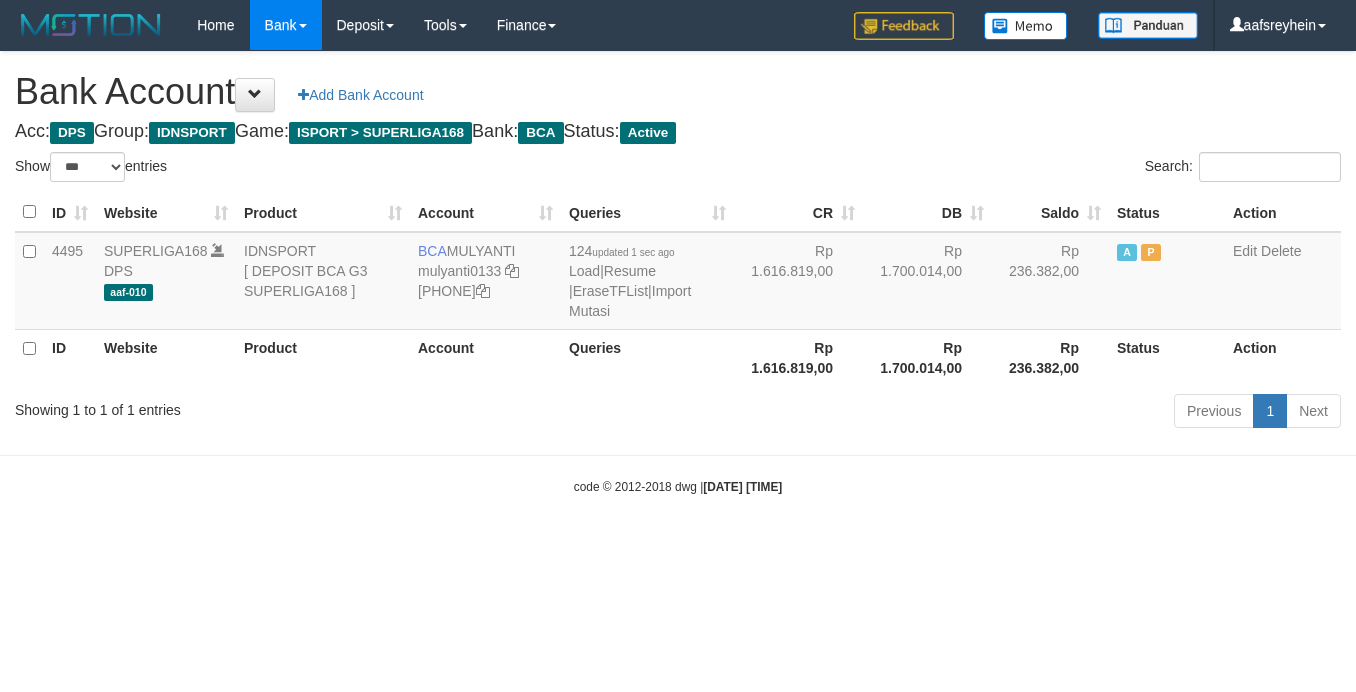 select on "***" 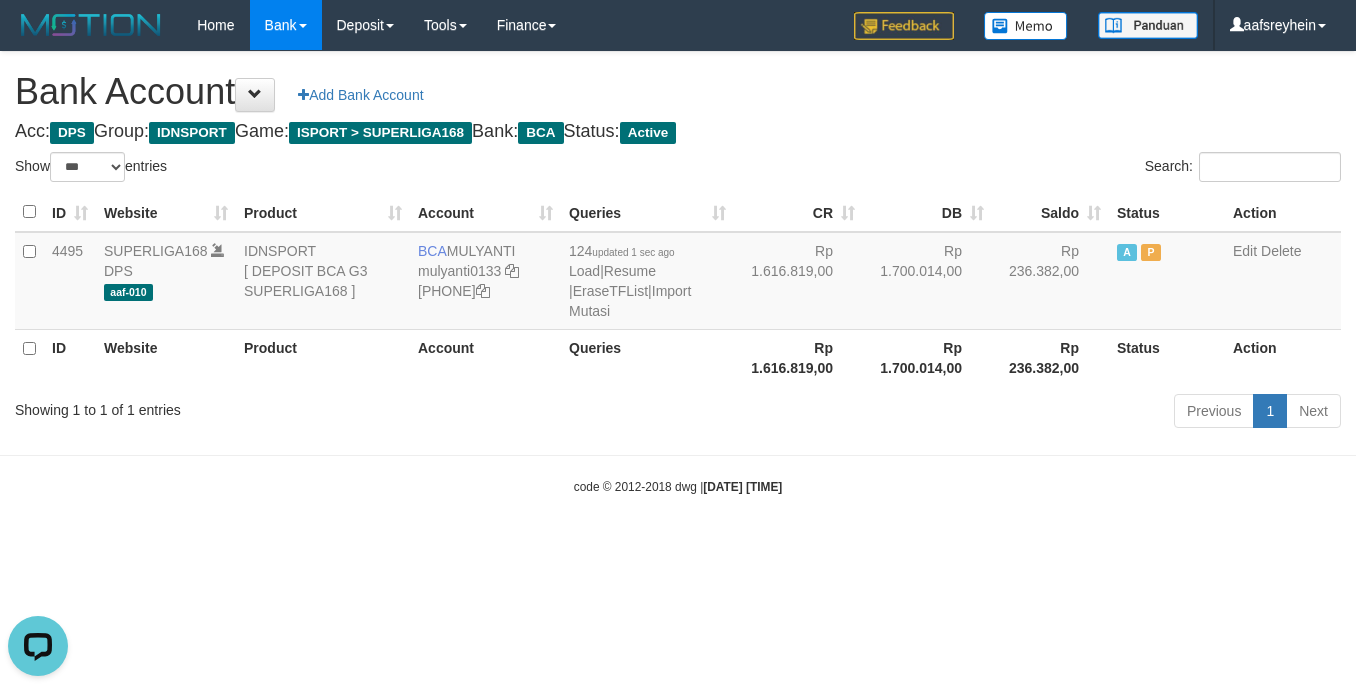 scroll, scrollTop: 0, scrollLeft: 0, axis: both 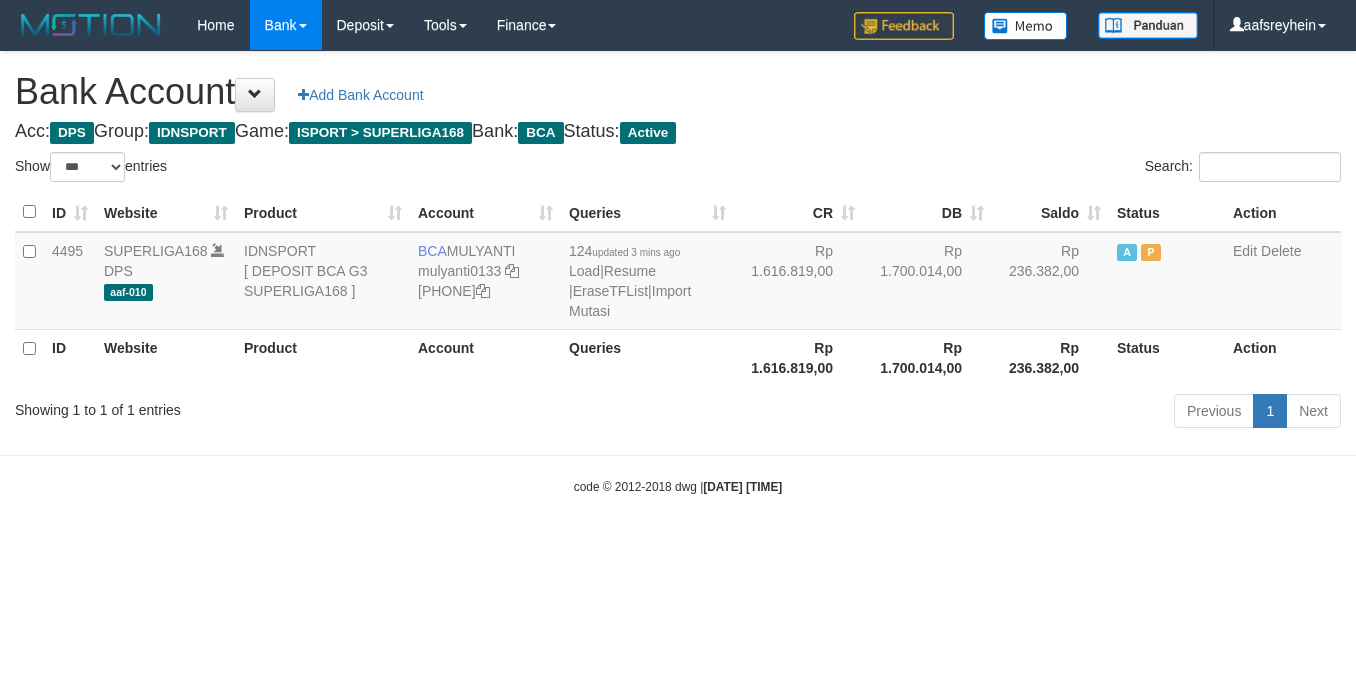 select on "***" 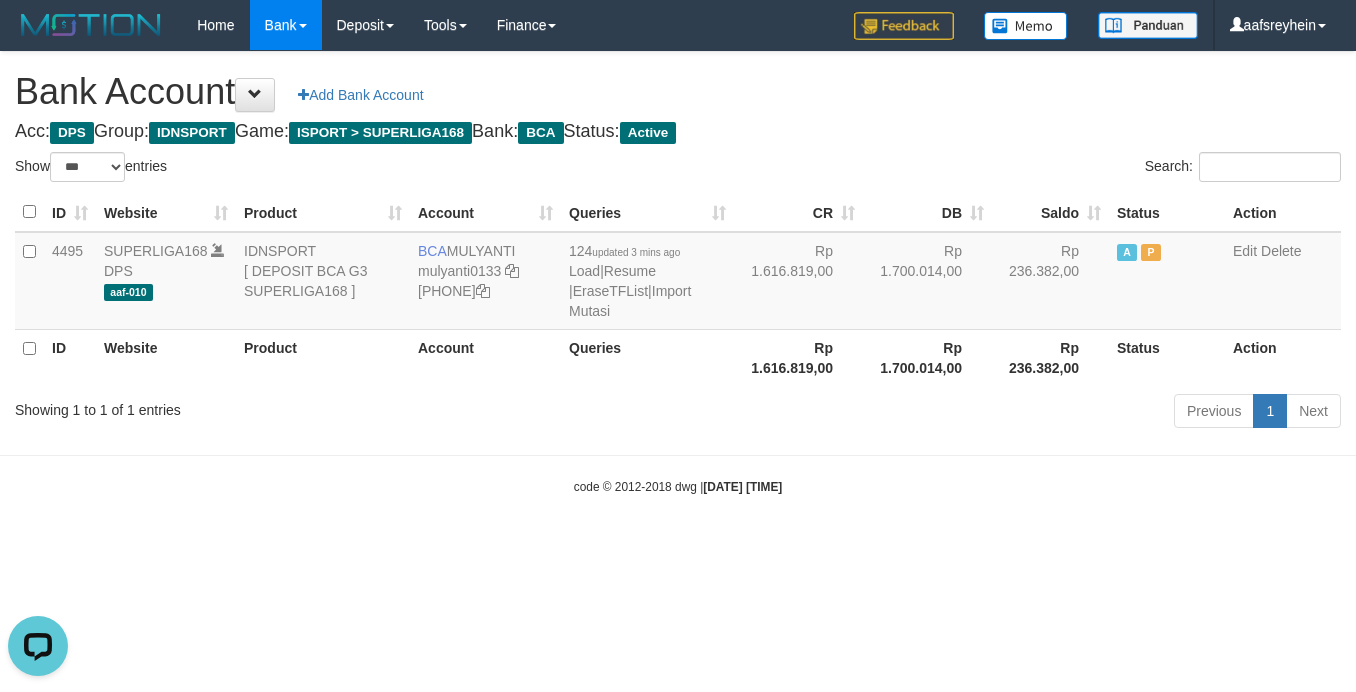 scroll, scrollTop: 0, scrollLeft: 0, axis: both 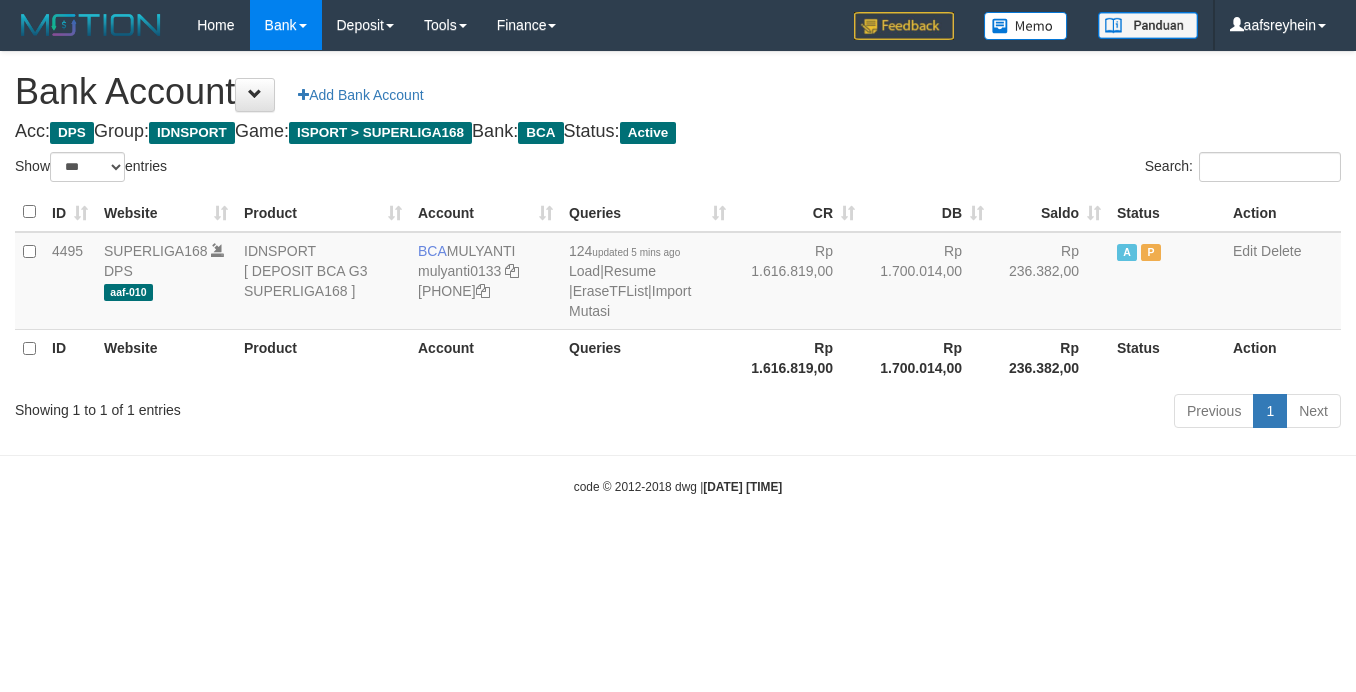 select on "***" 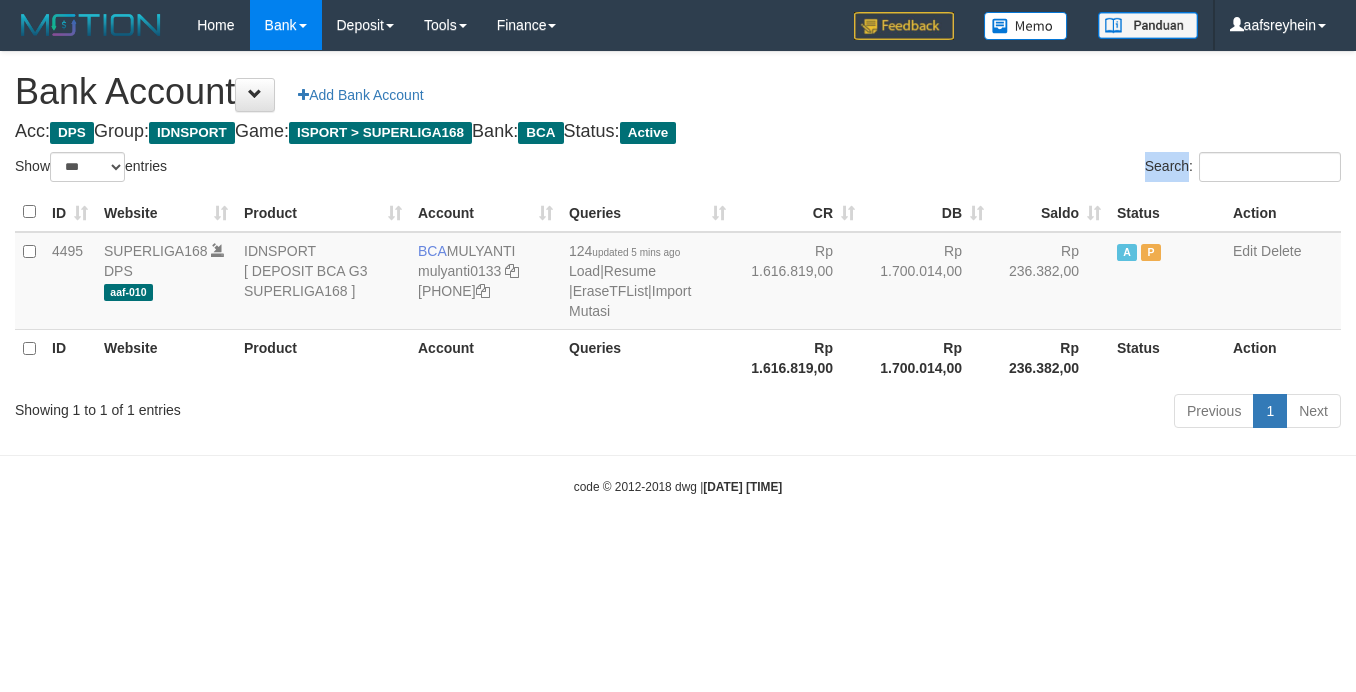 click on "Bank Account
Add Bank Account
Acc: 										 DPS
Group:   IDNSPORT    		Game:   ISPORT > SUPERLIGA168    		Bank:   BCA    		Status:  Active
Filter Account Type
*******
***
**
***
DPS
SELECT ALL  SELECT TYPE  - ALL -
DPS
WD
TMP
Filter Product
*******
******
********
********
*******
********
IDNSPORT
SELECT ALL  SELECT GROUP  - ALL -
BETHUB
IDNPOKER
IDNSPORT
IDNTOTO
LOADONLY
Filter Website
*******" at bounding box center (678, 243) 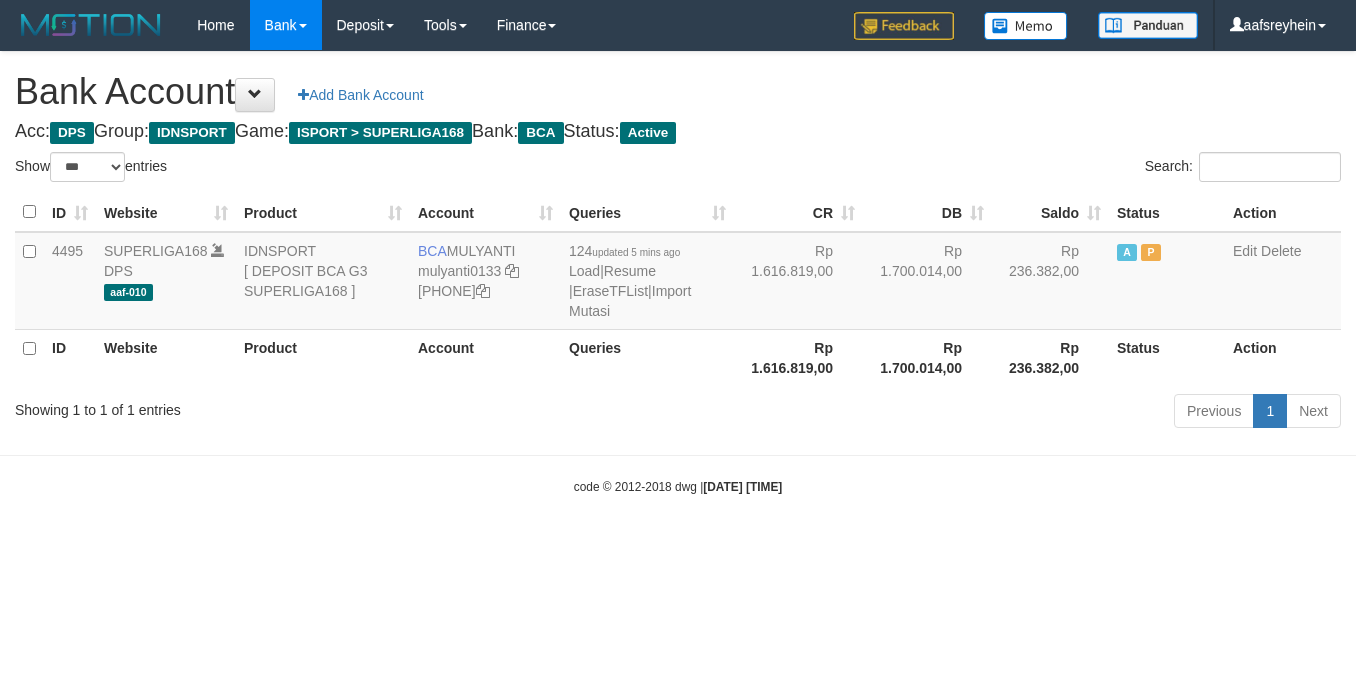 select on "***" 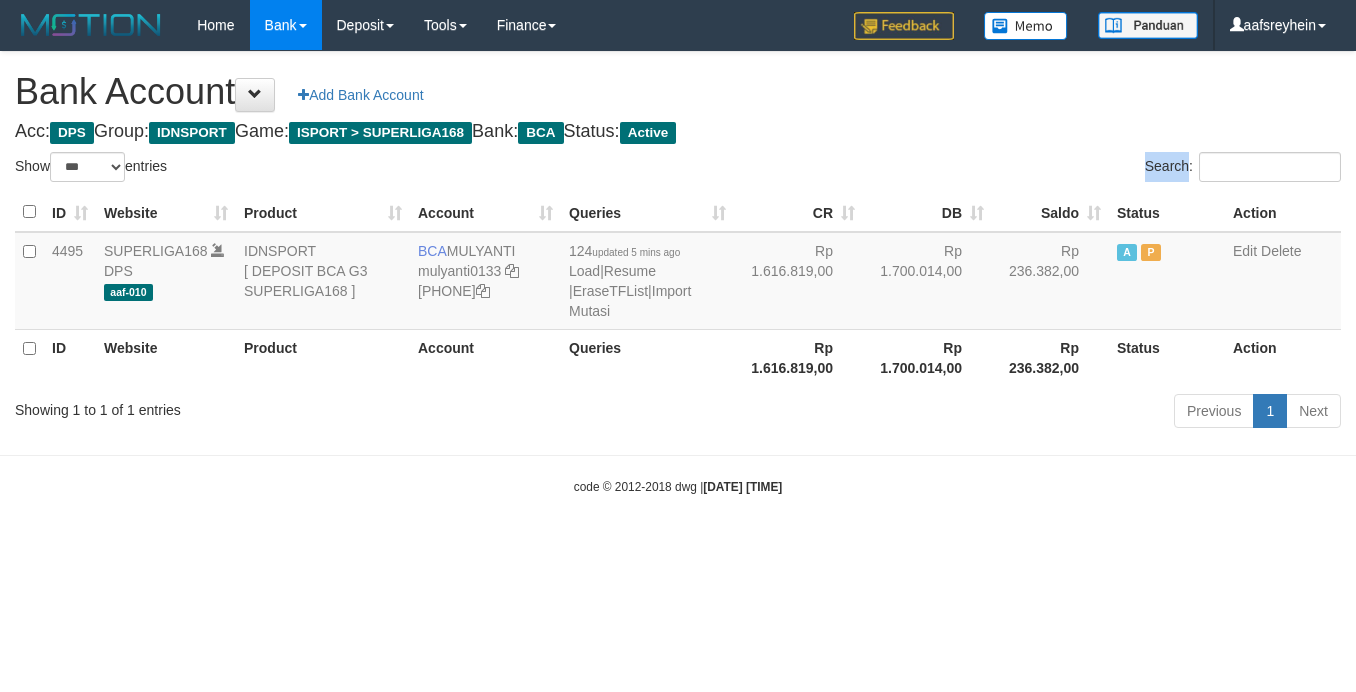 click on "Search:" at bounding box center [1017, 169] 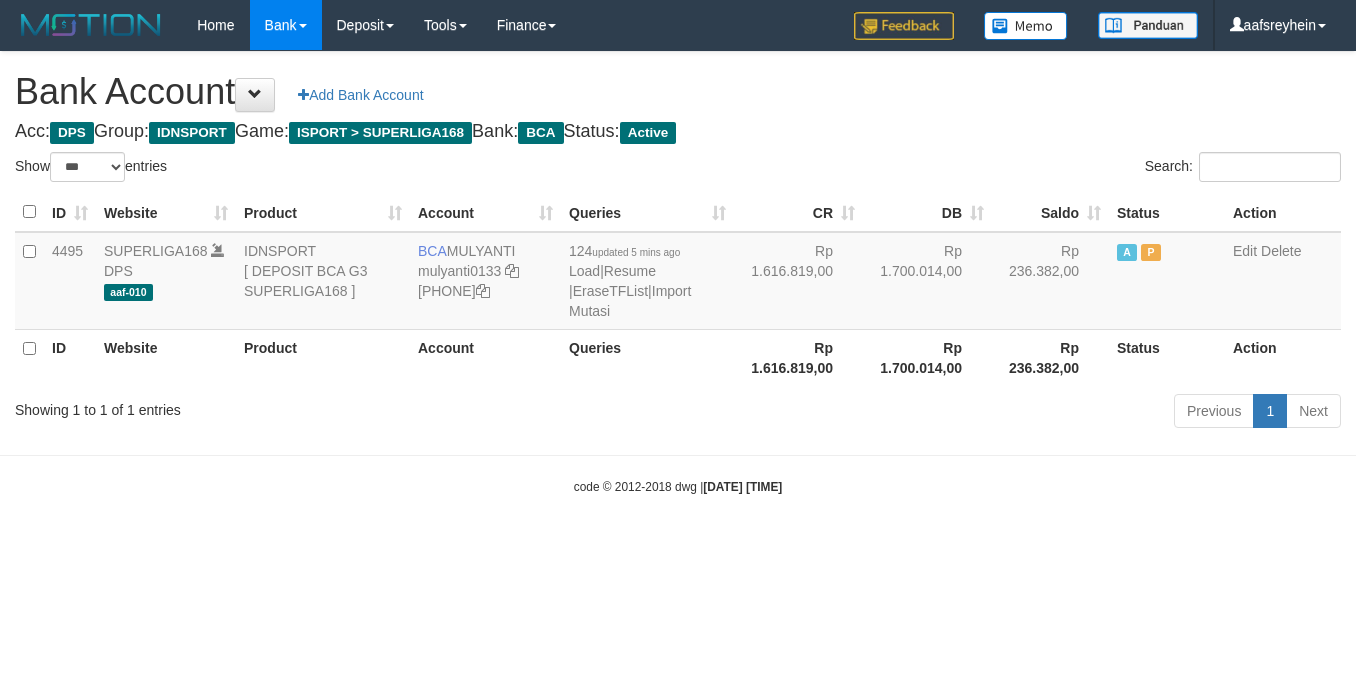 select on "***" 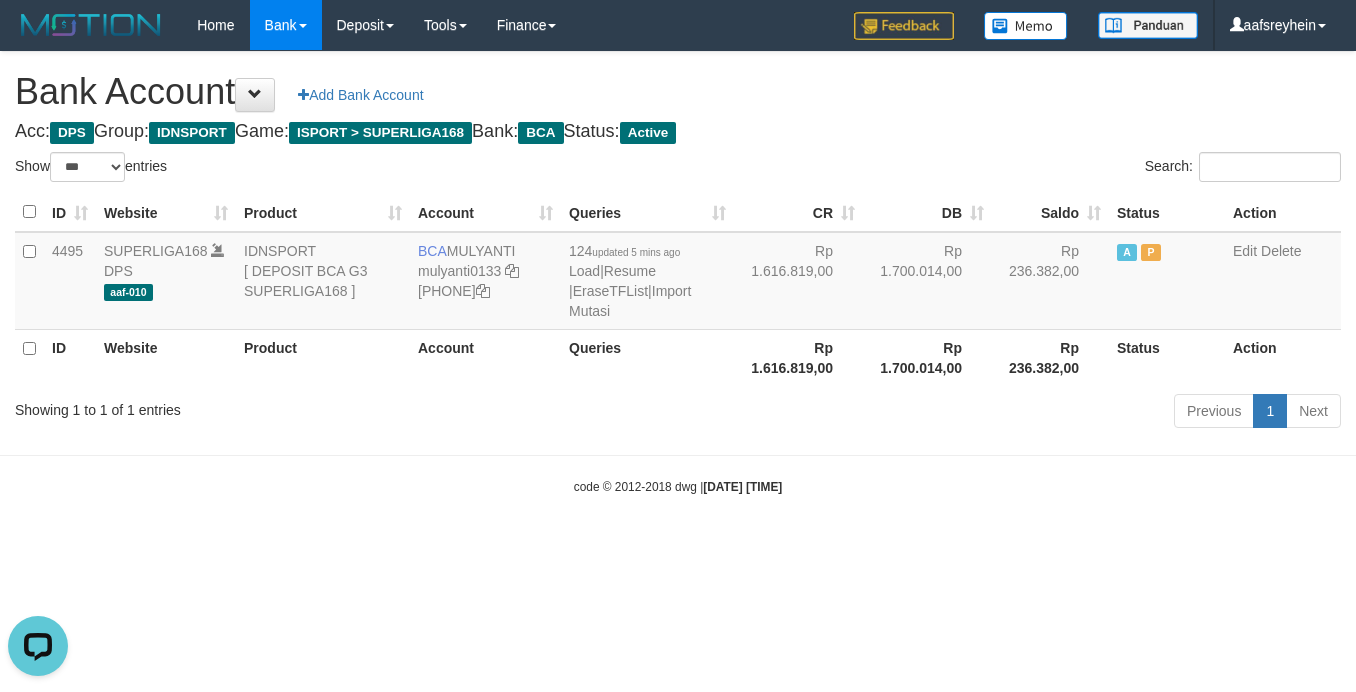scroll, scrollTop: 0, scrollLeft: 0, axis: both 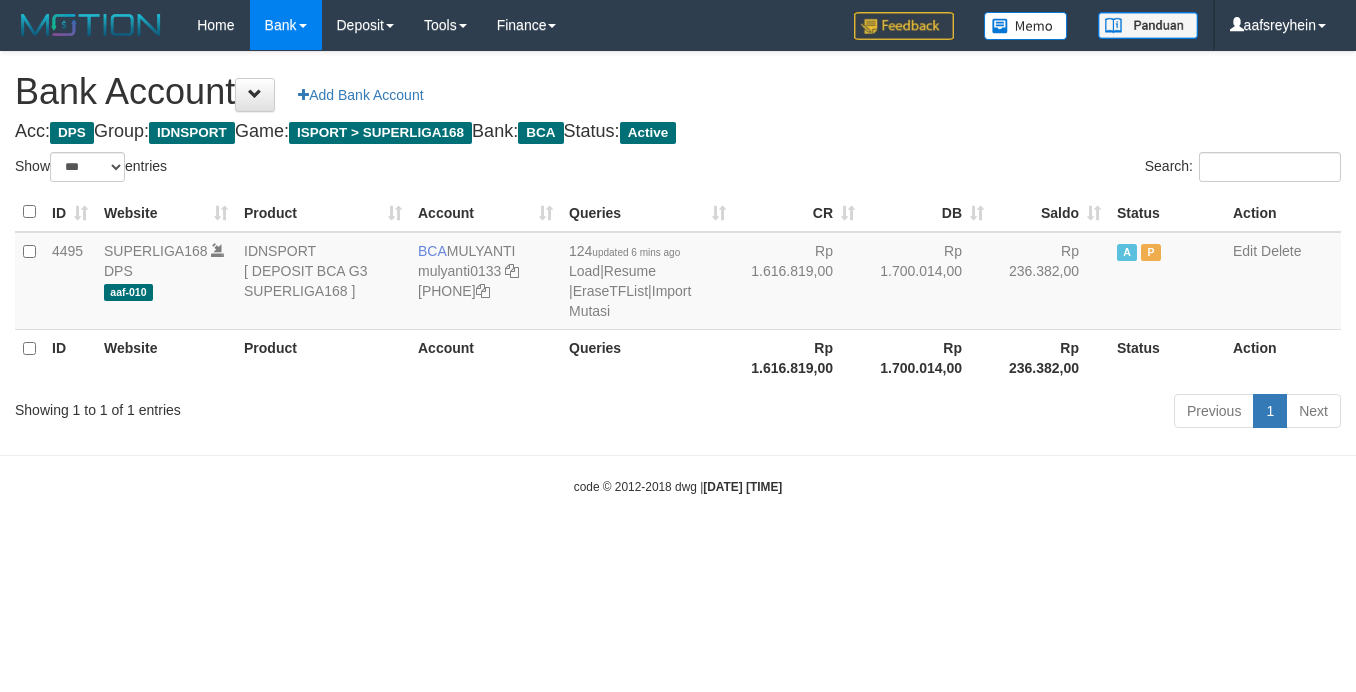 select on "***" 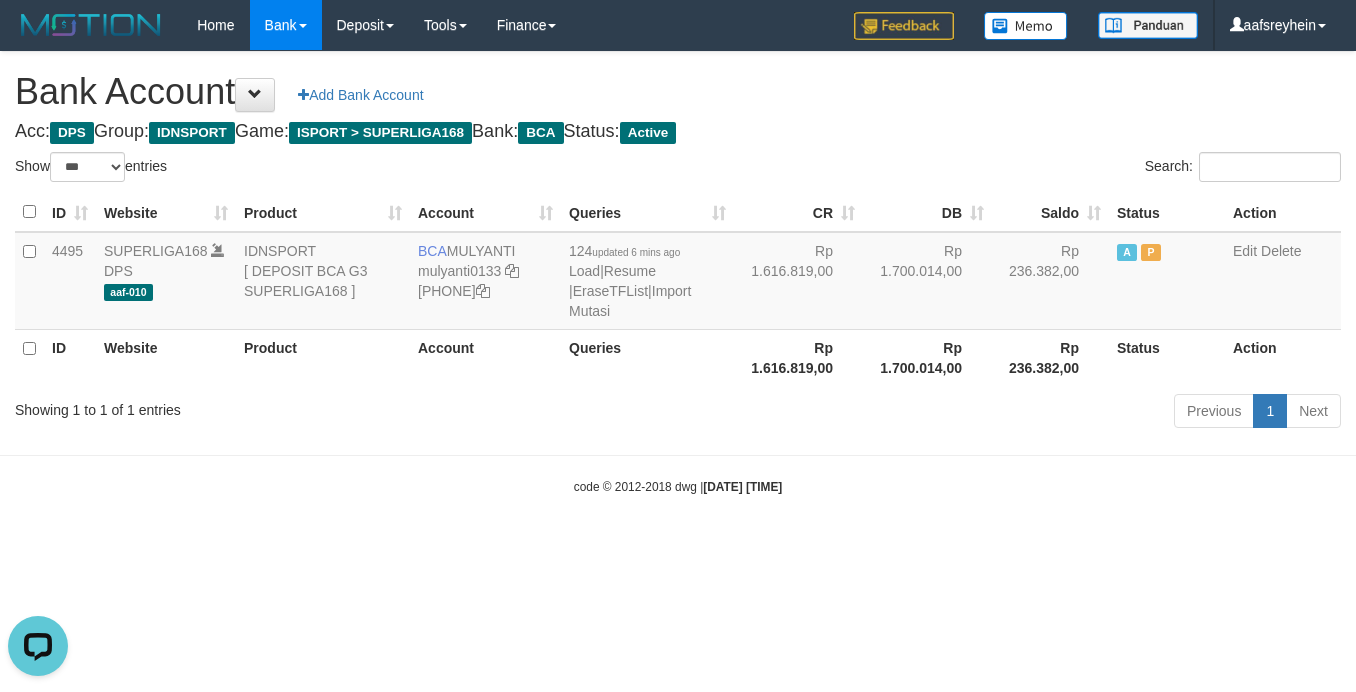 scroll, scrollTop: 0, scrollLeft: 0, axis: both 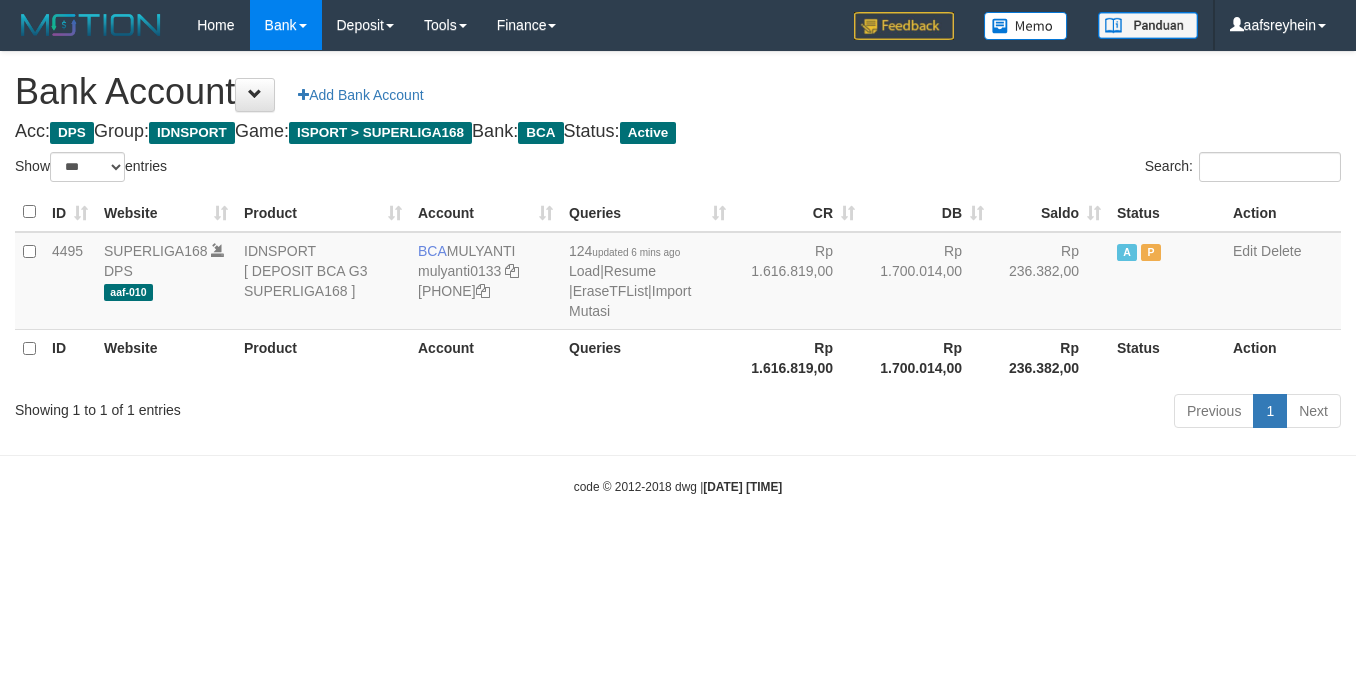 select on "***" 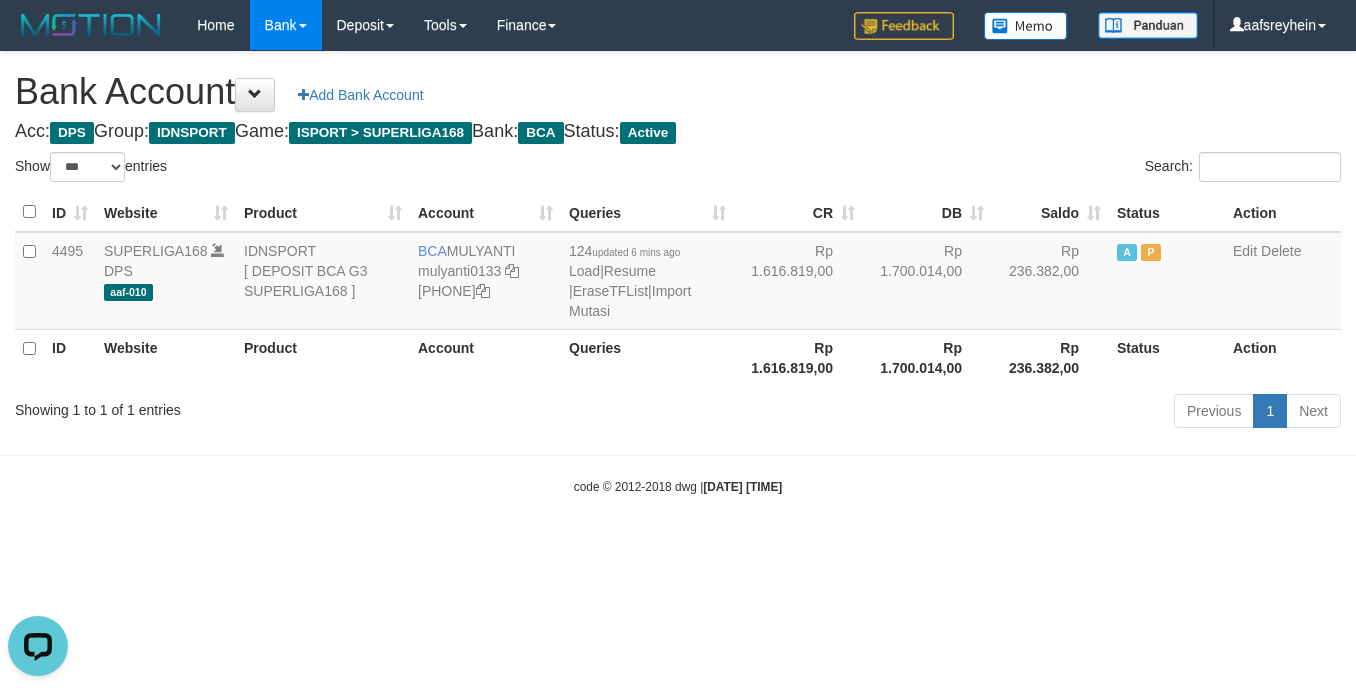 scroll, scrollTop: 0, scrollLeft: 0, axis: both 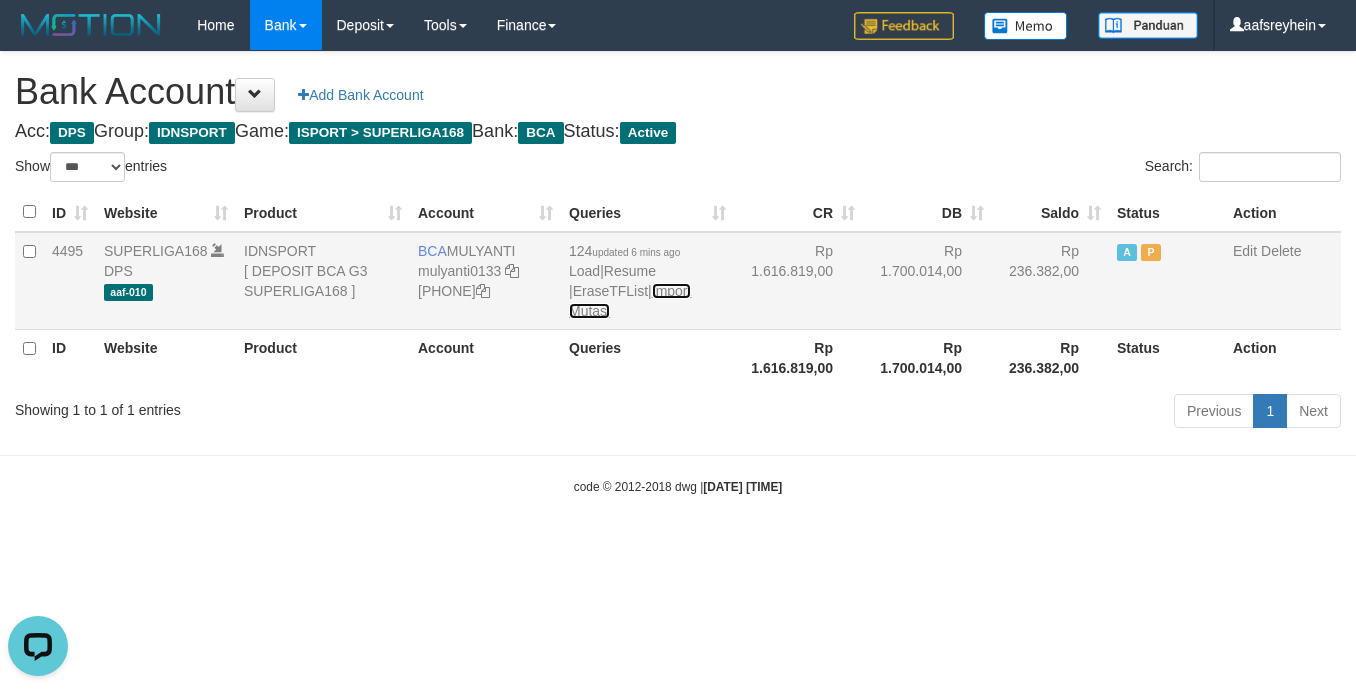 click on "Import Mutasi" at bounding box center (630, 301) 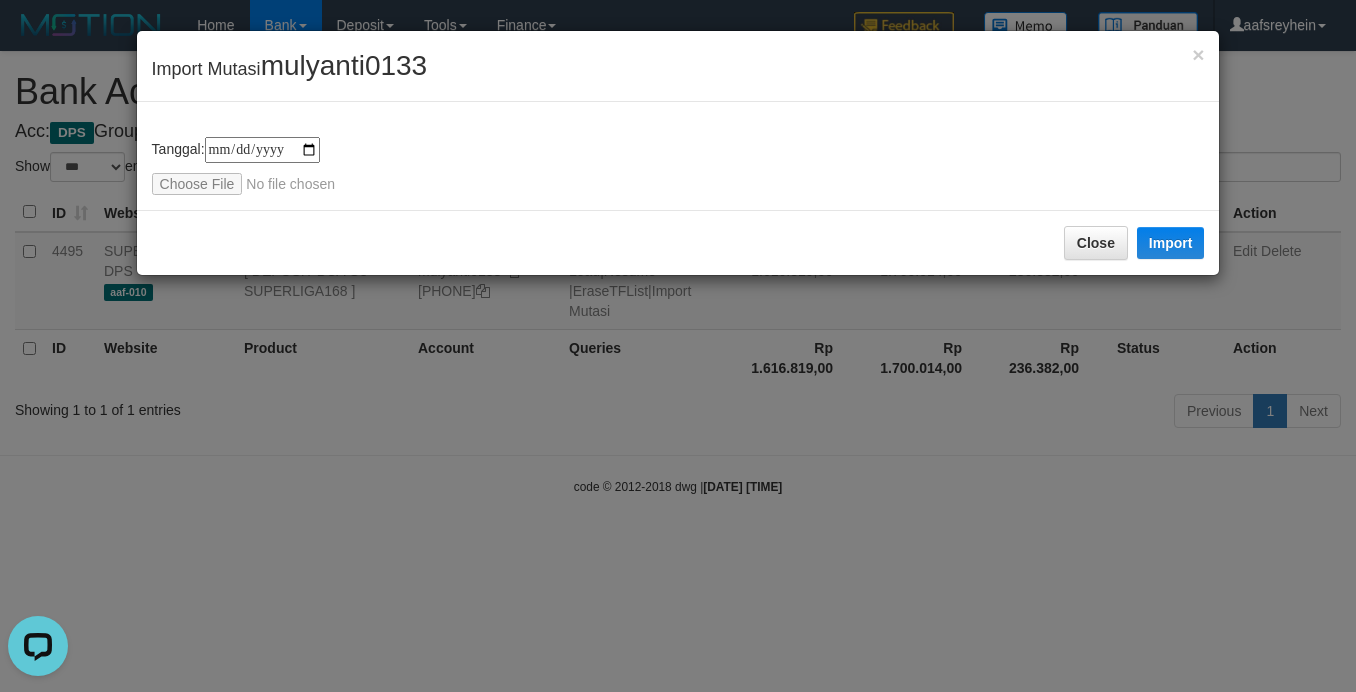 type on "**********" 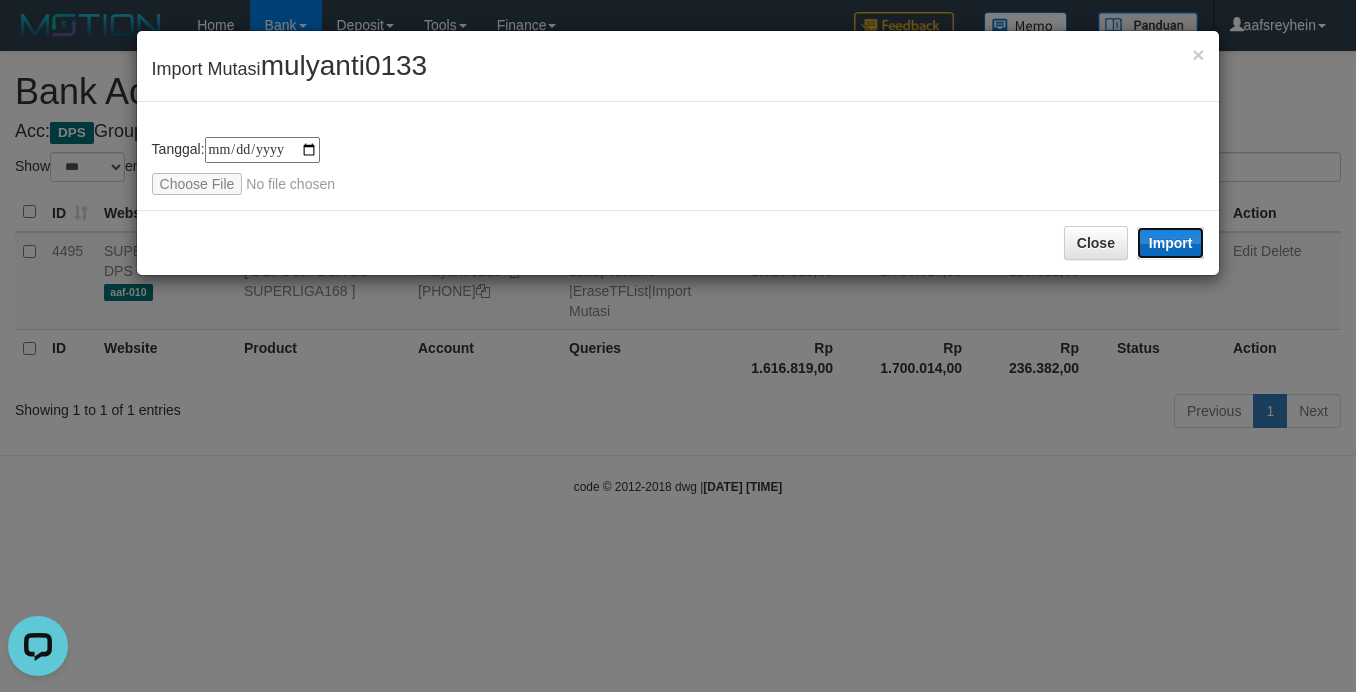 click on "Import" at bounding box center (1171, 243) 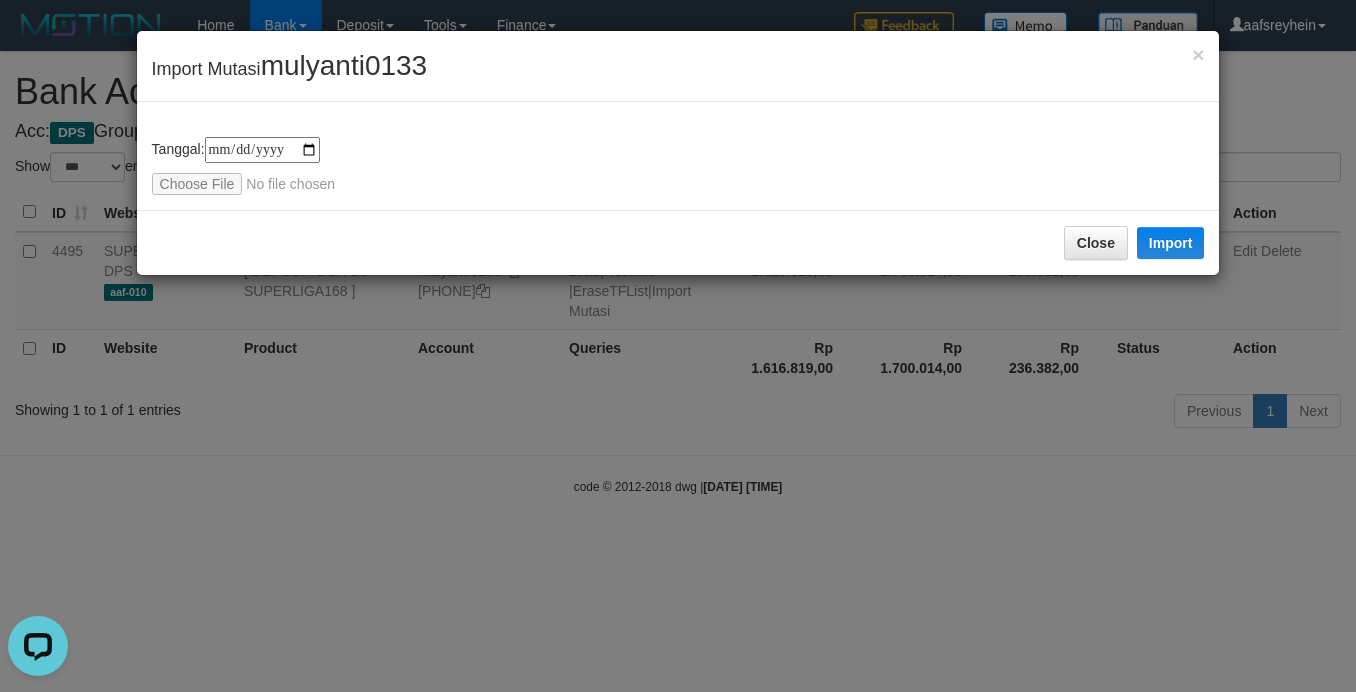 click on "**********" at bounding box center (678, 346) 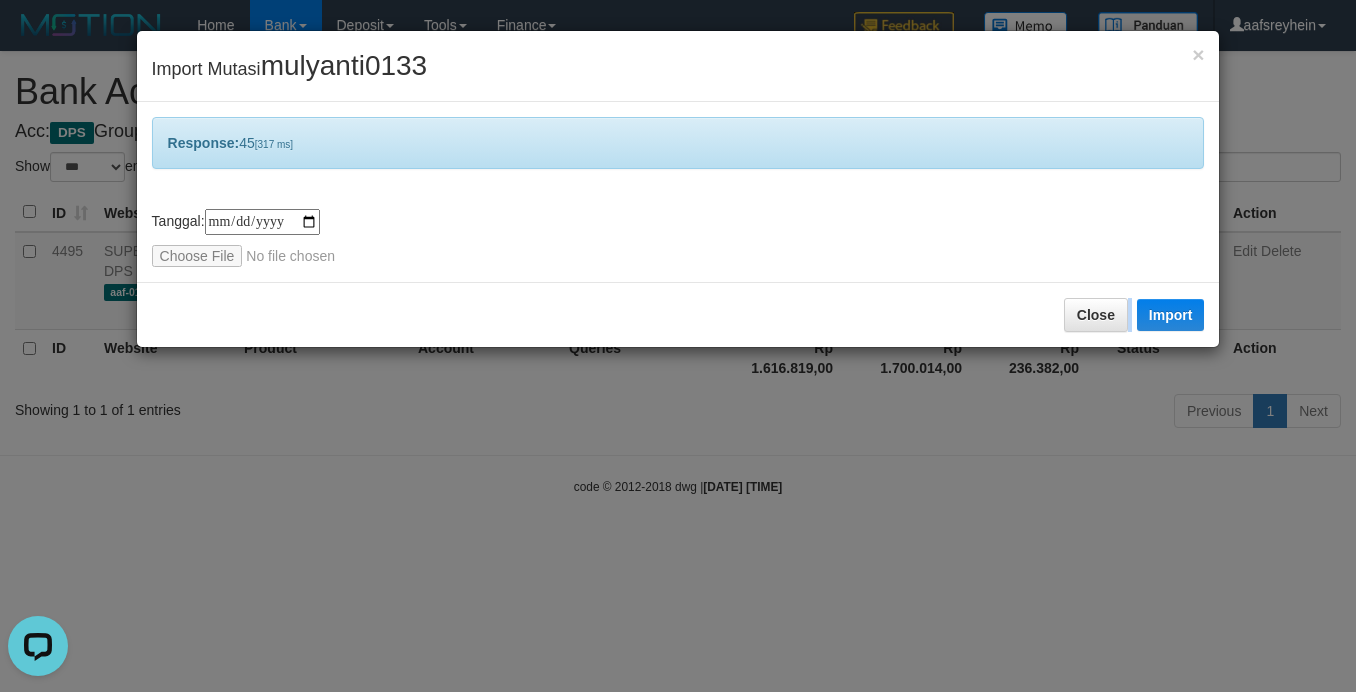 click on "**********" at bounding box center [678, 346] 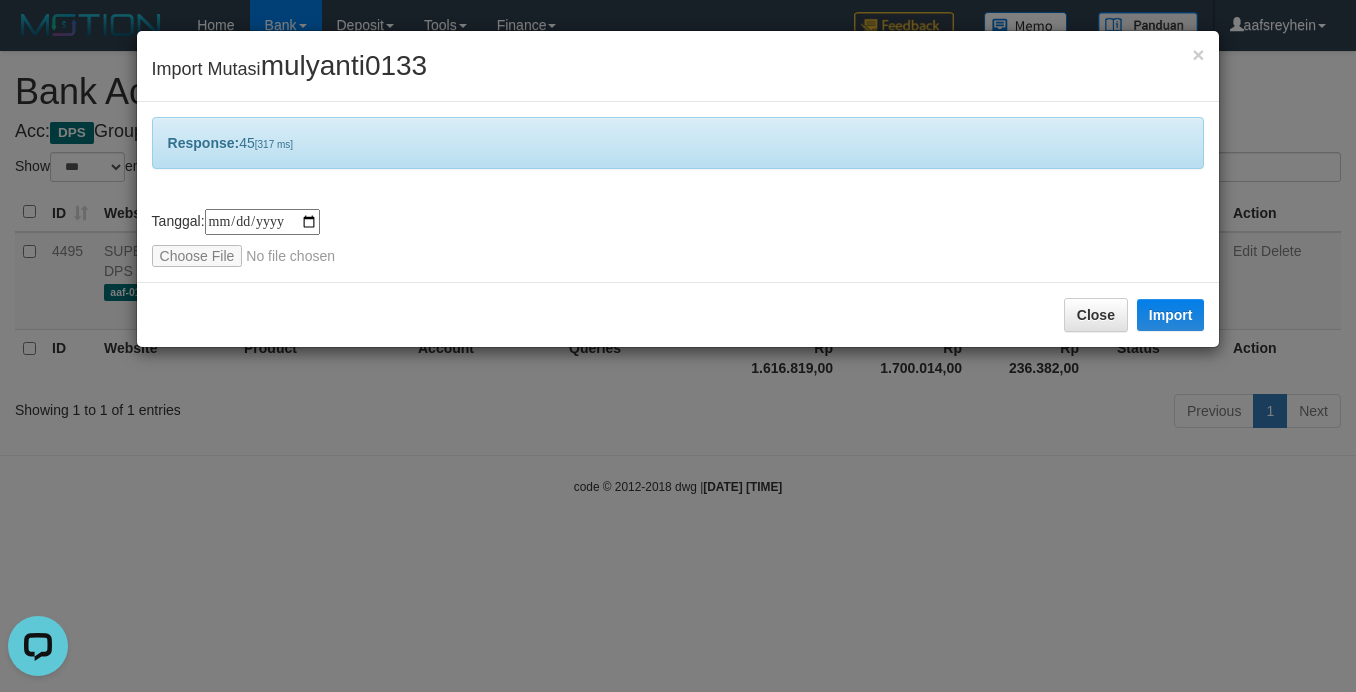 drag, startPoint x: 928, startPoint y: 577, endPoint x: 1354, endPoint y: 520, distance: 429.79648 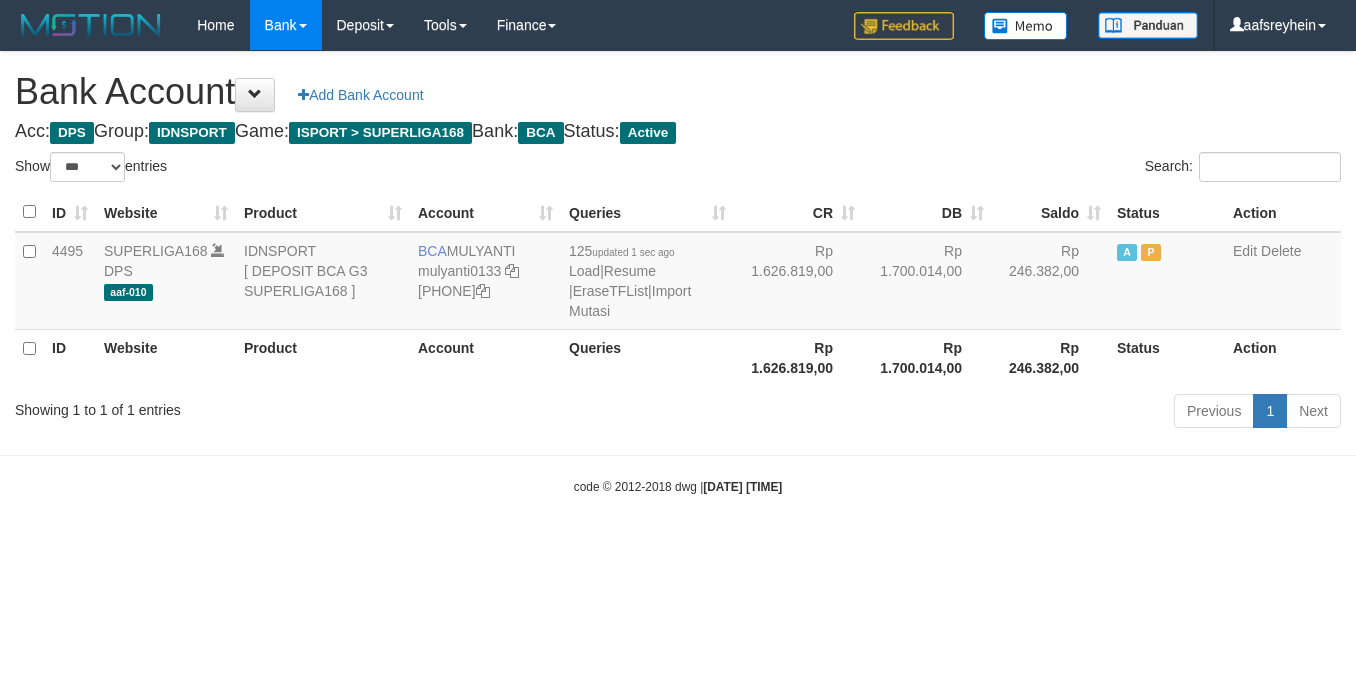 select on "***" 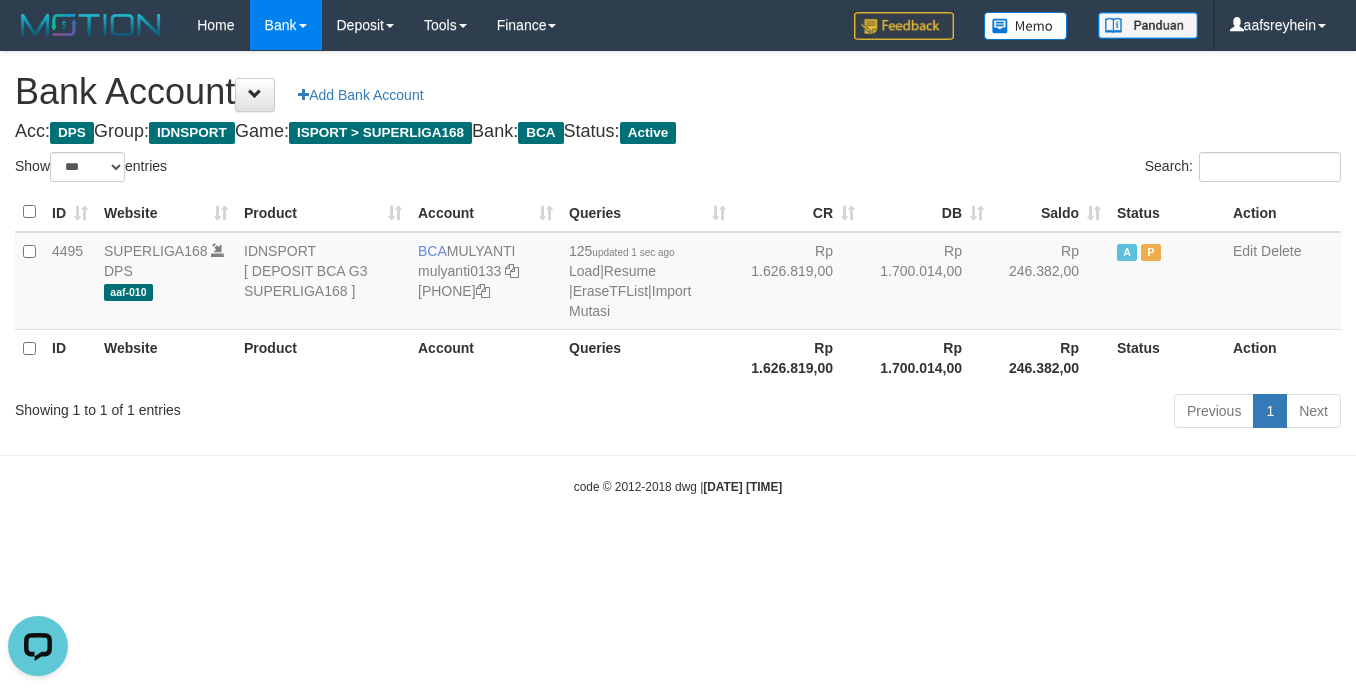 scroll, scrollTop: 0, scrollLeft: 0, axis: both 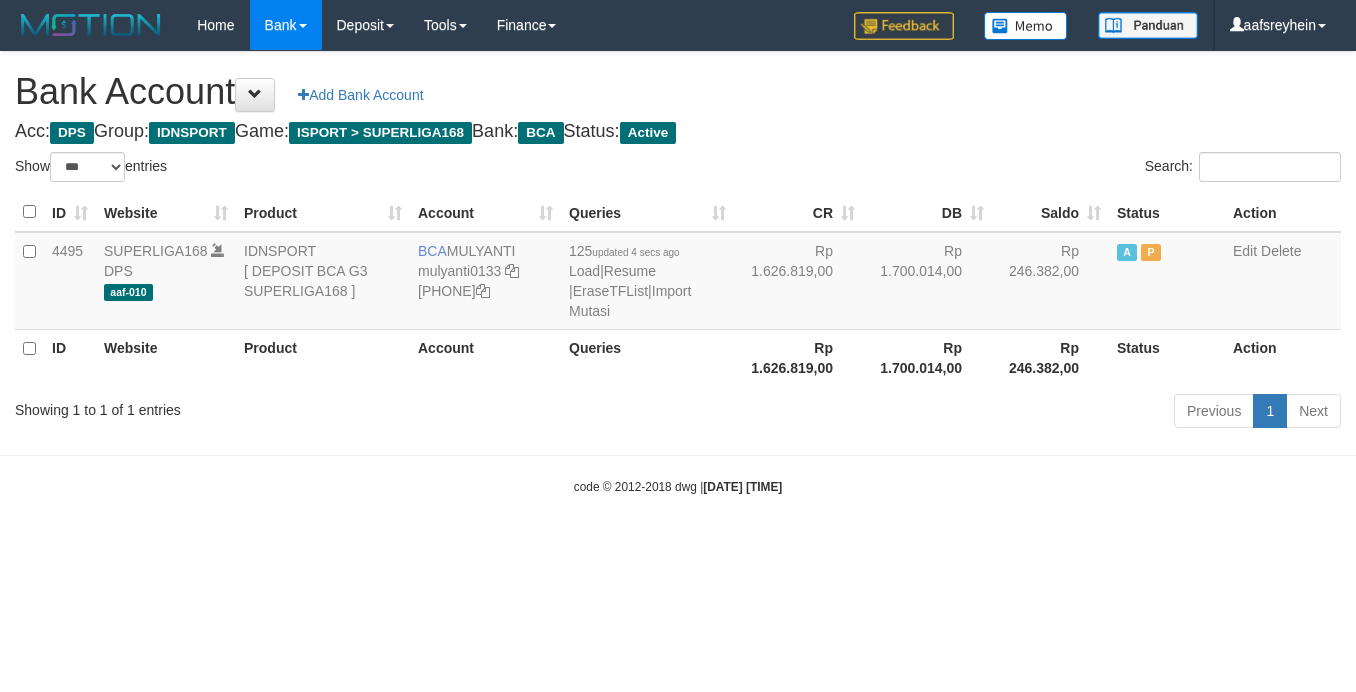 select on "***" 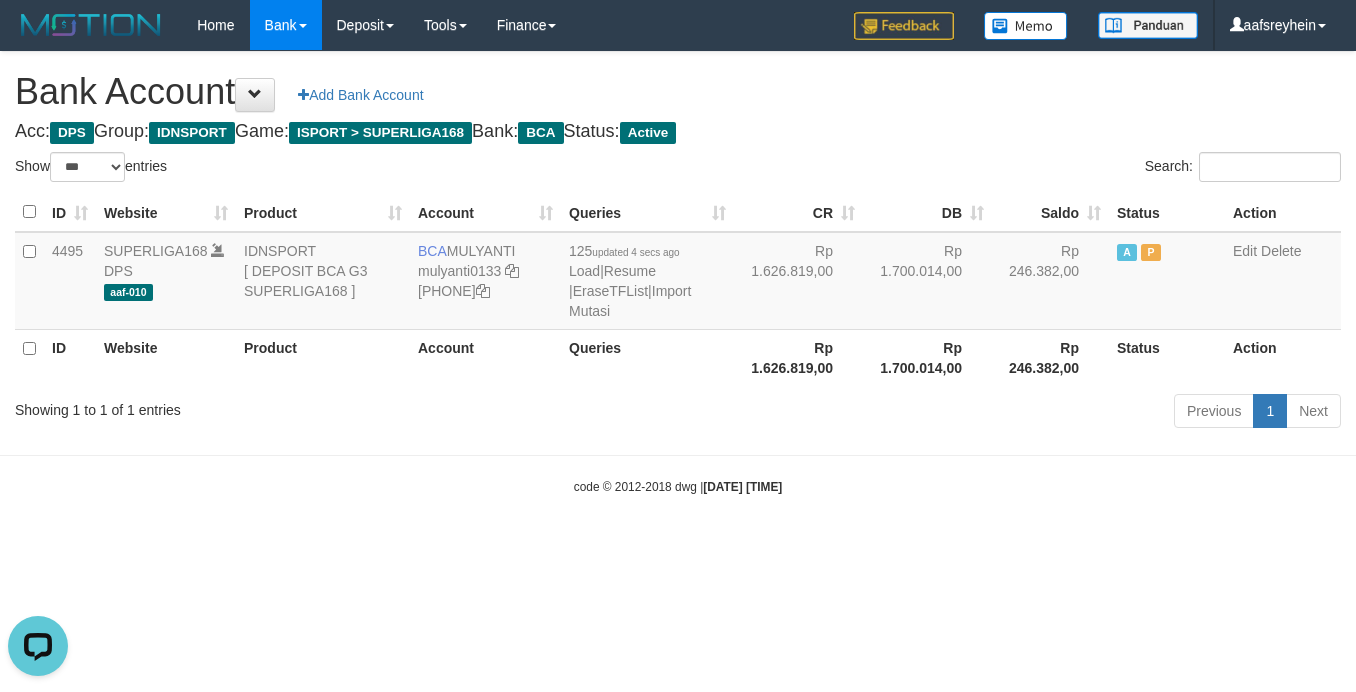 scroll, scrollTop: 0, scrollLeft: 0, axis: both 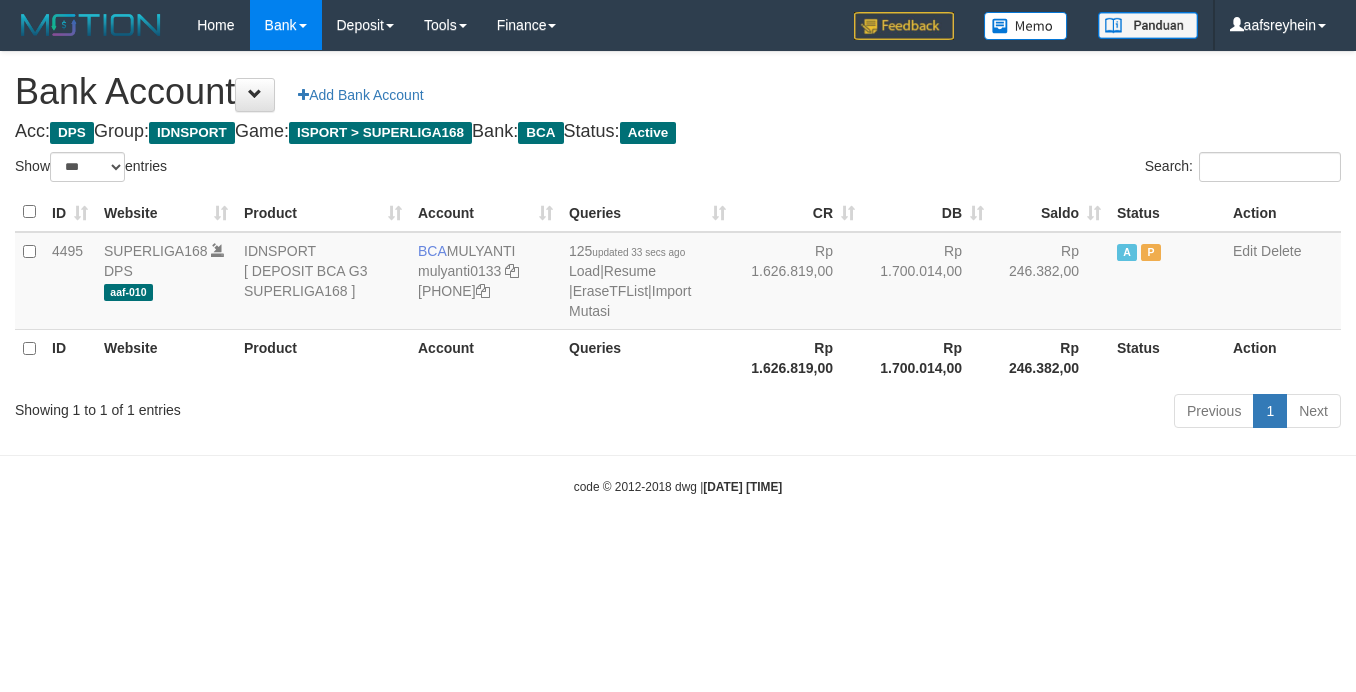 select on "***" 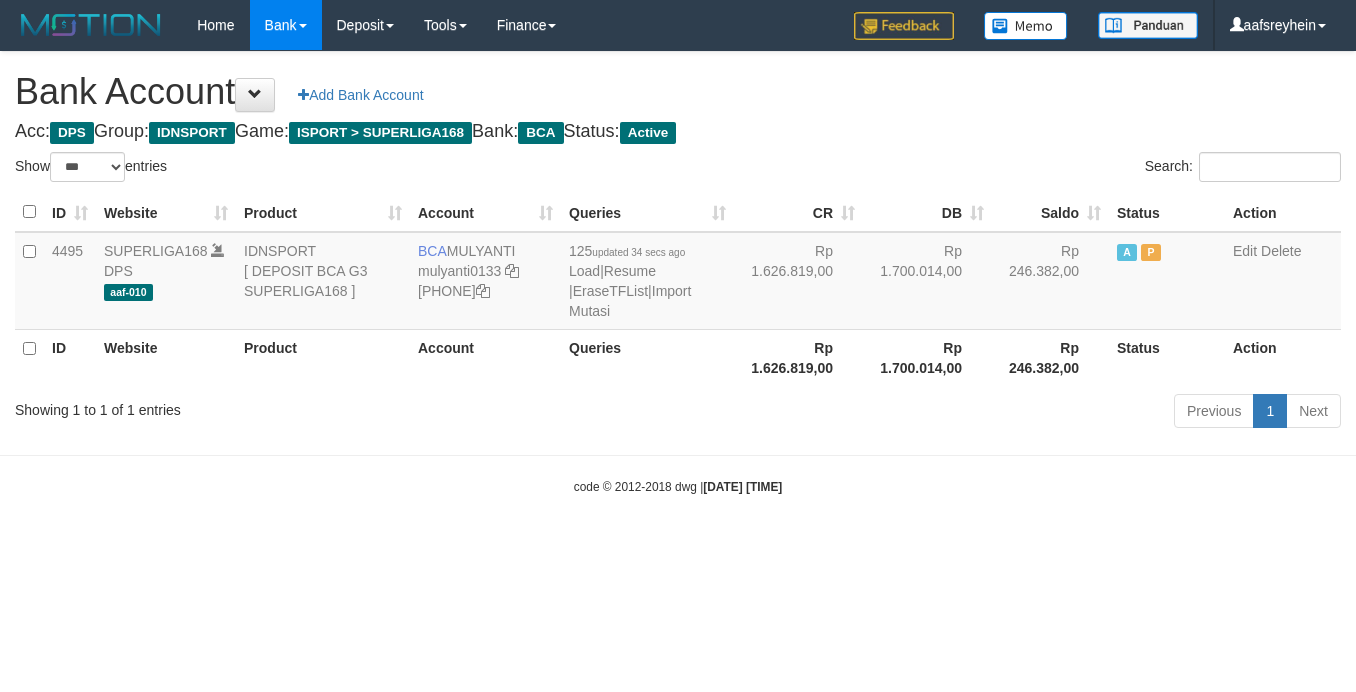 select on "***" 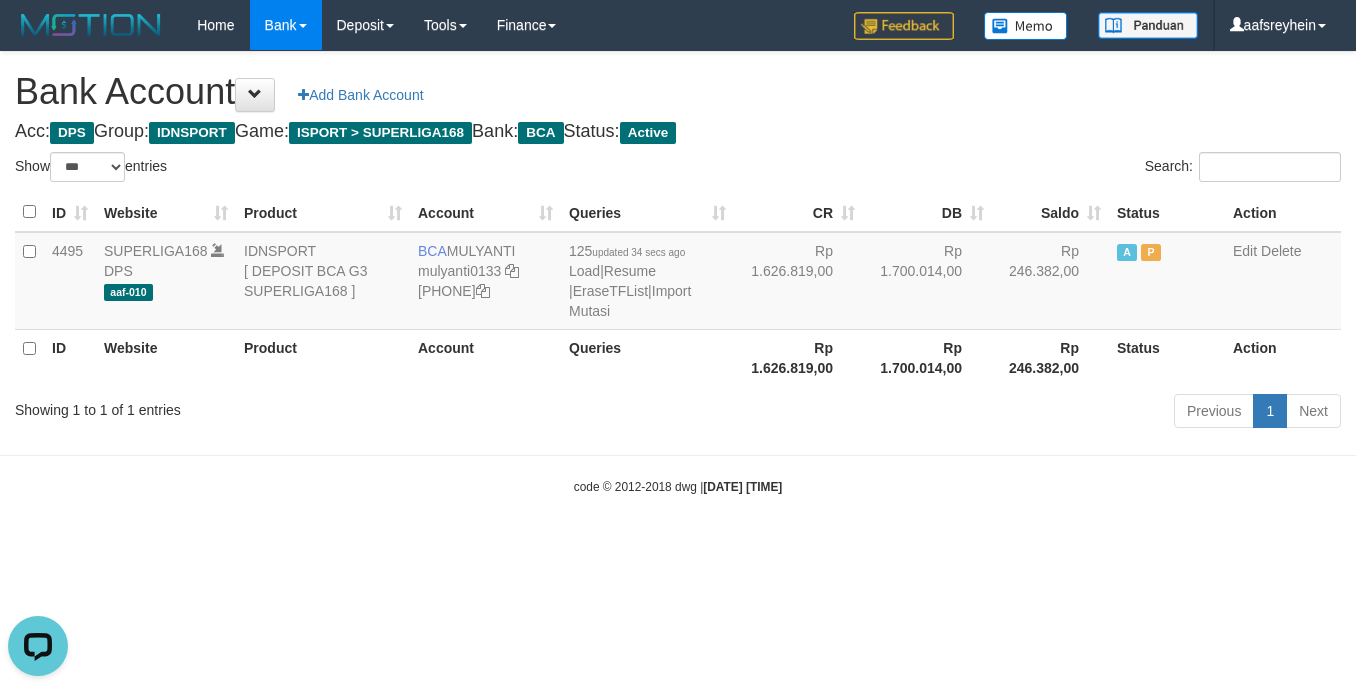 scroll, scrollTop: 0, scrollLeft: 0, axis: both 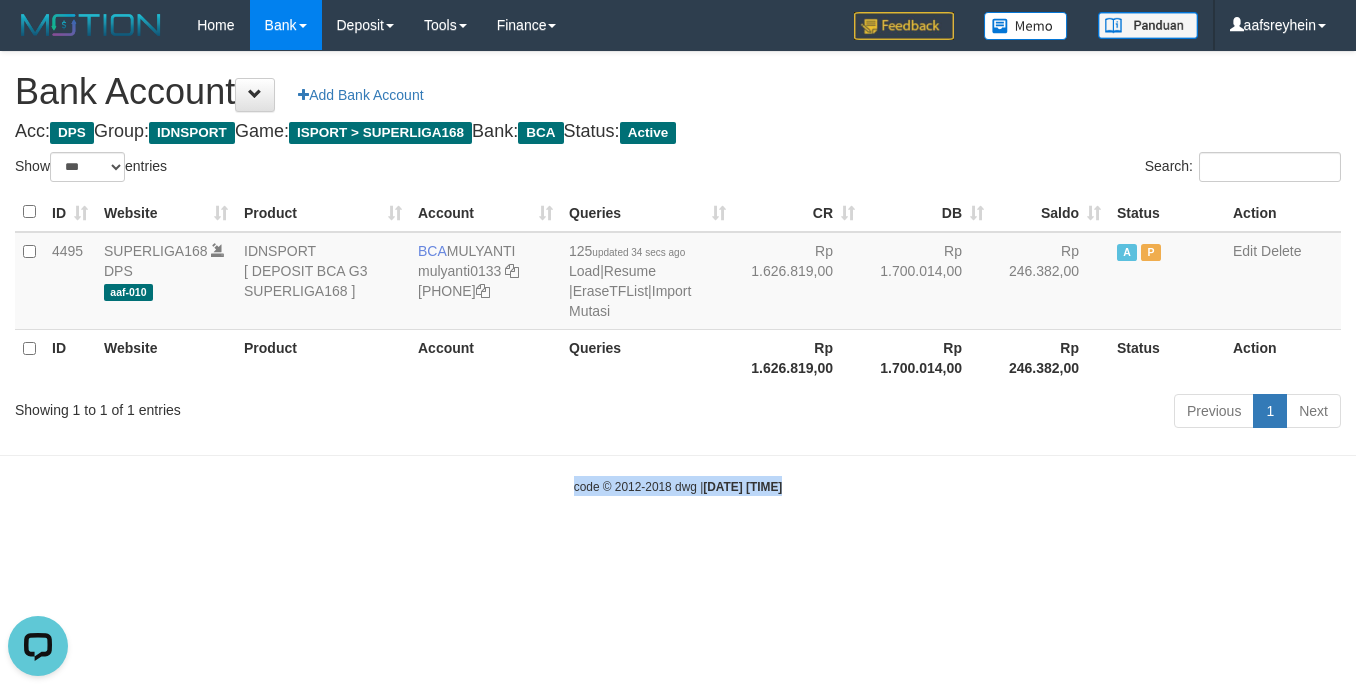 click on "Toggle navigation
Home
Bank
Account List
Load
By Website
Group
[ISPORT]													SUPERLIGA168
By Load Group (DPS)" at bounding box center (678, 273) 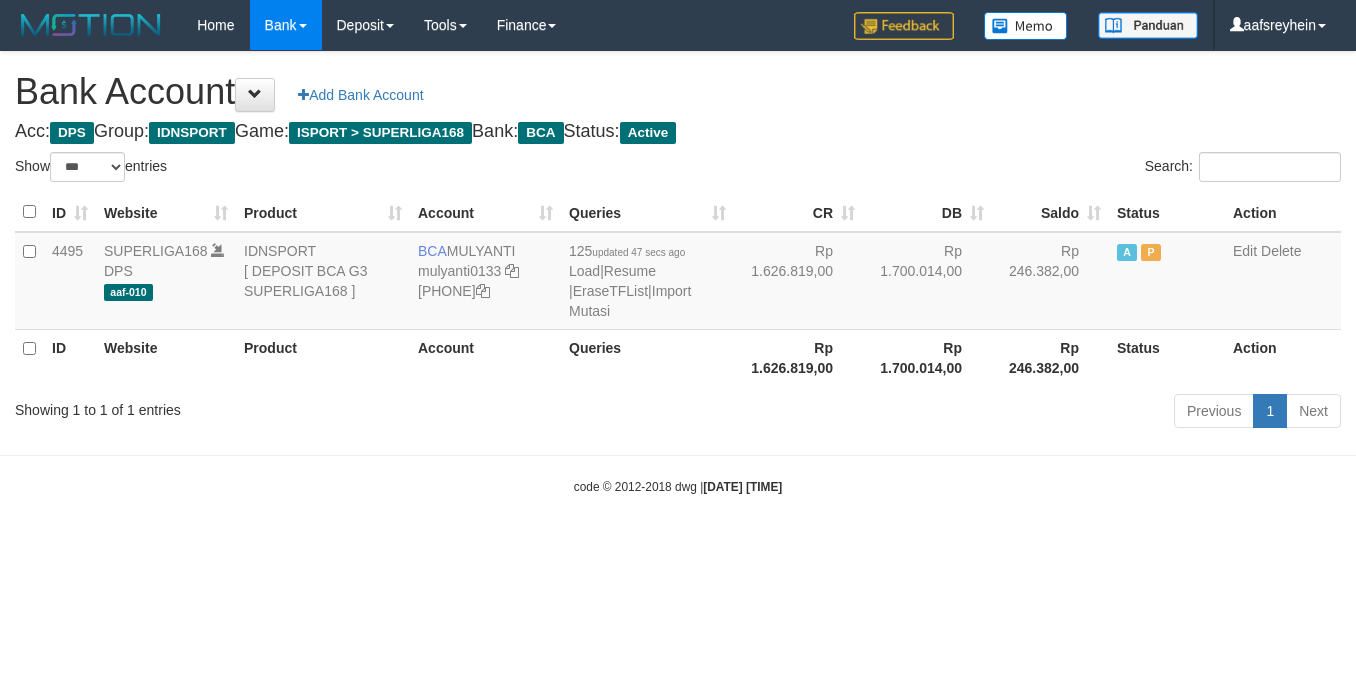 select on "***" 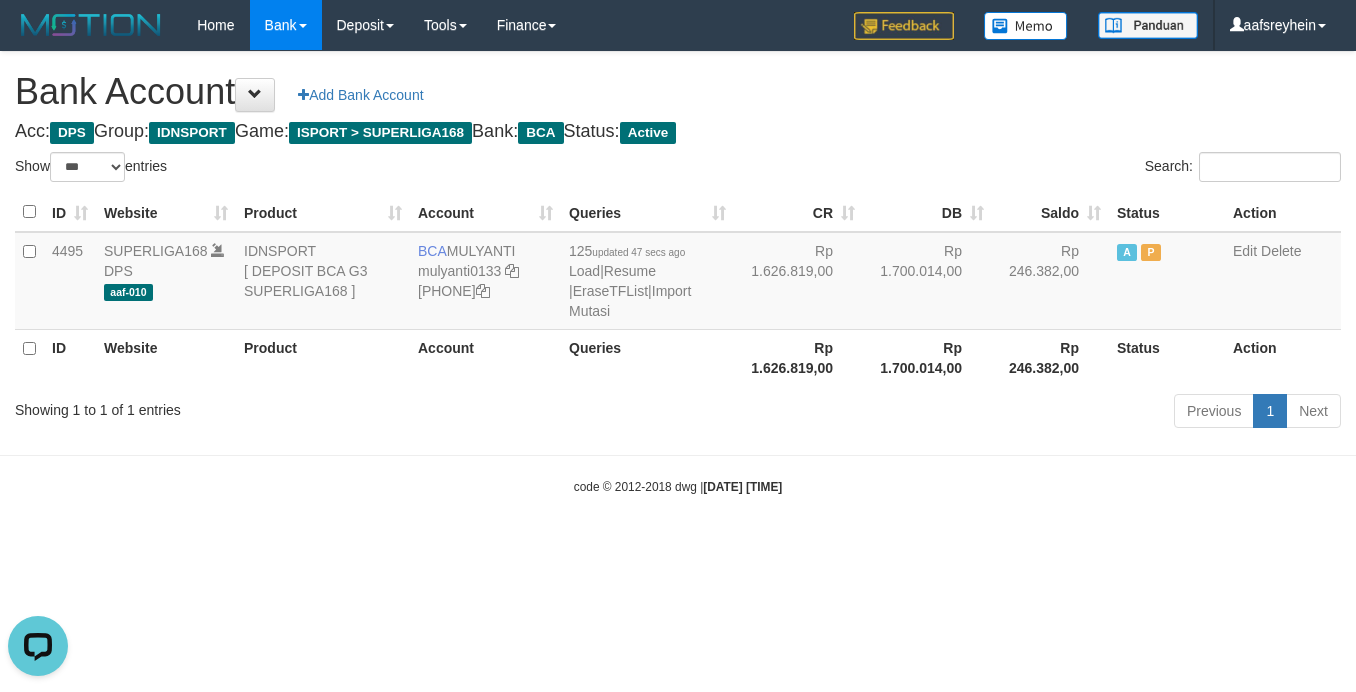 scroll, scrollTop: 0, scrollLeft: 0, axis: both 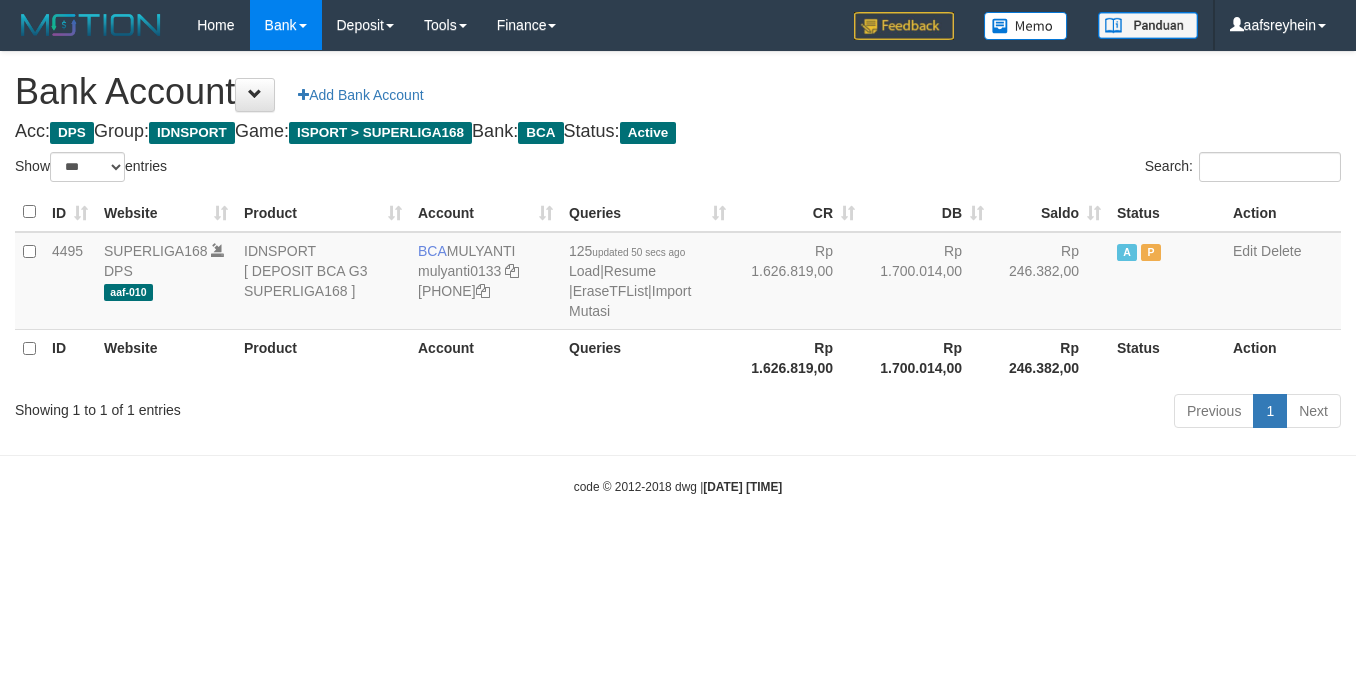 select on "***" 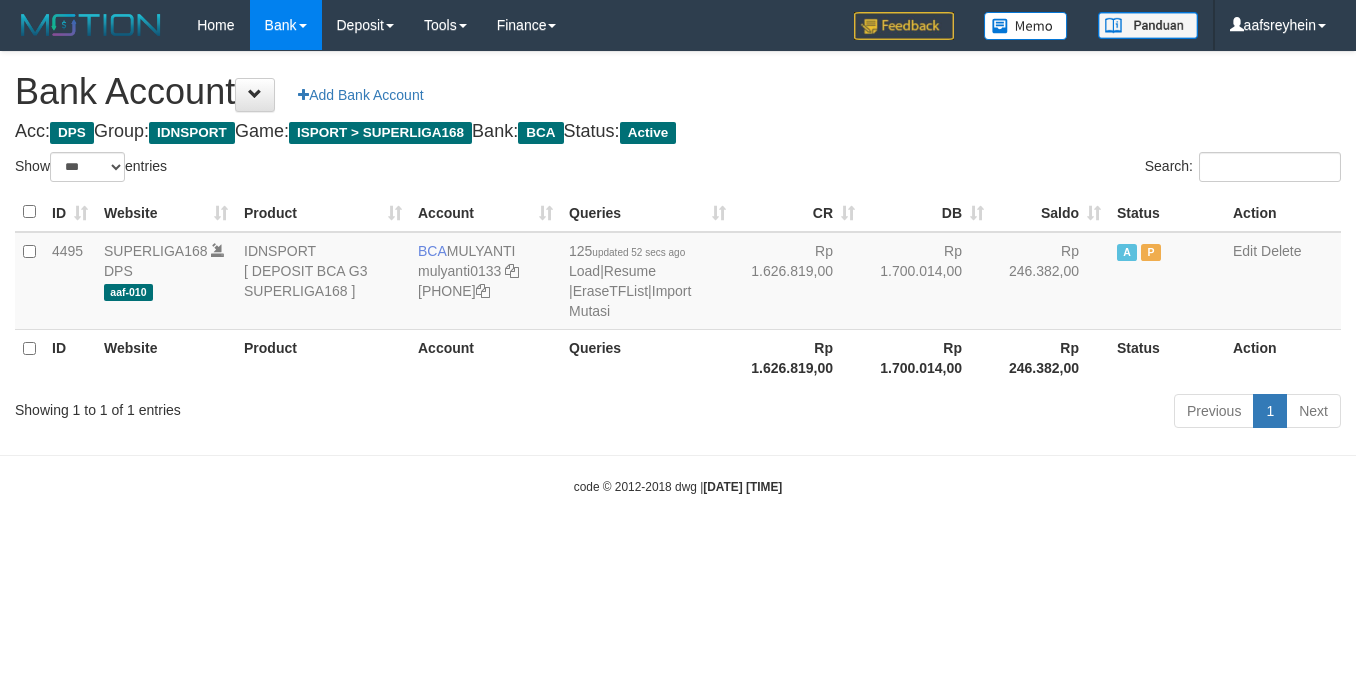 select on "***" 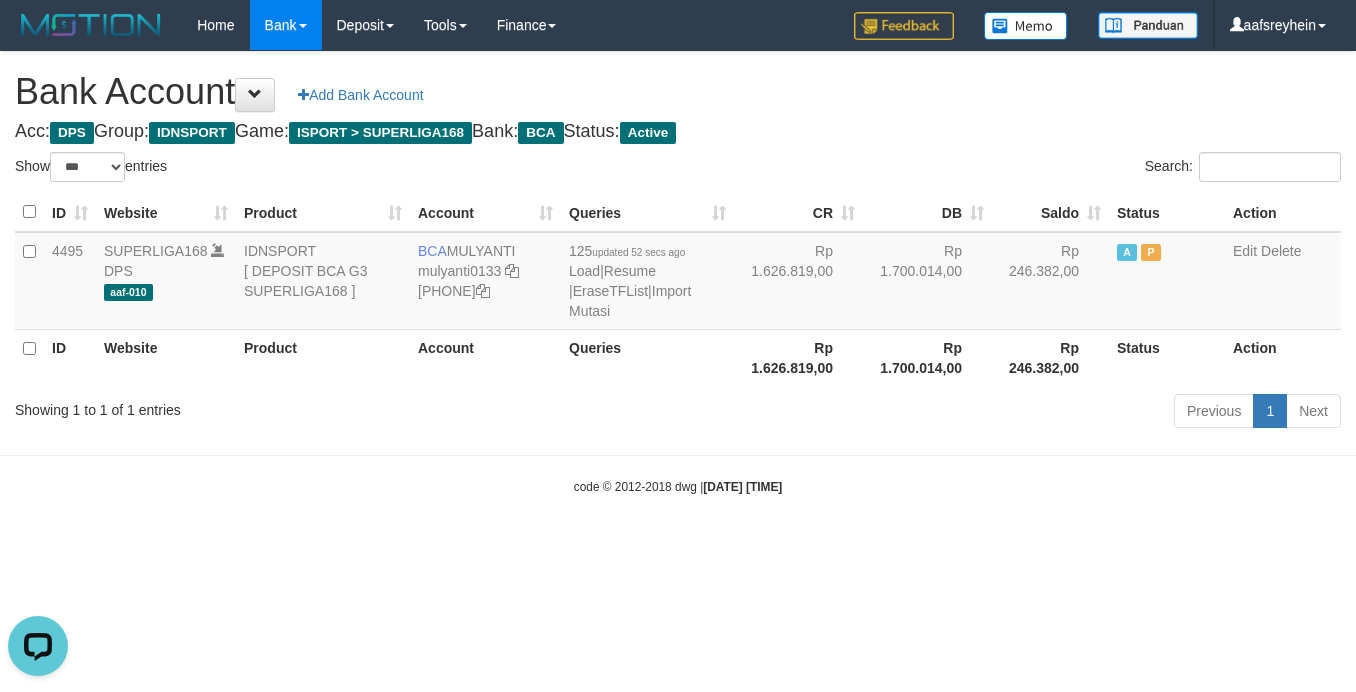 scroll, scrollTop: 0, scrollLeft: 0, axis: both 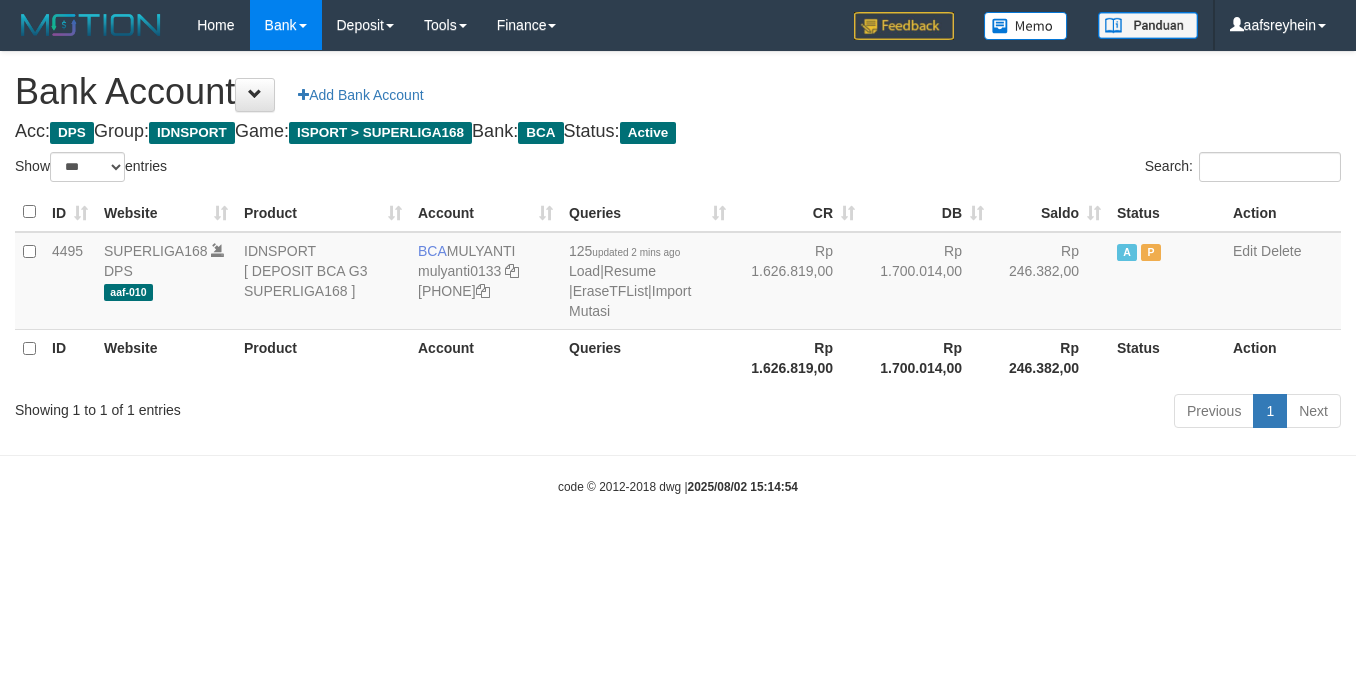 select on "***" 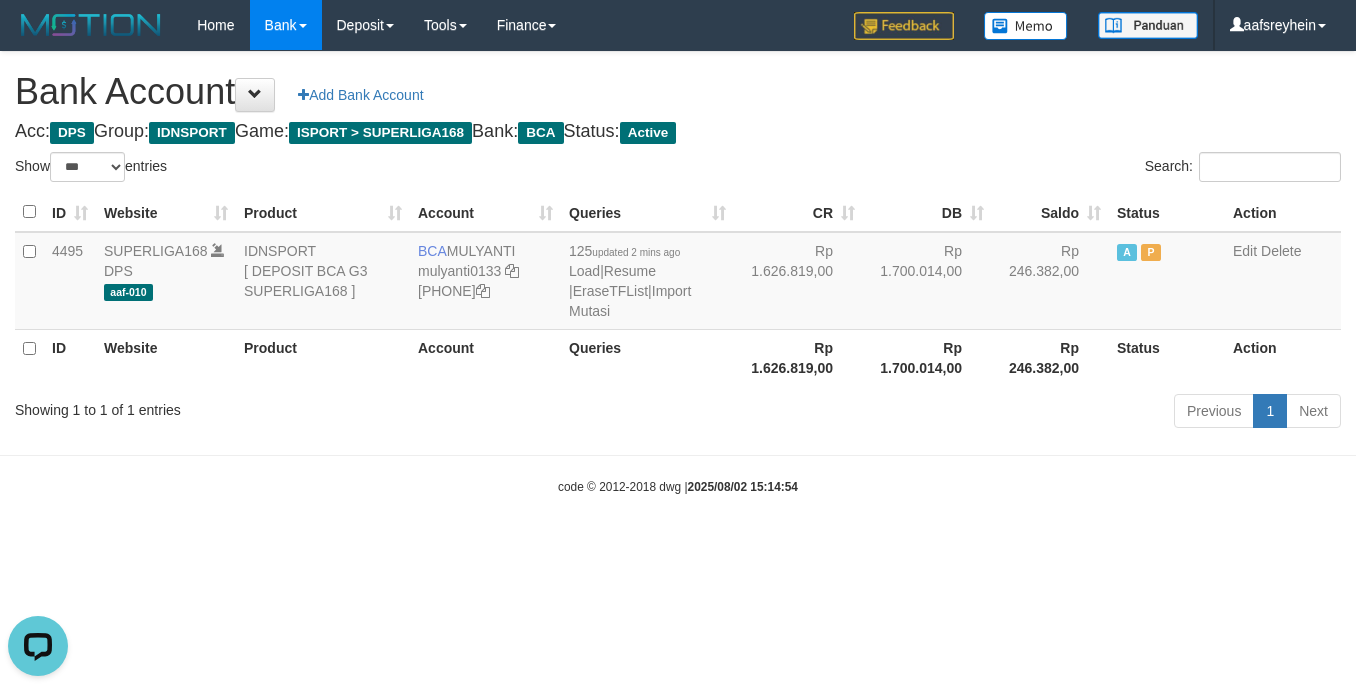 scroll, scrollTop: 0, scrollLeft: 0, axis: both 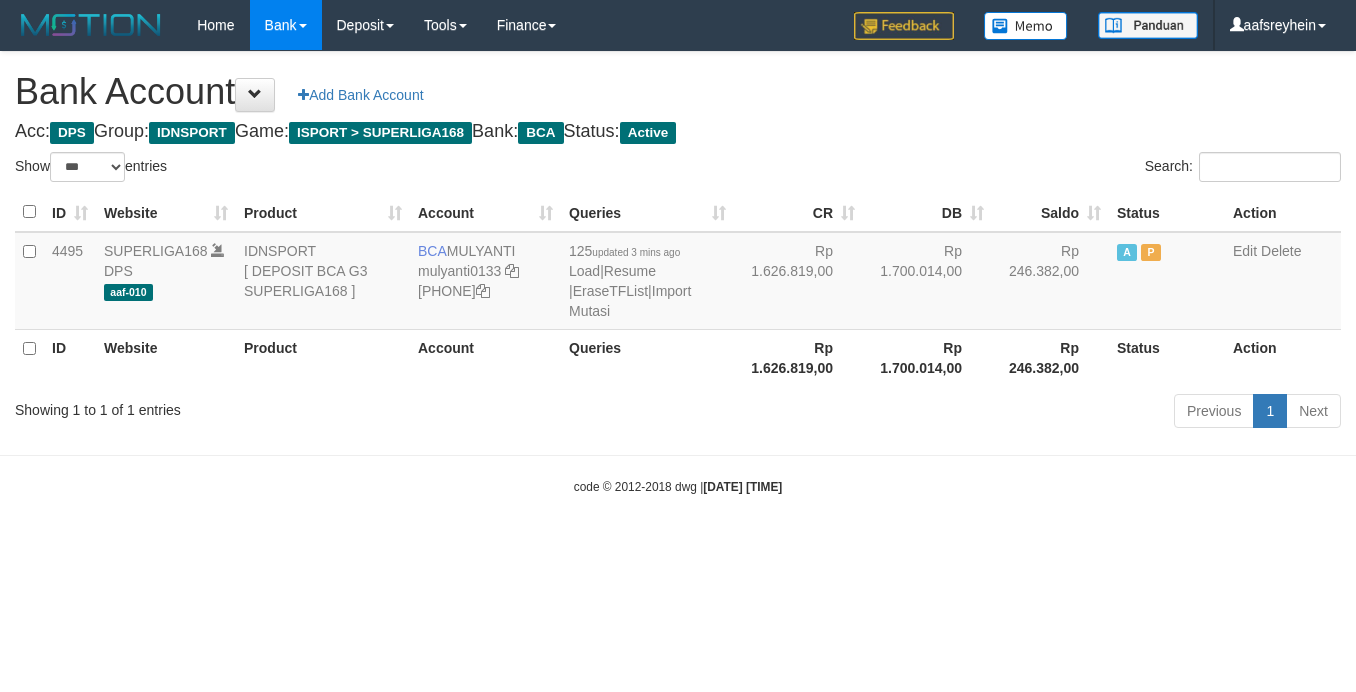 select on "***" 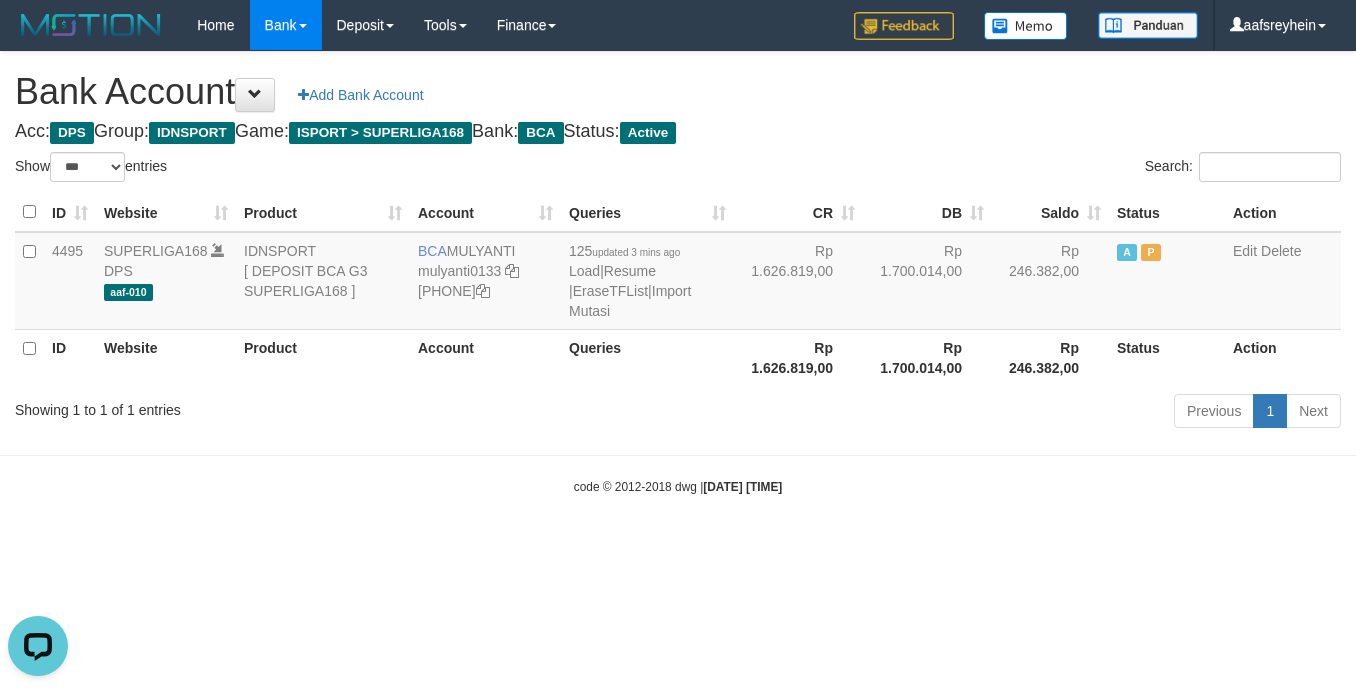 scroll, scrollTop: 0, scrollLeft: 0, axis: both 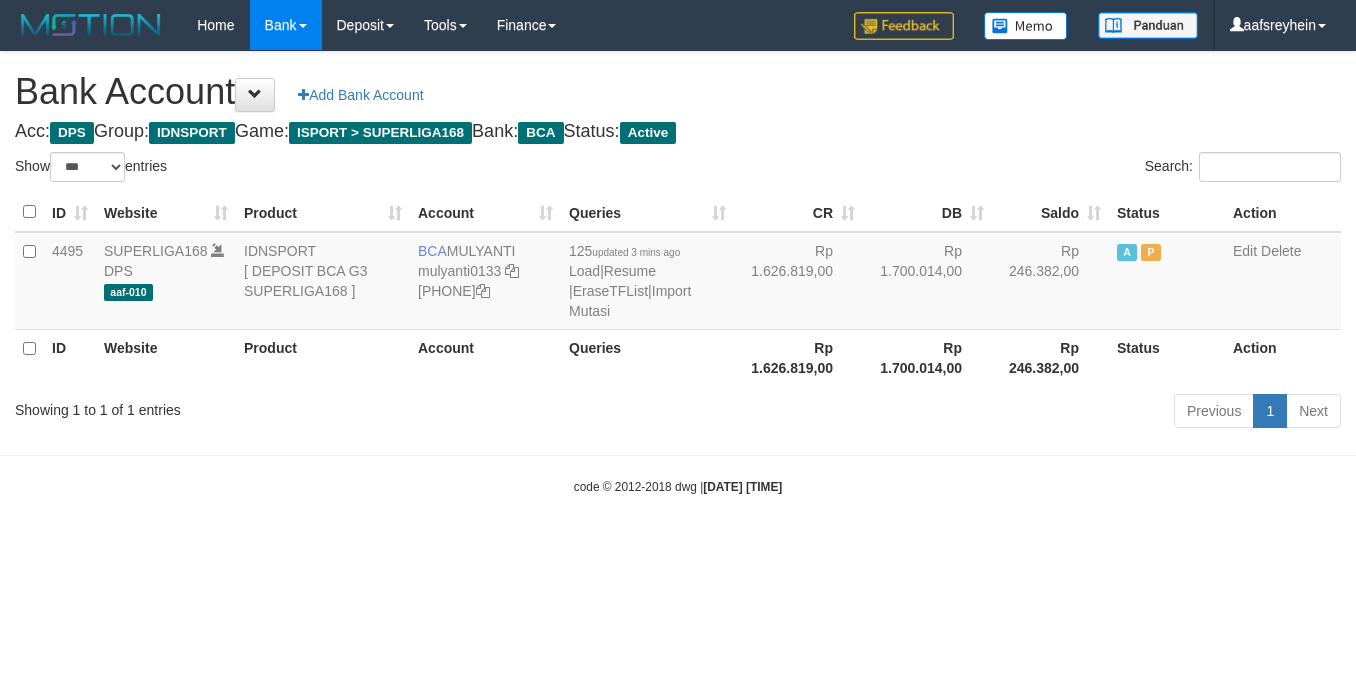 select on "***" 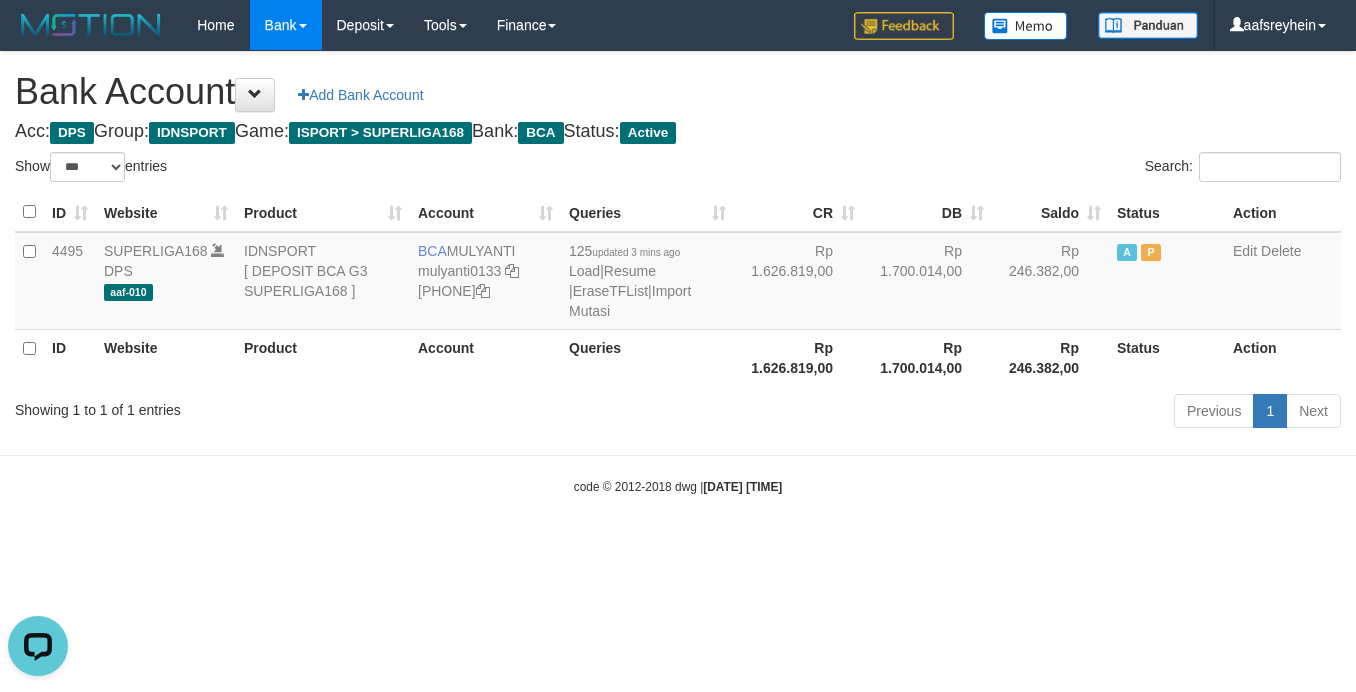 scroll, scrollTop: 0, scrollLeft: 0, axis: both 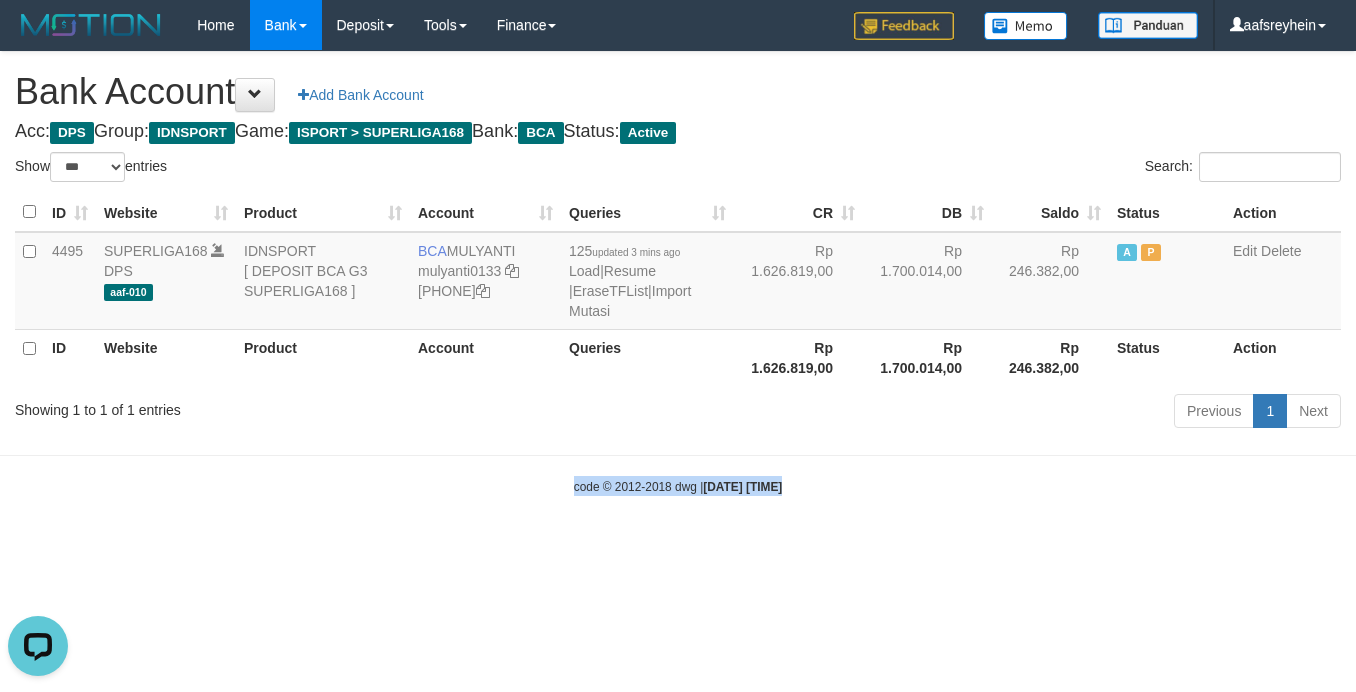 click on "code © 2012-2018 dwg |  2025/08/02 15:15:36" at bounding box center [678, 486] 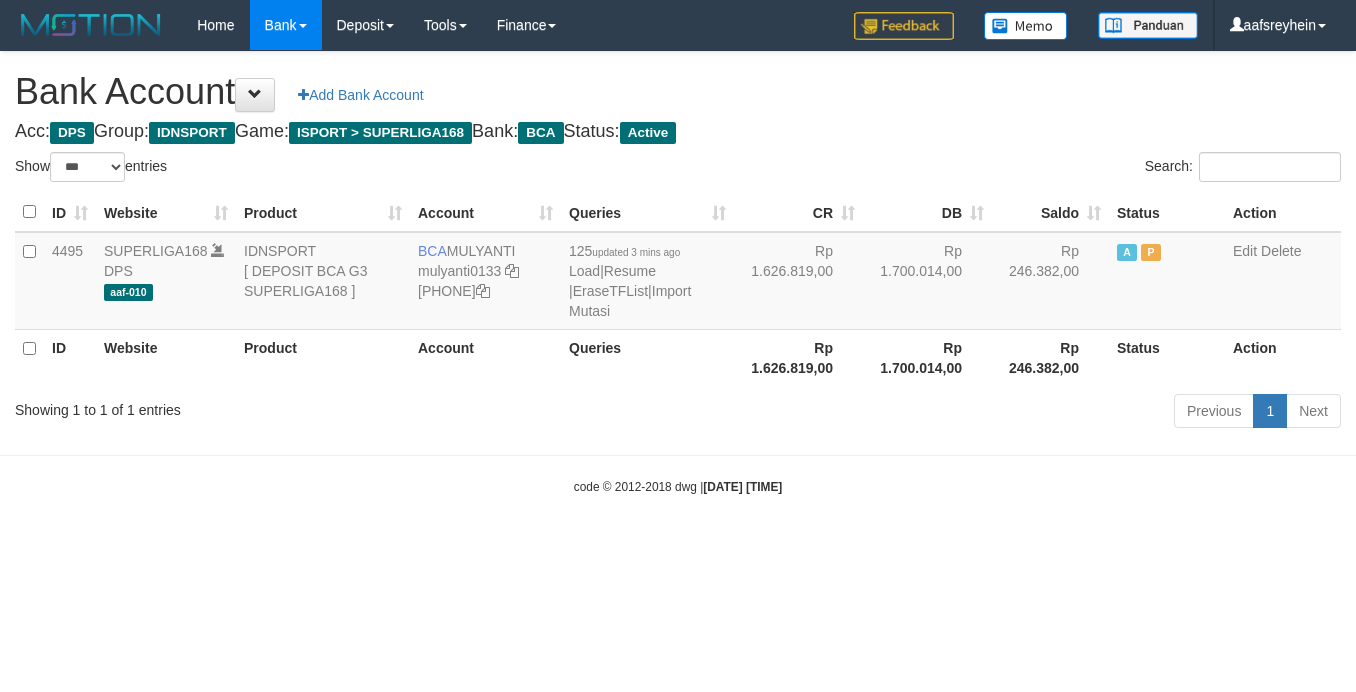 select on "***" 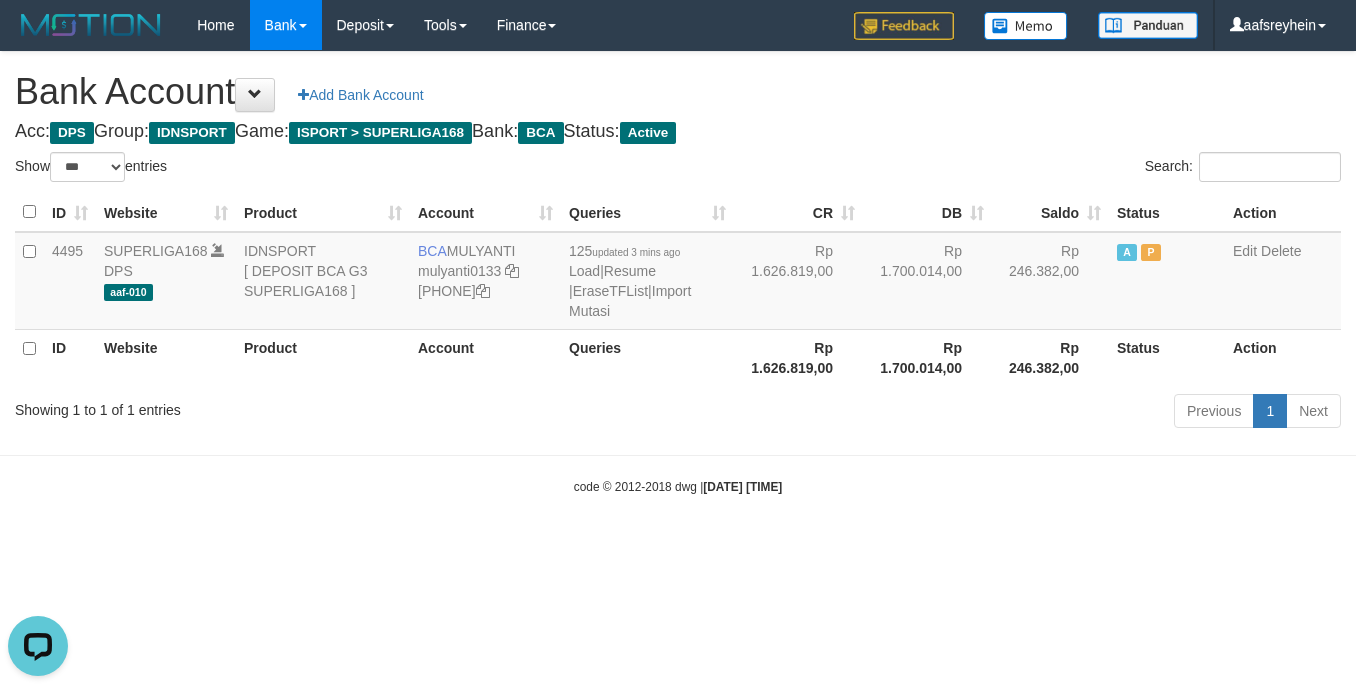 scroll, scrollTop: 0, scrollLeft: 0, axis: both 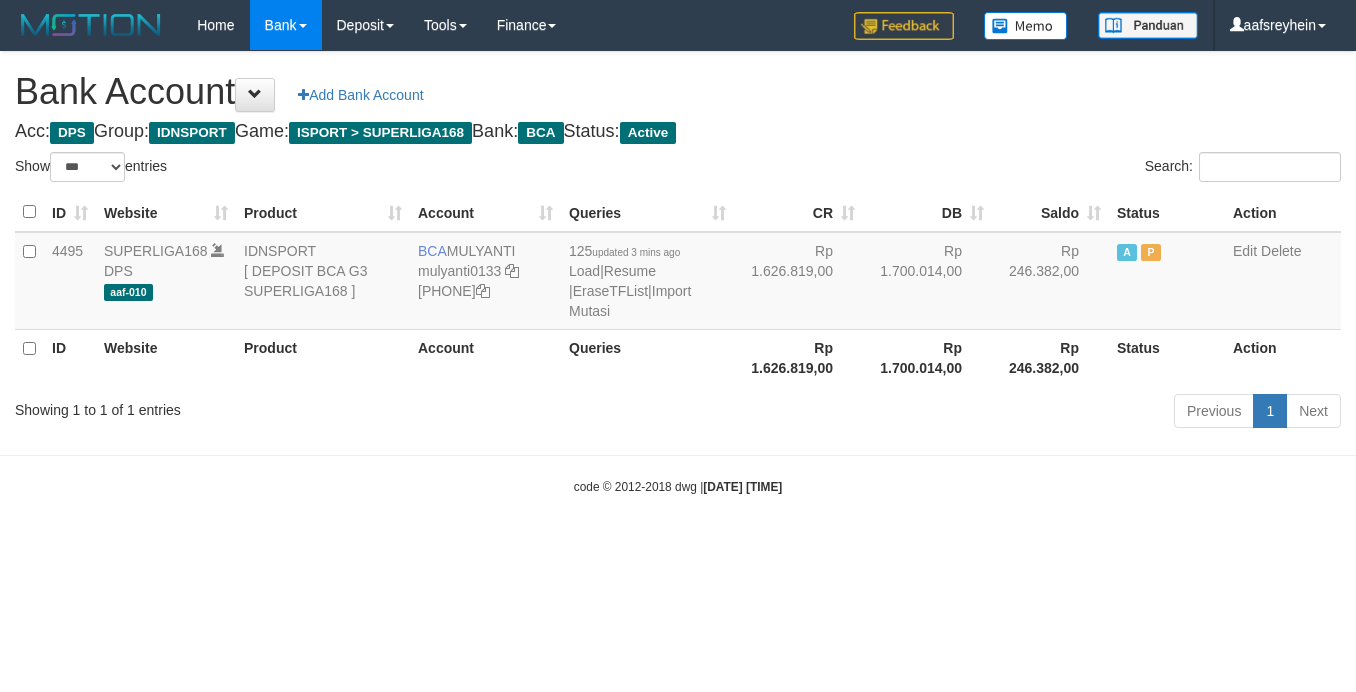 select on "***" 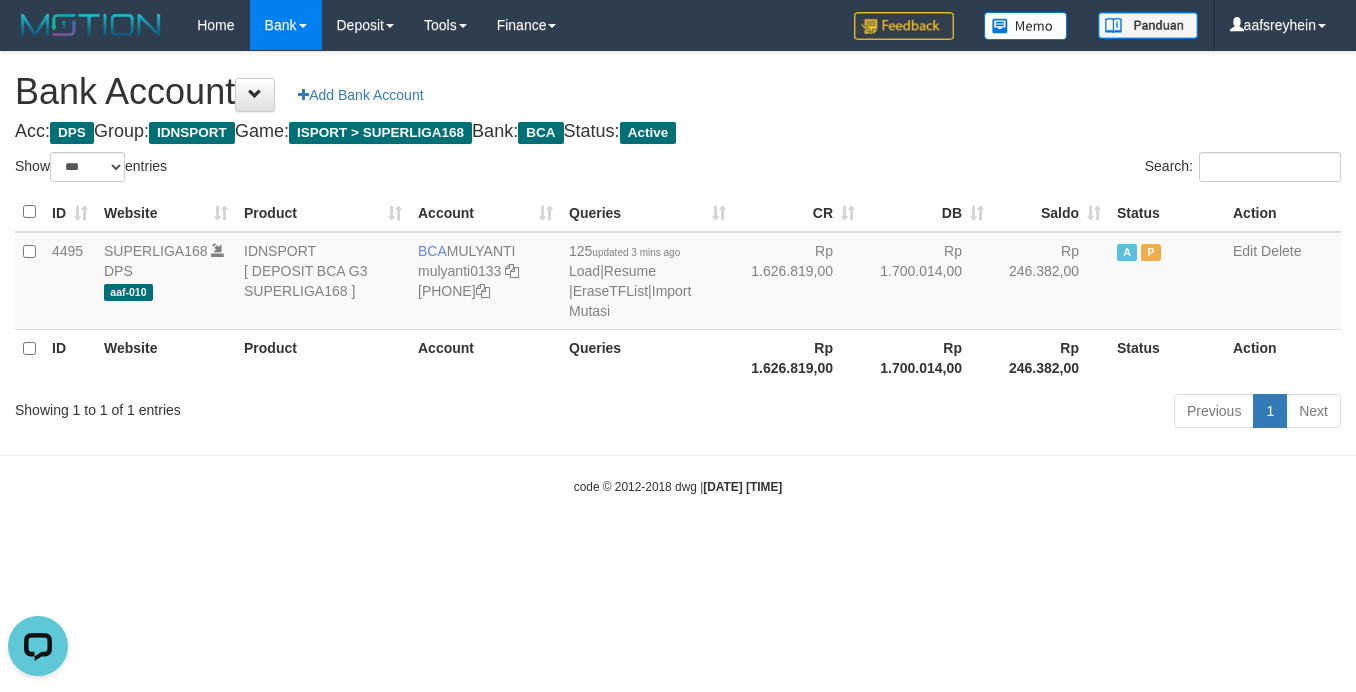 scroll, scrollTop: 0, scrollLeft: 0, axis: both 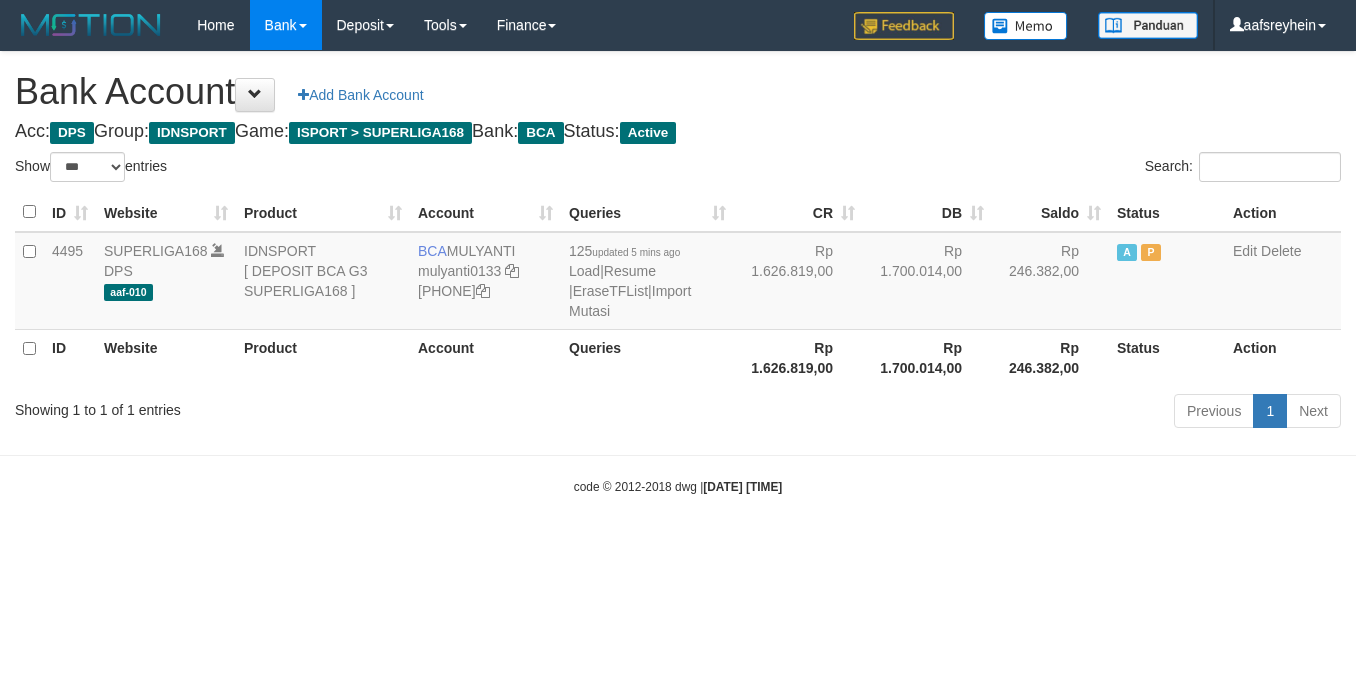 select on "***" 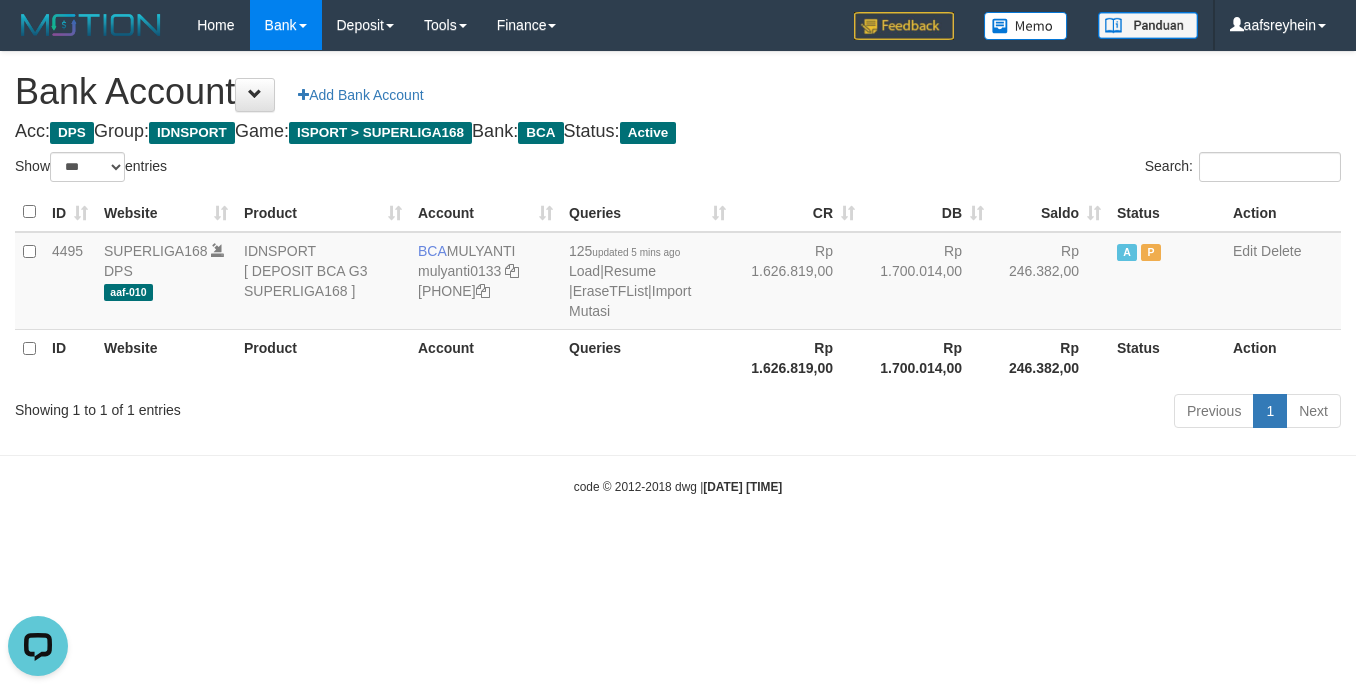 scroll, scrollTop: 0, scrollLeft: 0, axis: both 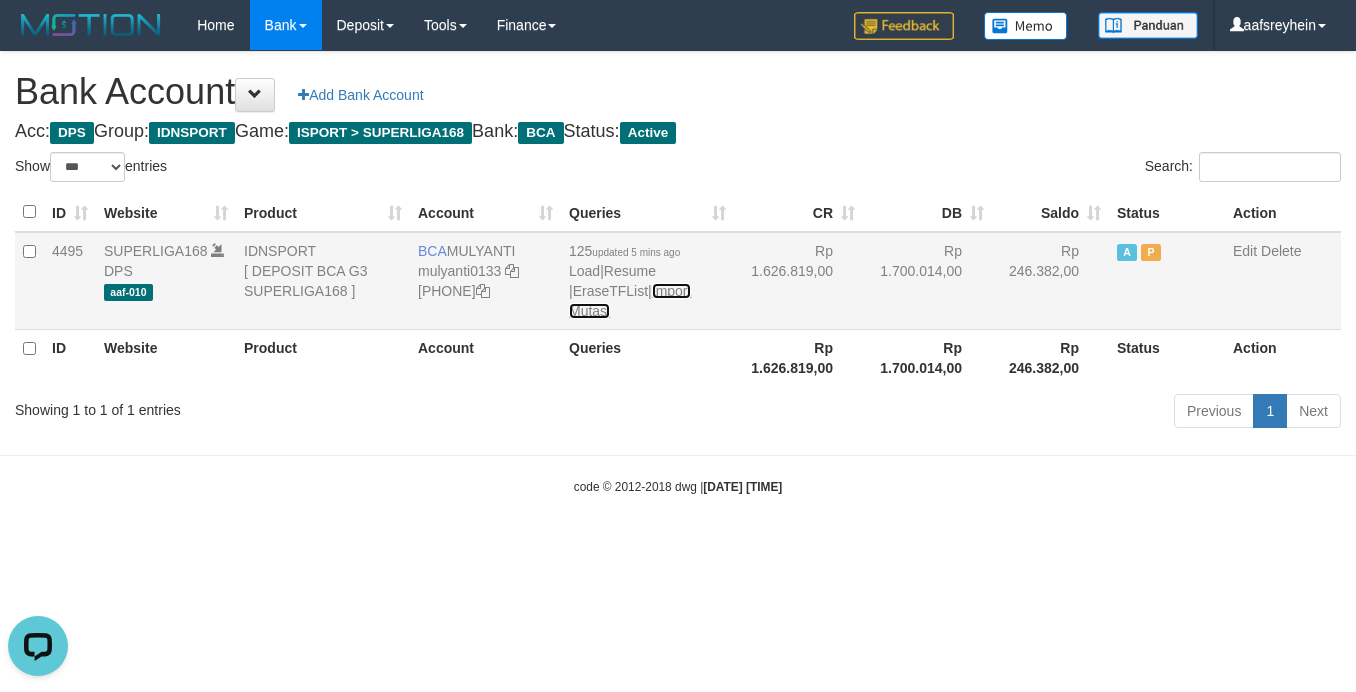 click on "Import Mutasi" at bounding box center (630, 301) 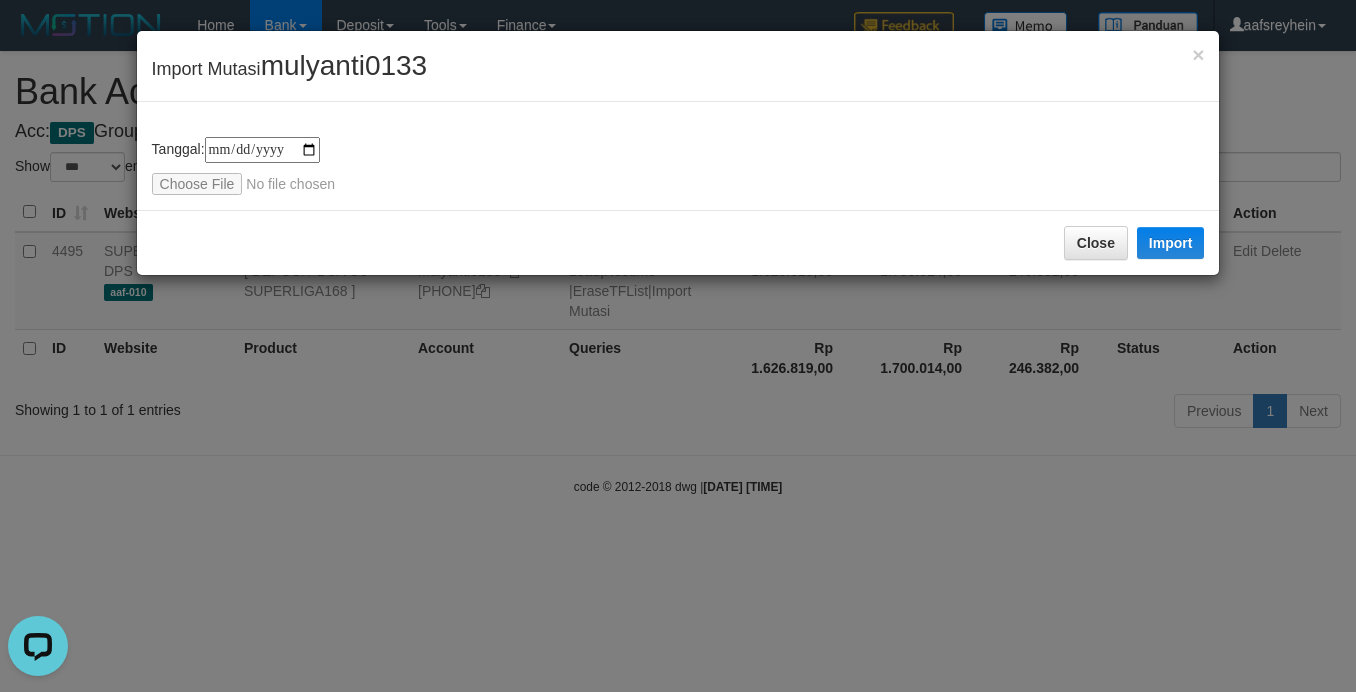 type on "**********" 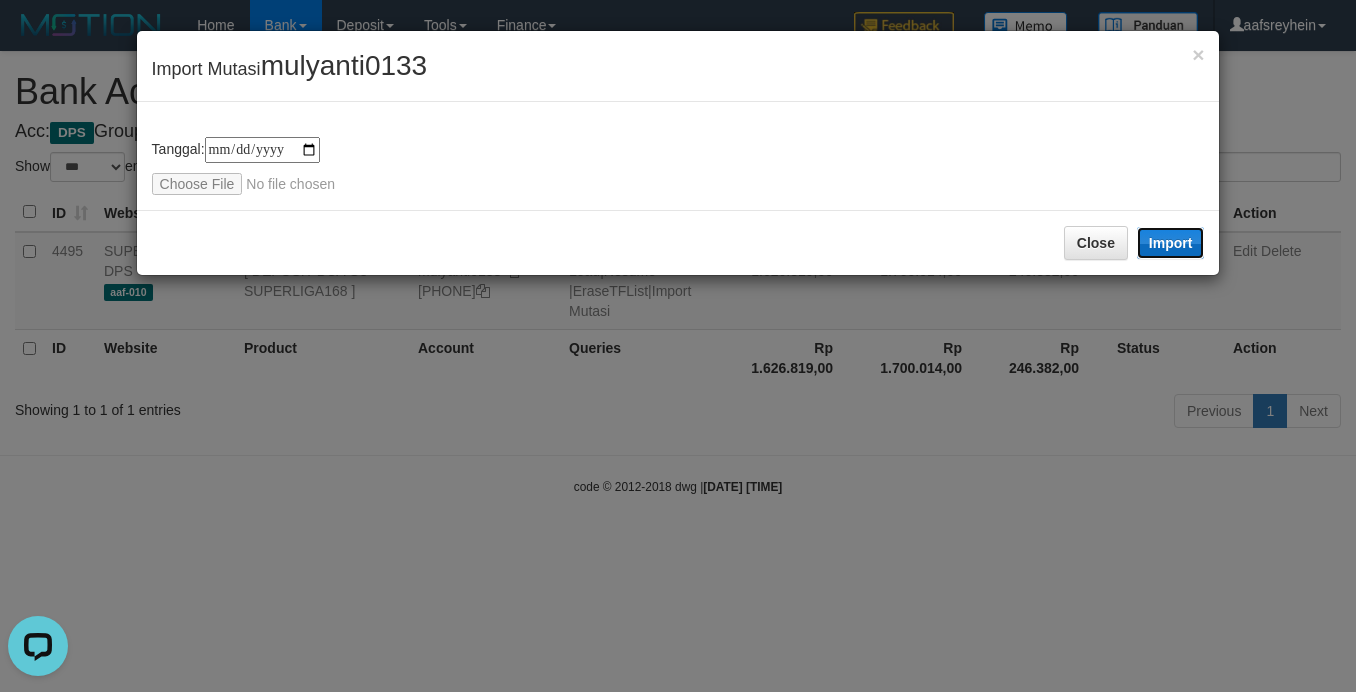 click on "Import" at bounding box center [1171, 243] 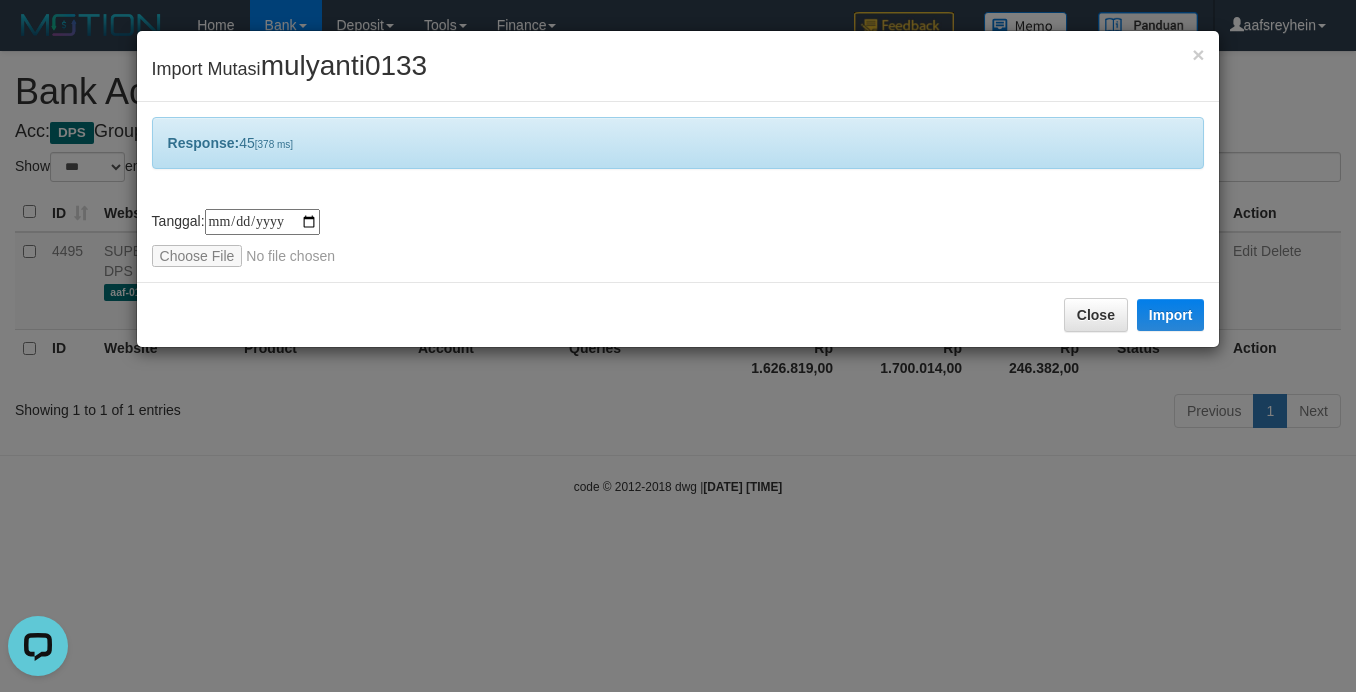 click on "**********" at bounding box center [678, 346] 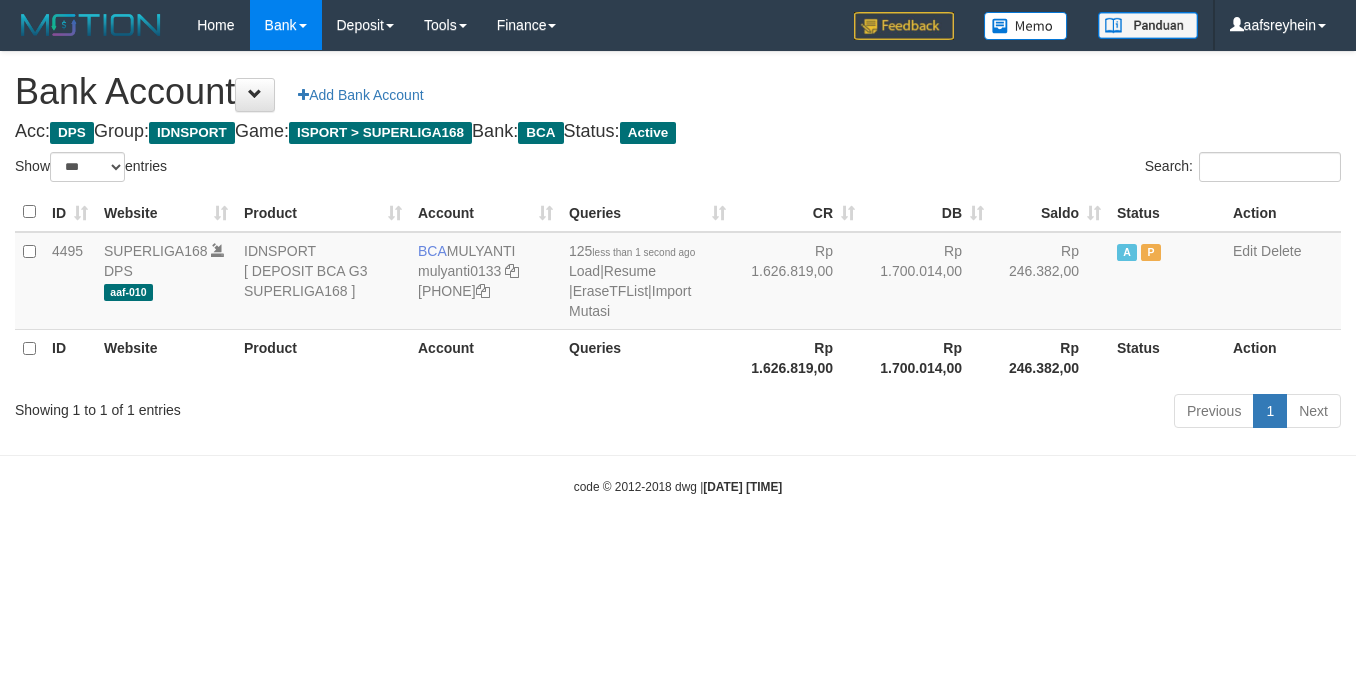 select on "***" 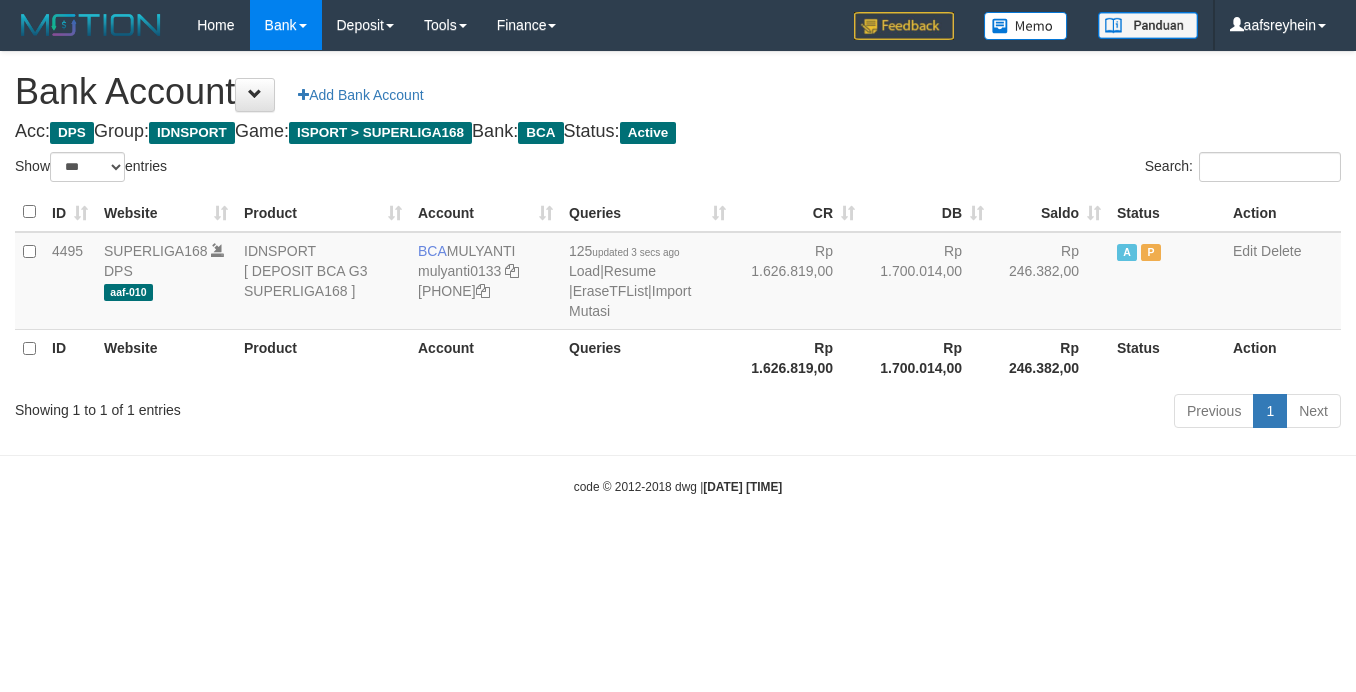 select on "***" 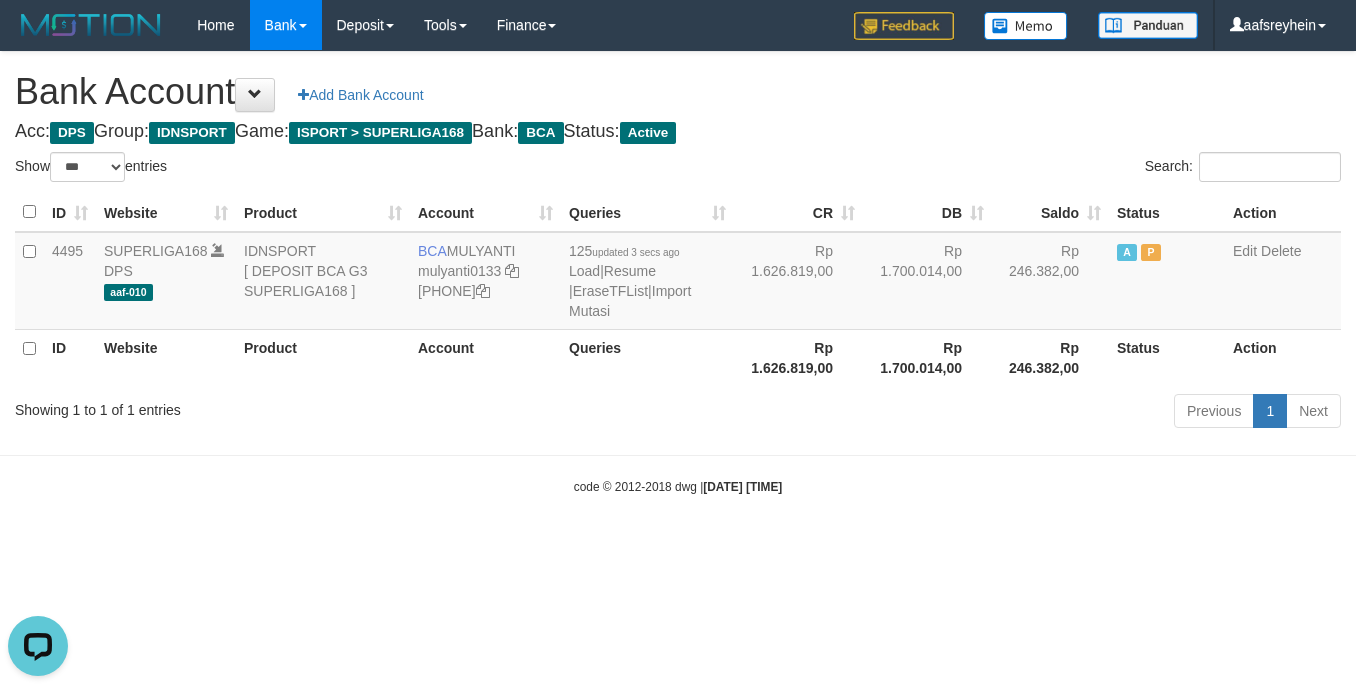 scroll, scrollTop: 0, scrollLeft: 0, axis: both 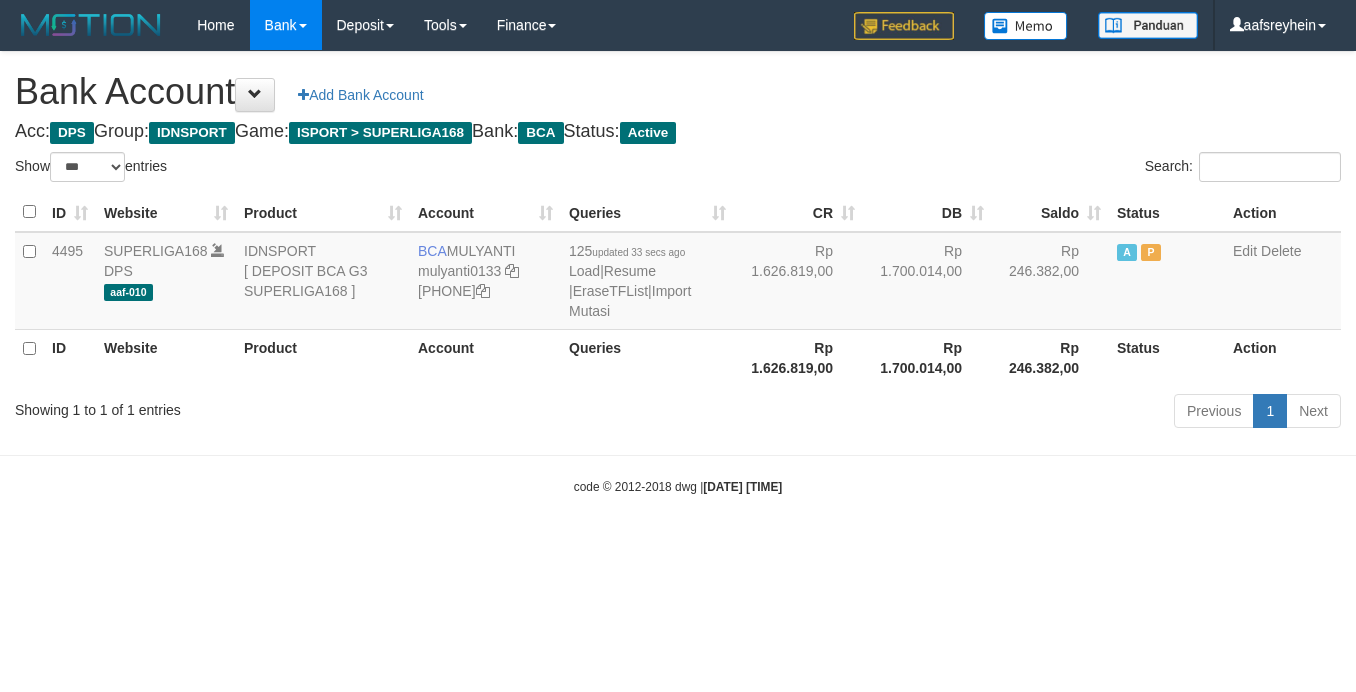 select on "***" 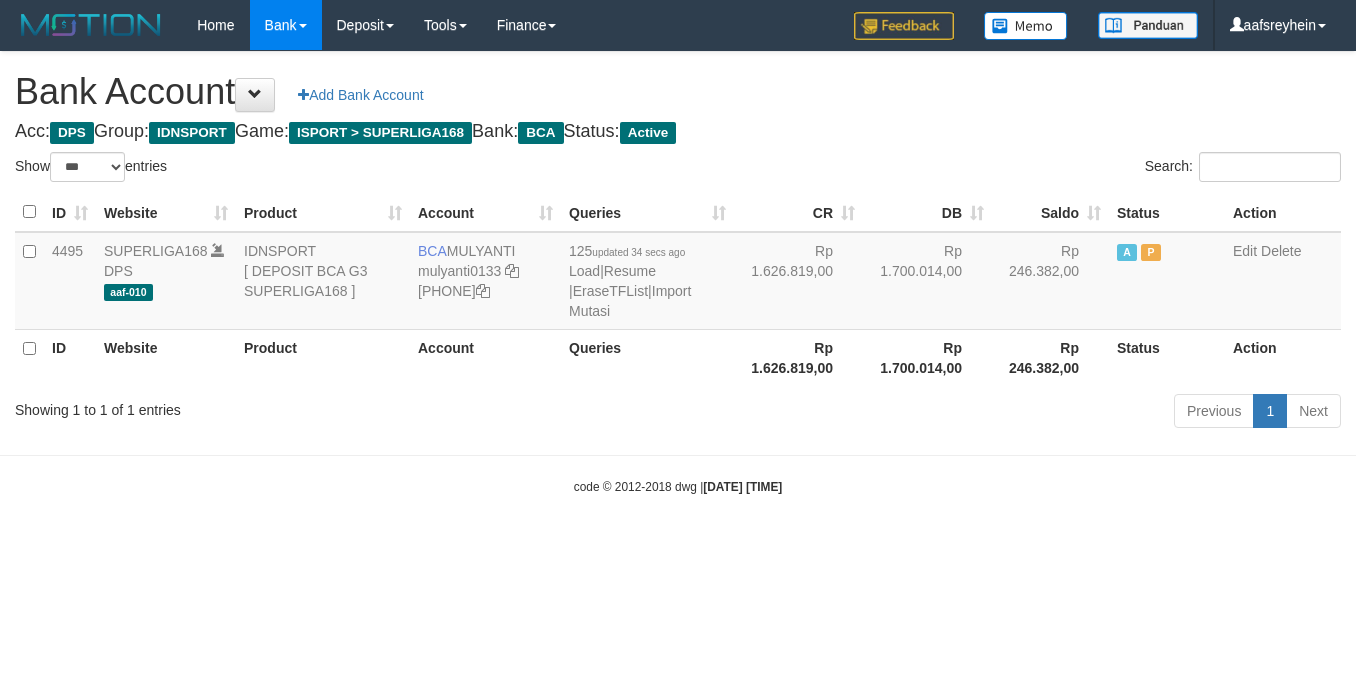 select on "***" 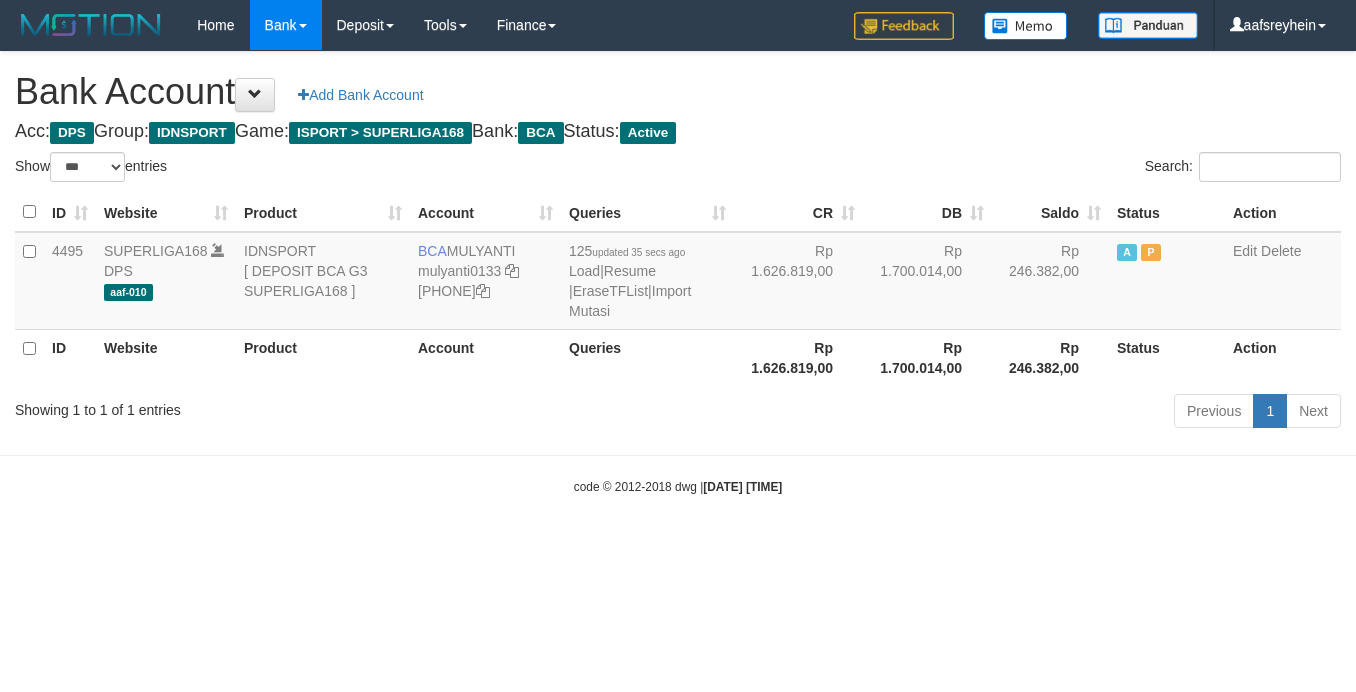 select on "***" 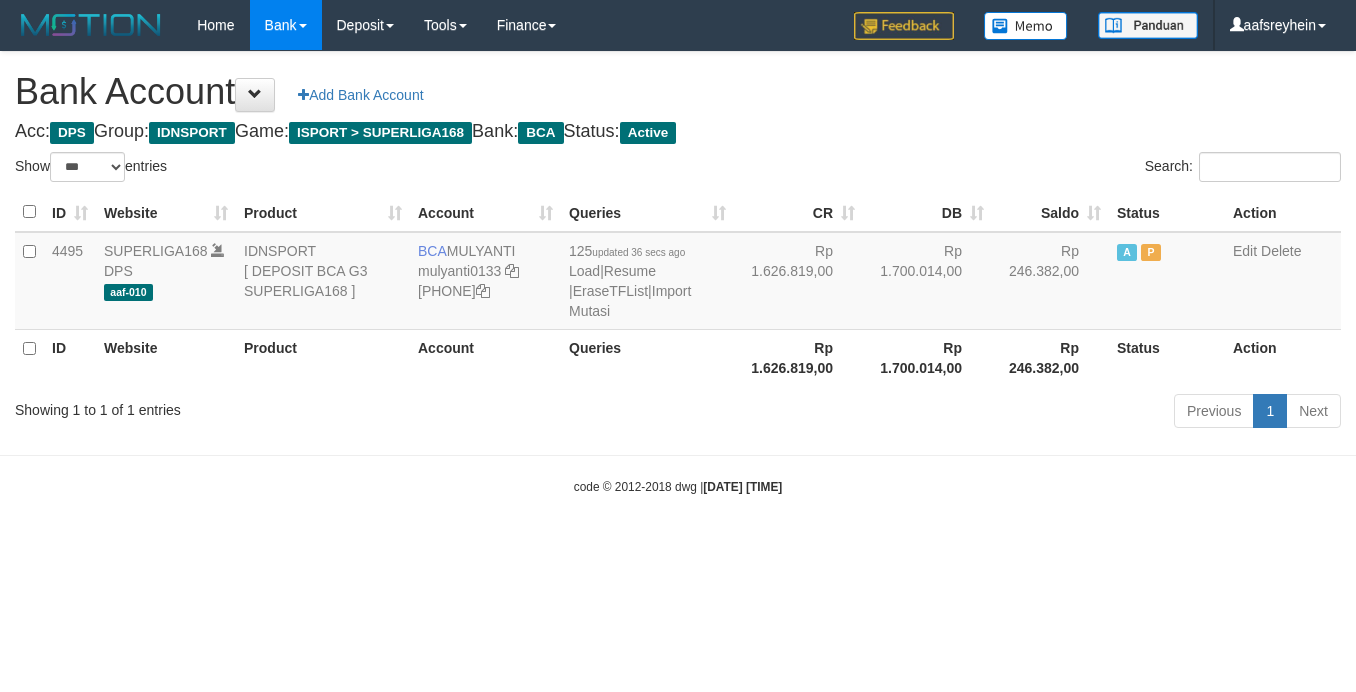 select on "***" 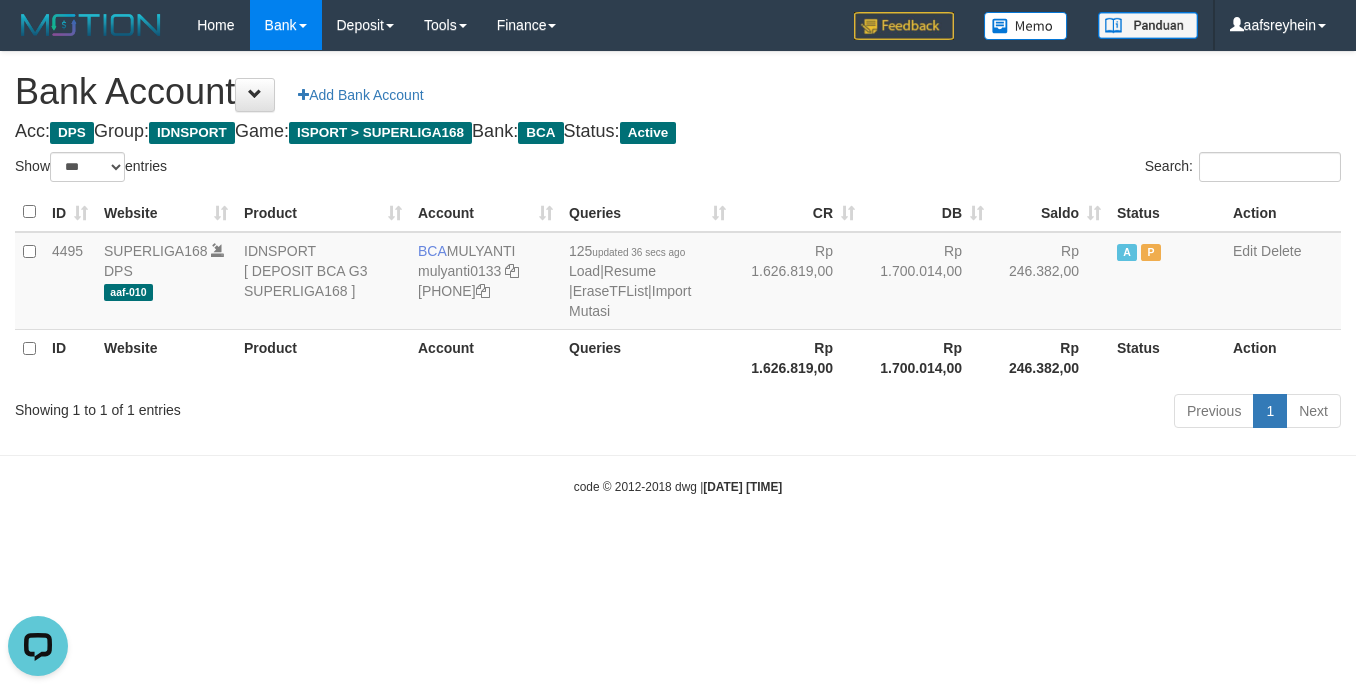 scroll, scrollTop: 0, scrollLeft: 0, axis: both 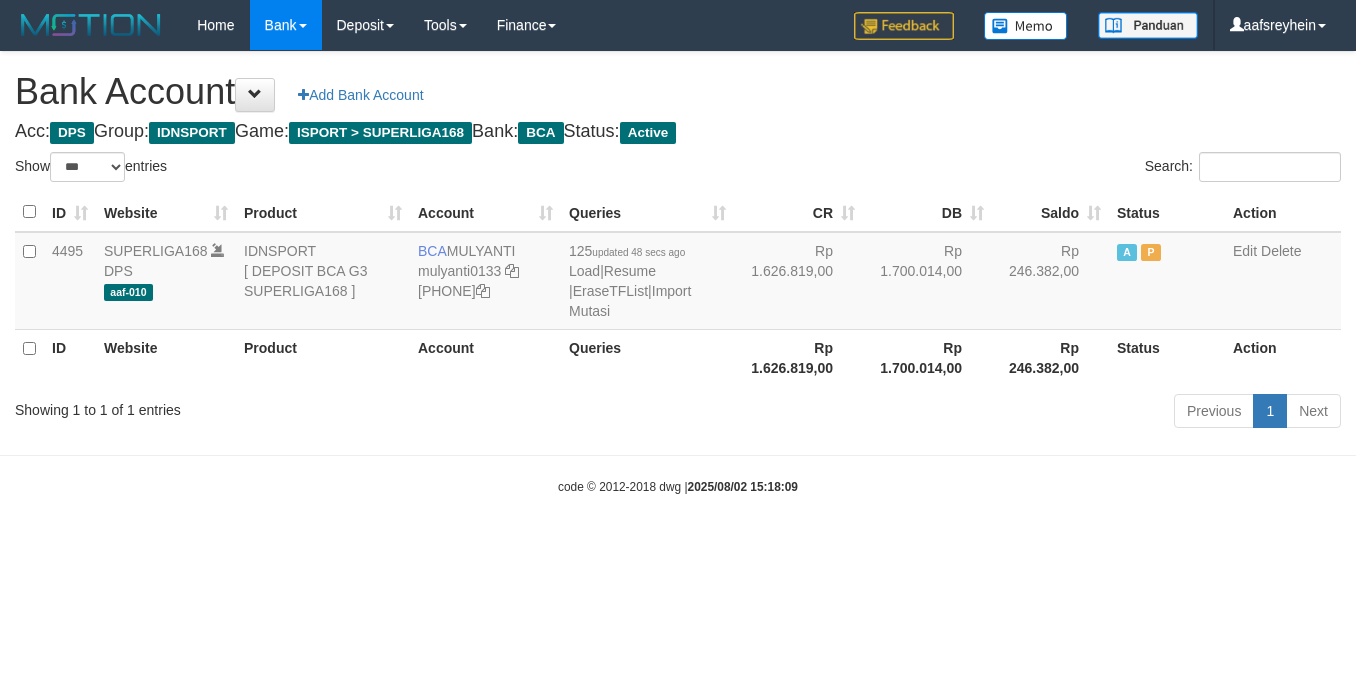 select on "***" 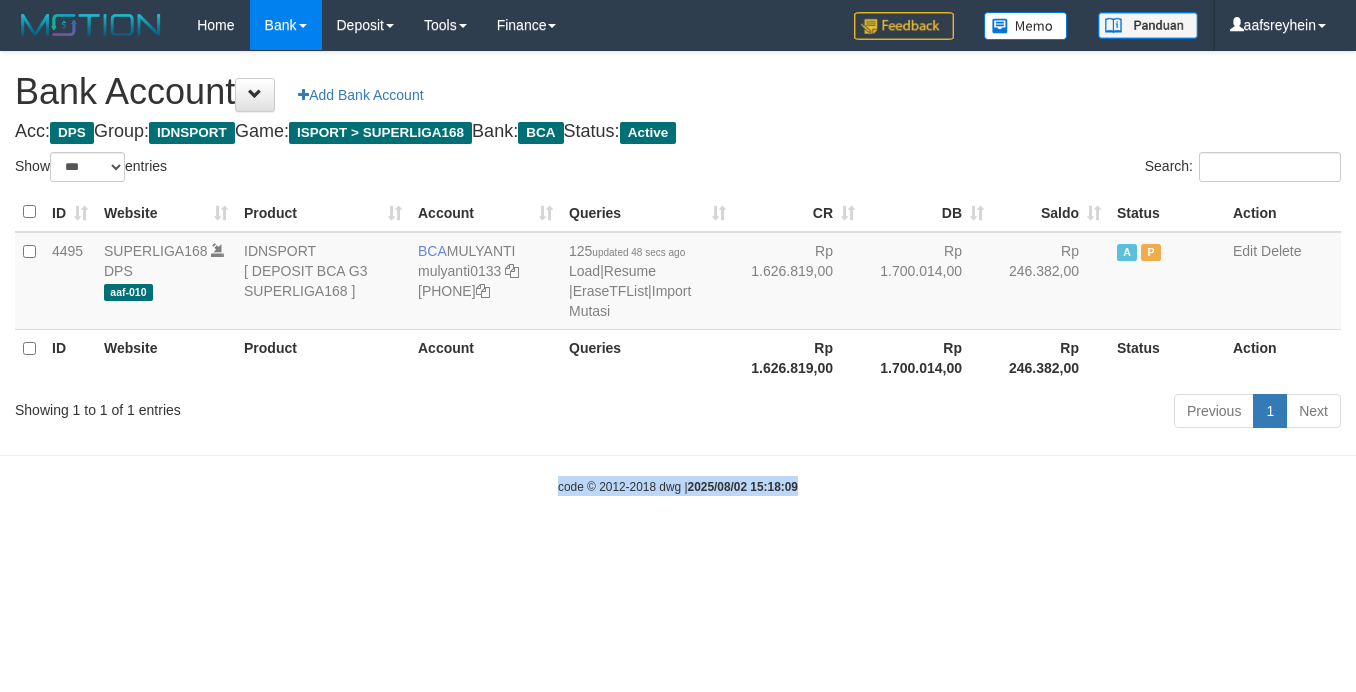 drag, startPoint x: 0, startPoint y: 0, endPoint x: 1345, endPoint y: 438, distance: 1414.5208 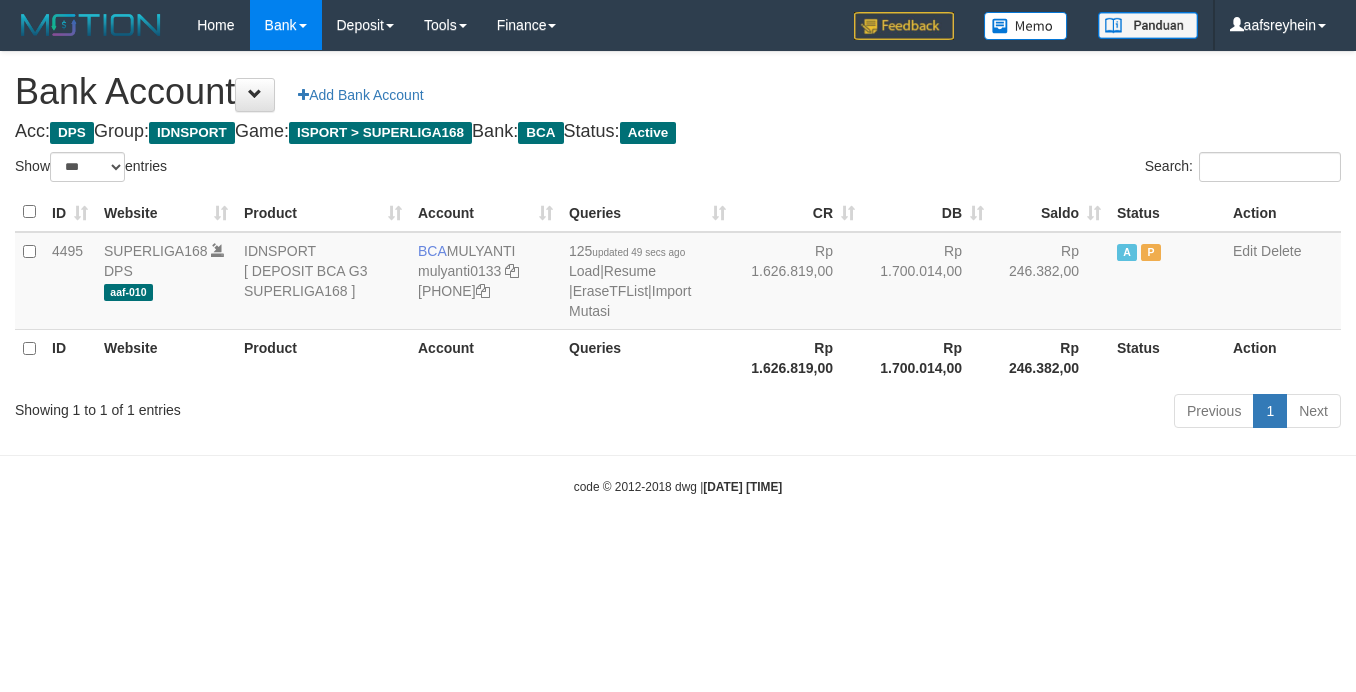 select on "***" 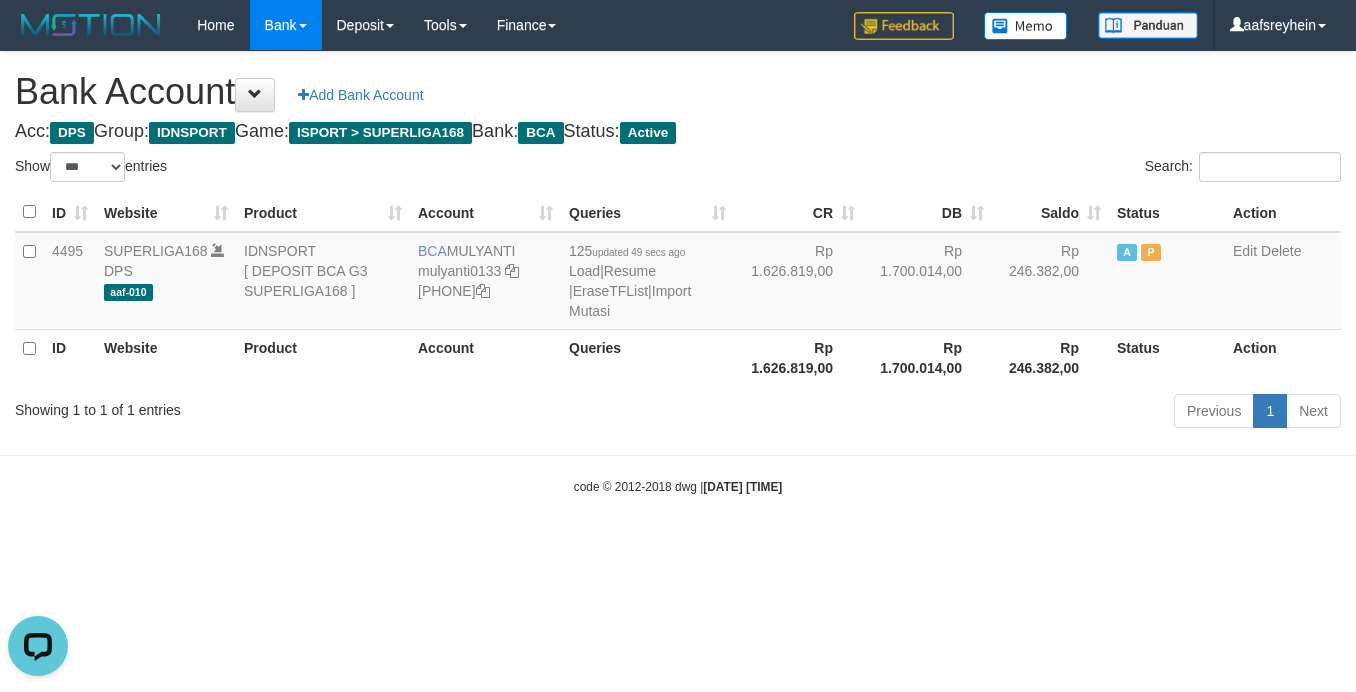 scroll, scrollTop: 0, scrollLeft: 0, axis: both 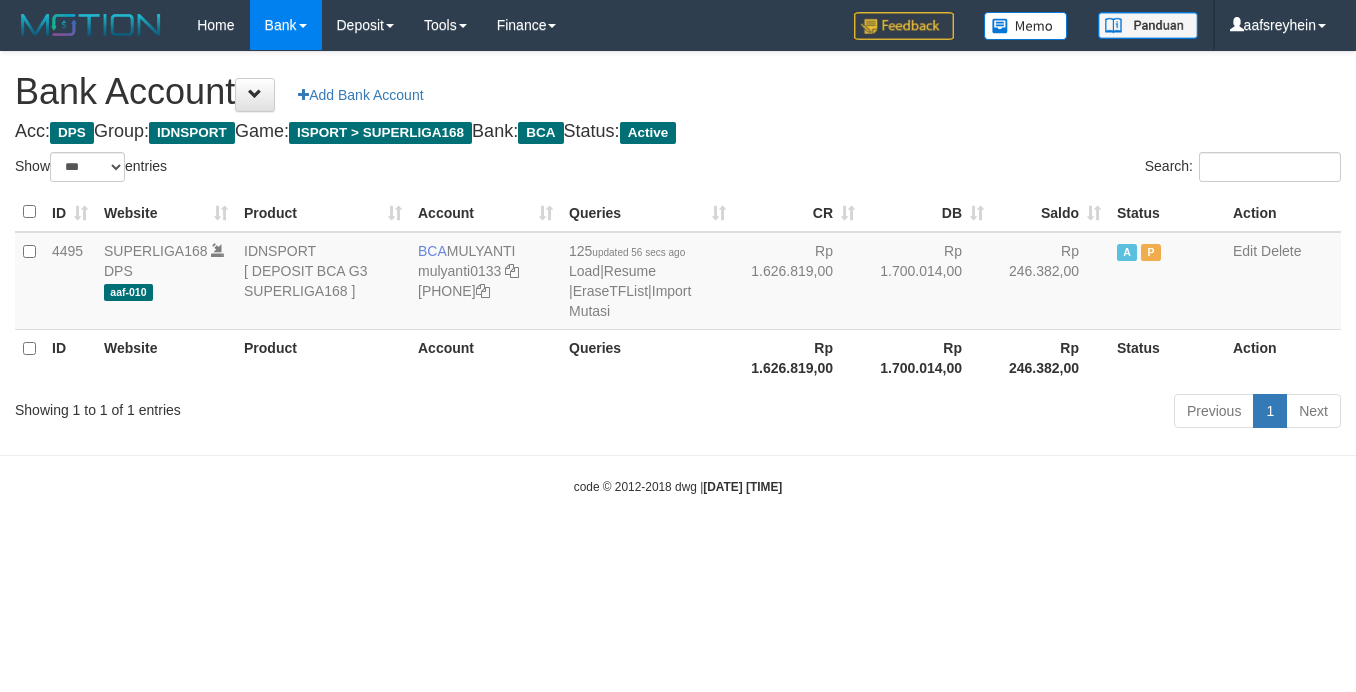 select on "***" 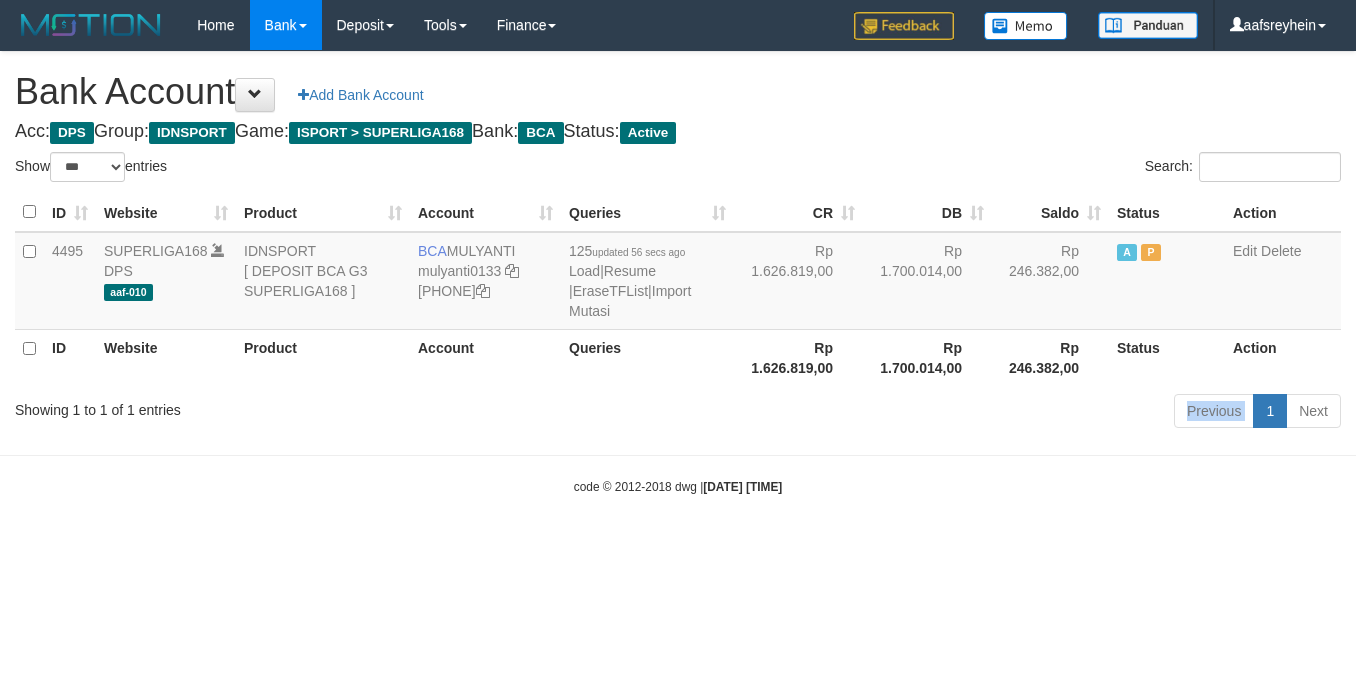 drag, startPoint x: 0, startPoint y: 0, endPoint x: 1168, endPoint y: 428, distance: 1243.9486 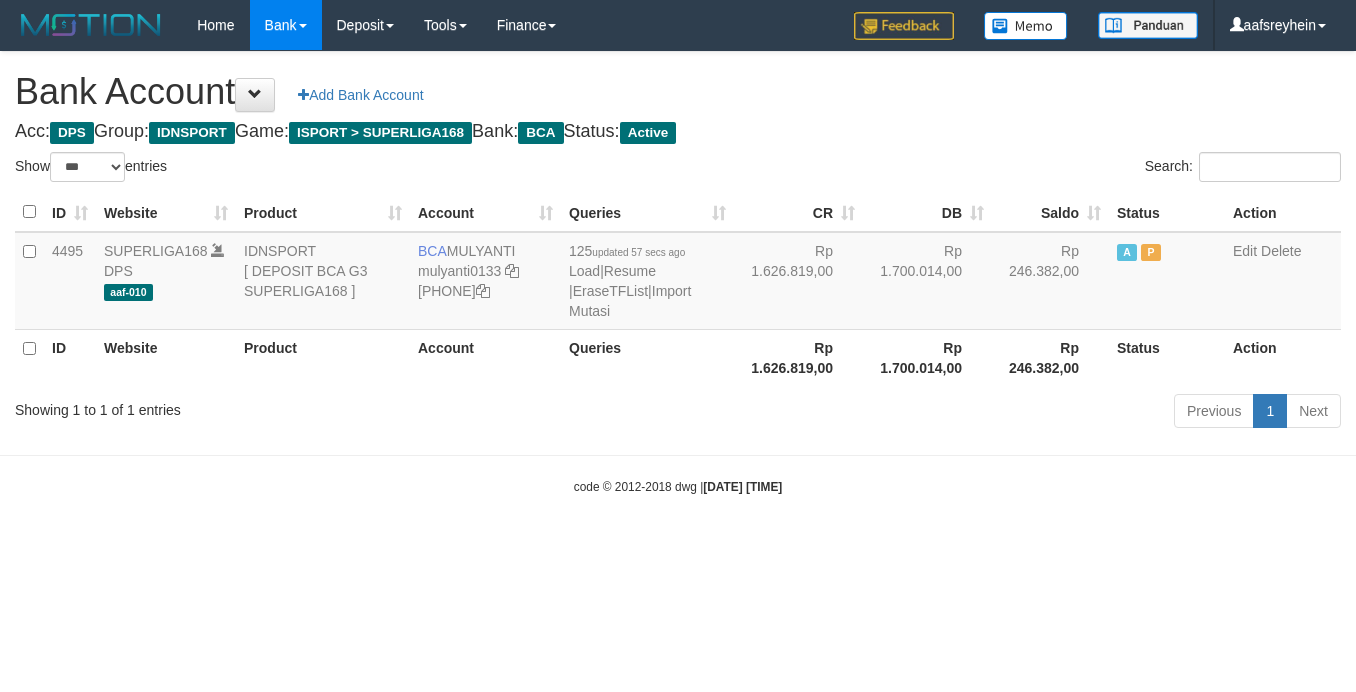 select on "***" 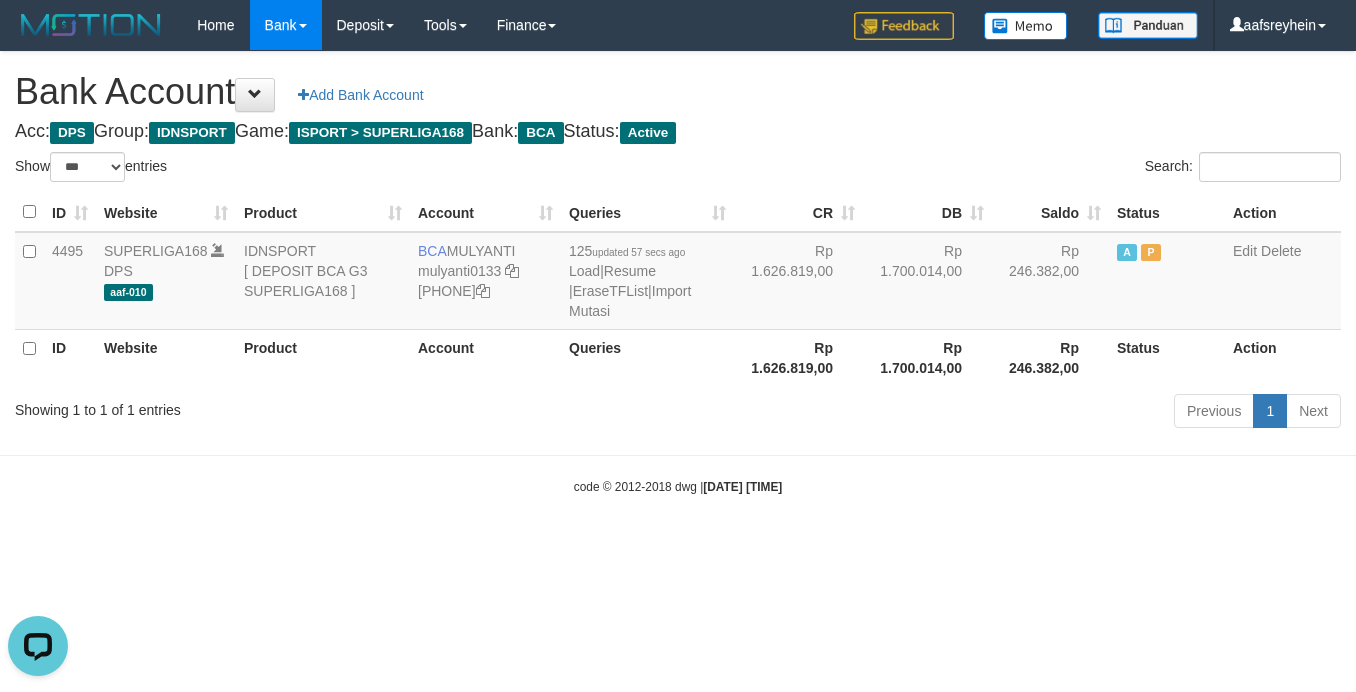 scroll, scrollTop: 0, scrollLeft: 0, axis: both 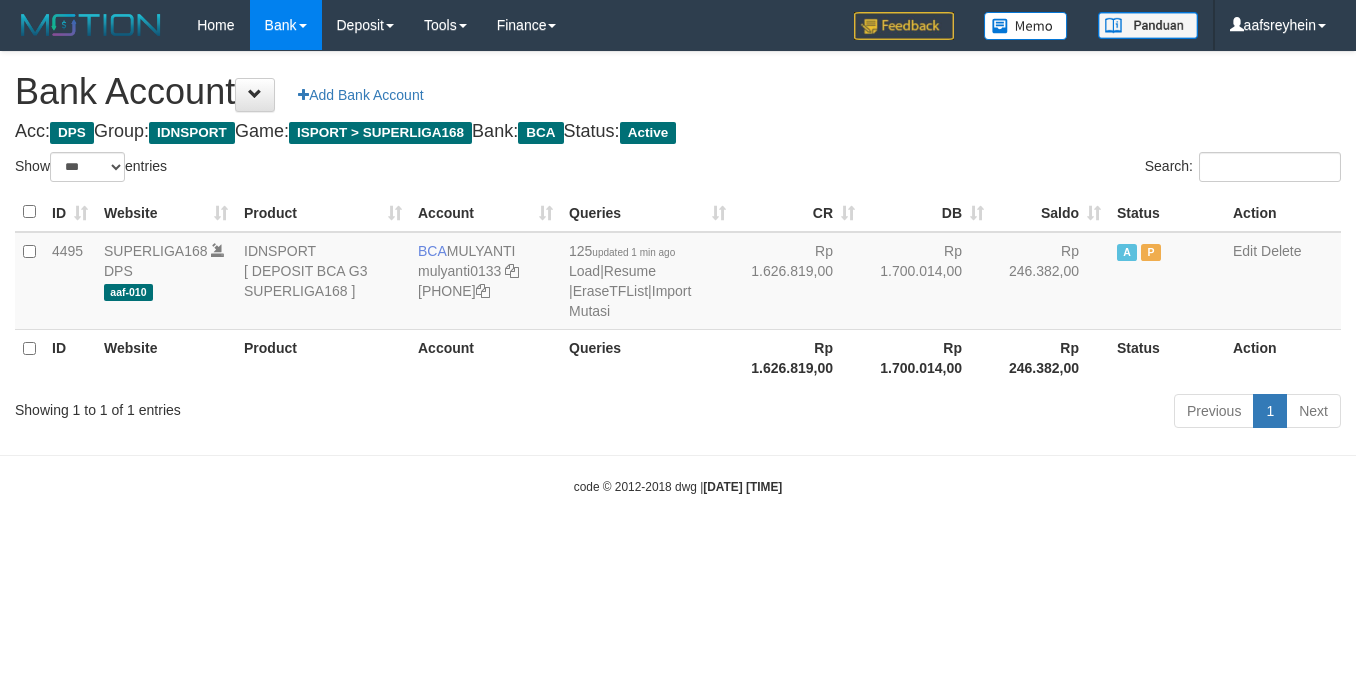 select on "***" 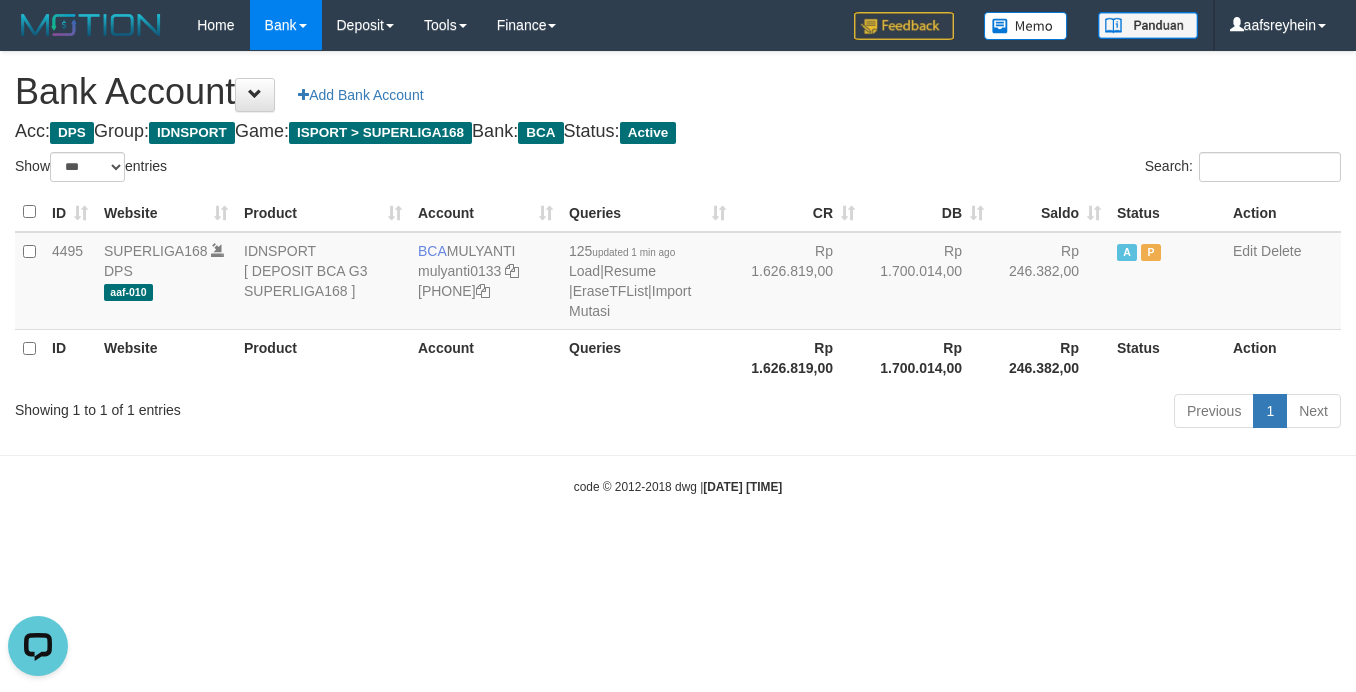 scroll, scrollTop: 0, scrollLeft: 0, axis: both 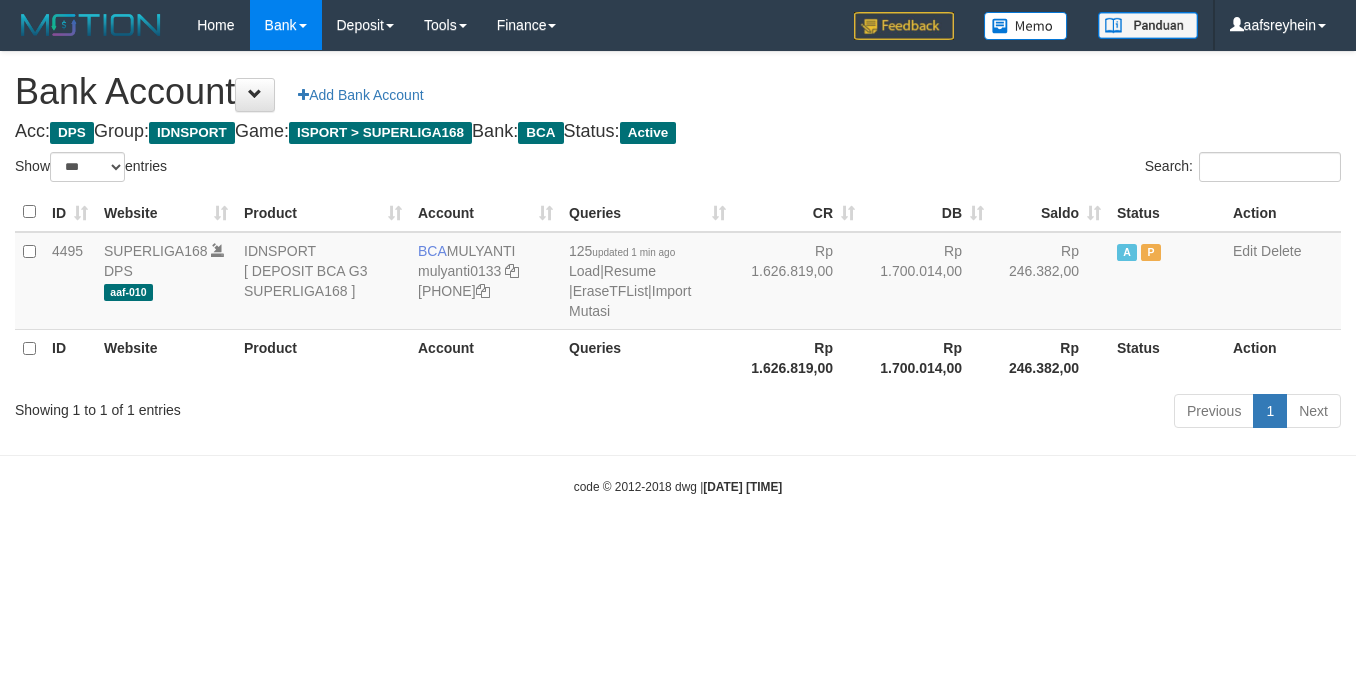 select on "***" 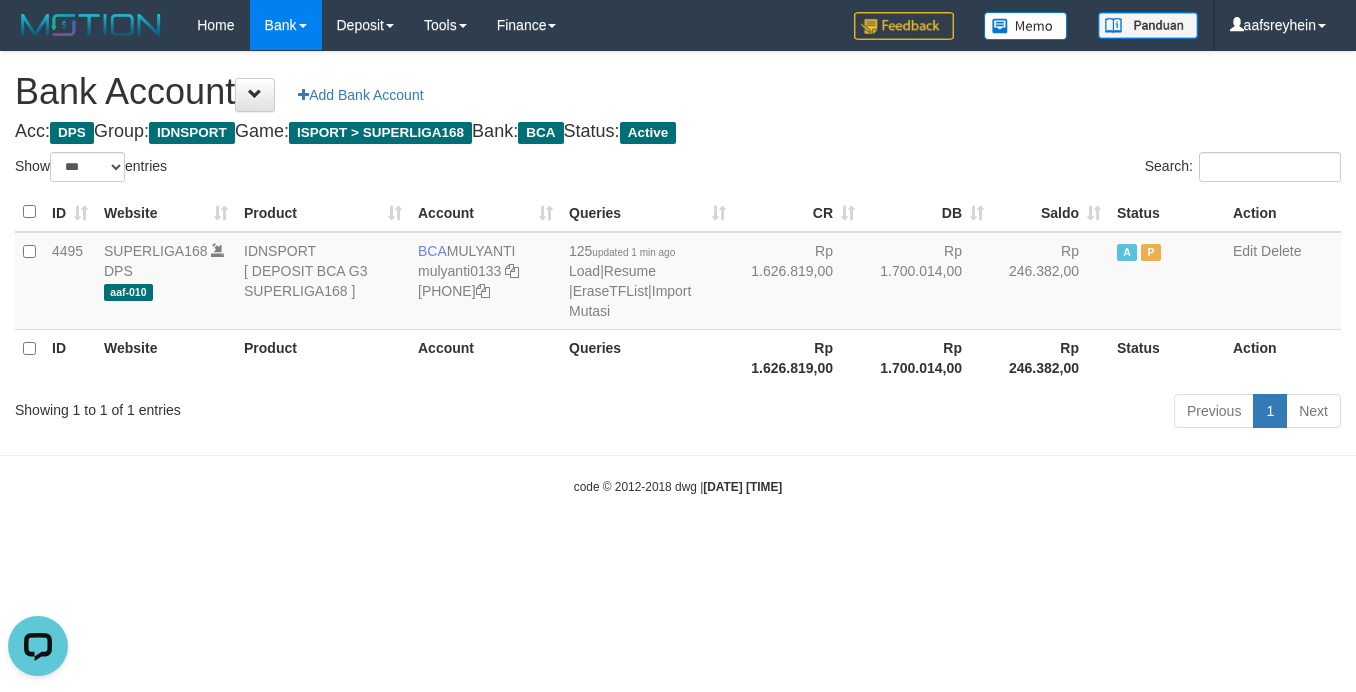 scroll, scrollTop: 0, scrollLeft: 0, axis: both 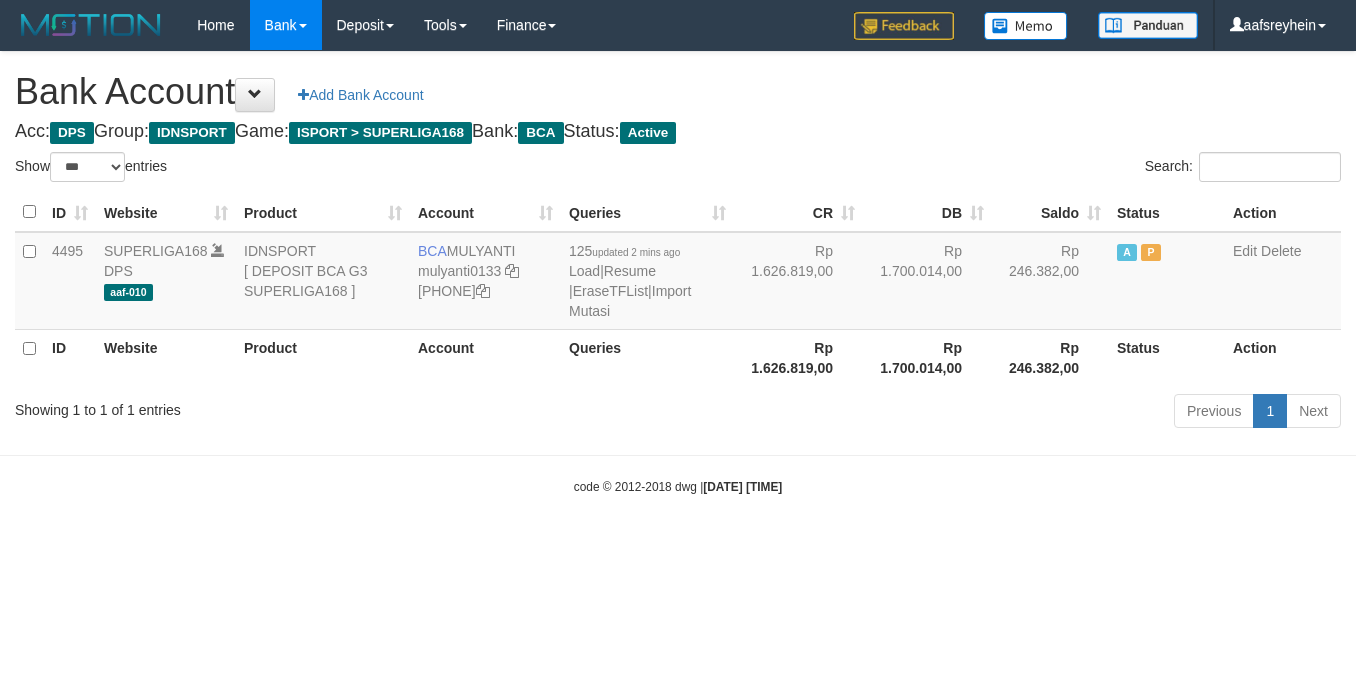 select on "***" 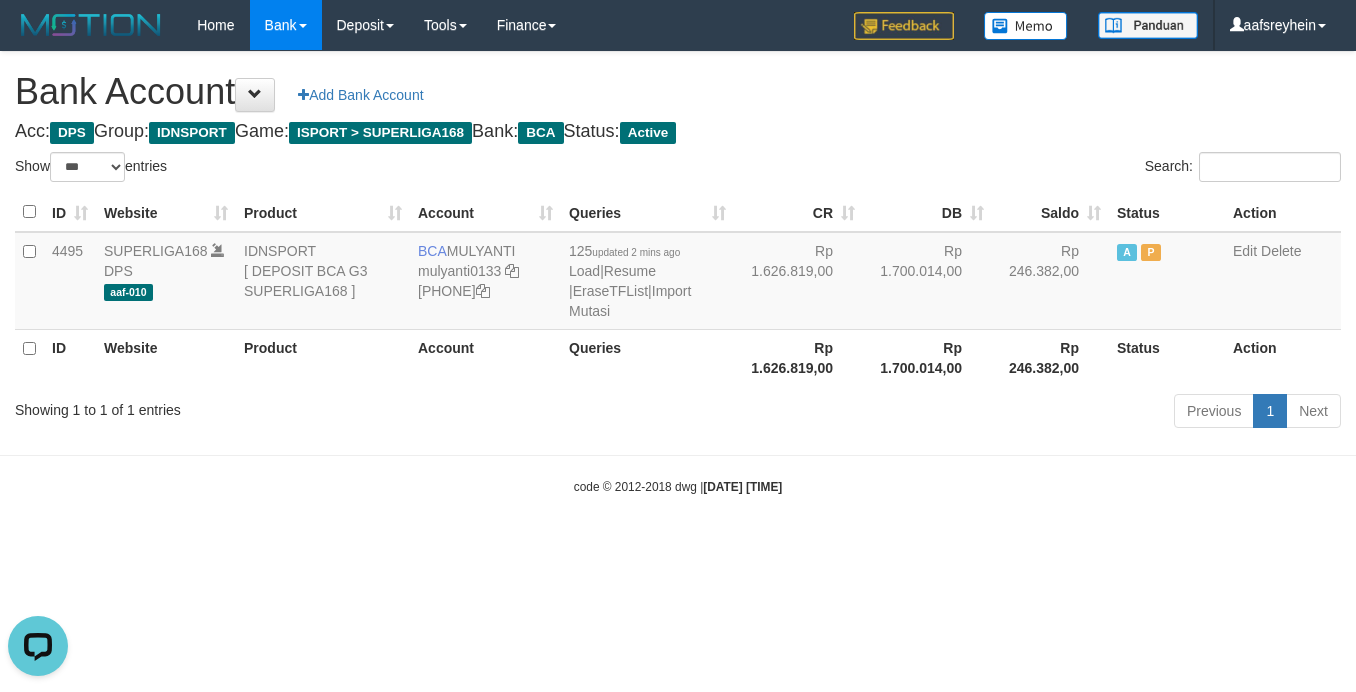 scroll, scrollTop: 0, scrollLeft: 0, axis: both 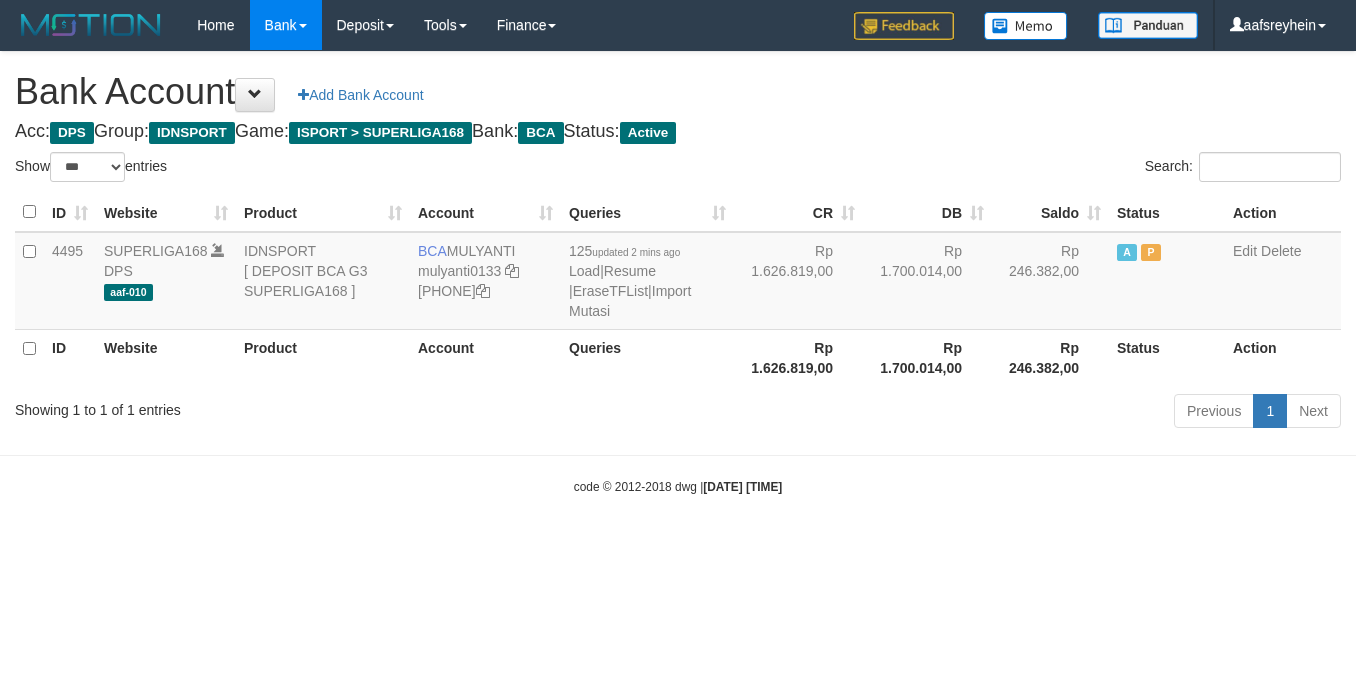 select on "***" 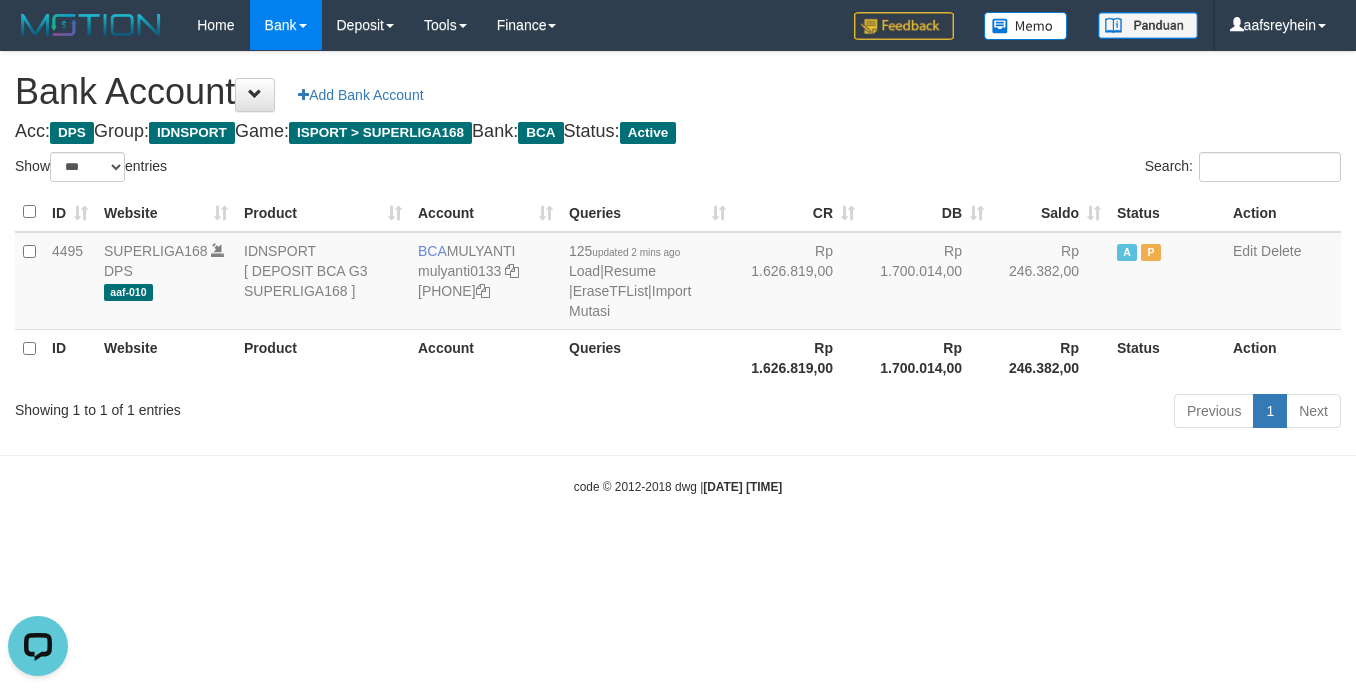 scroll, scrollTop: 0, scrollLeft: 0, axis: both 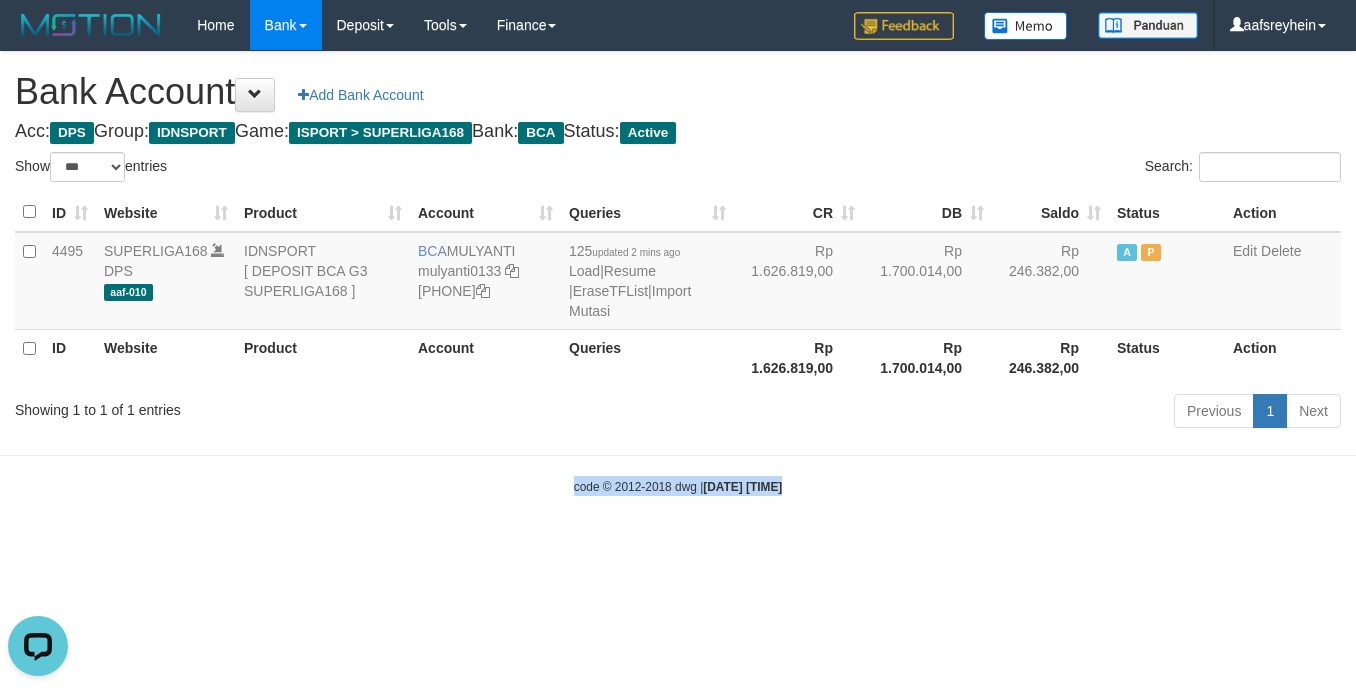 click on "Toggle navigation
Home
Bank
Account List
Load
By Website
Group
[ISPORT]													SUPERLIGA168
By Load Group (DPS)" at bounding box center [678, 273] 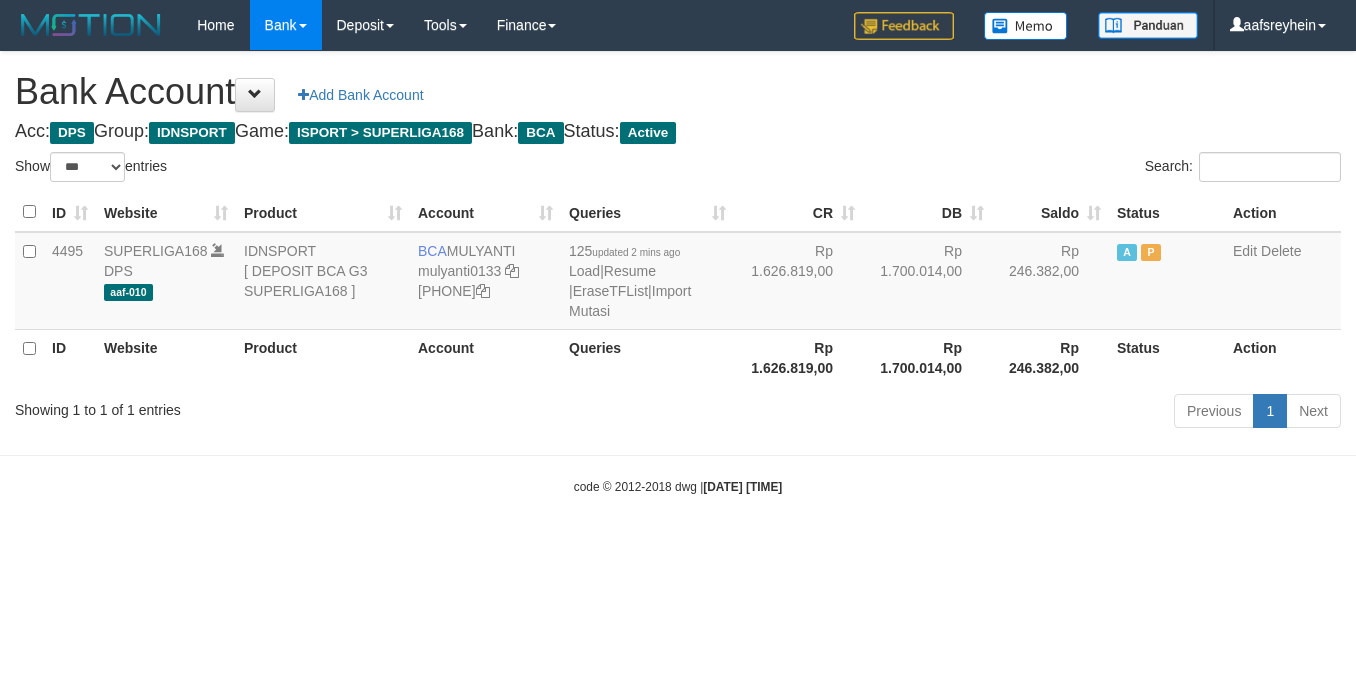 select on "***" 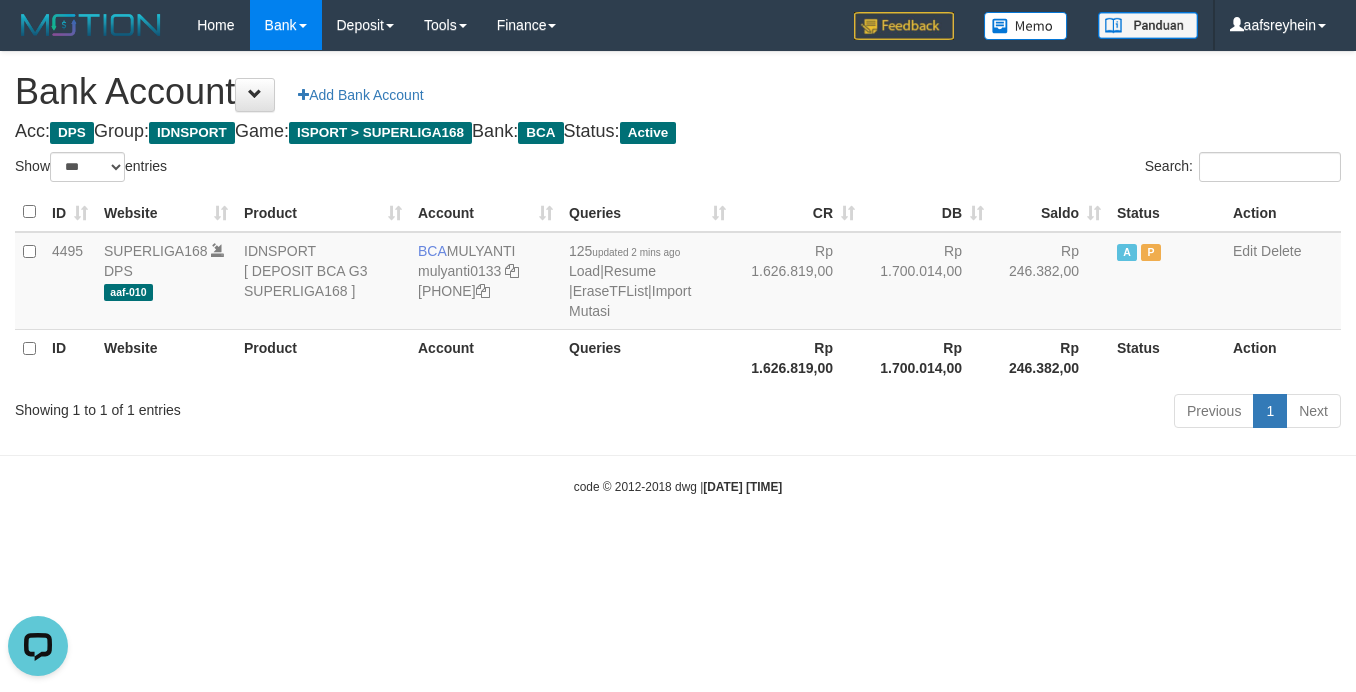 scroll, scrollTop: 0, scrollLeft: 0, axis: both 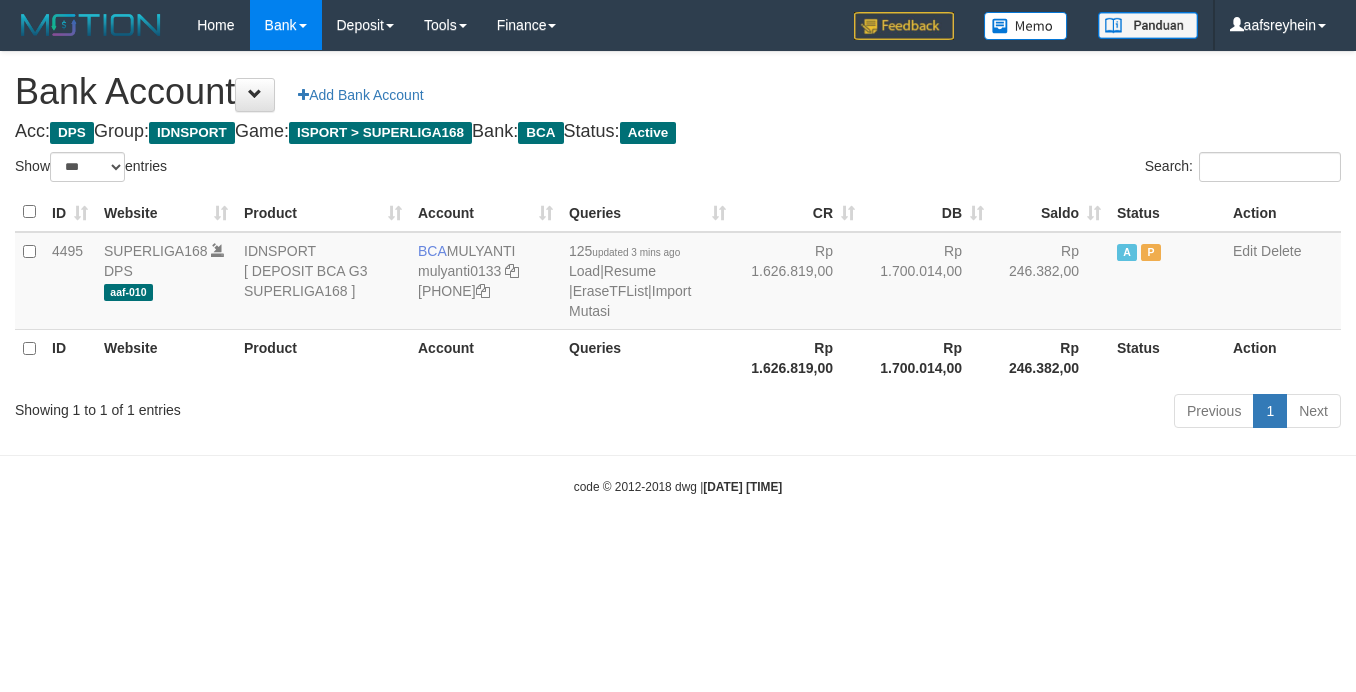 select on "***" 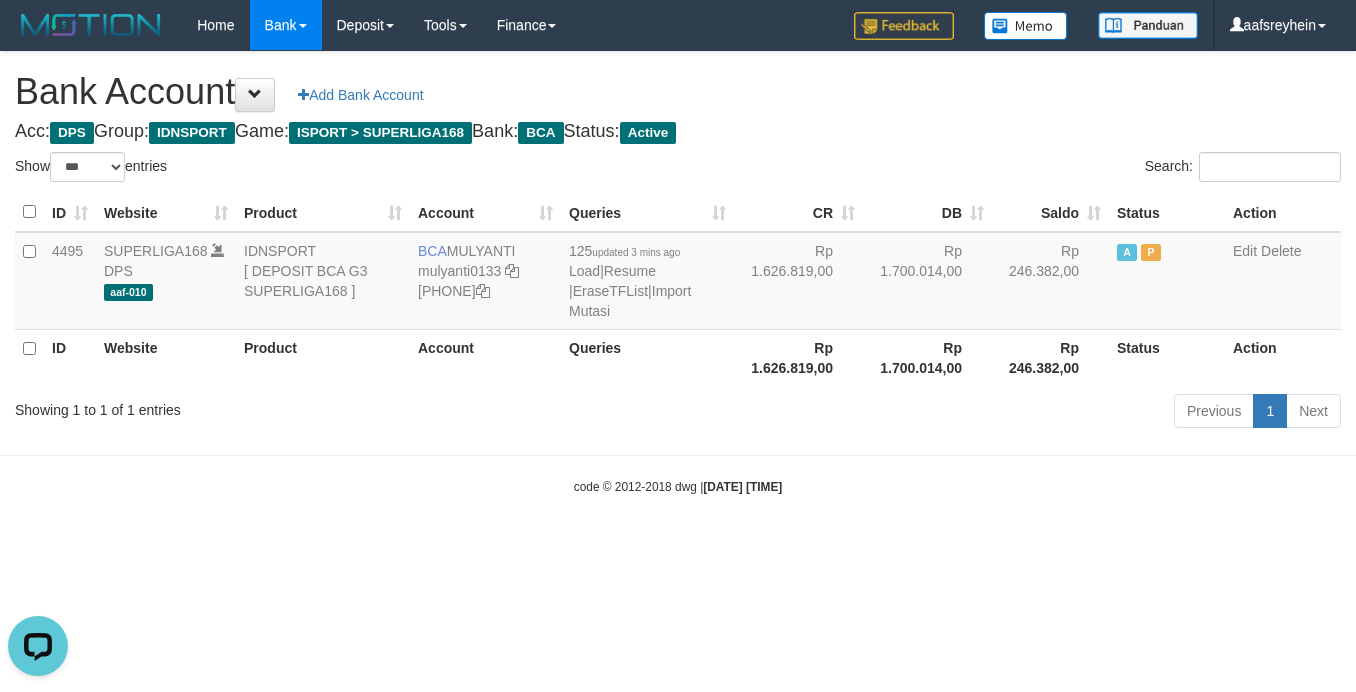 scroll, scrollTop: 0, scrollLeft: 0, axis: both 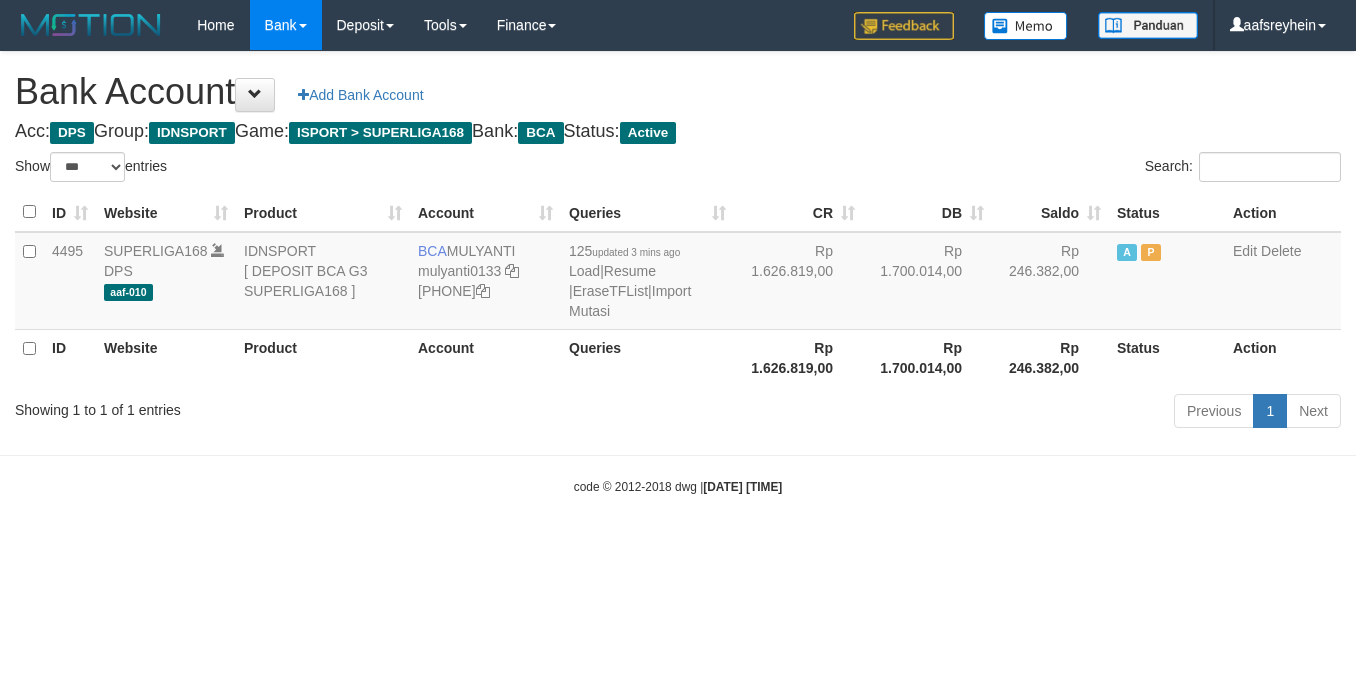select on "***" 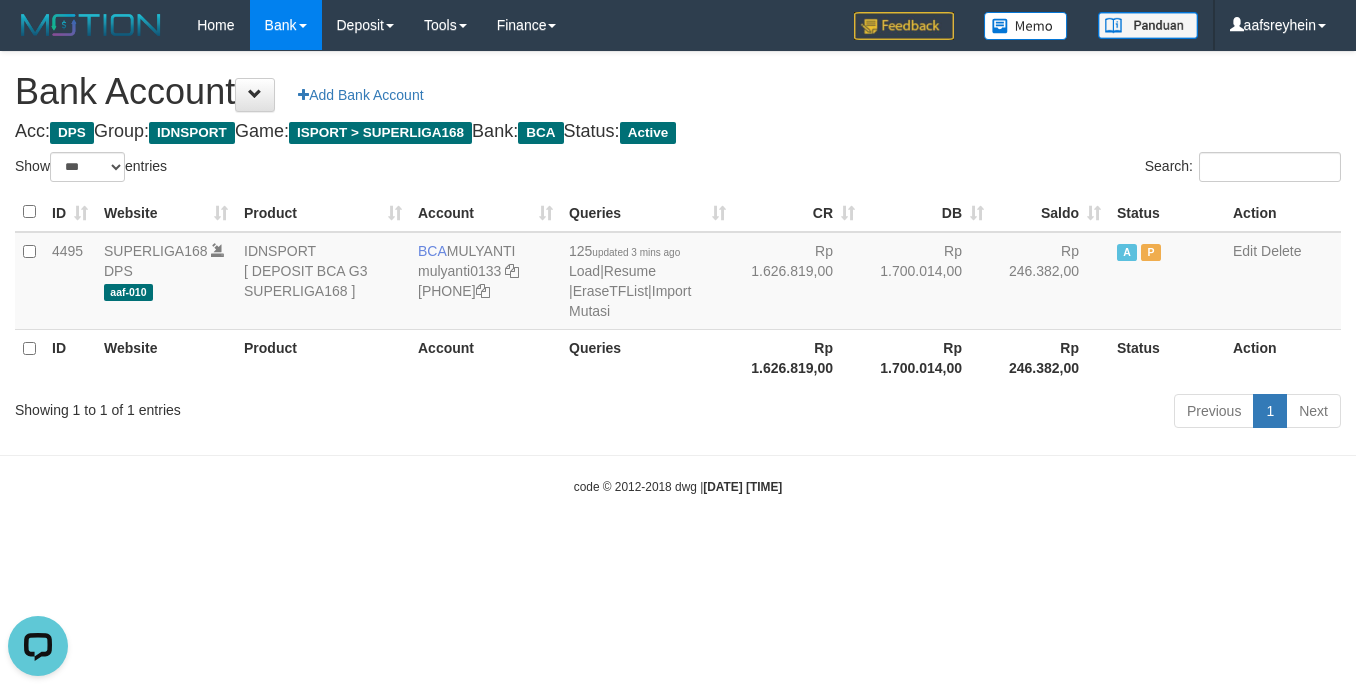 scroll, scrollTop: 0, scrollLeft: 0, axis: both 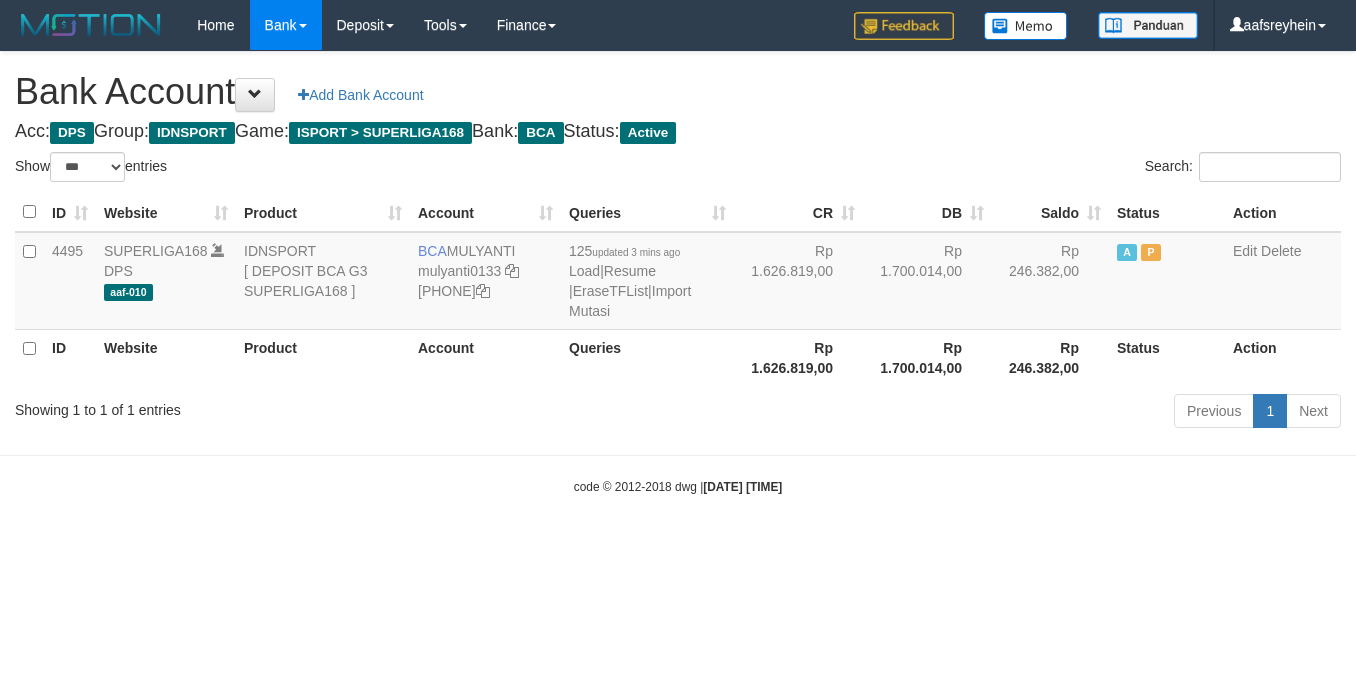 select on "***" 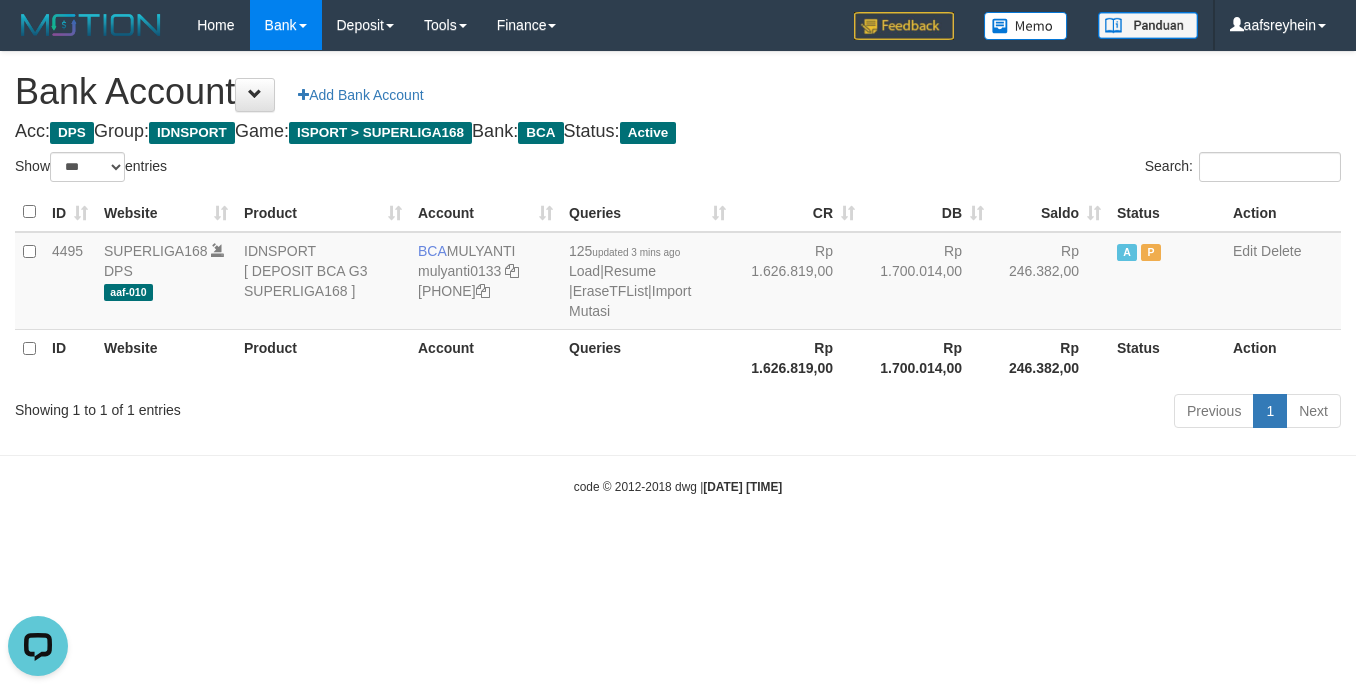scroll, scrollTop: 0, scrollLeft: 0, axis: both 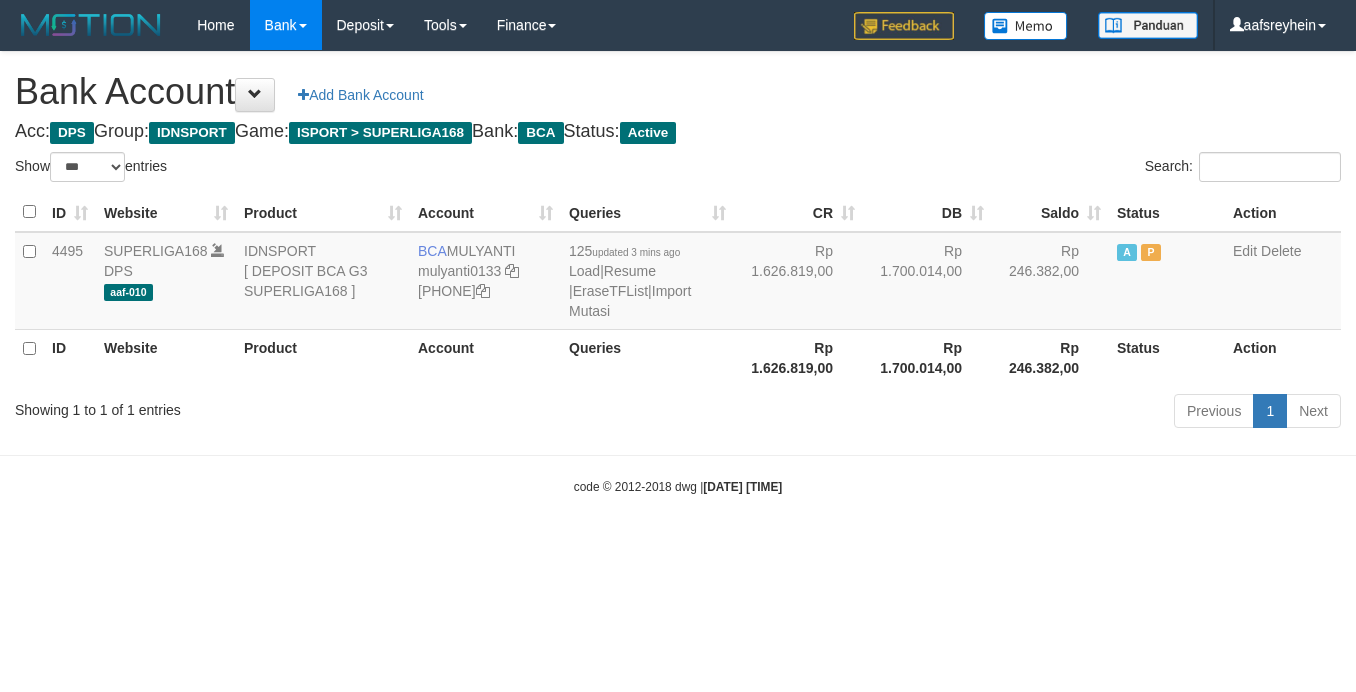 select on "***" 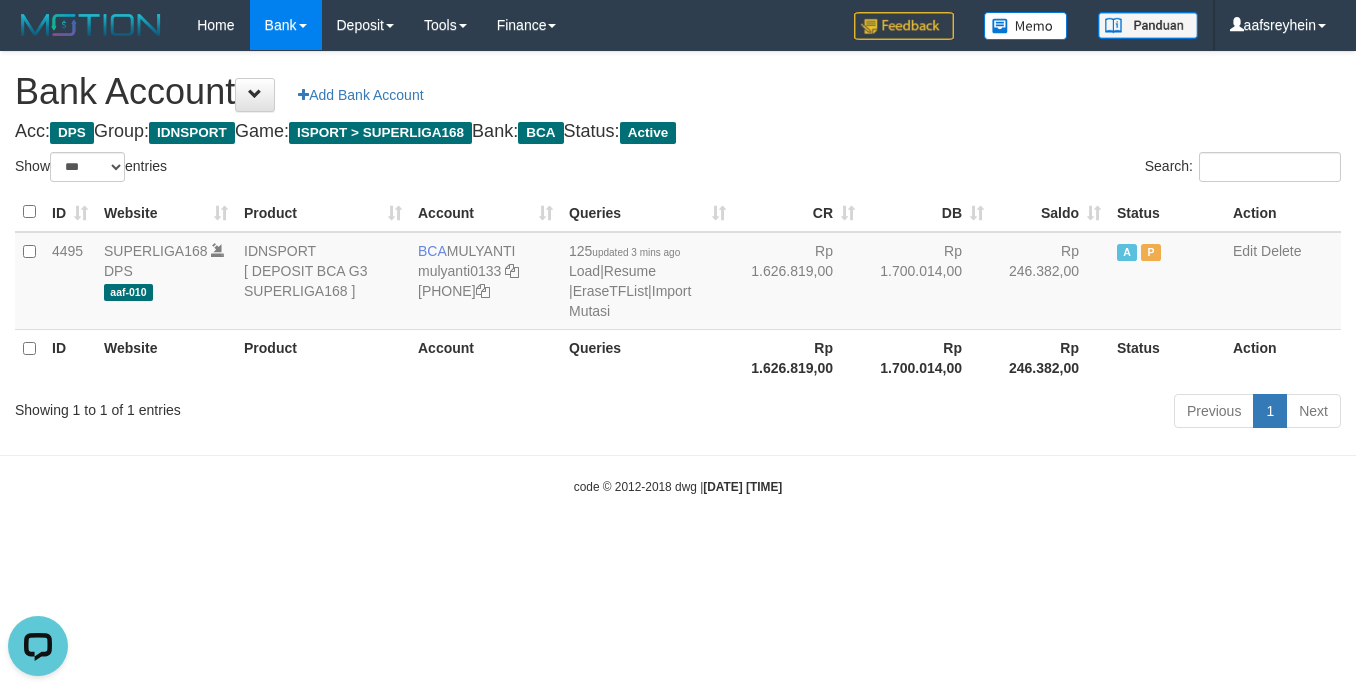 scroll, scrollTop: 0, scrollLeft: 0, axis: both 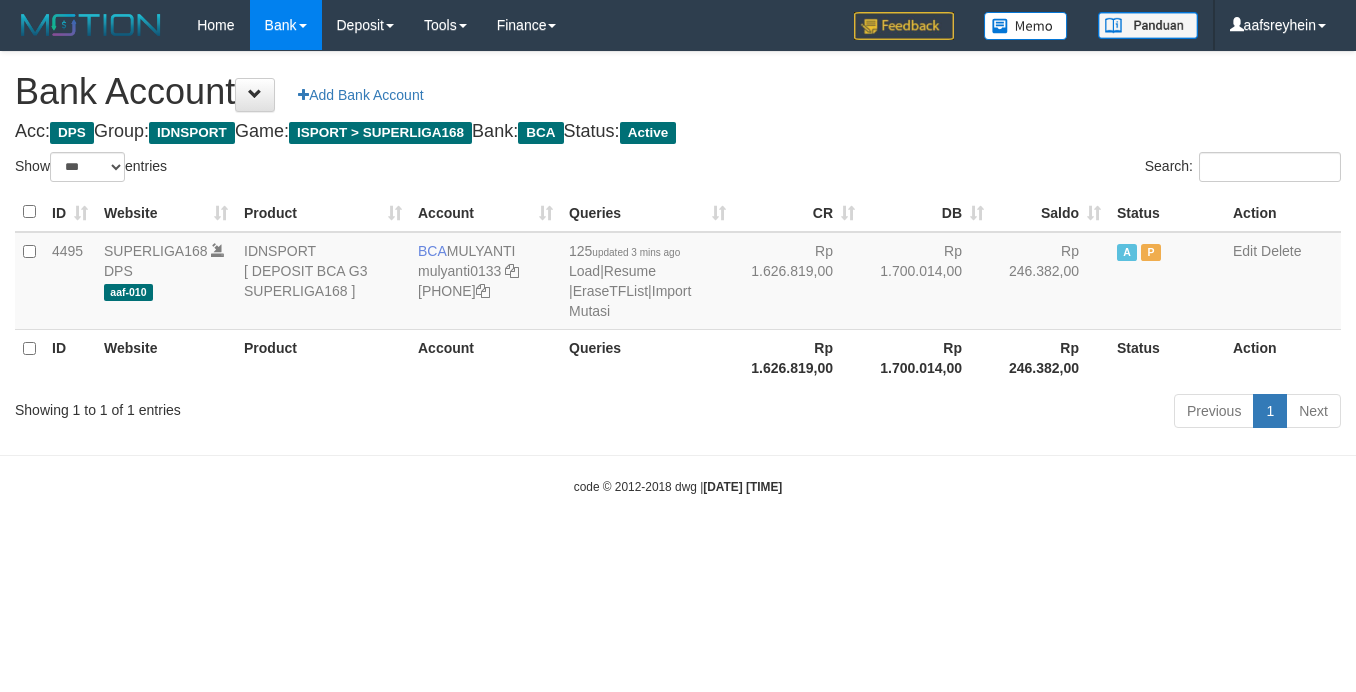 select on "***" 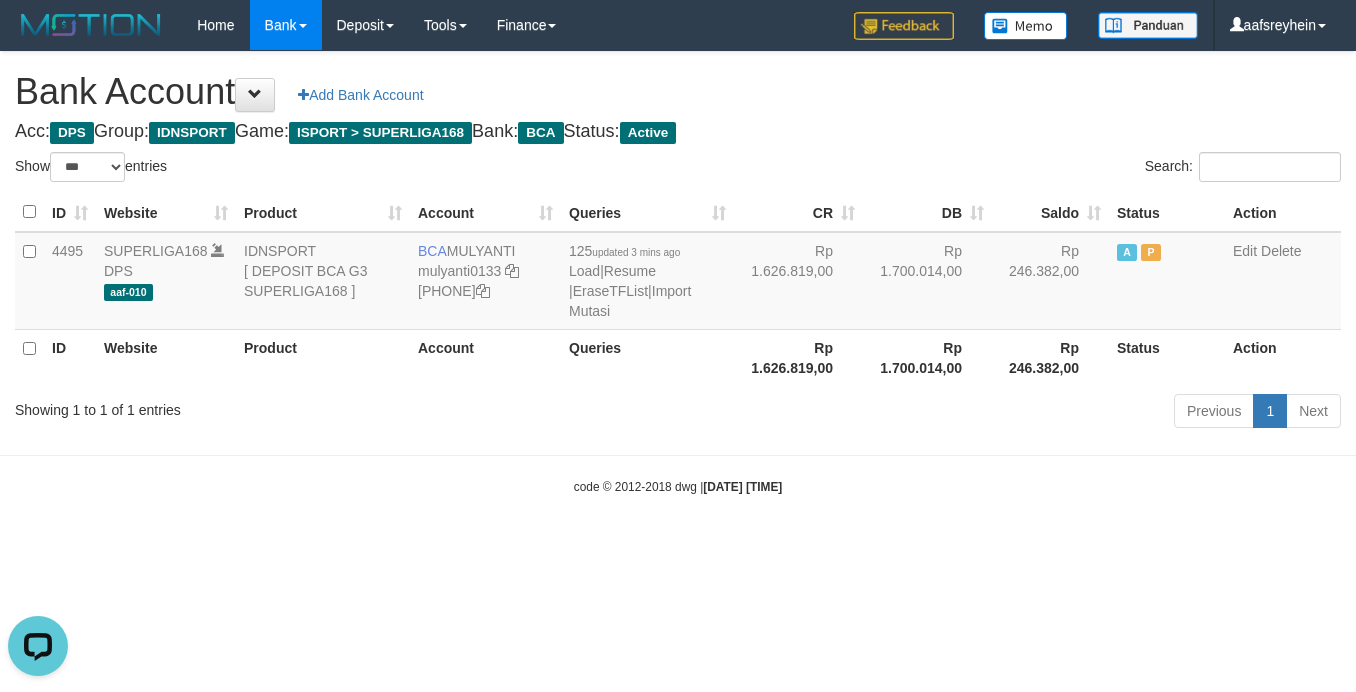 scroll, scrollTop: 0, scrollLeft: 0, axis: both 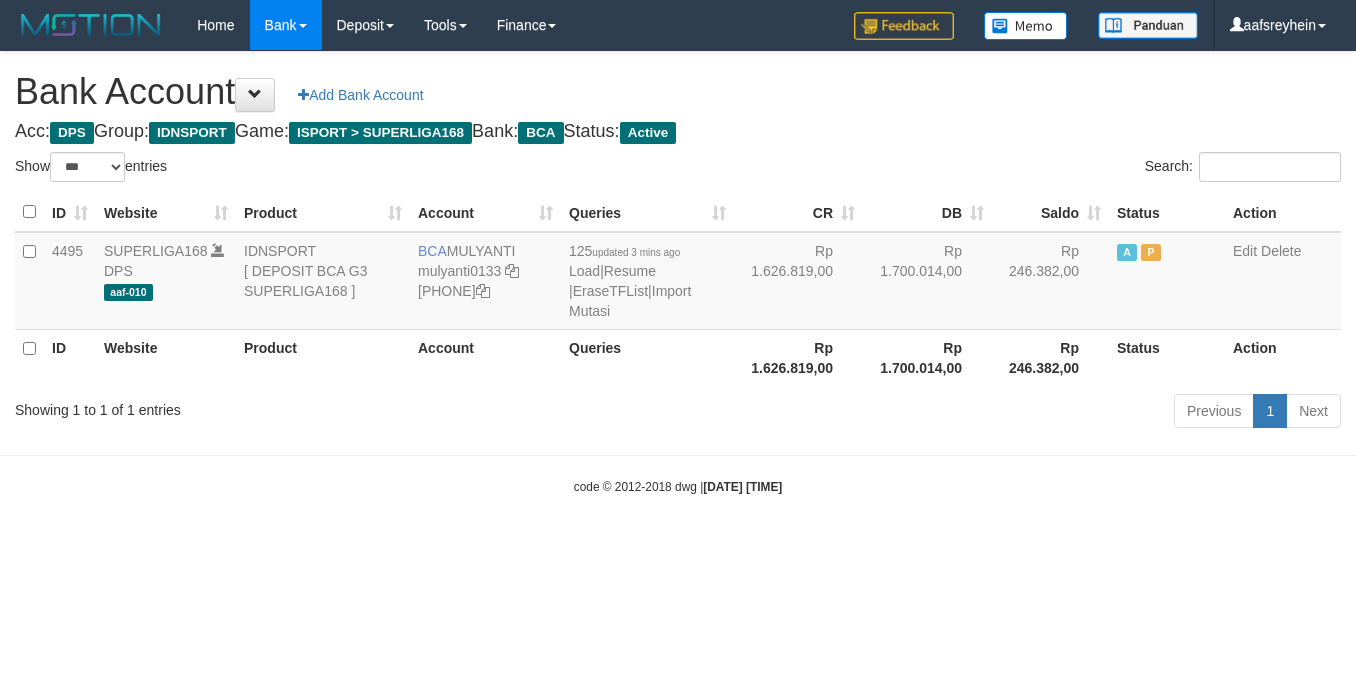select on "***" 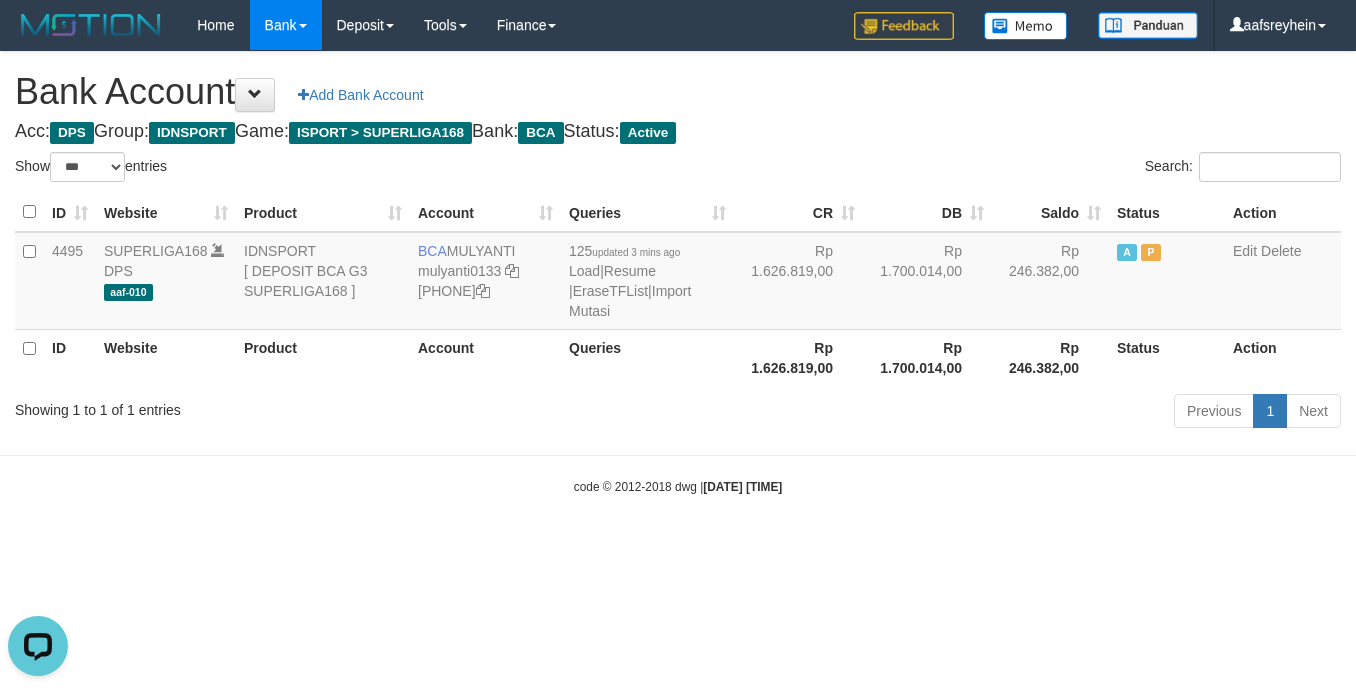scroll, scrollTop: 0, scrollLeft: 0, axis: both 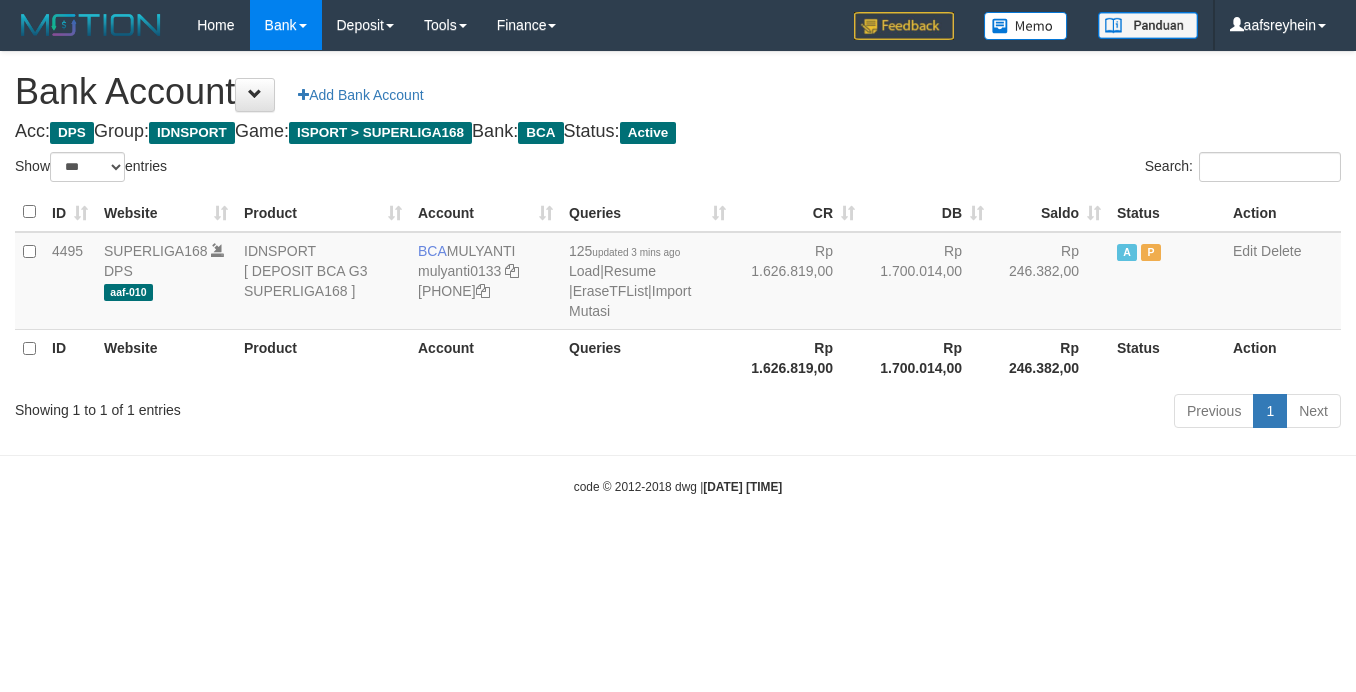 select on "***" 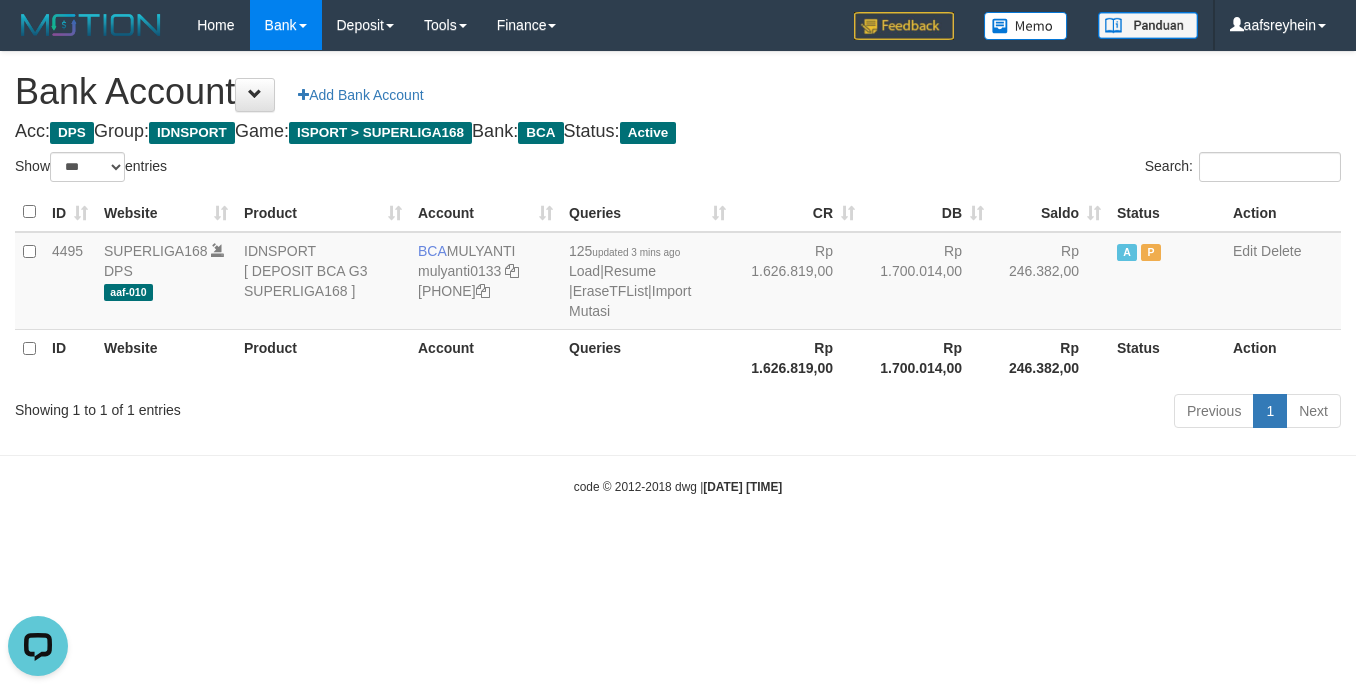 scroll, scrollTop: 0, scrollLeft: 0, axis: both 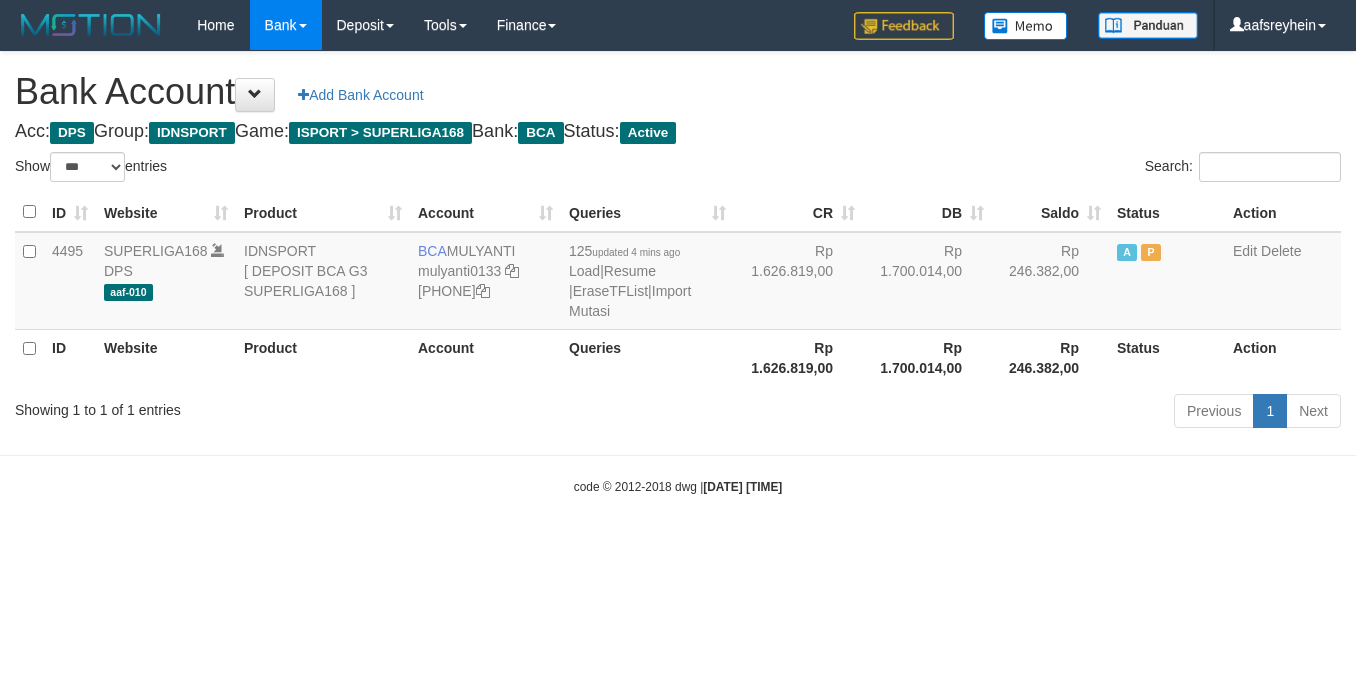 select on "***" 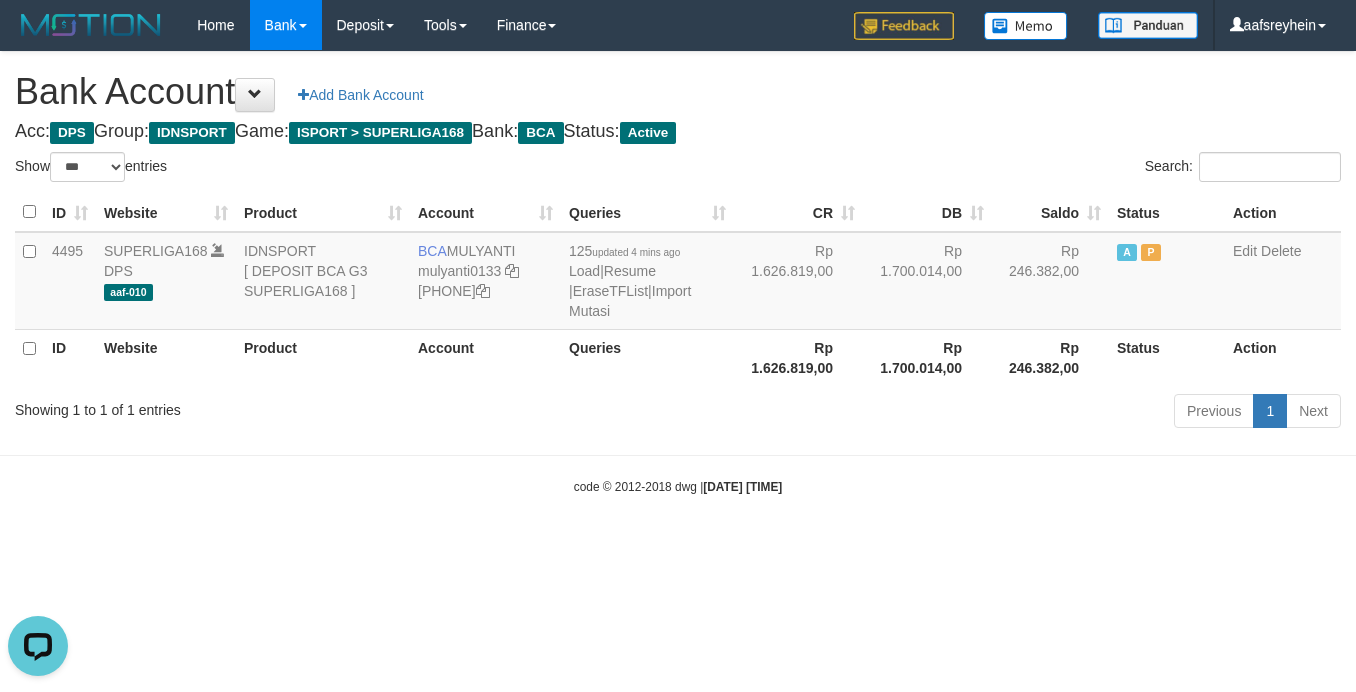 scroll, scrollTop: 0, scrollLeft: 0, axis: both 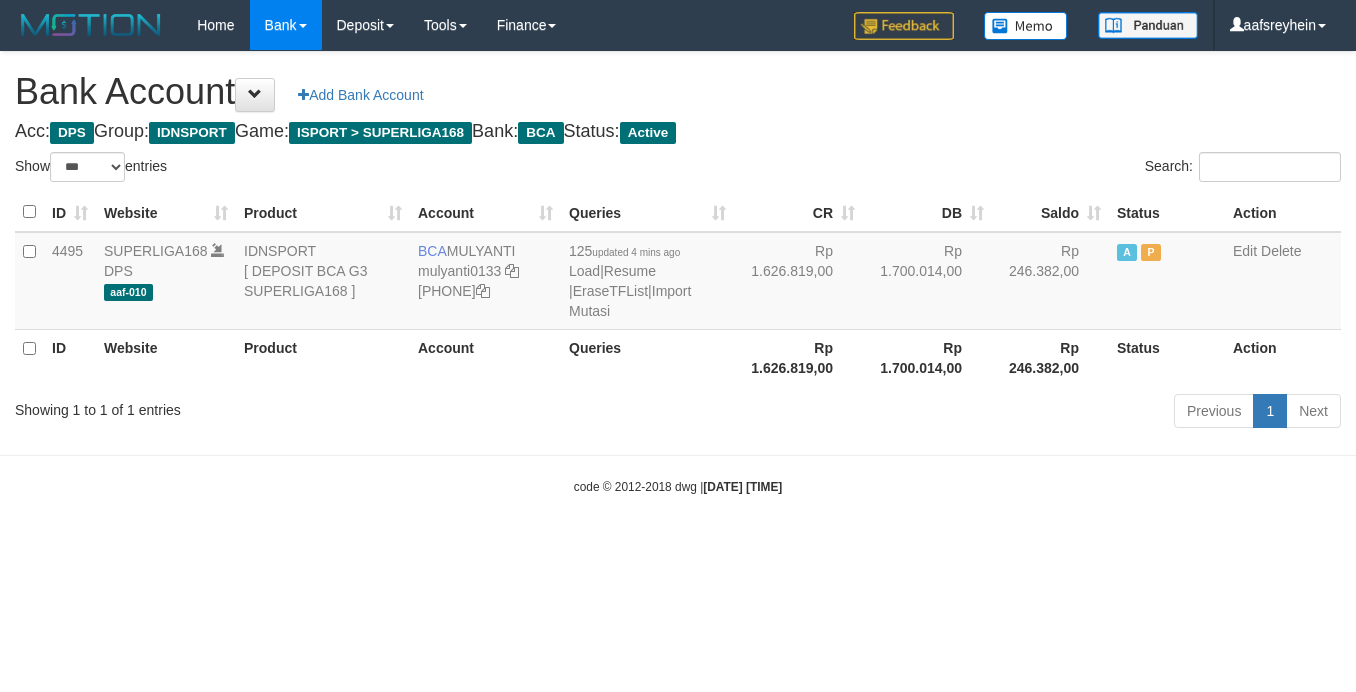 select on "***" 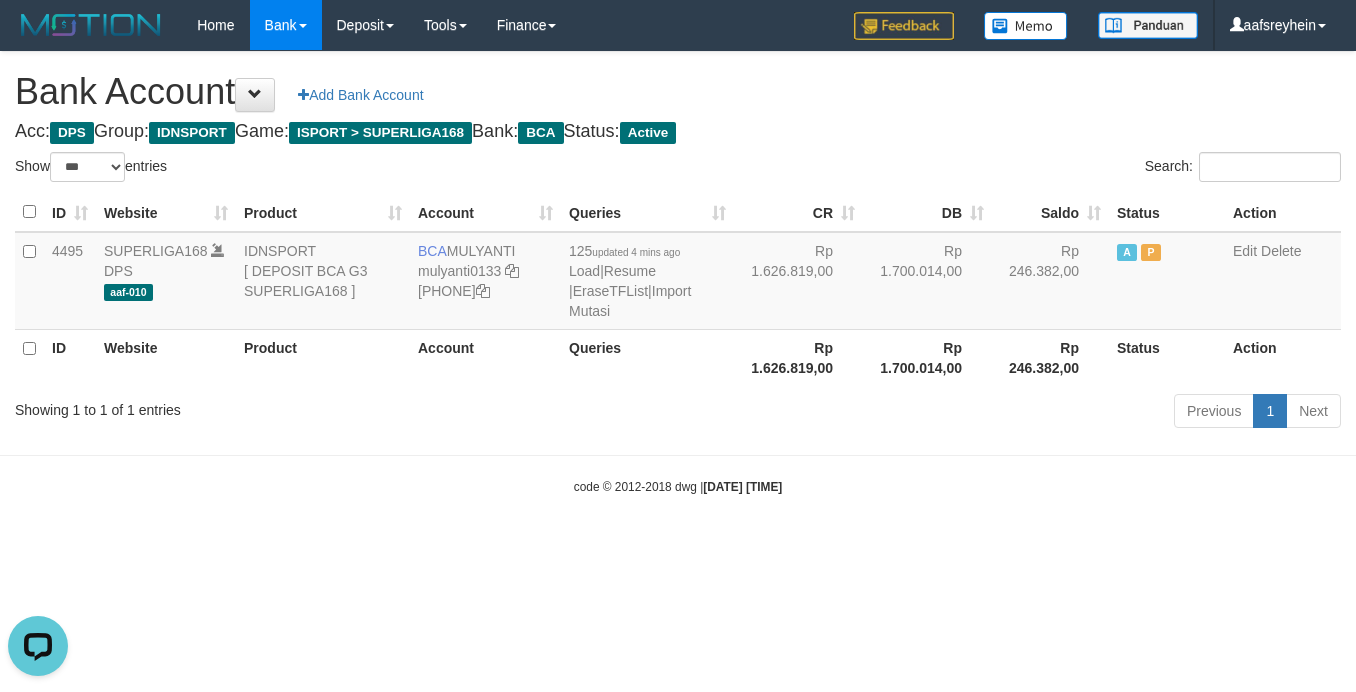 scroll, scrollTop: 0, scrollLeft: 0, axis: both 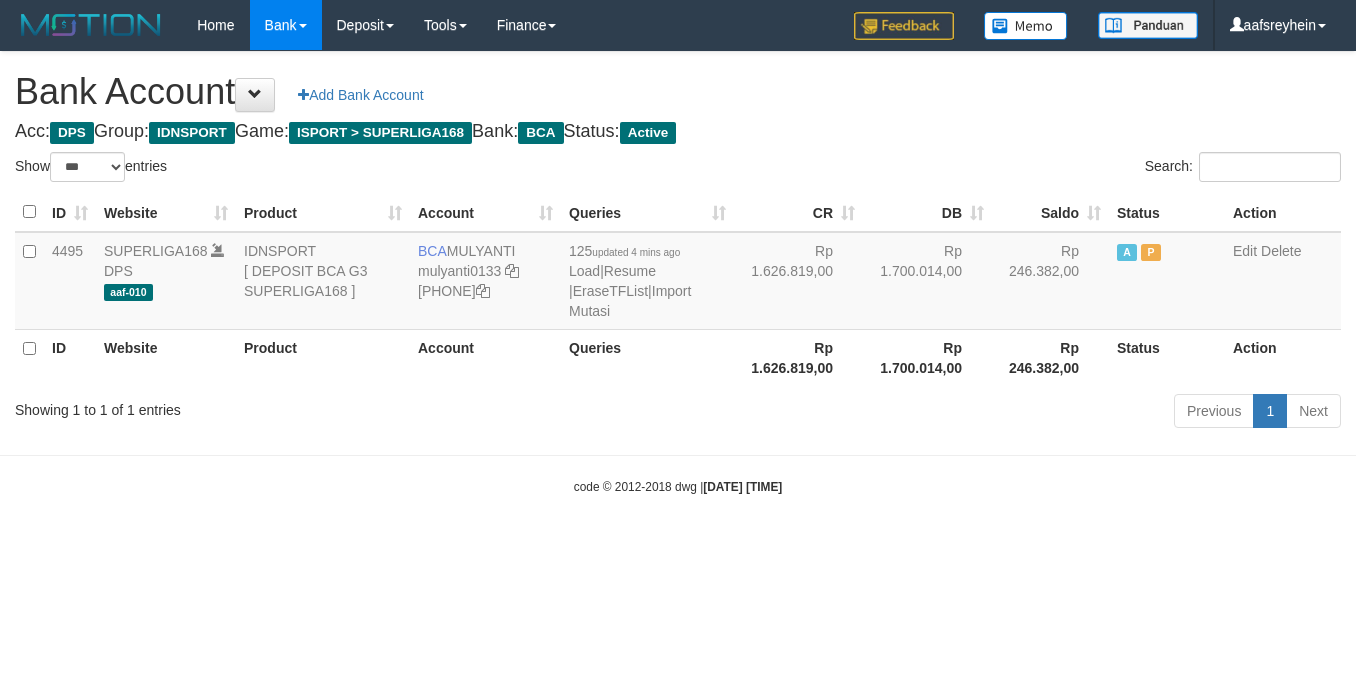 select on "***" 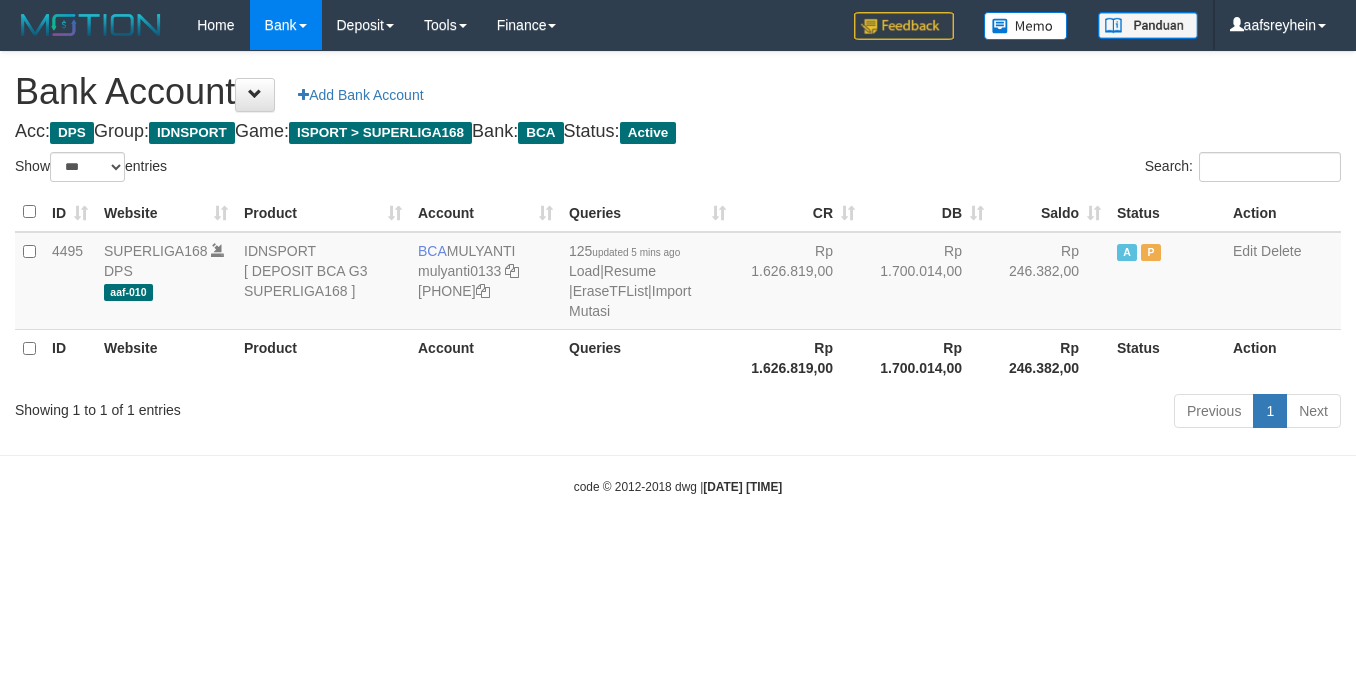 select on "***" 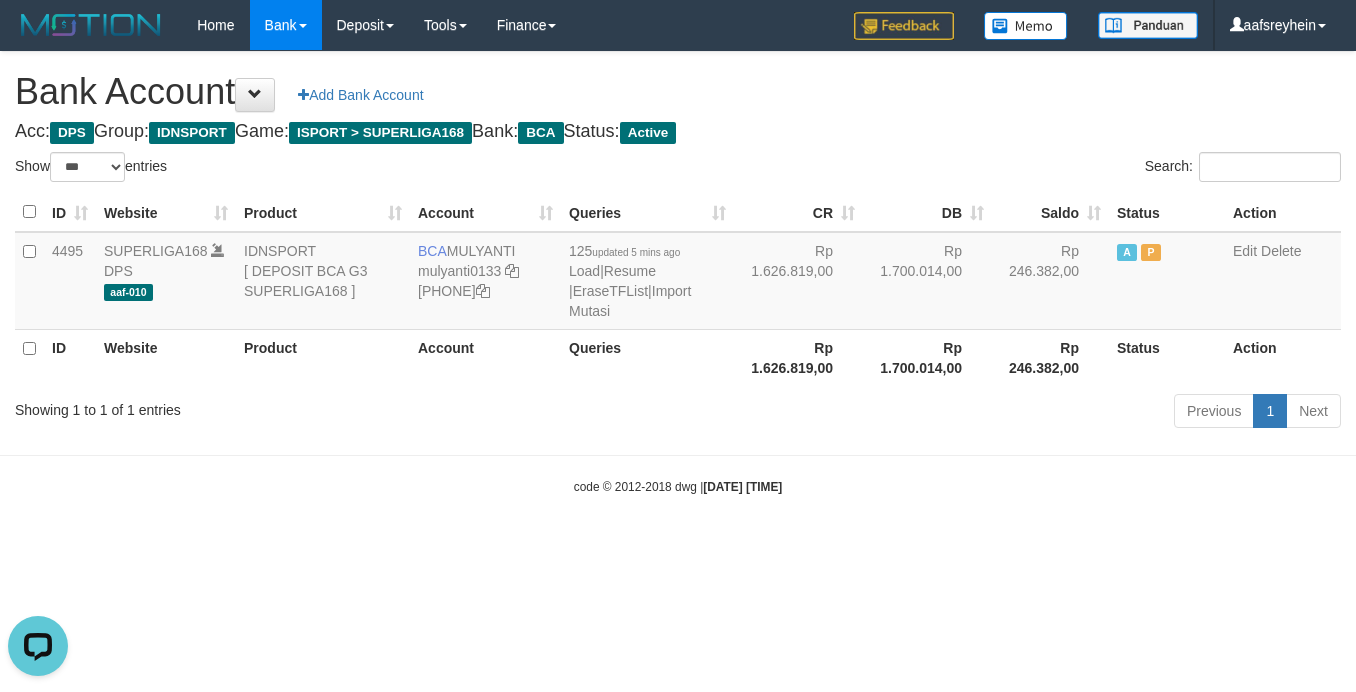 scroll, scrollTop: 0, scrollLeft: 0, axis: both 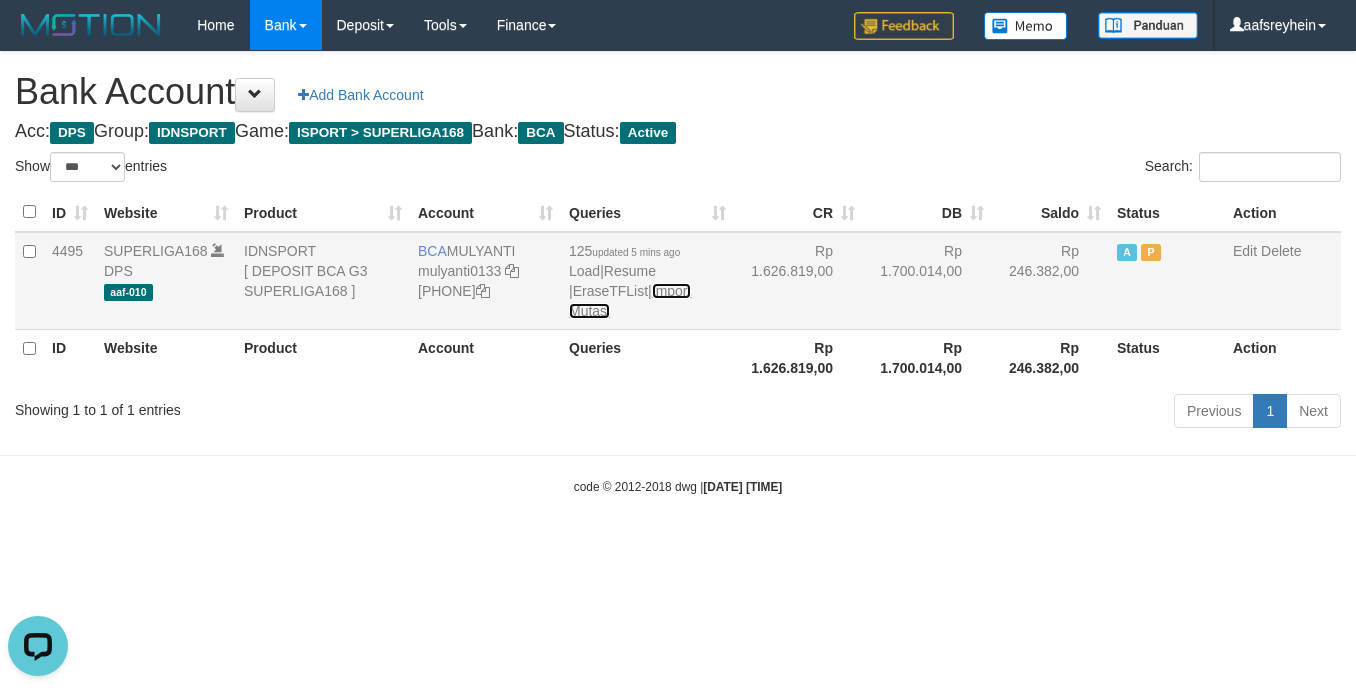 click on "Import Mutasi" at bounding box center [630, 301] 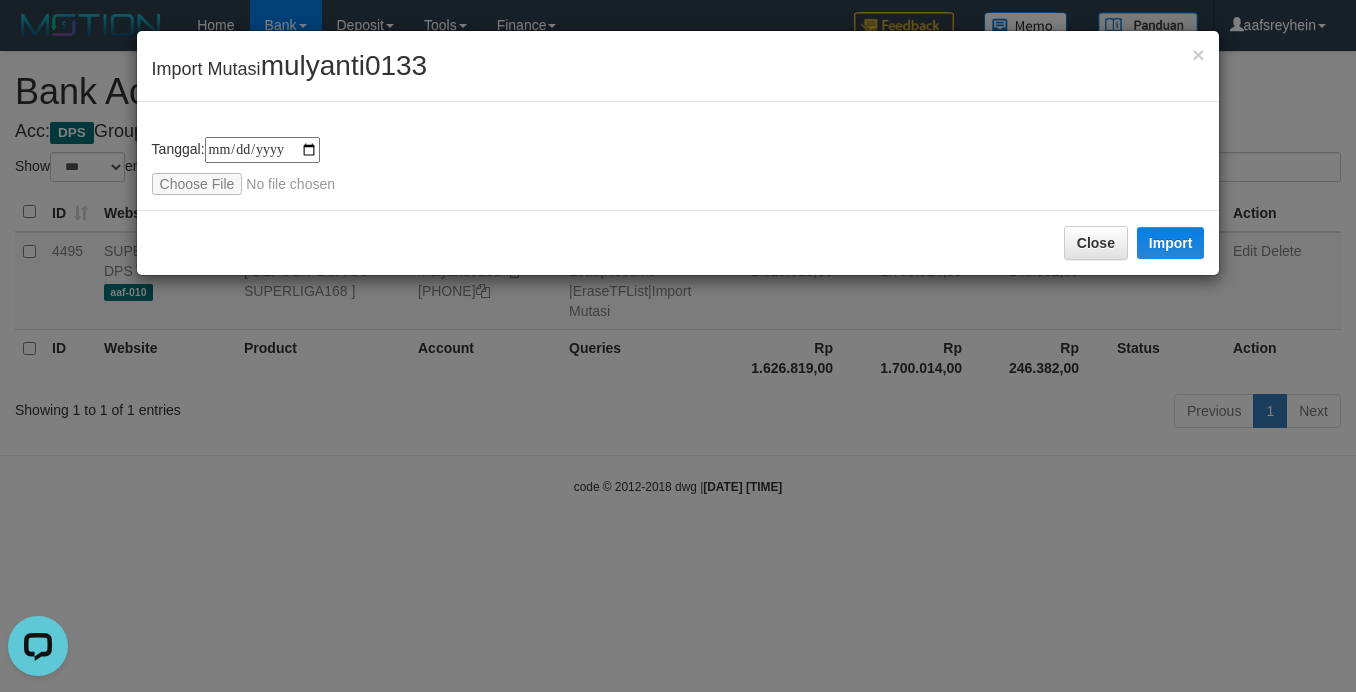 type on "**********" 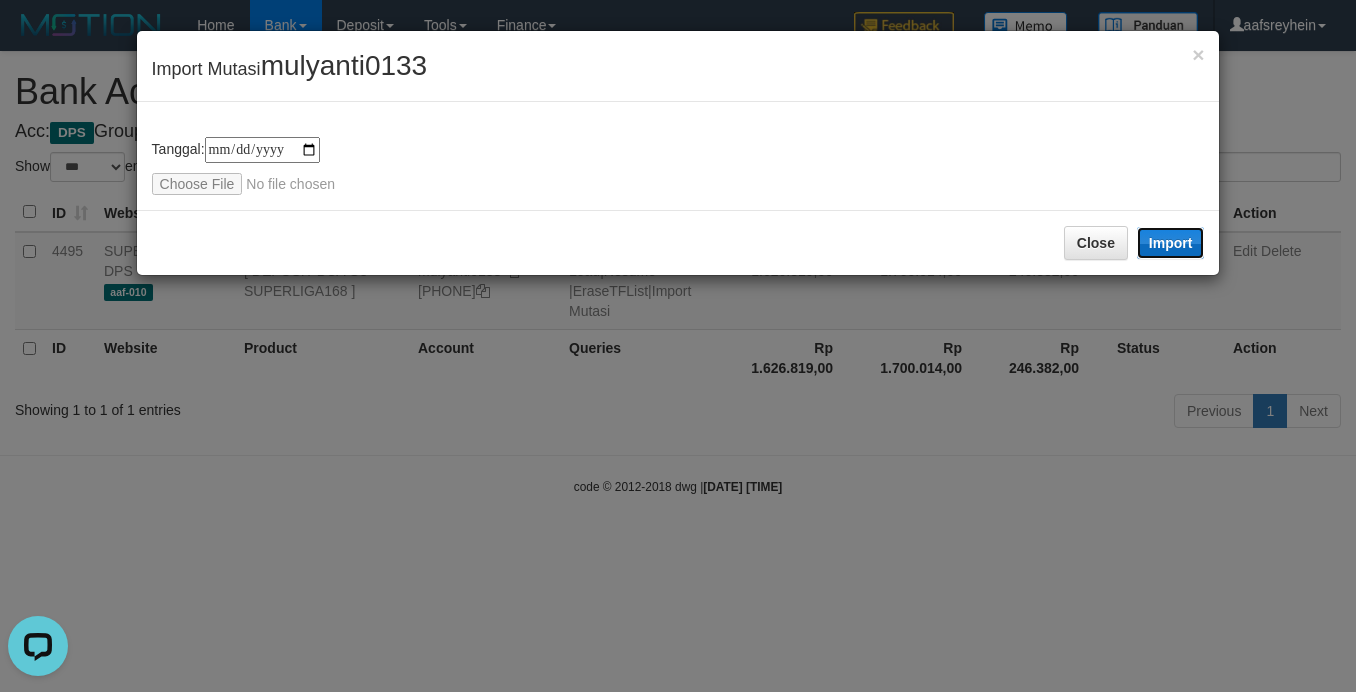 click on "Import" at bounding box center (1171, 243) 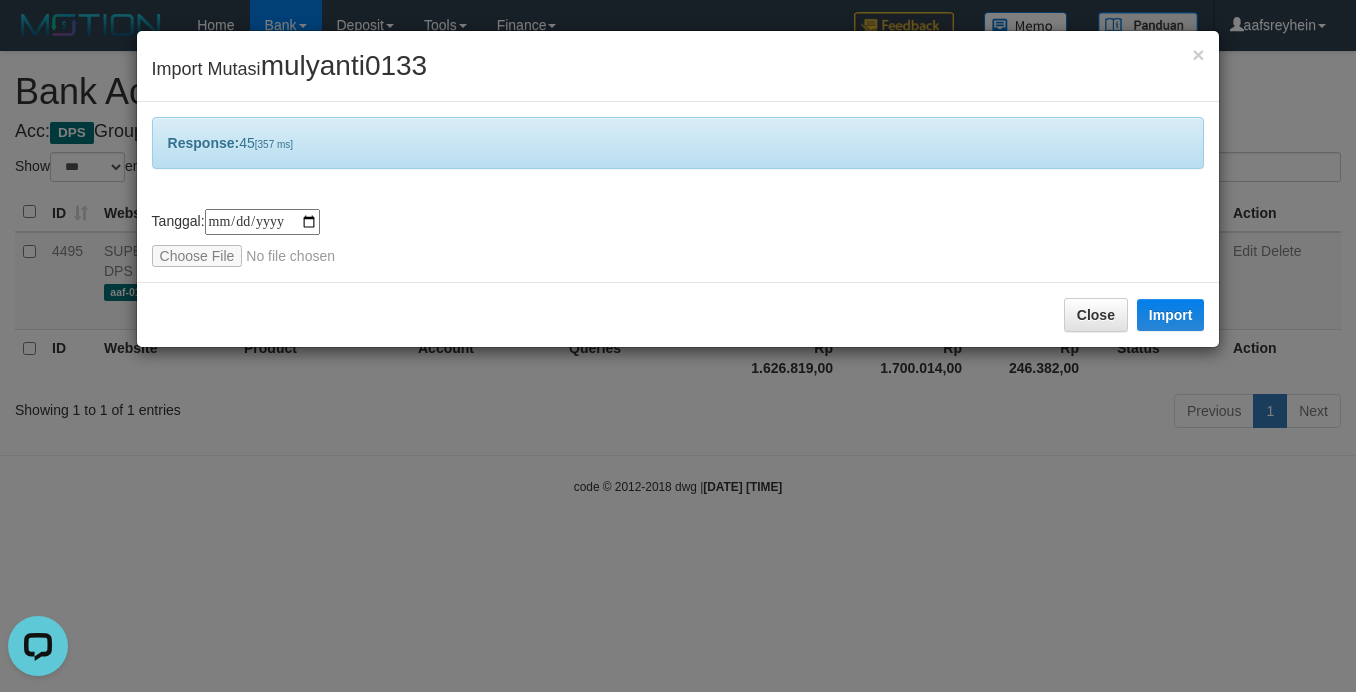 click on "**********" at bounding box center [678, 346] 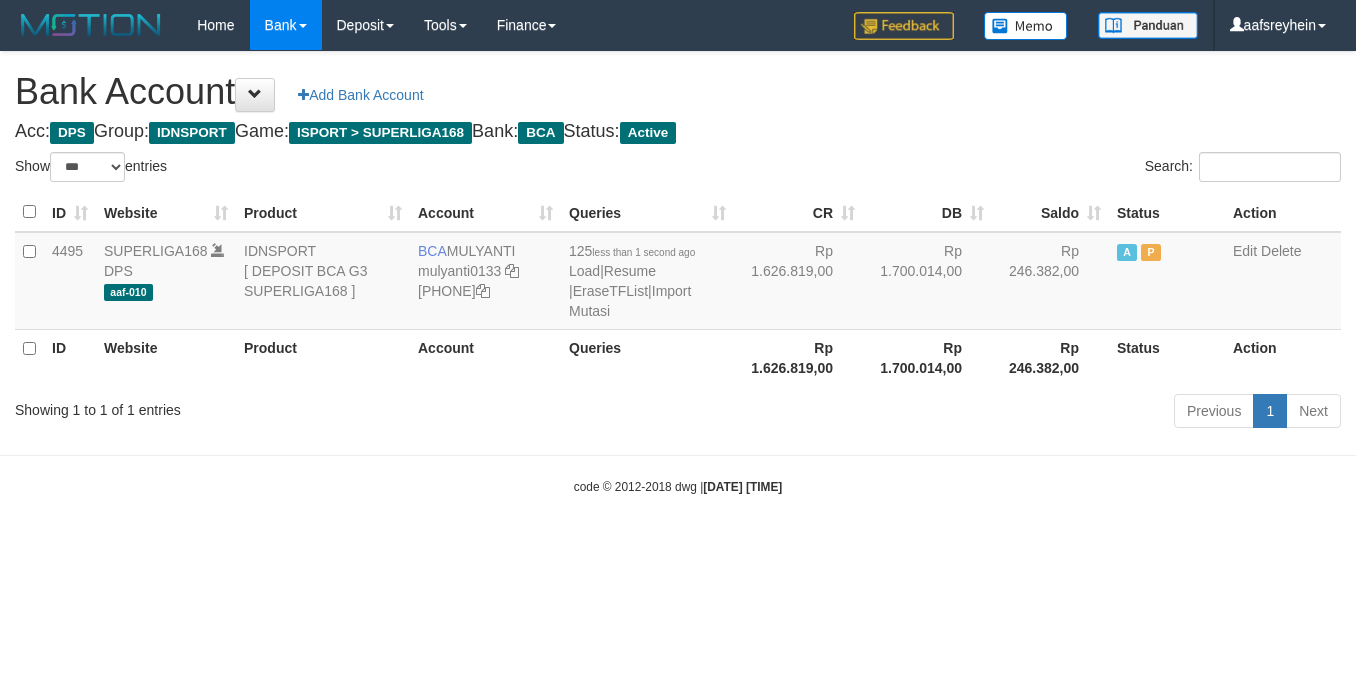 select on "***" 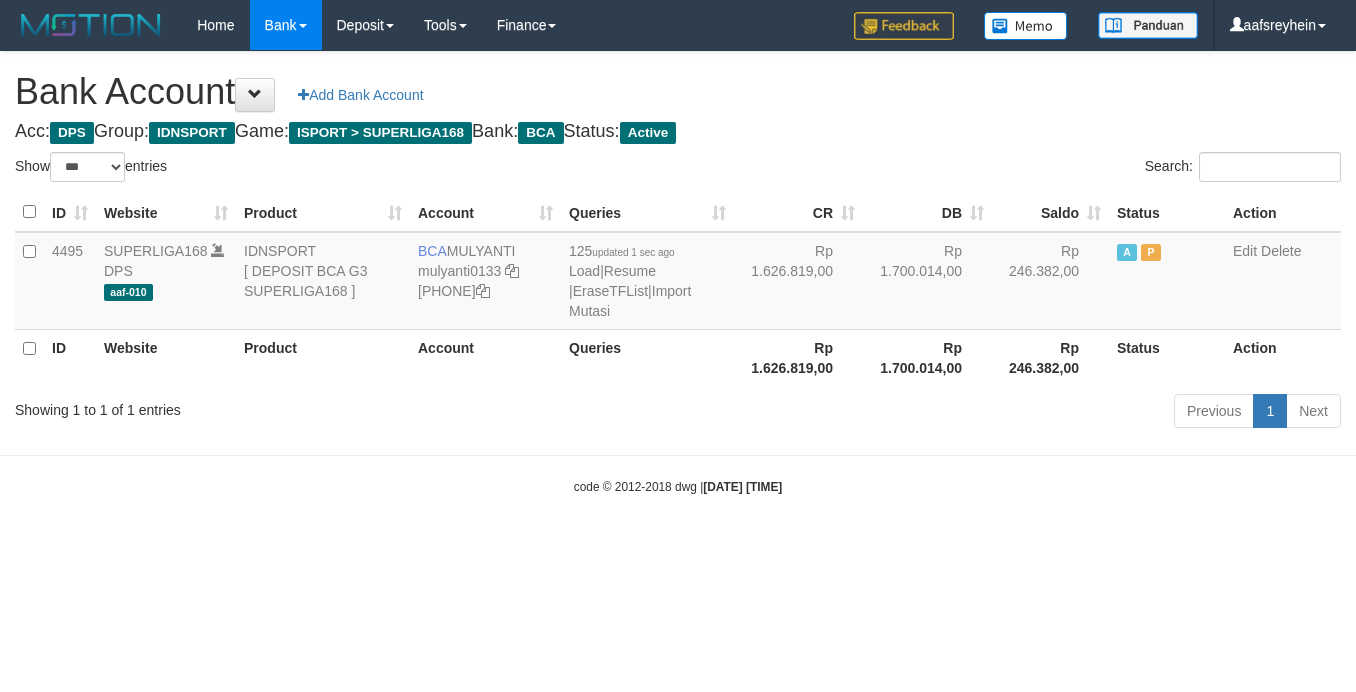 select on "***" 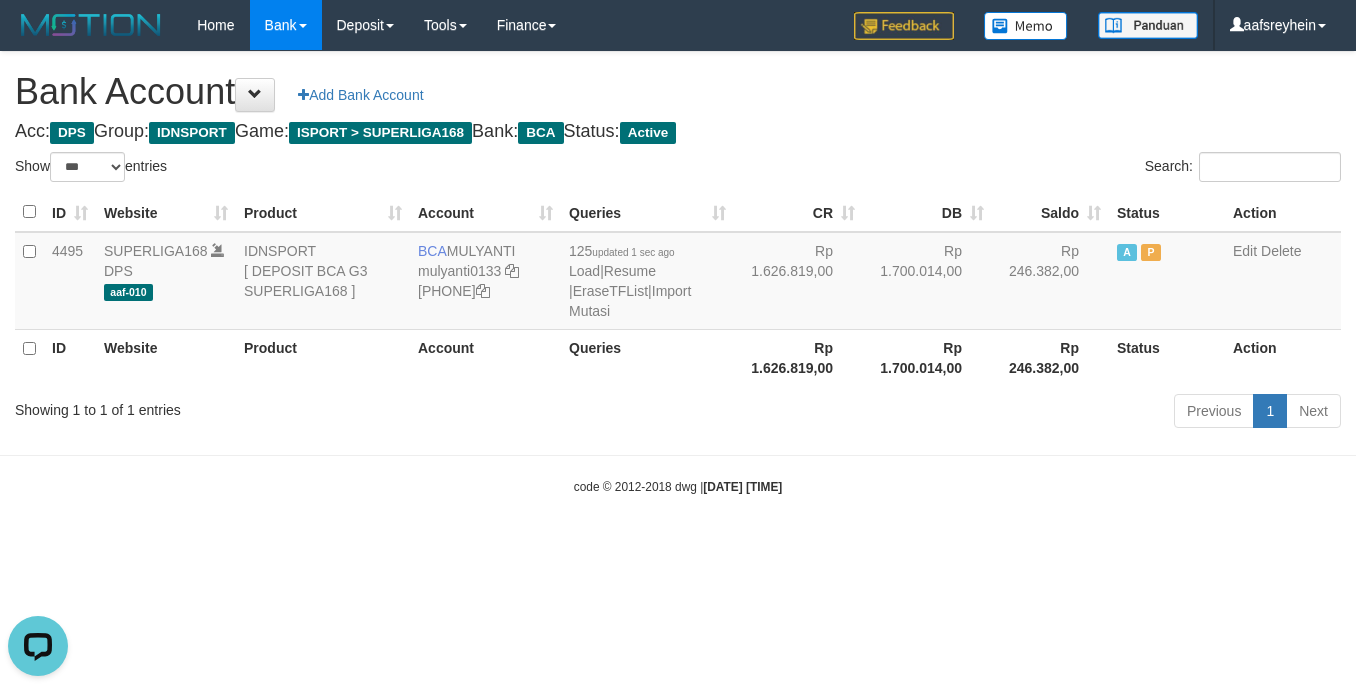 scroll, scrollTop: 0, scrollLeft: 0, axis: both 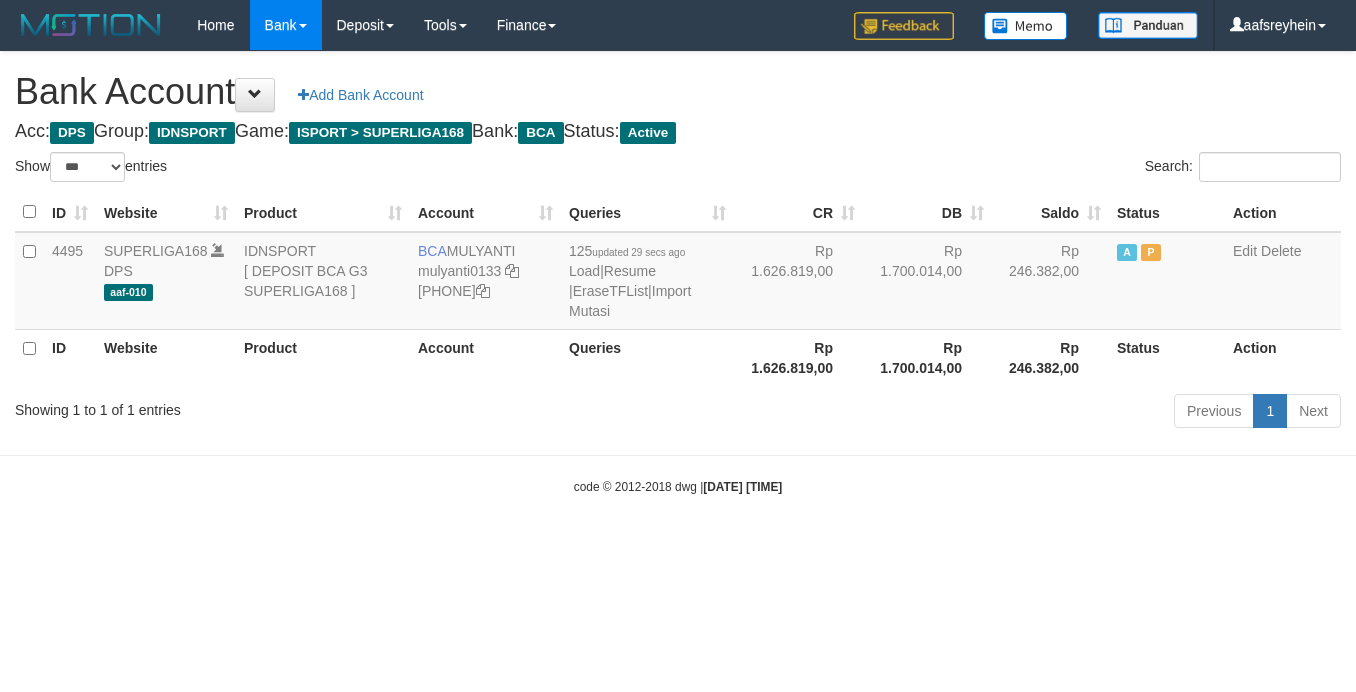select on "***" 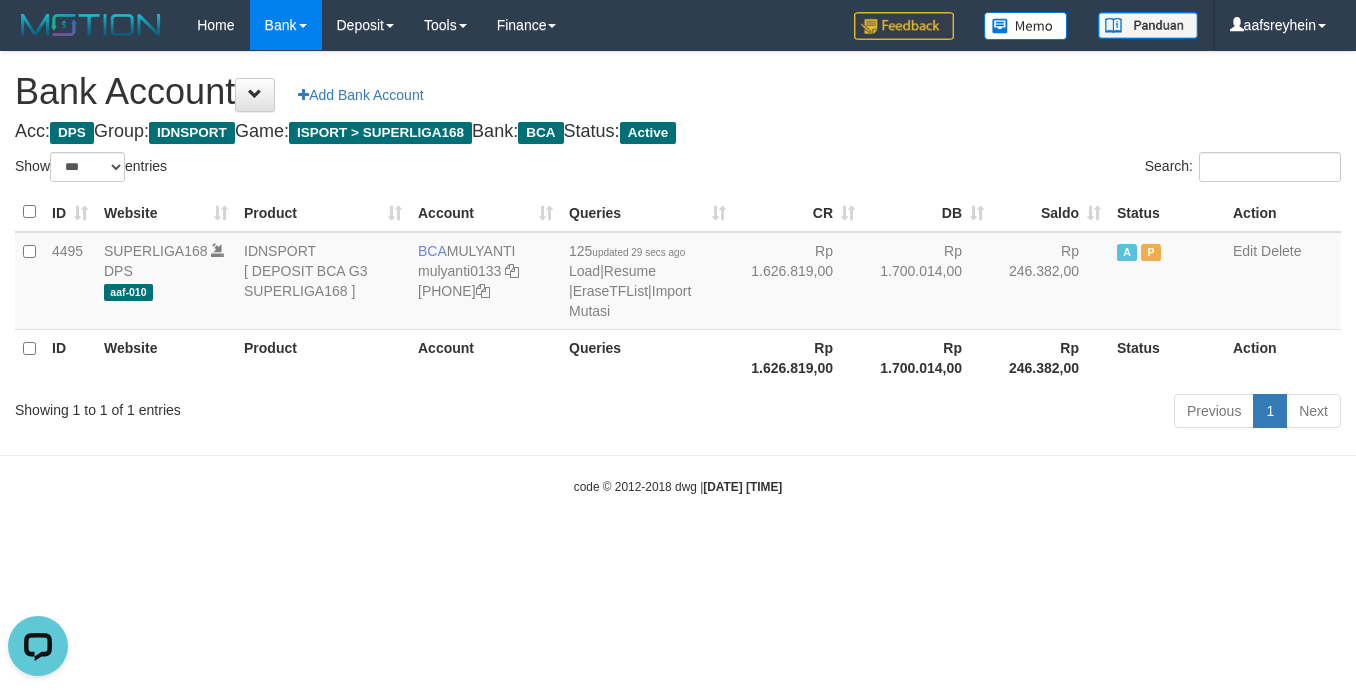 scroll, scrollTop: 0, scrollLeft: 0, axis: both 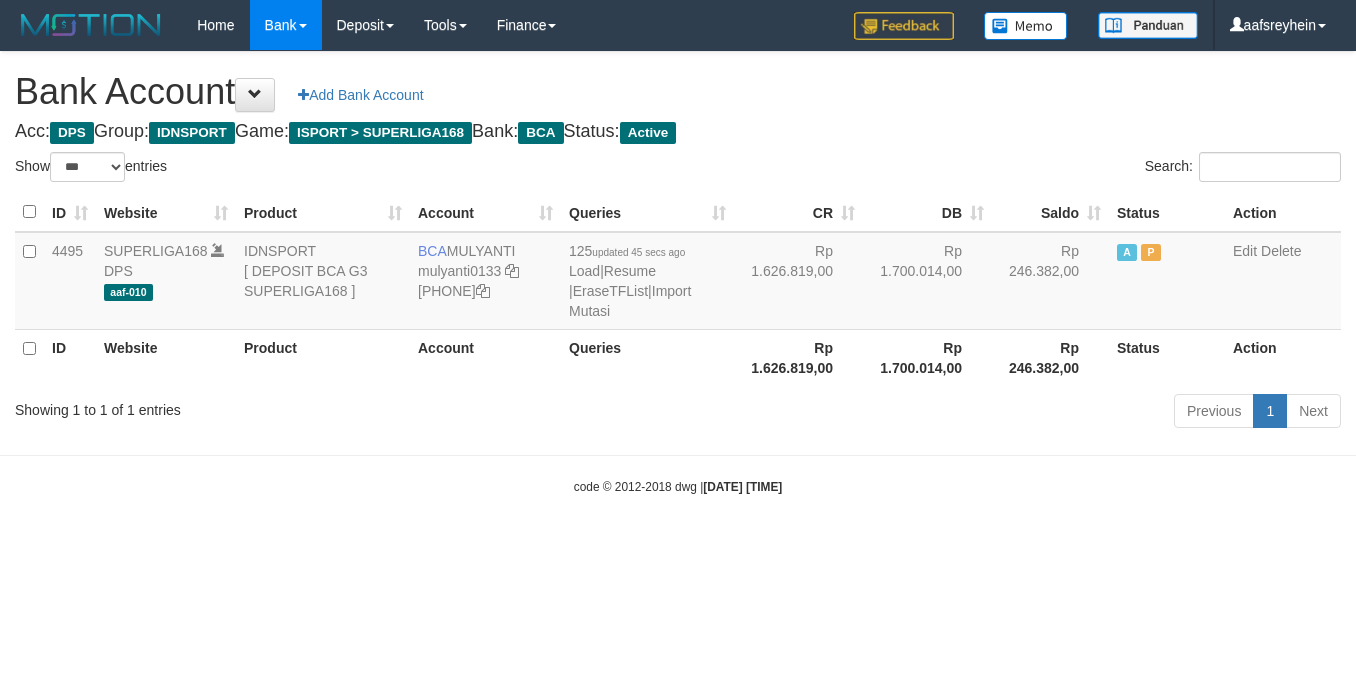 select on "***" 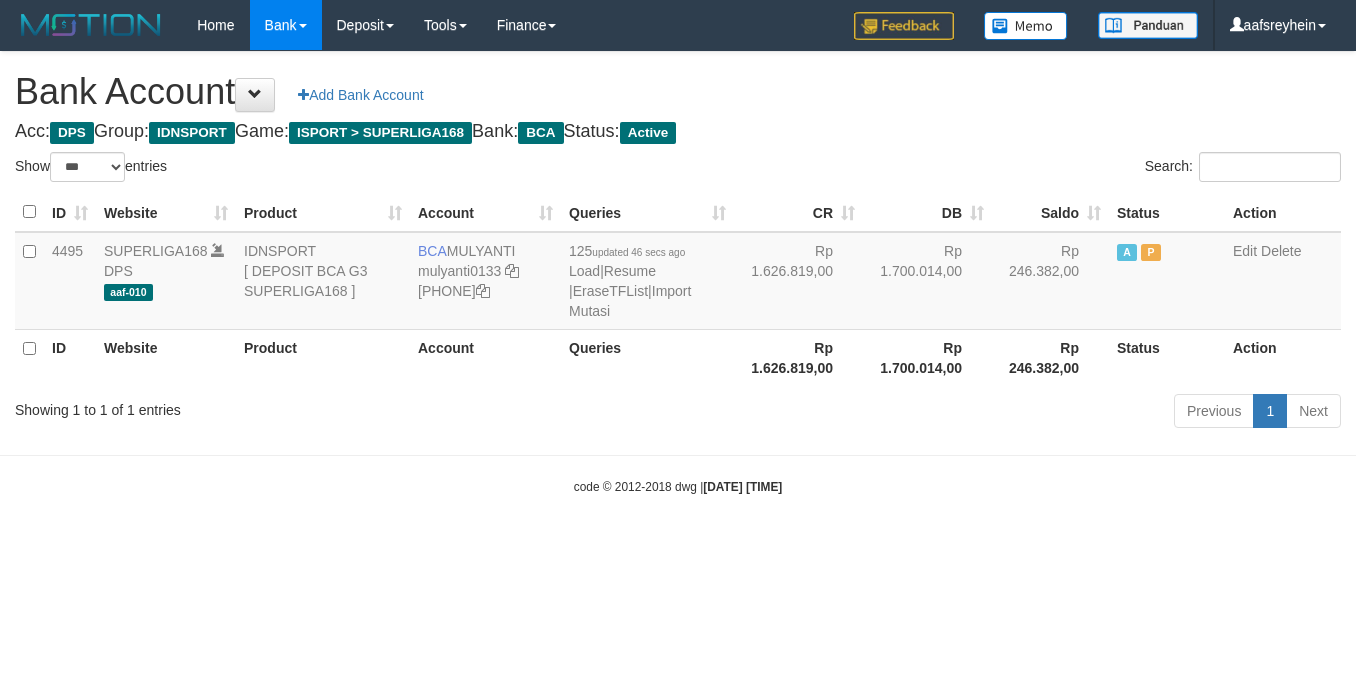 select on "***" 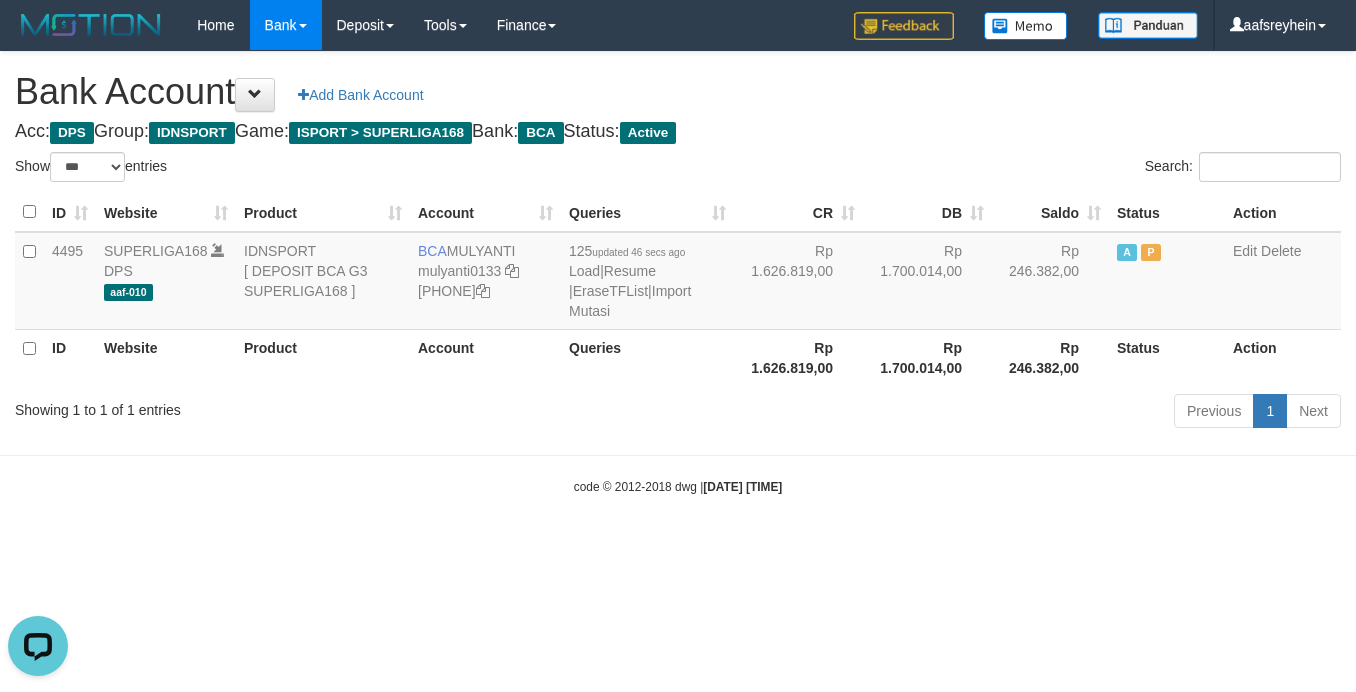 scroll, scrollTop: 0, scrollLeft: 0, axis: both 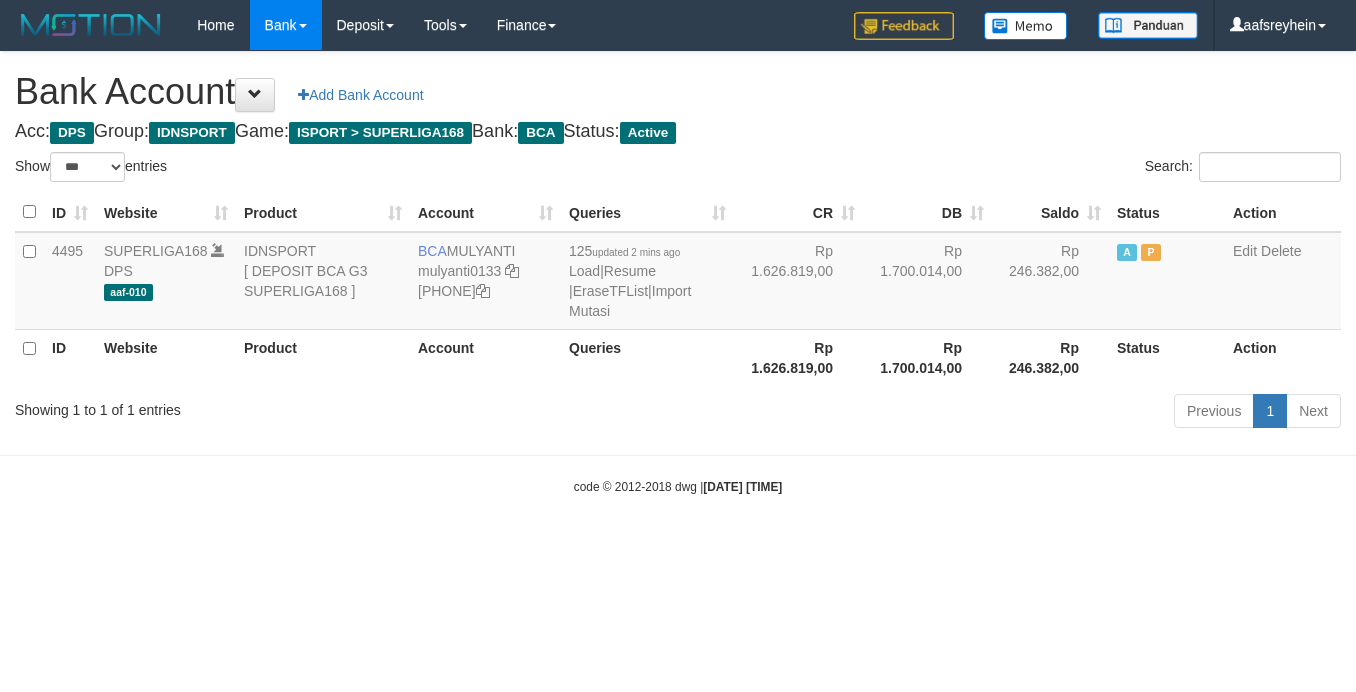 select on "***" 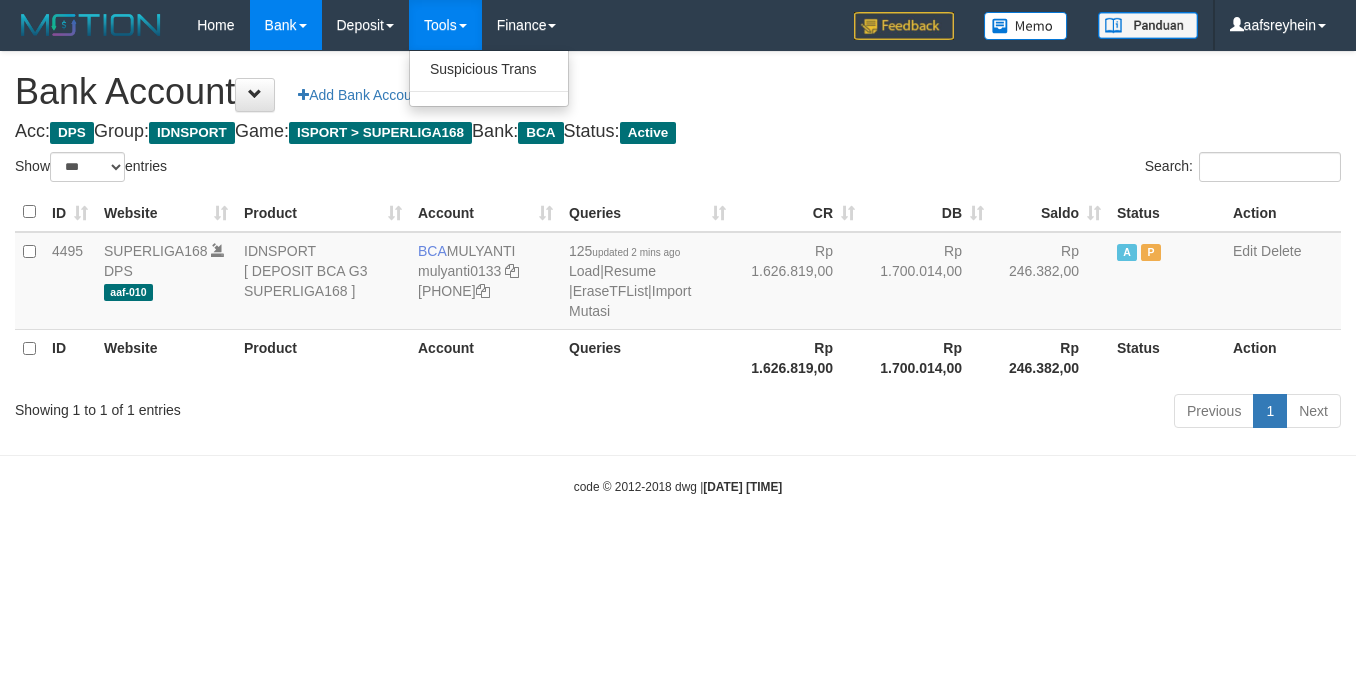 select on "***" 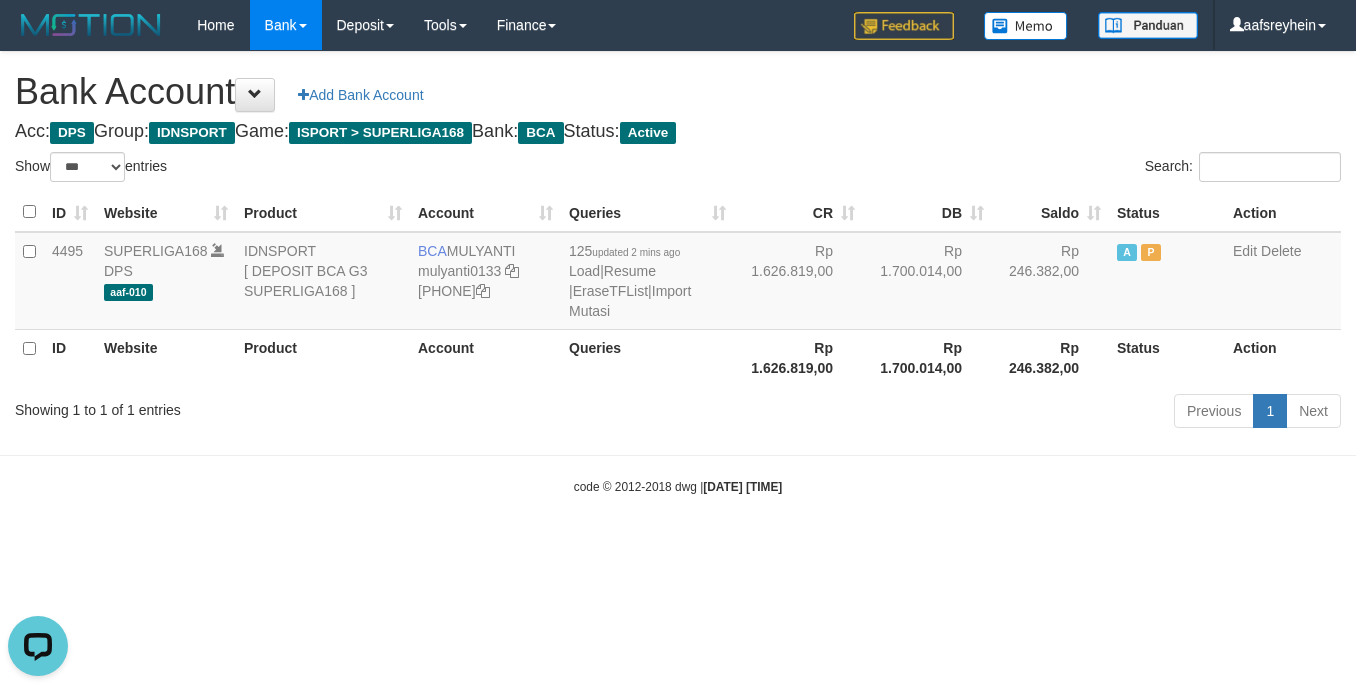 scroll, scrollTop: 0, scrollLeft: 0, axis: both 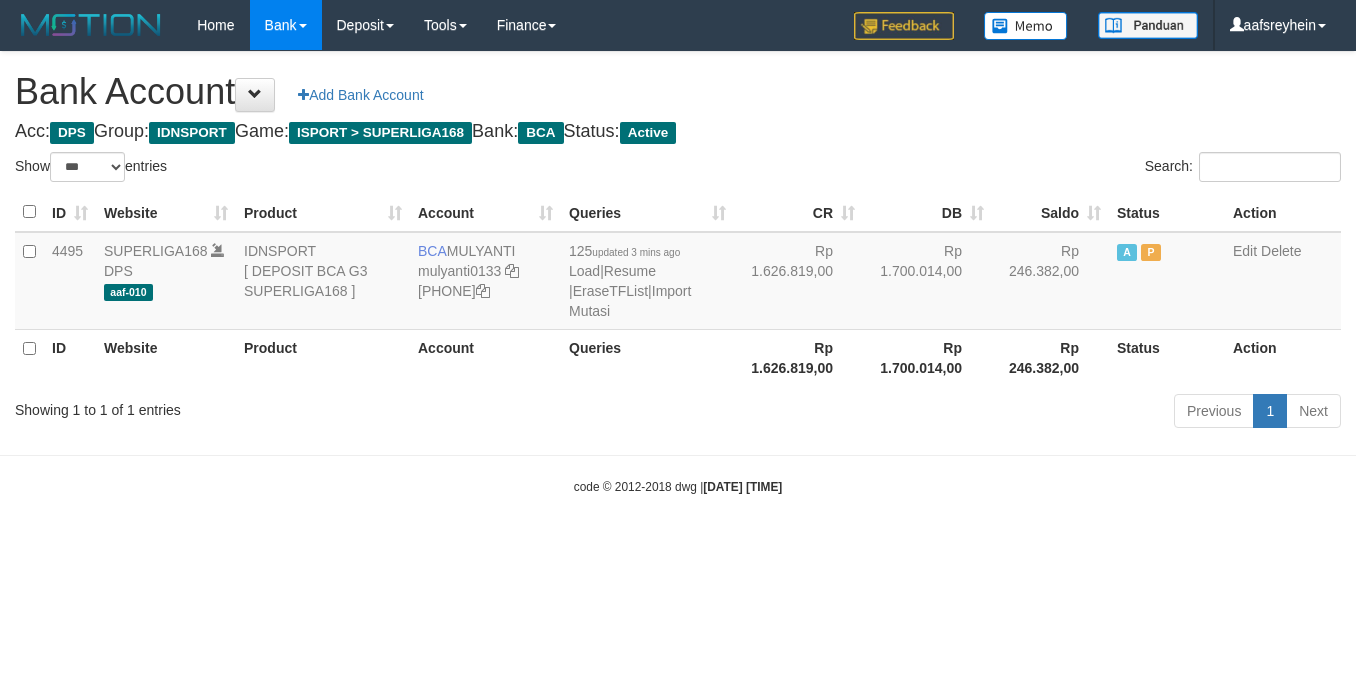 select on "***" 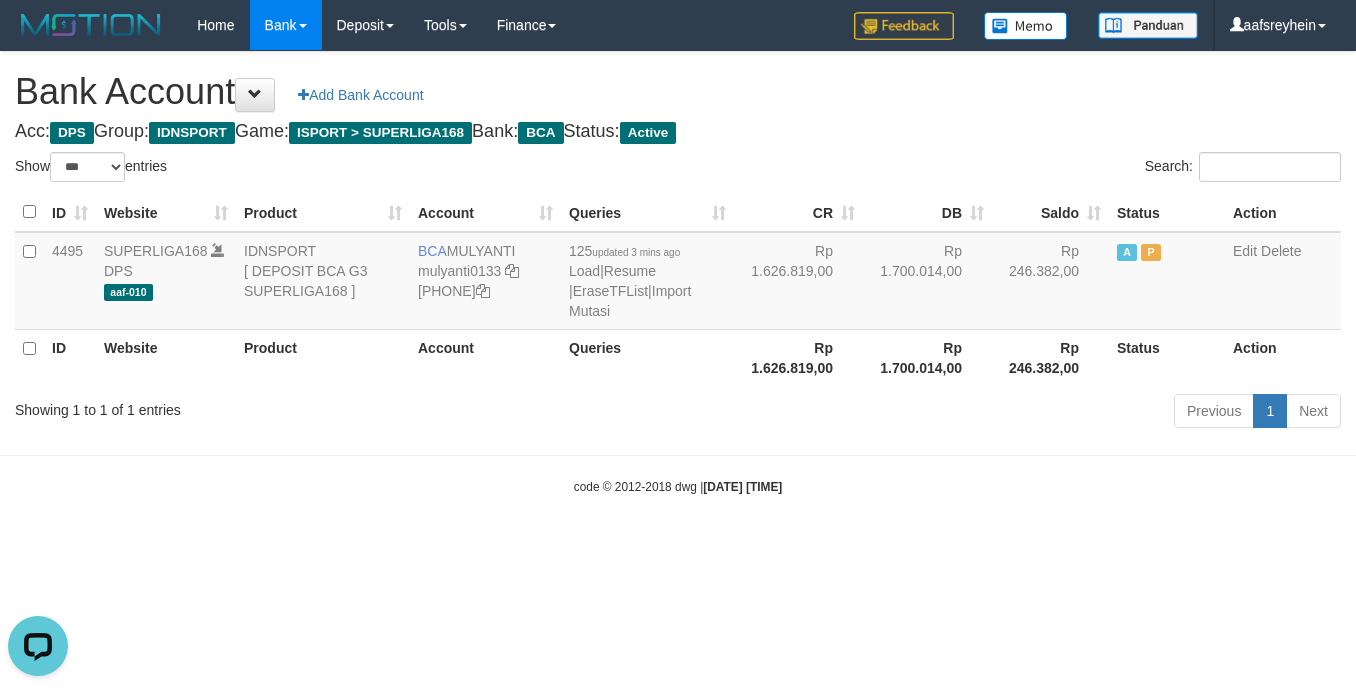 scroll, scrollTop: 0, scrollLeft: 0, axis: both 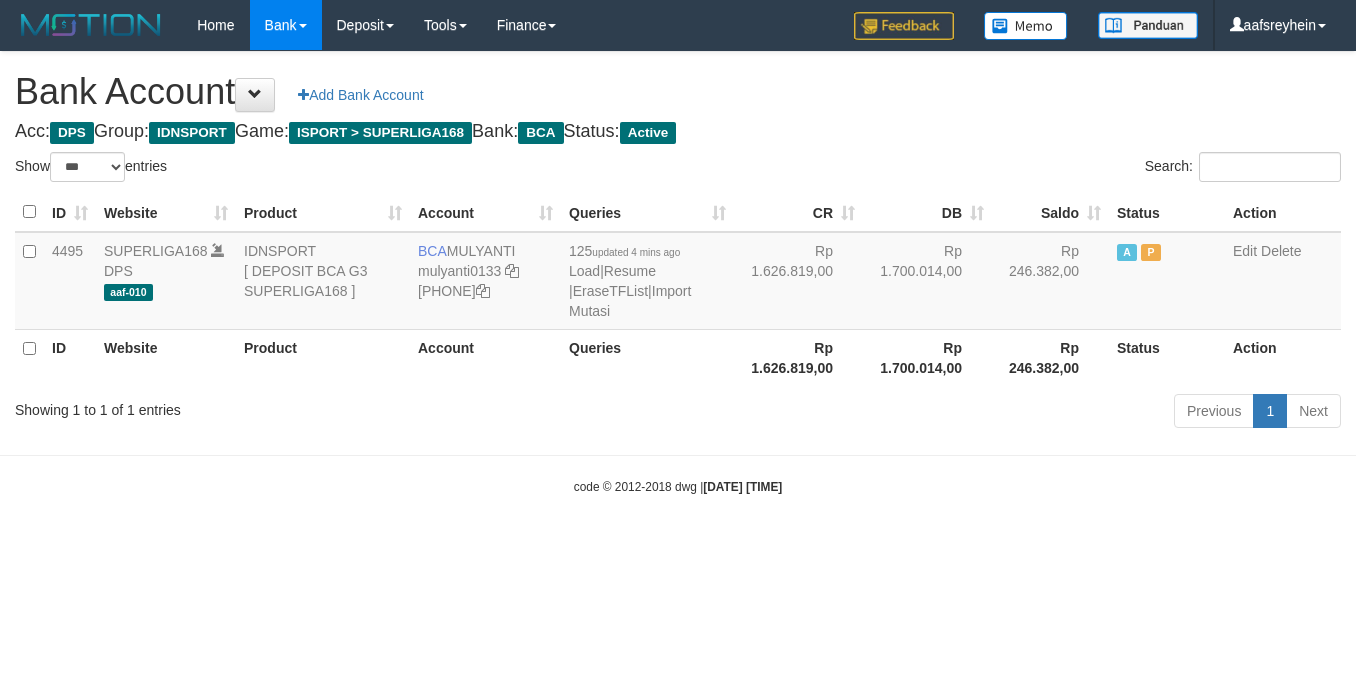 select on "***" 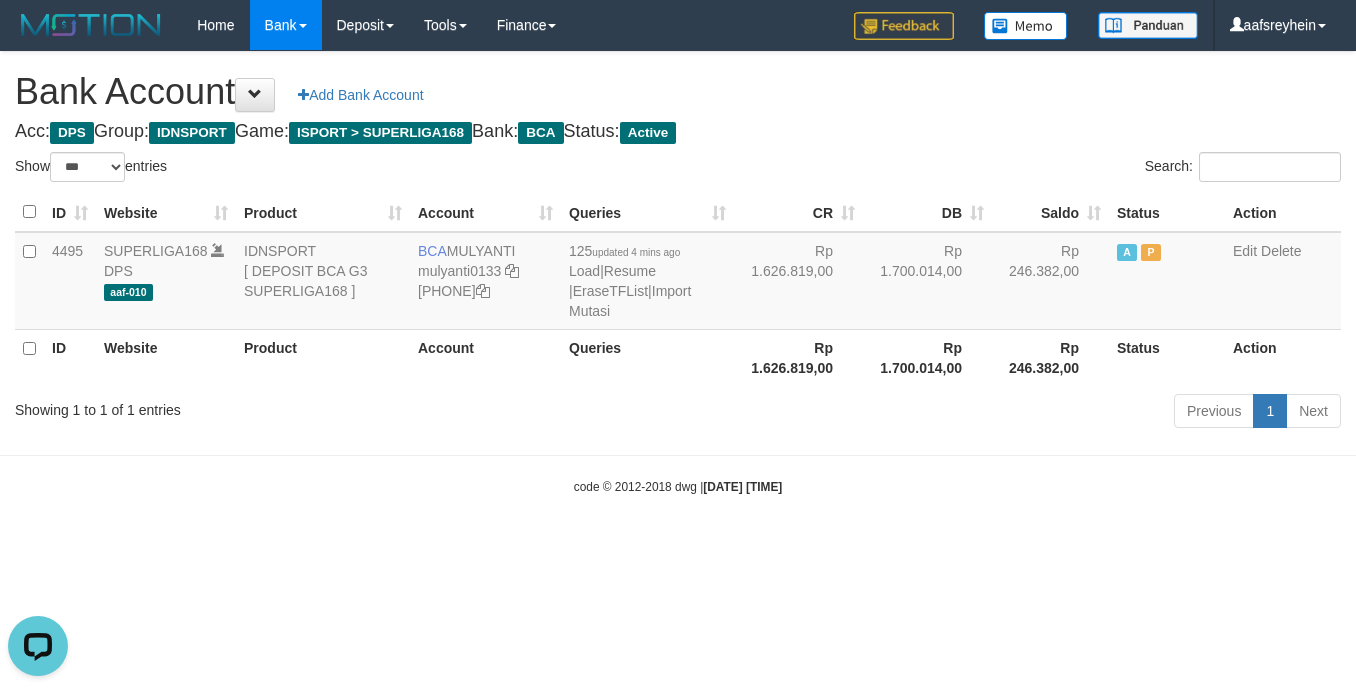 scroll, scrollTop: 0, scrollLeft: 0, axis: both 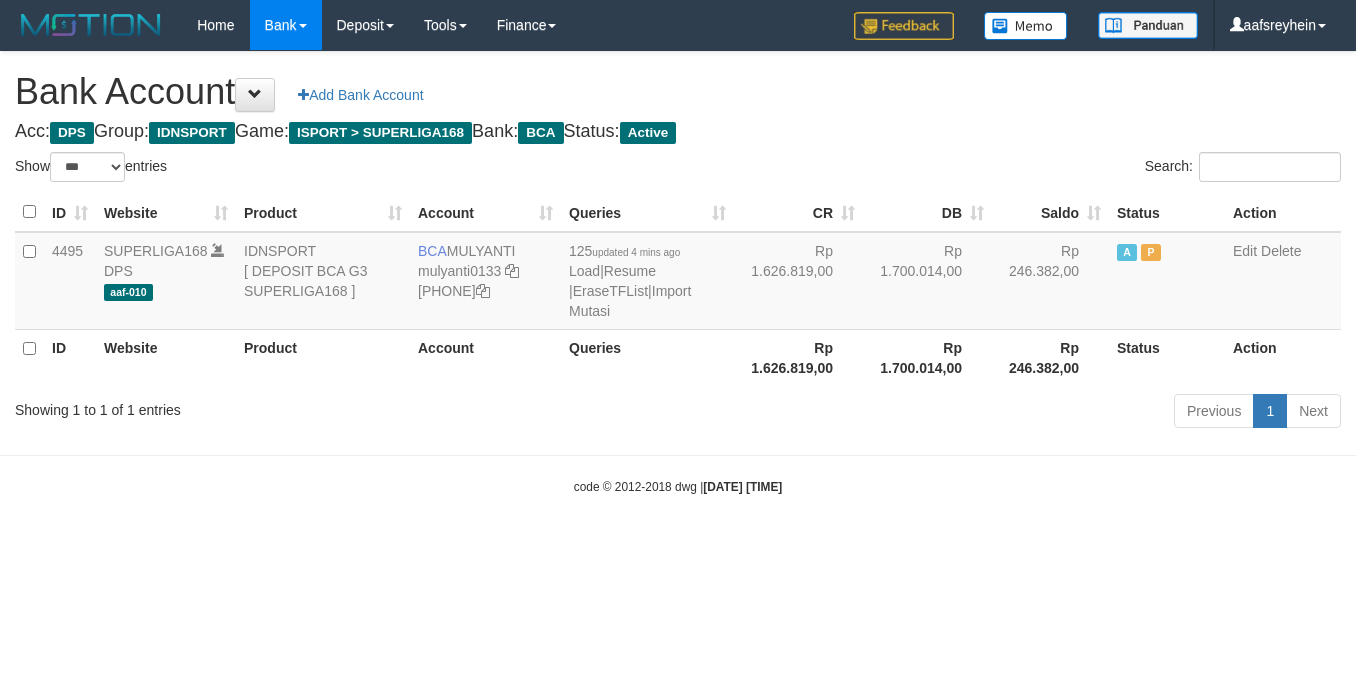 select on "***" 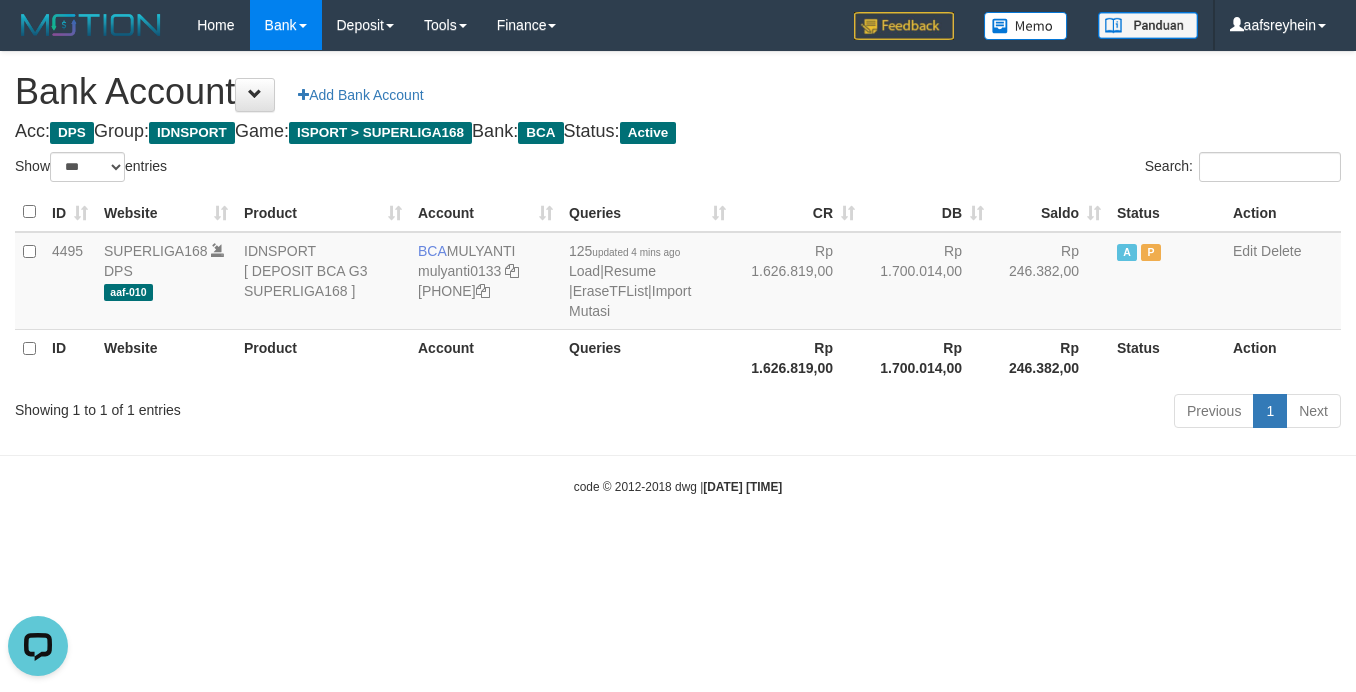 scroll, scrollTop: 0, scrollLeft: 0, axis: both 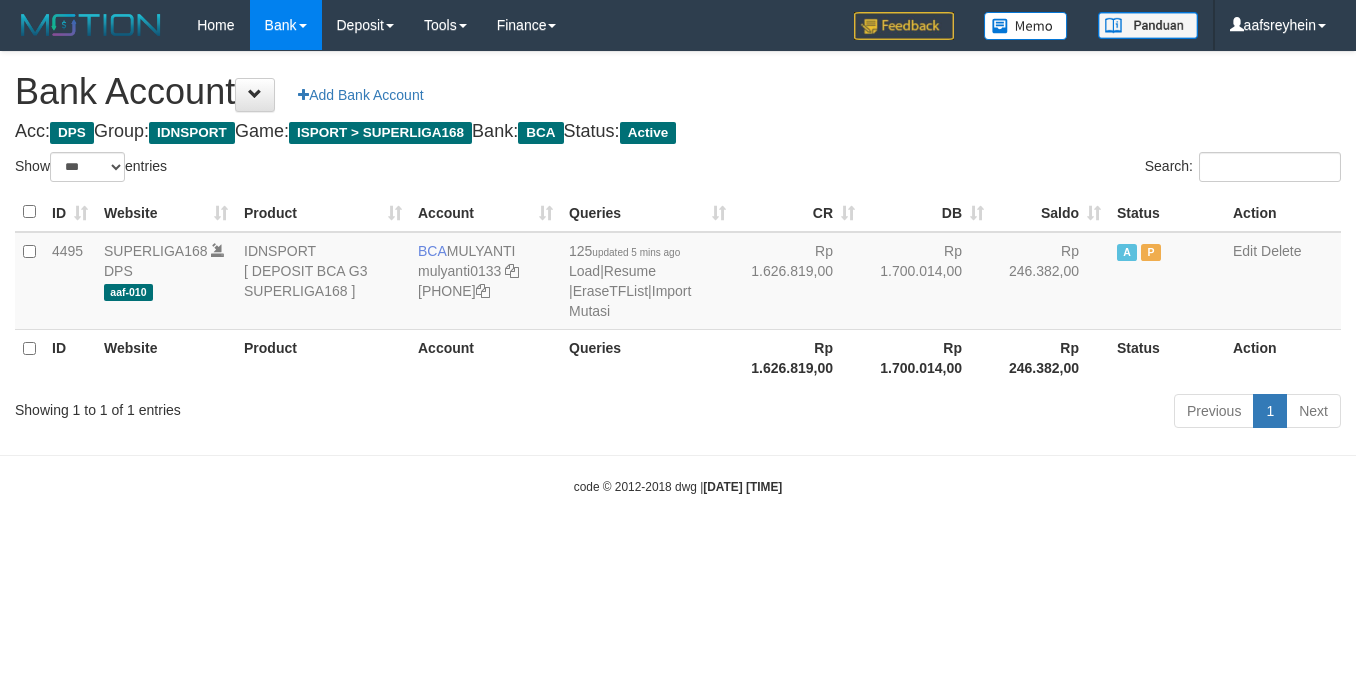 select on "***" 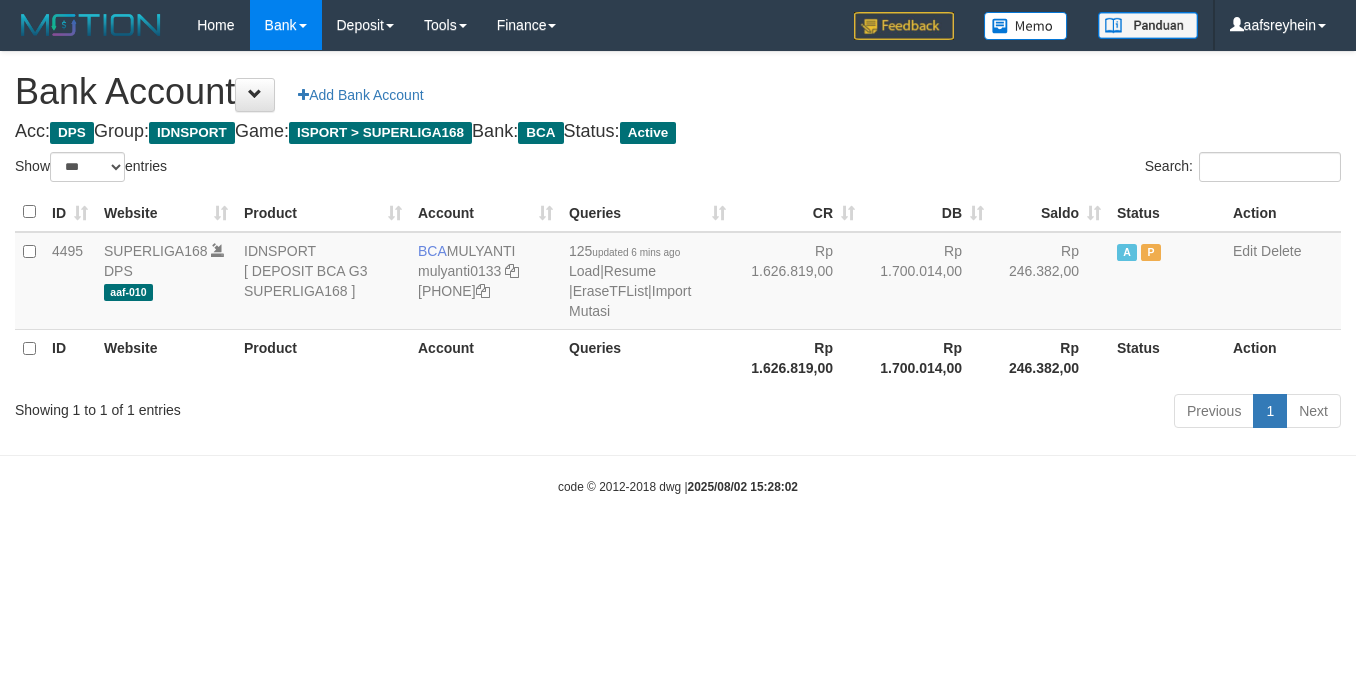 select on "***" 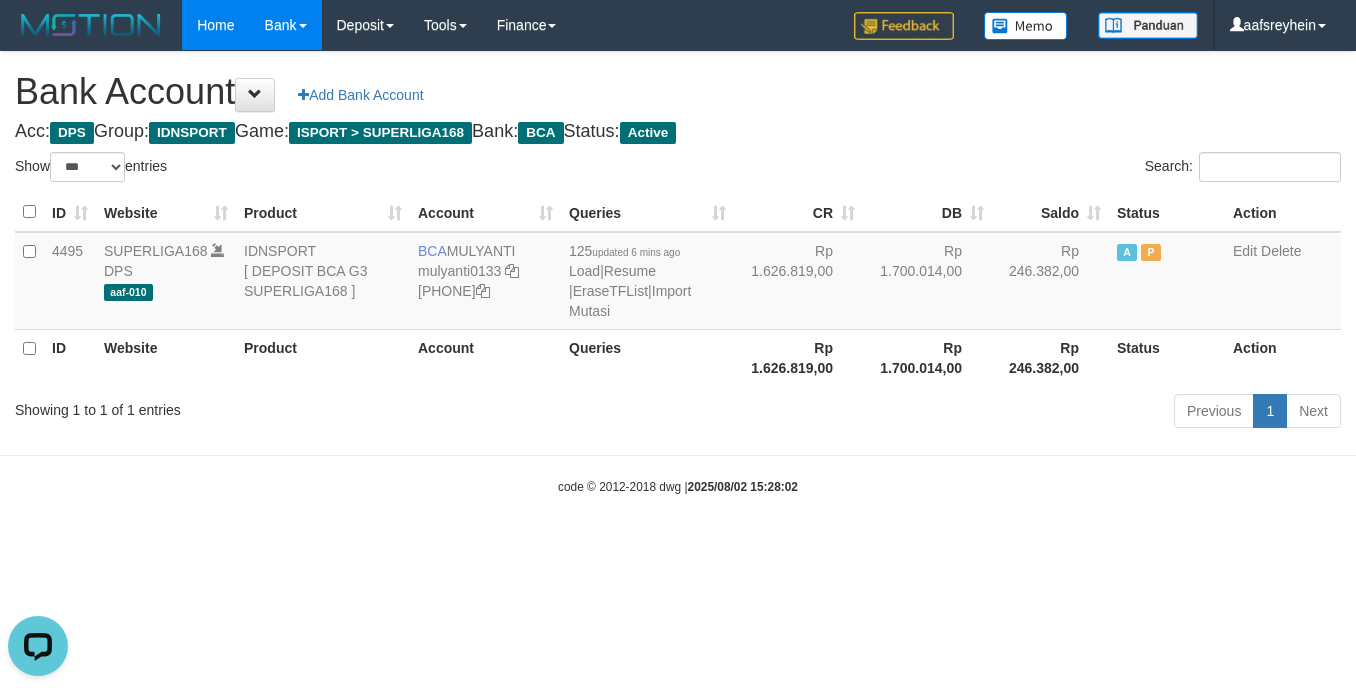 scroll, scrollTop: 0, scrollLeft: 0, axis: both 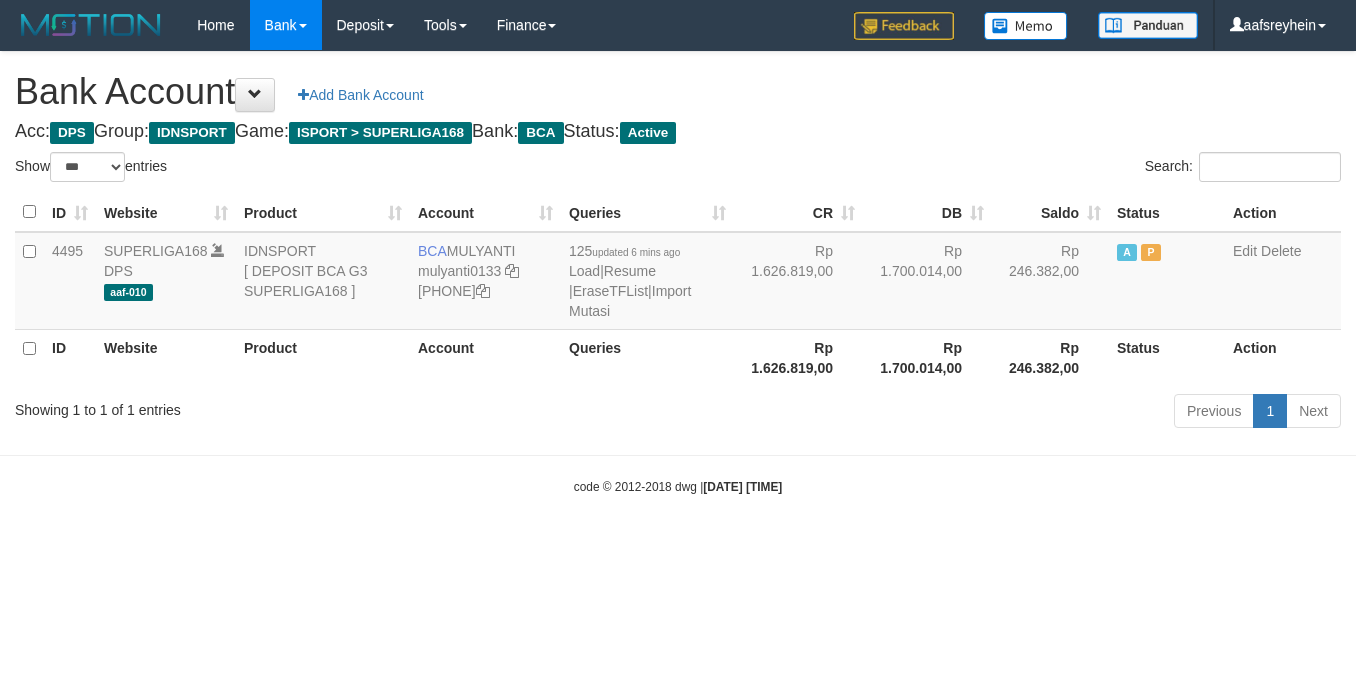 select on "***" 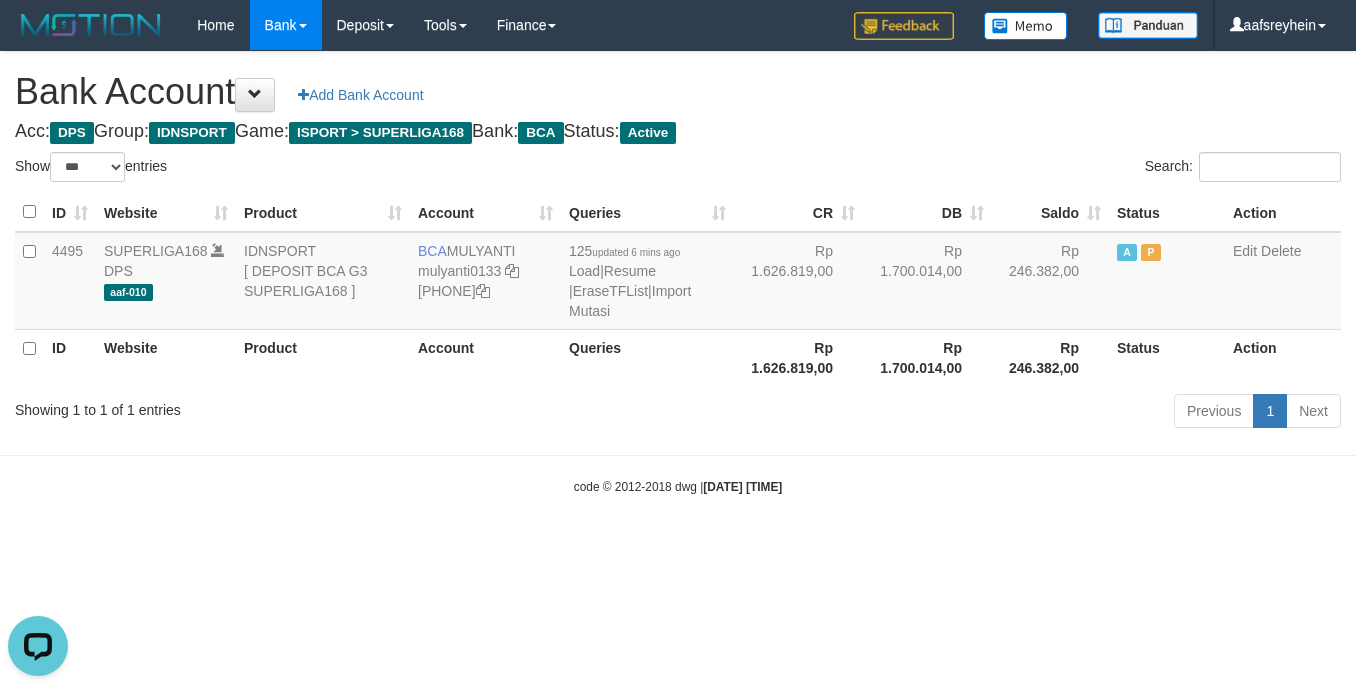 scroll, scrollTop: 0, scrollLeft: 0, axis: both 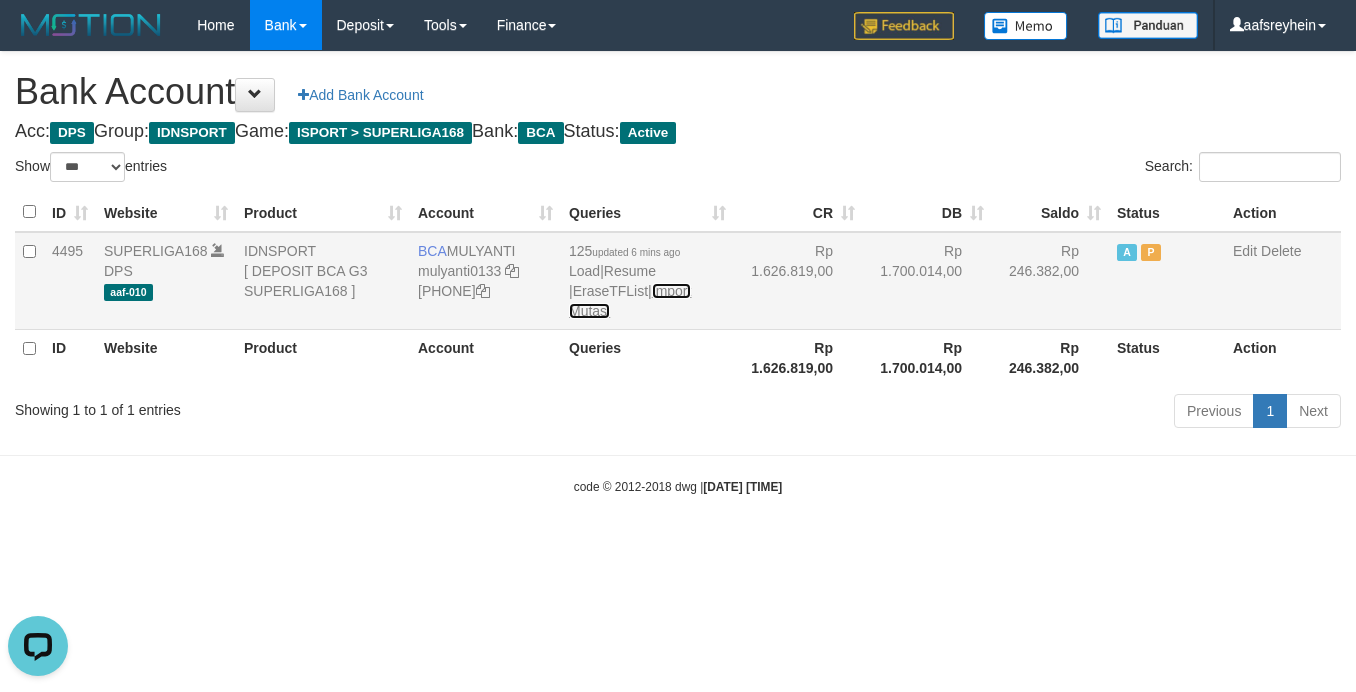 click on "Import Mutasi" at bounding box center (630, 301) 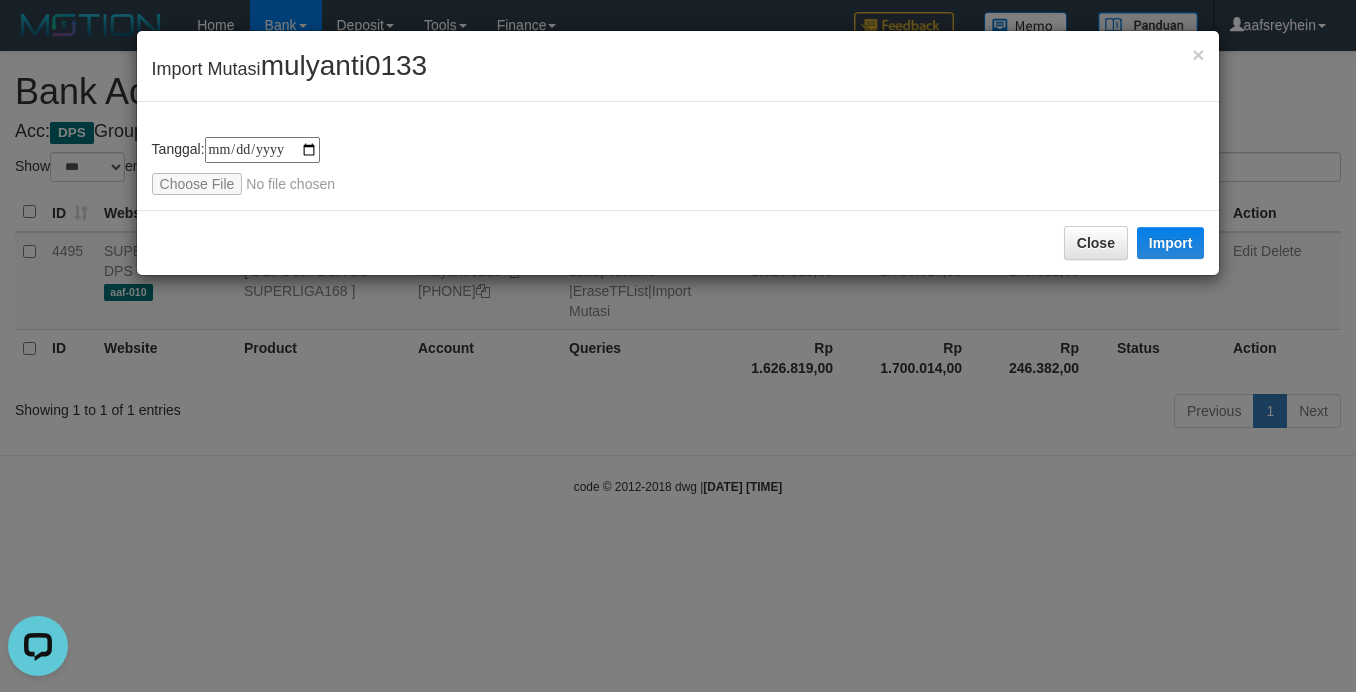 type on "**********" 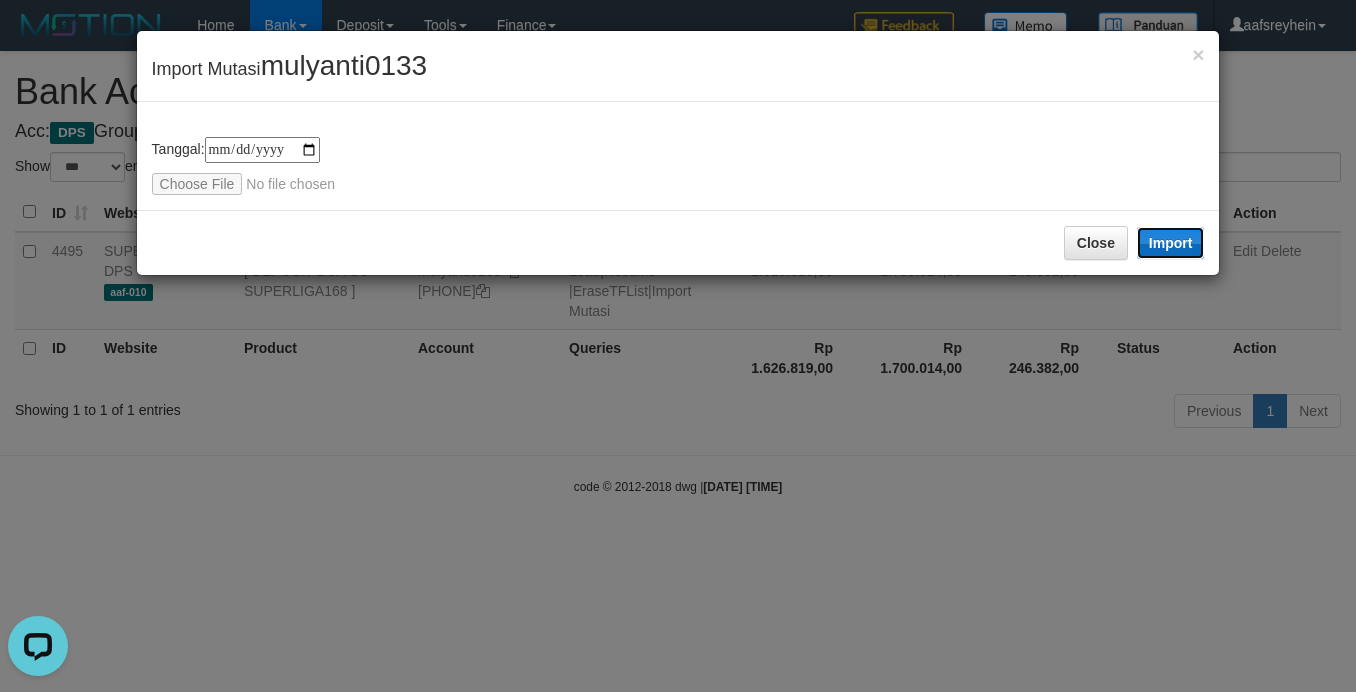 click on "Import" at bounding box center (1171, 243) 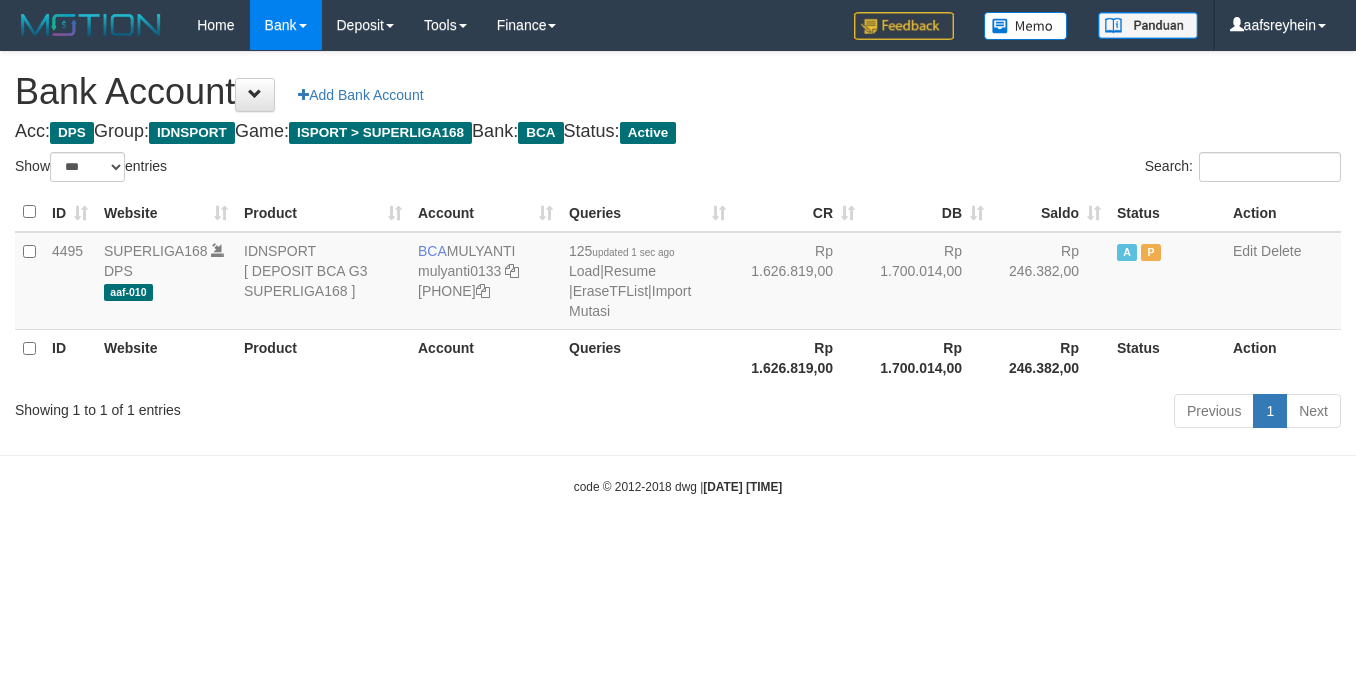 select on "***" 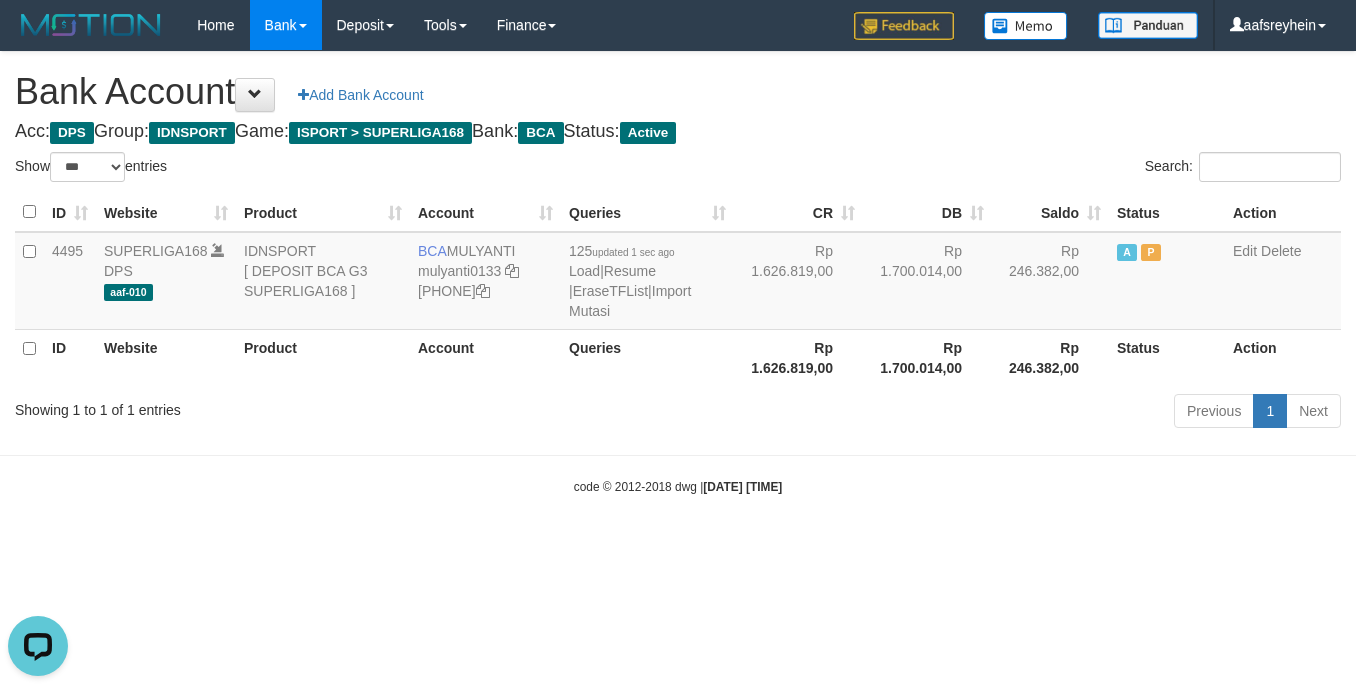 scroll, scrollTop: 0, scrollLeft: 0, axis: both 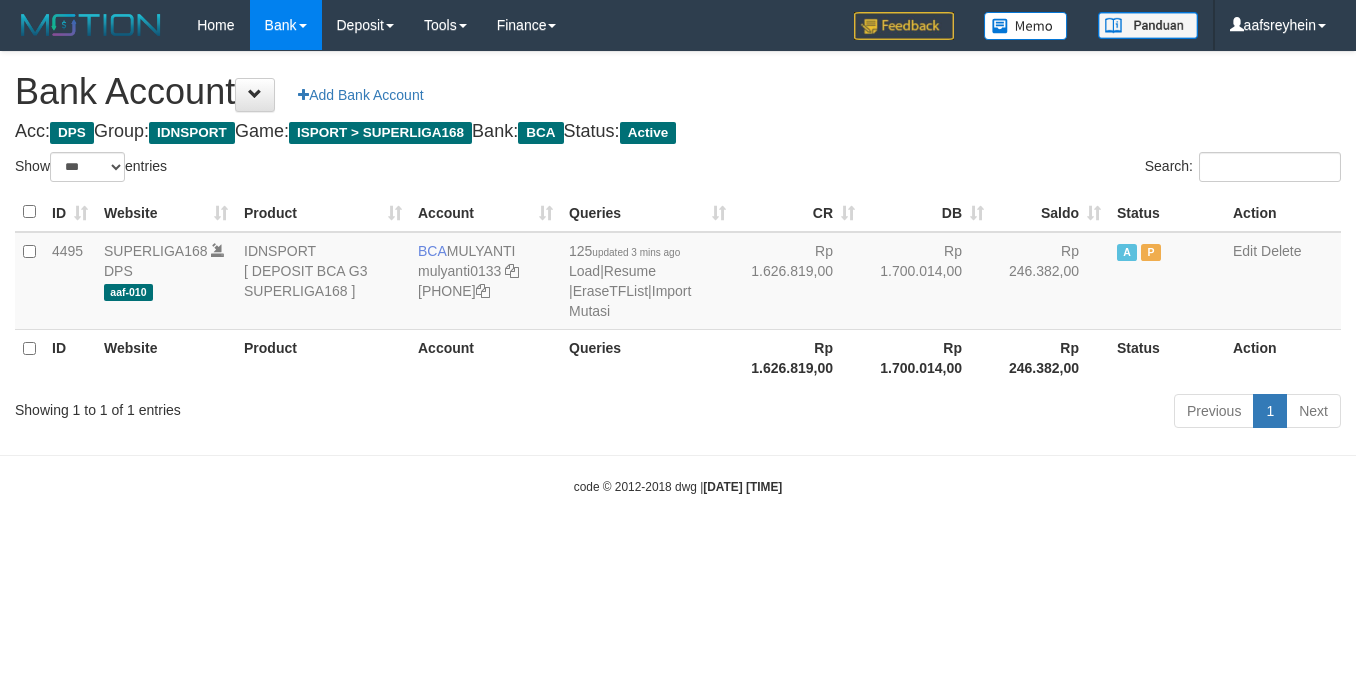 select on "***" 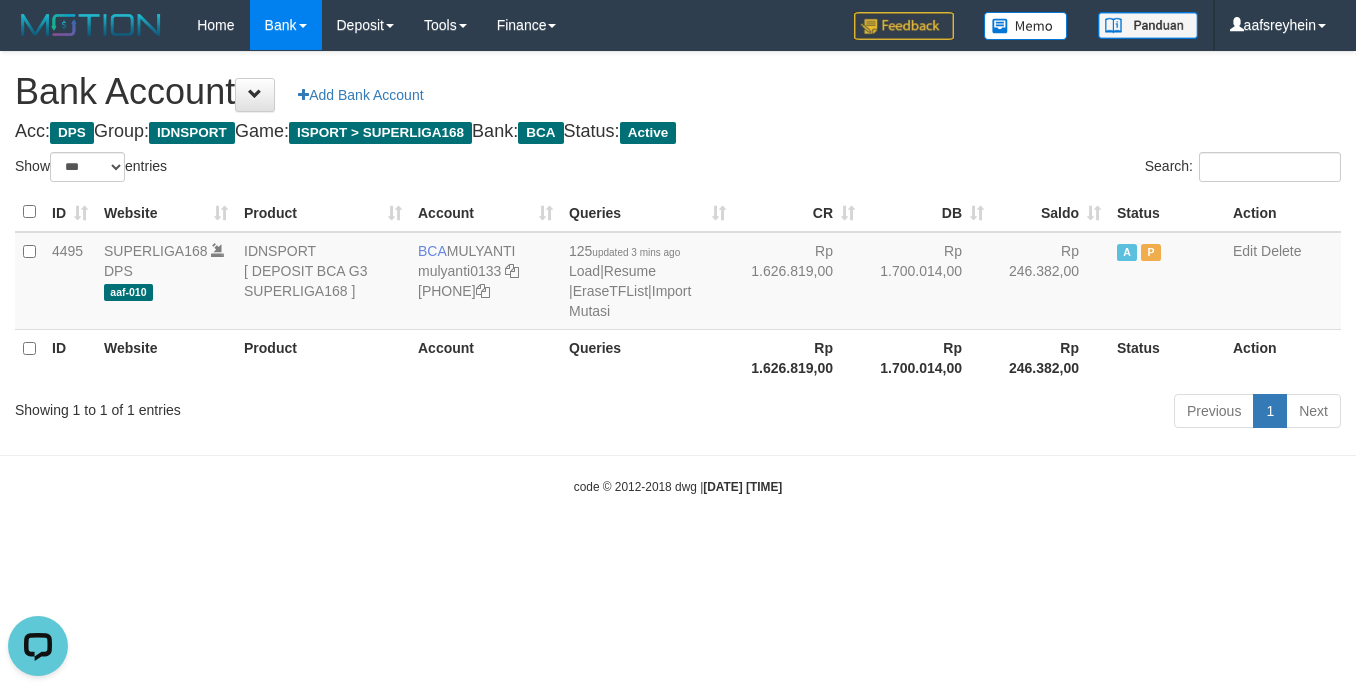scroll, scrollTop: 0, scrollLeft: 0, axis: both 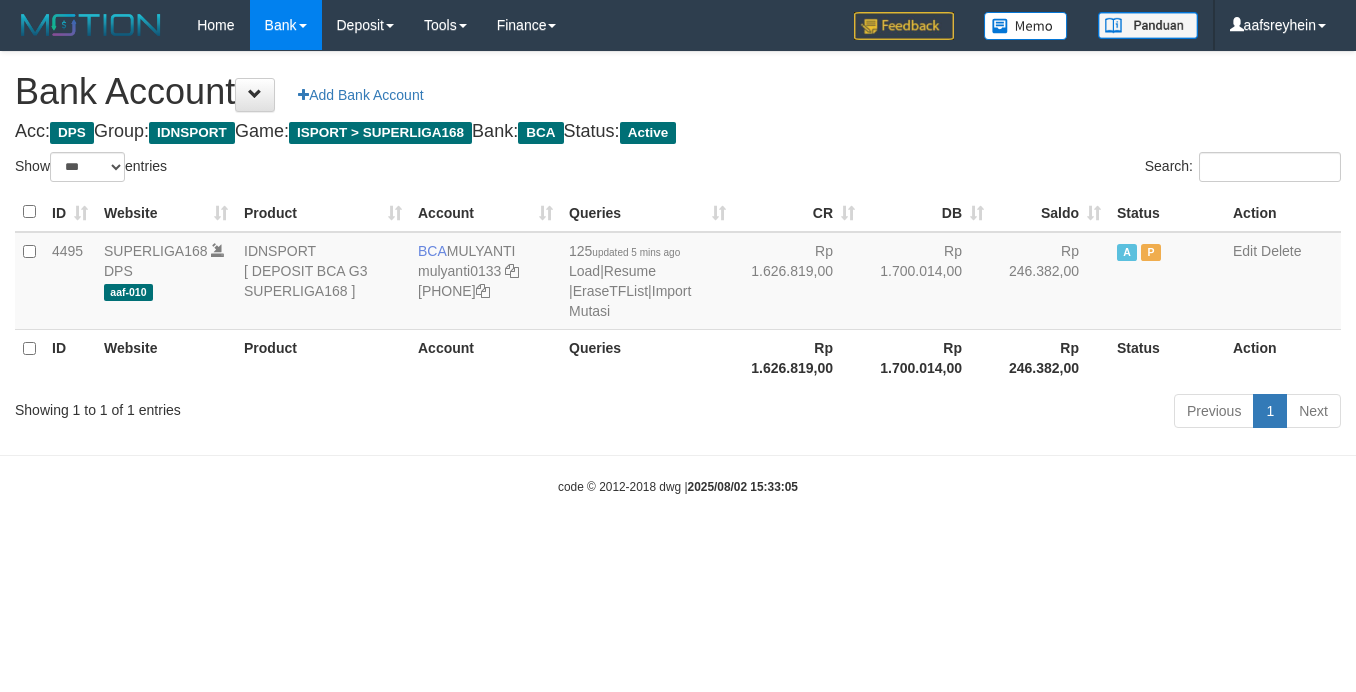 select on "***" 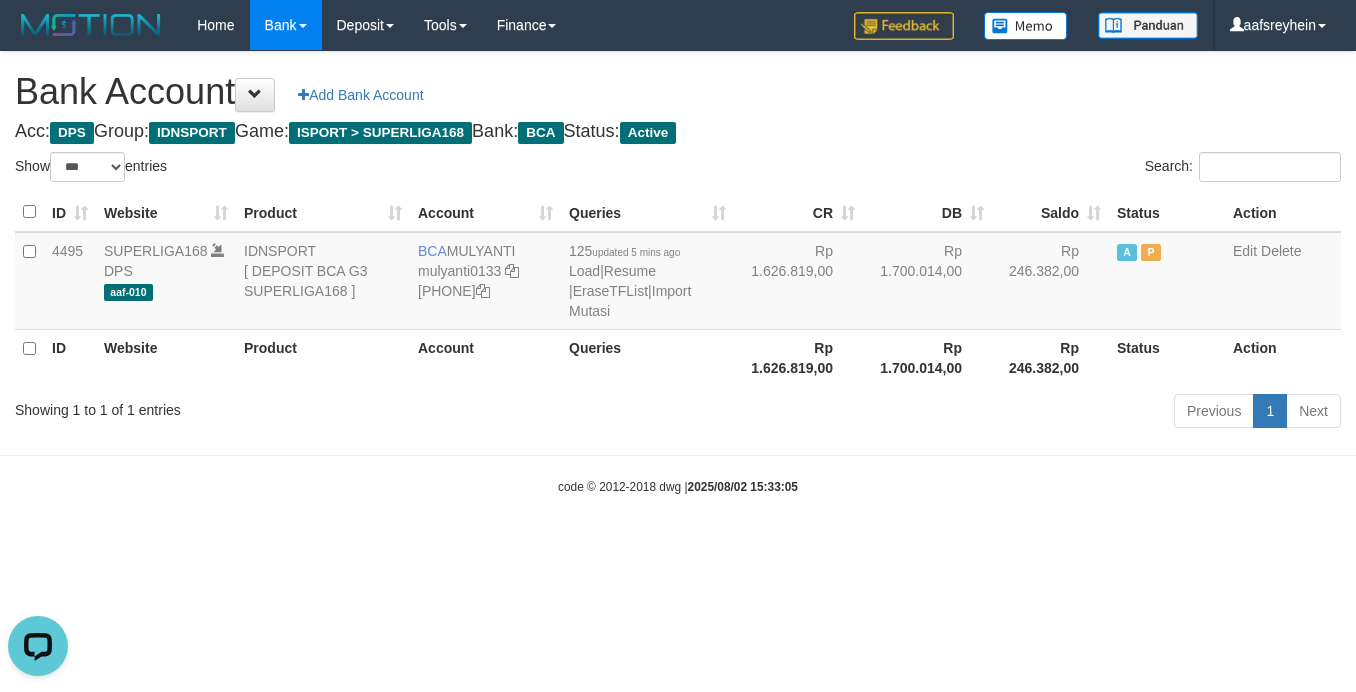scroll, scrollTop: 0, scrollLeft: 0, axis: both 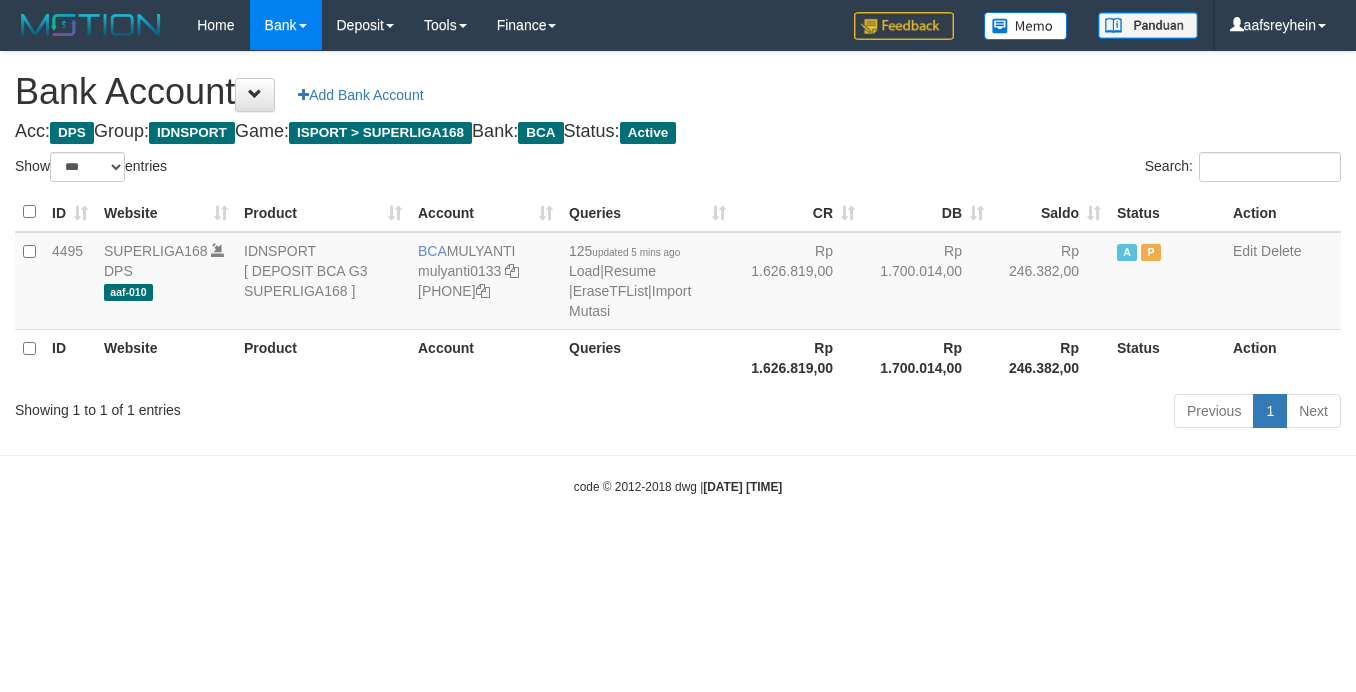 select on "***" 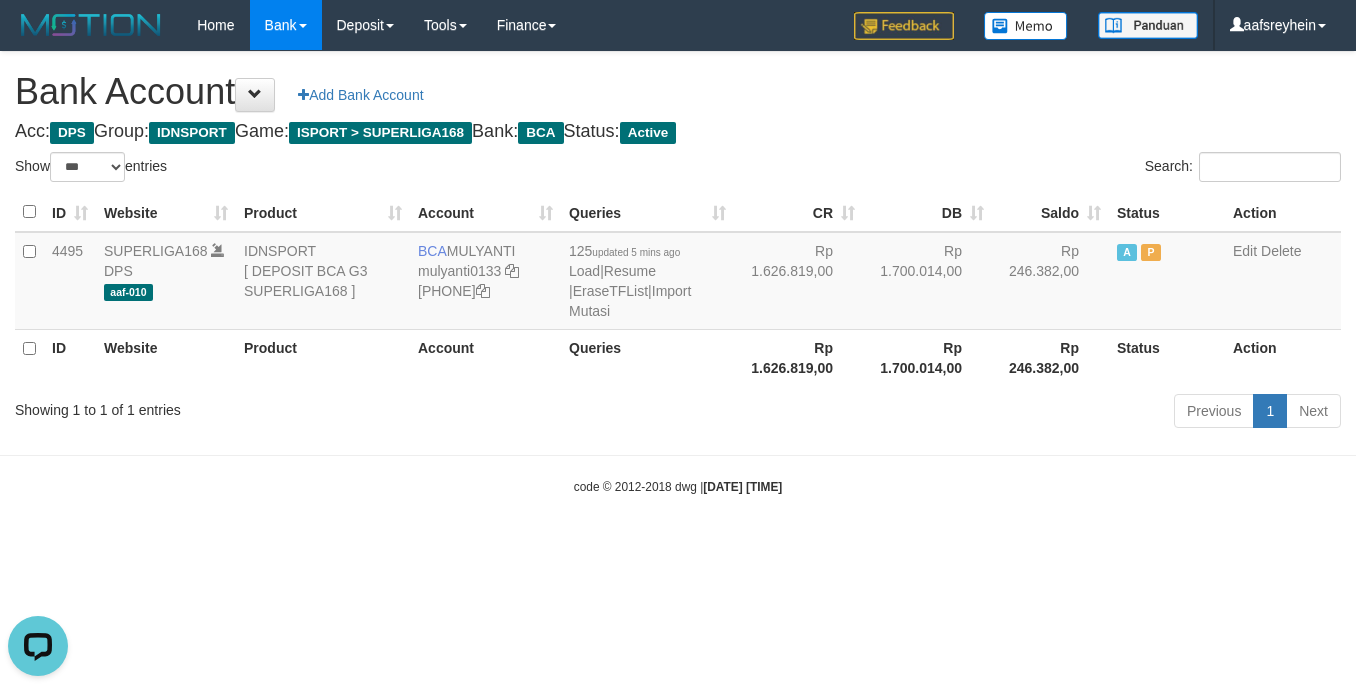 scroll, scrollTop: 0, scrollLeft: 0, axis: both 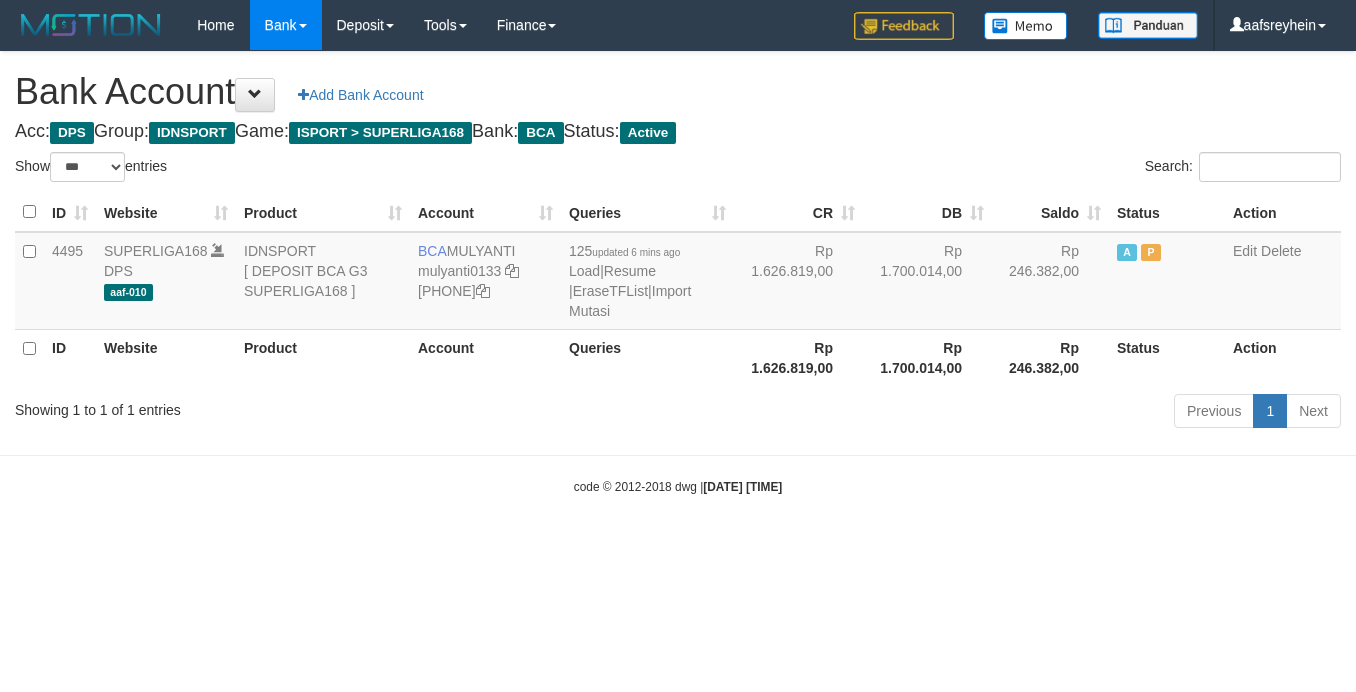 select on "***" 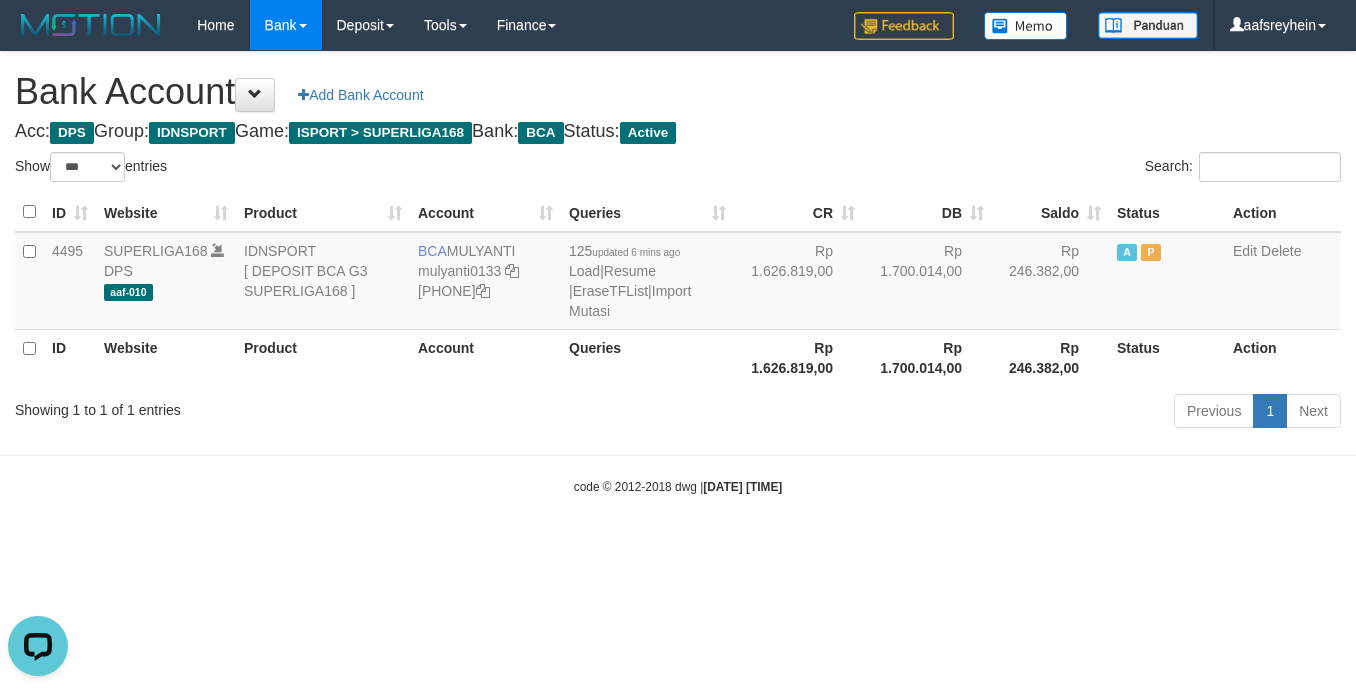 scroll, scrollTop: 0, scrollLeft: 0, axis: both 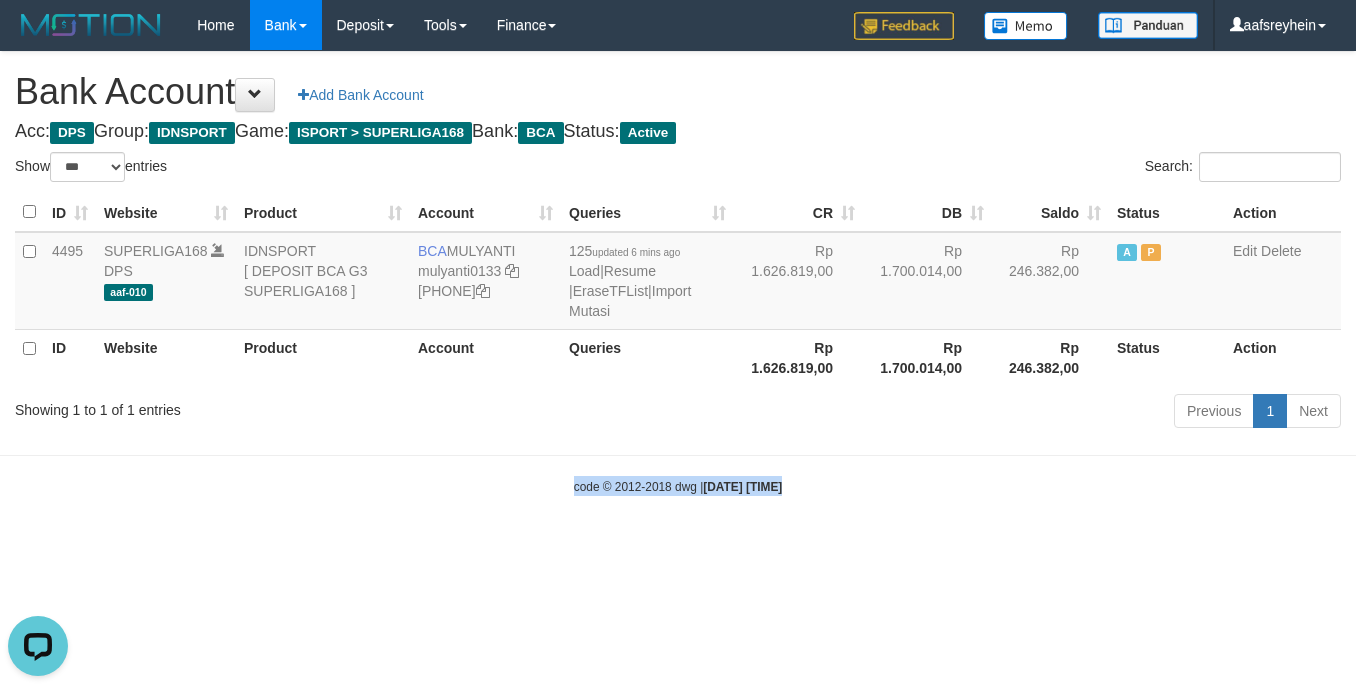 click on "Toggle navigation
Home
Bank
Account List
Load
By Website
Group
[ISPORT]													SUPERLIGA168
By Load Group (DPS)
-" at bounding box center (678, 273) 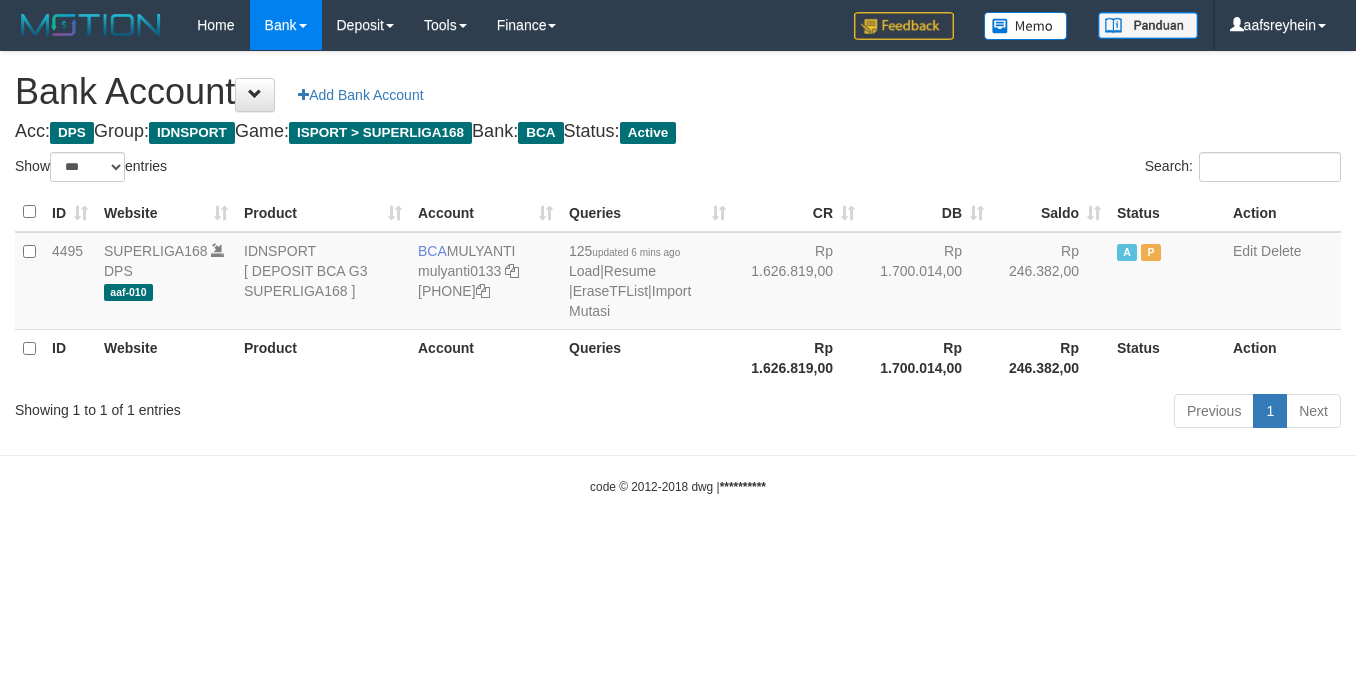 select on "***" 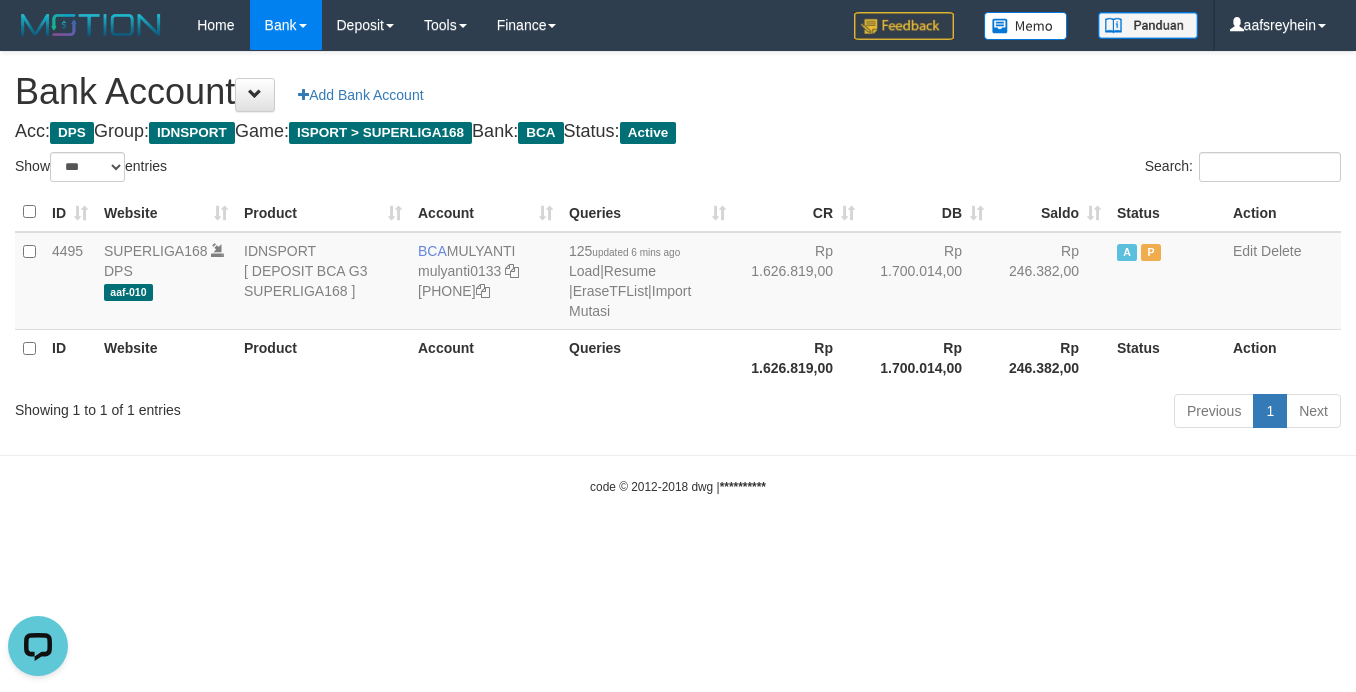 scroll, scrollTop: 0, scrollLeft: 0, axis: both 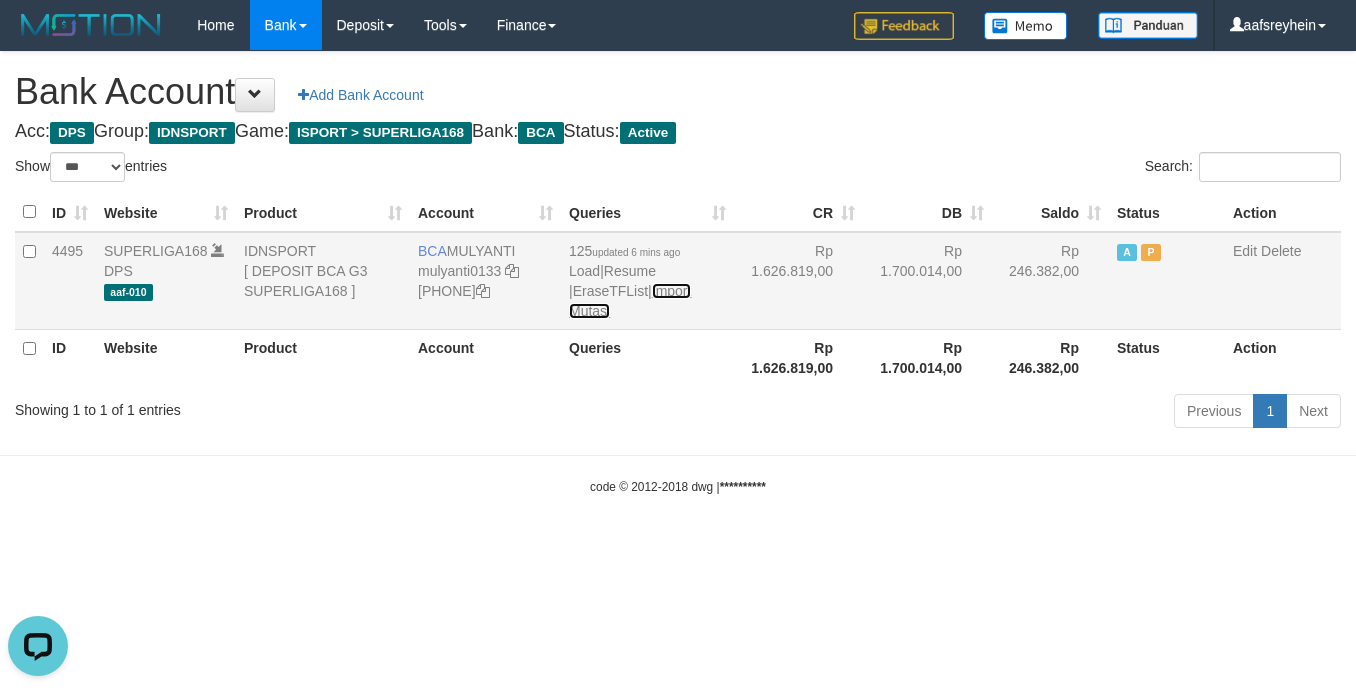 click on "Import Mutasi" at bounding box center [630, 301] 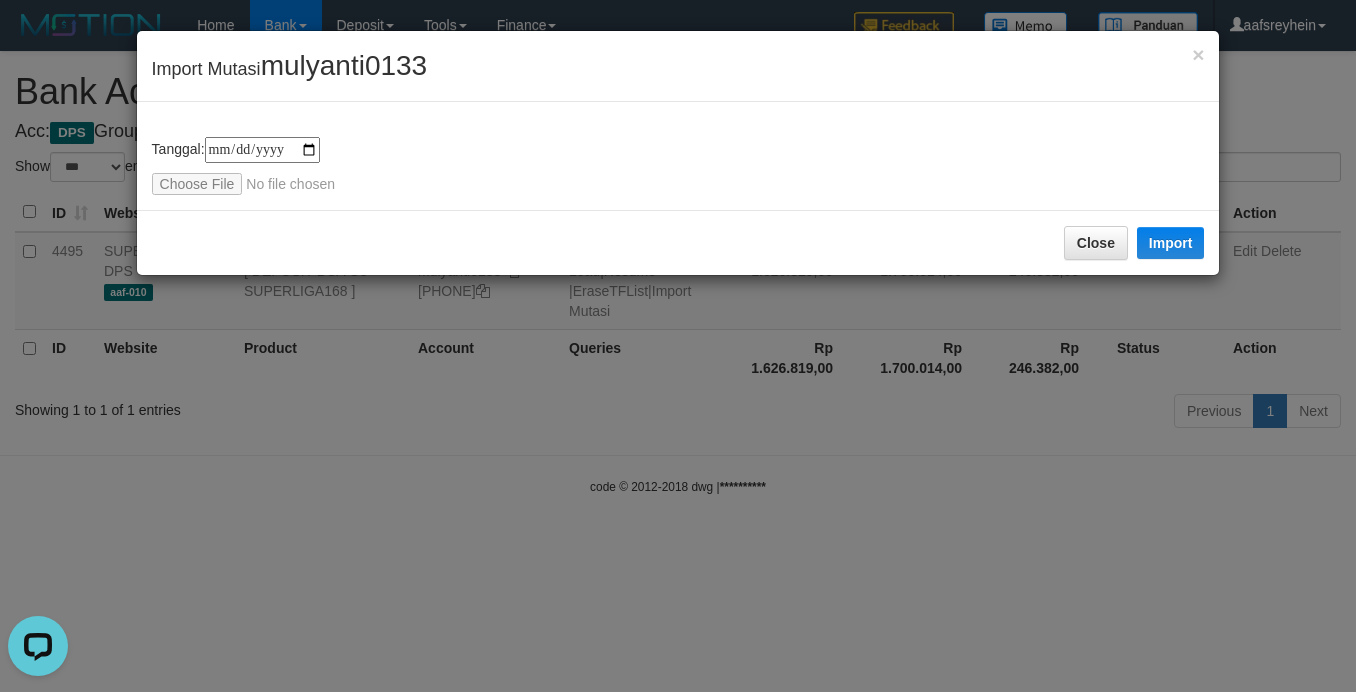 type on "**********" 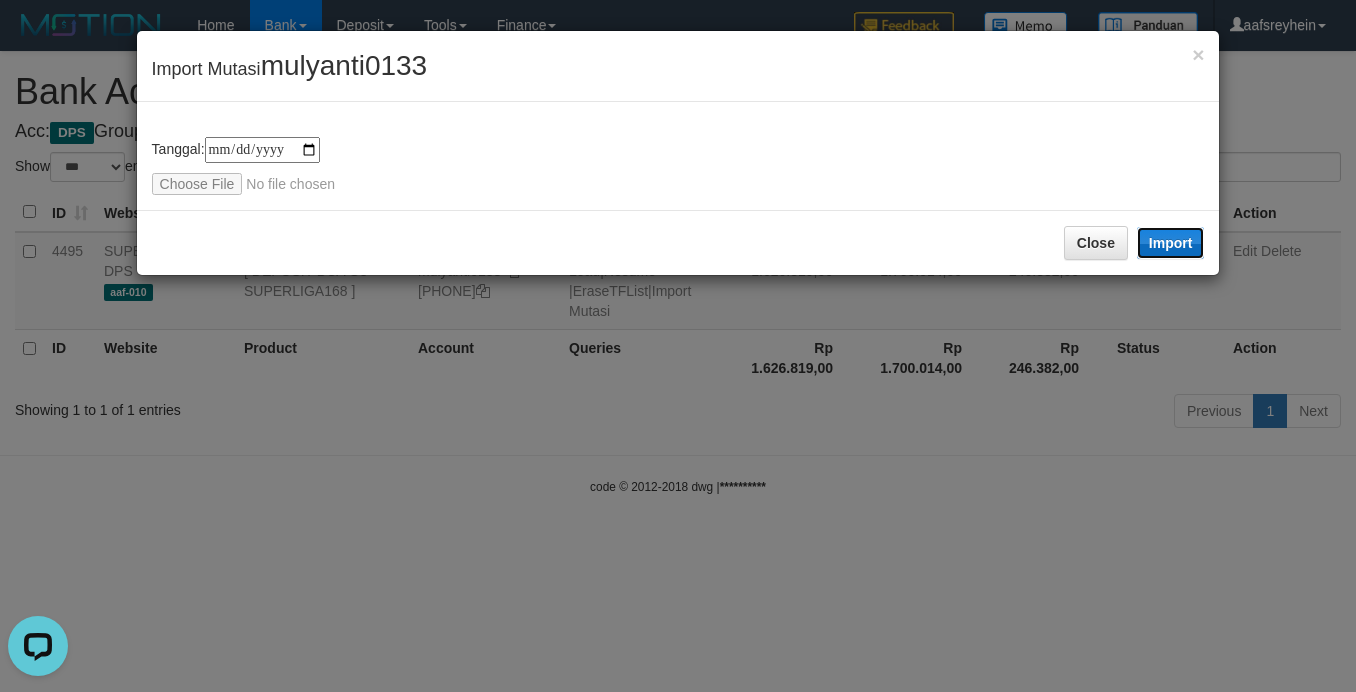 click on "Import" at bounding box center [1171, 243] 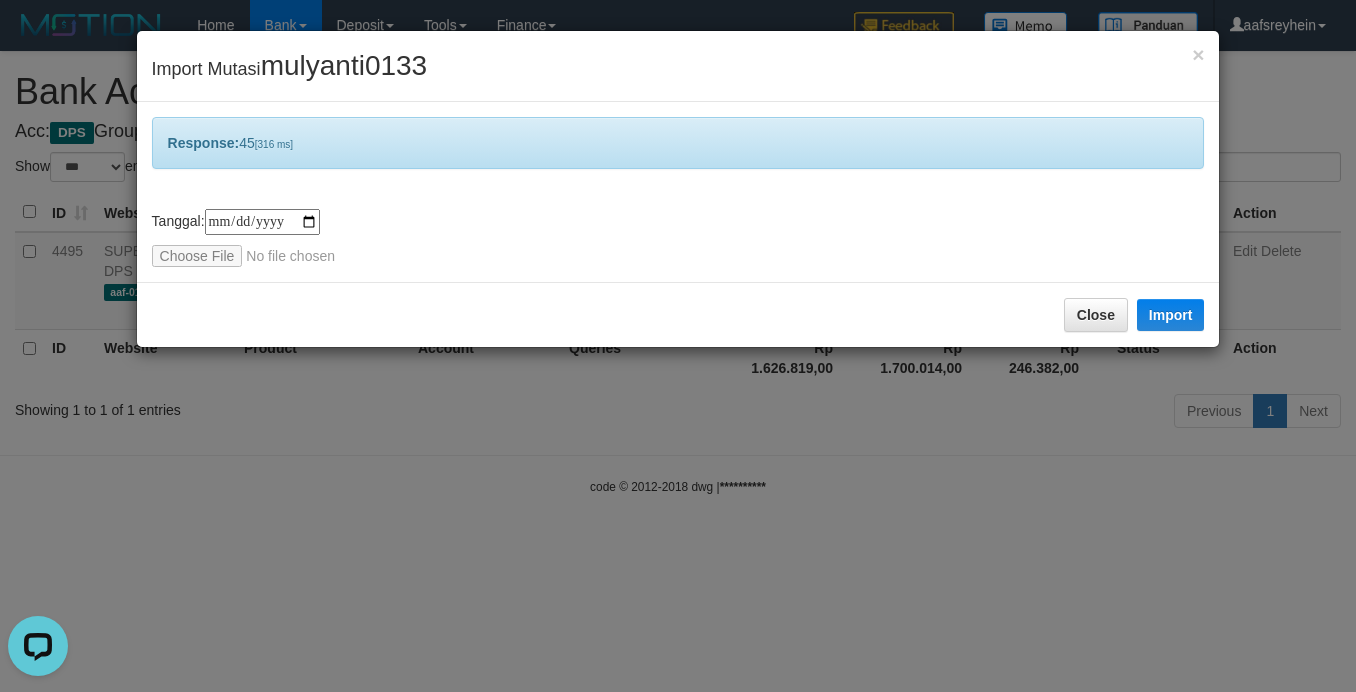 click on "**********" at bounding box center (678, 346) 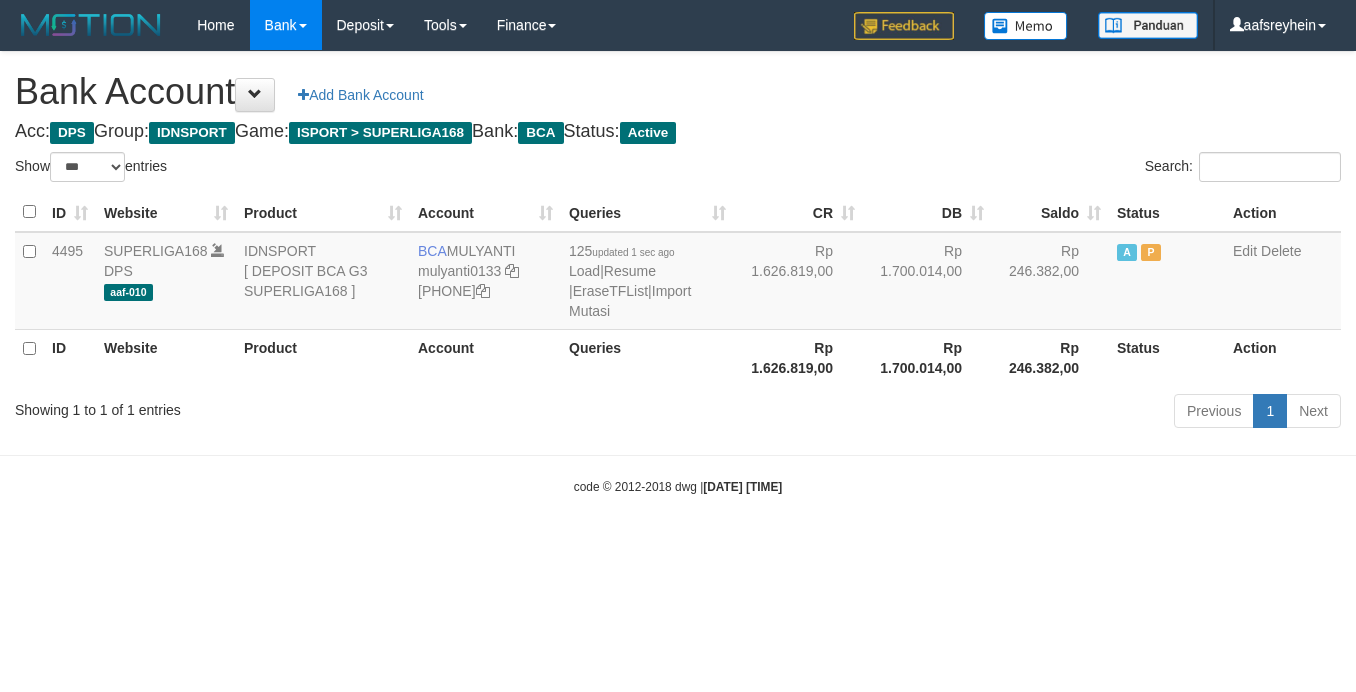 select on "***" 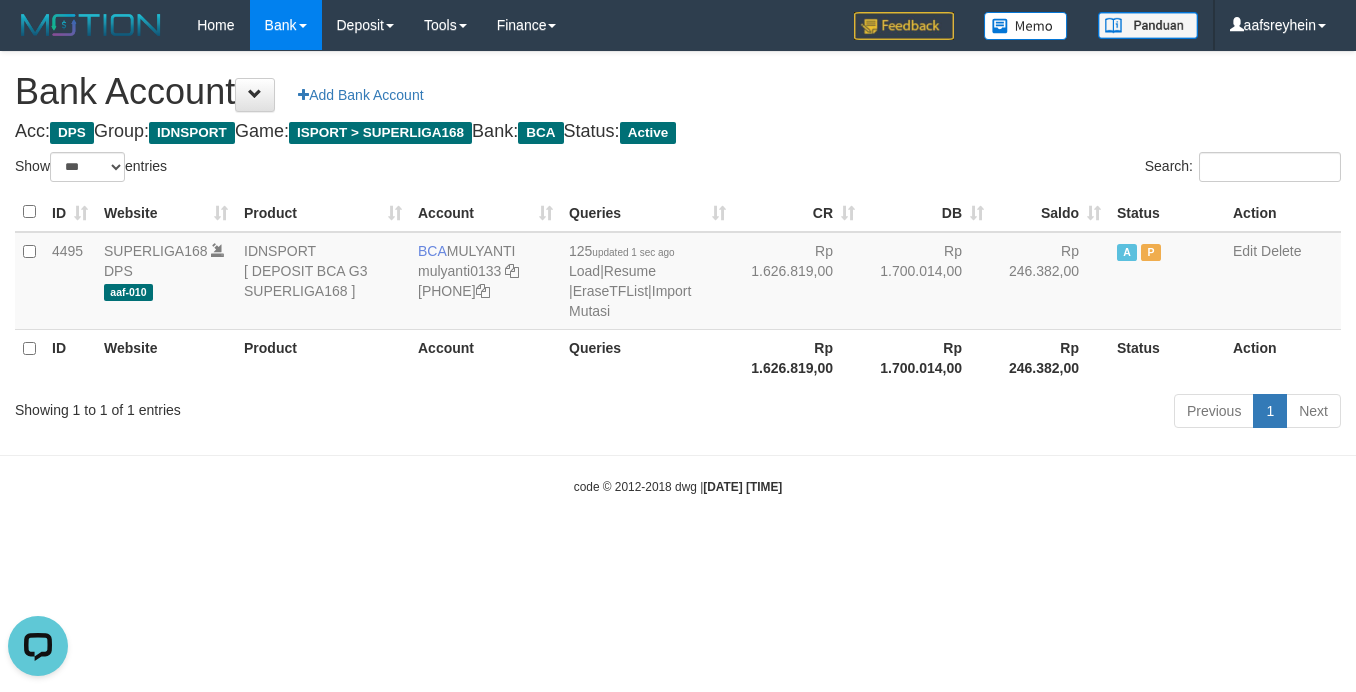 scroll, scrollTop: 0, scrollLeft: 0, axis: both 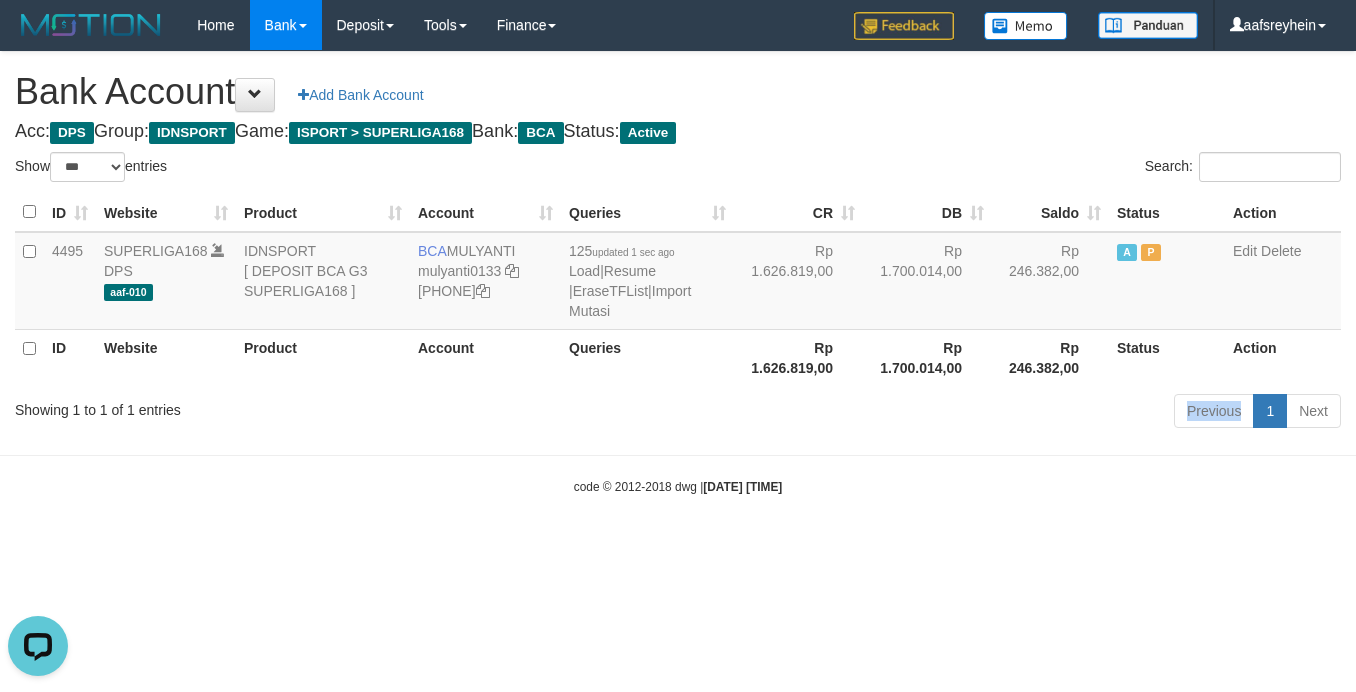 click on "Previous 1 Next" at bounding box center (960, 413) 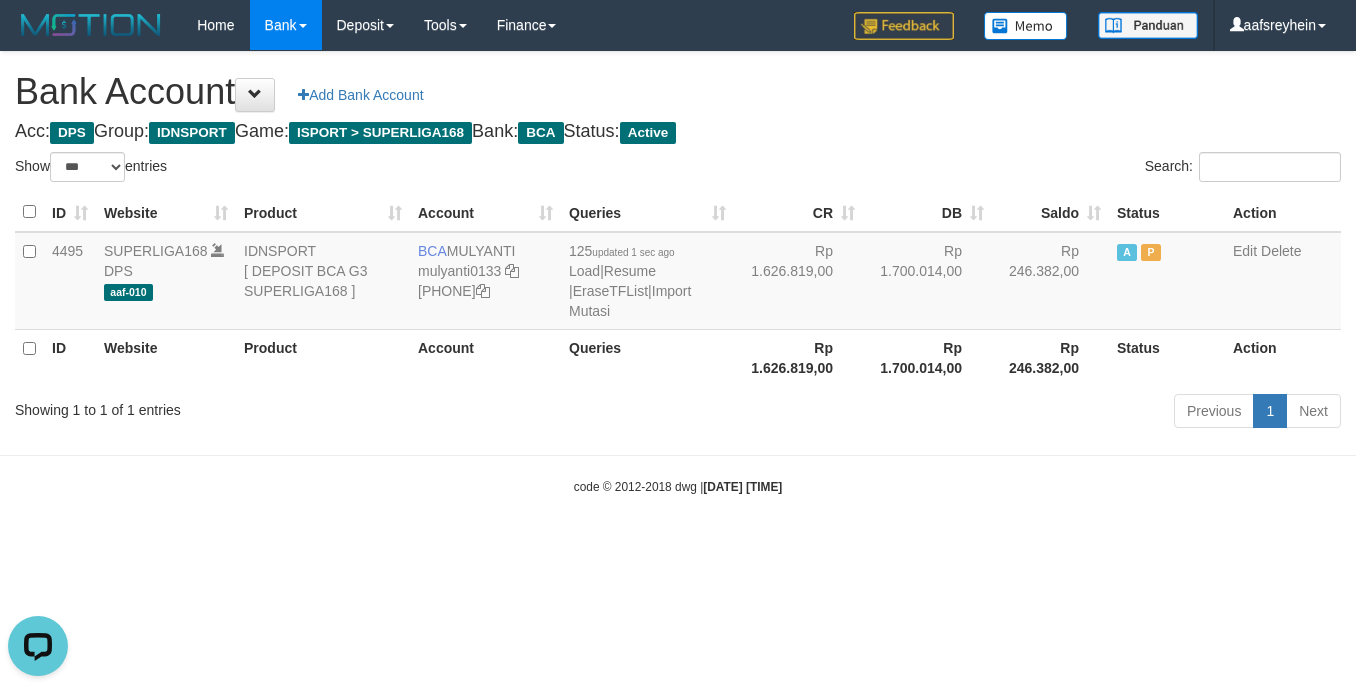 click on "Previous 1 Next" at bounding box center (960, 413) 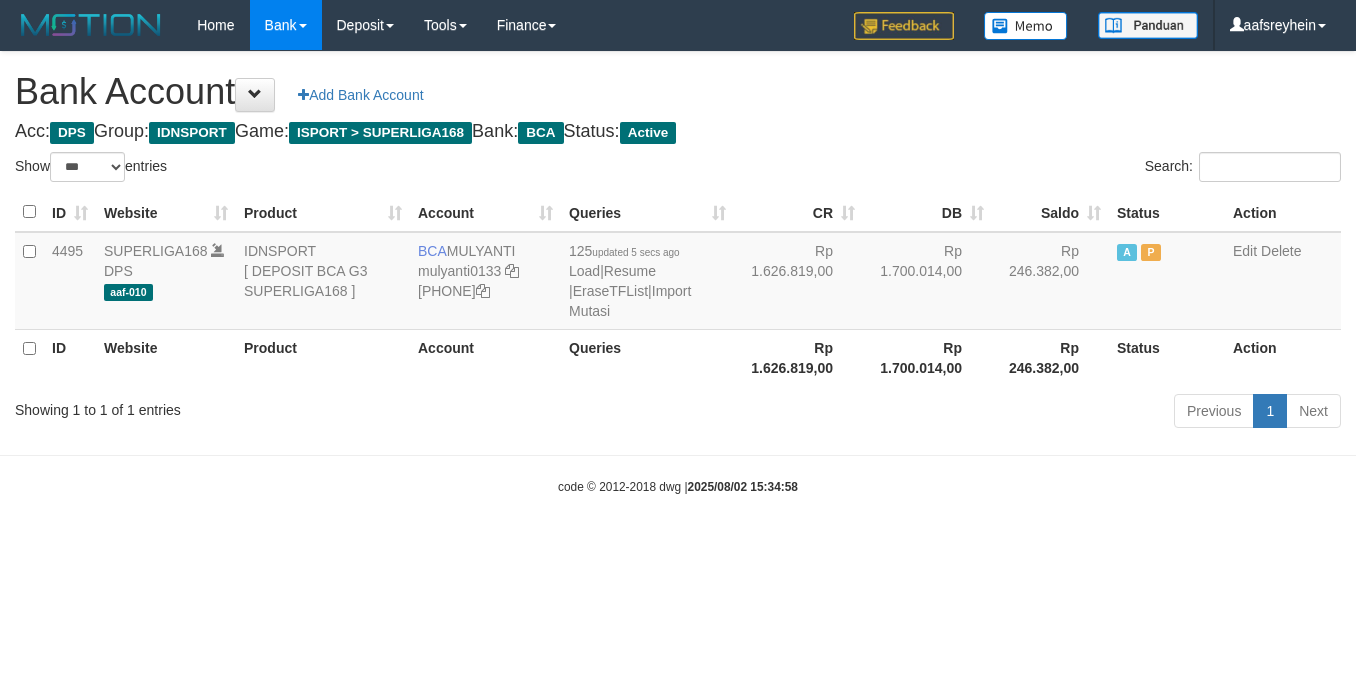select on "***" 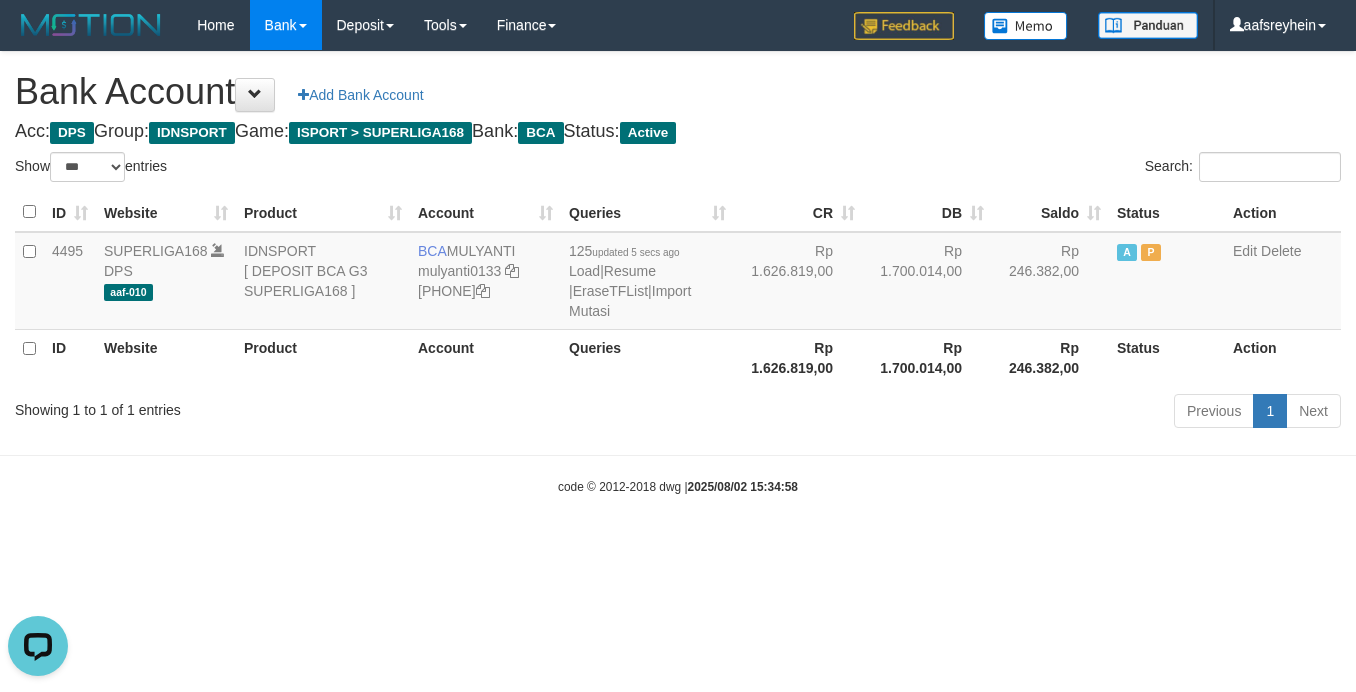 scroll, scrollTop: 0, scrollLeft: 0, axis: both 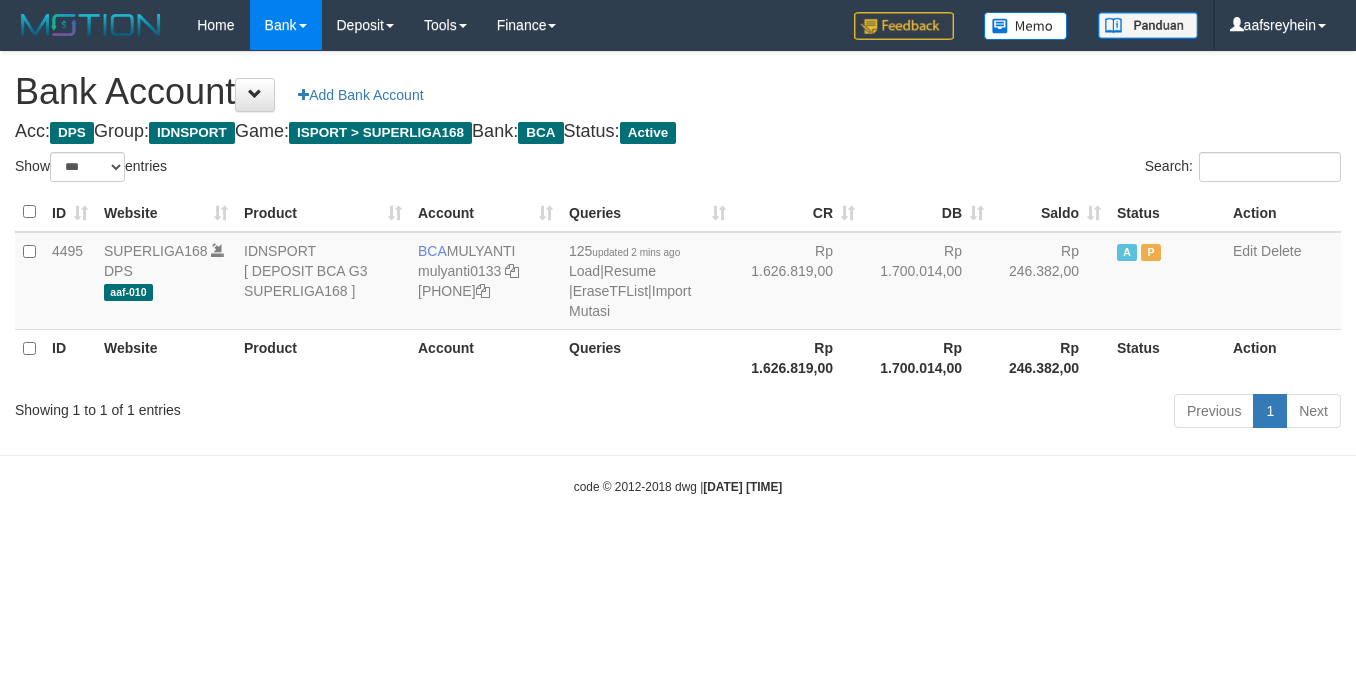 select on "***" 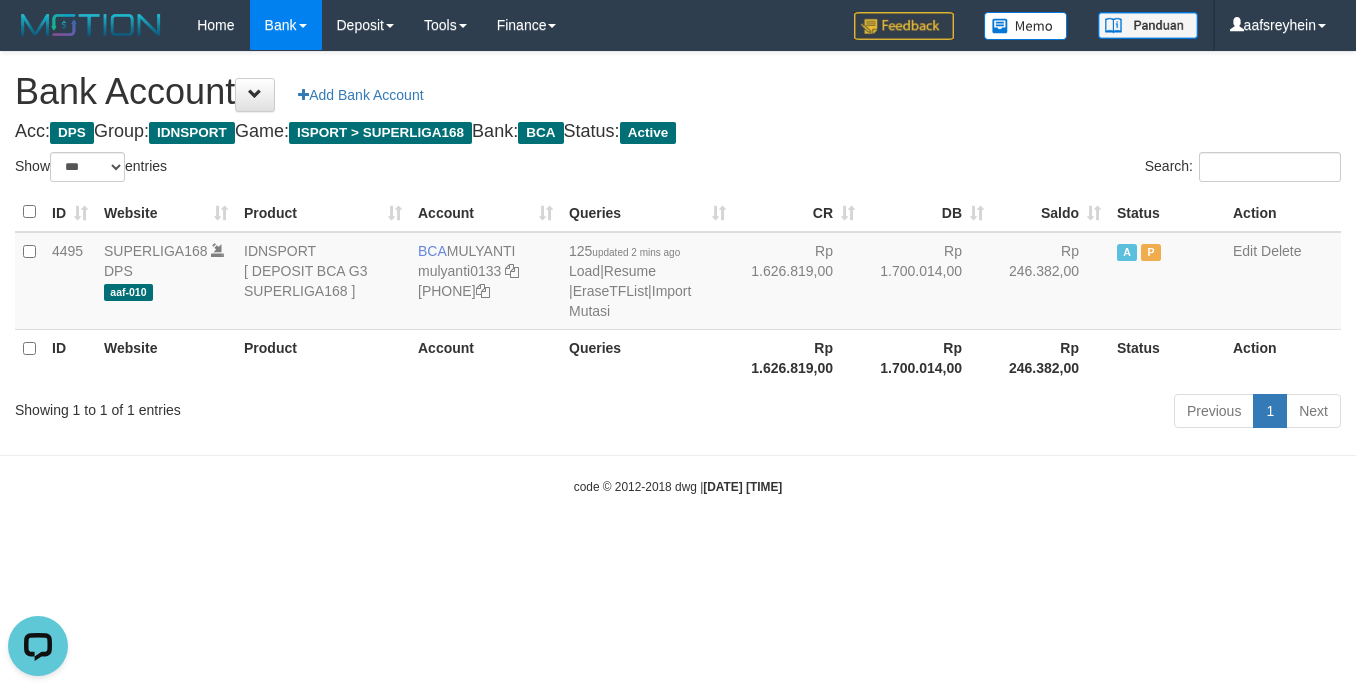 scroll, scrollTop: 0, scrollLeft: 0, axis: both 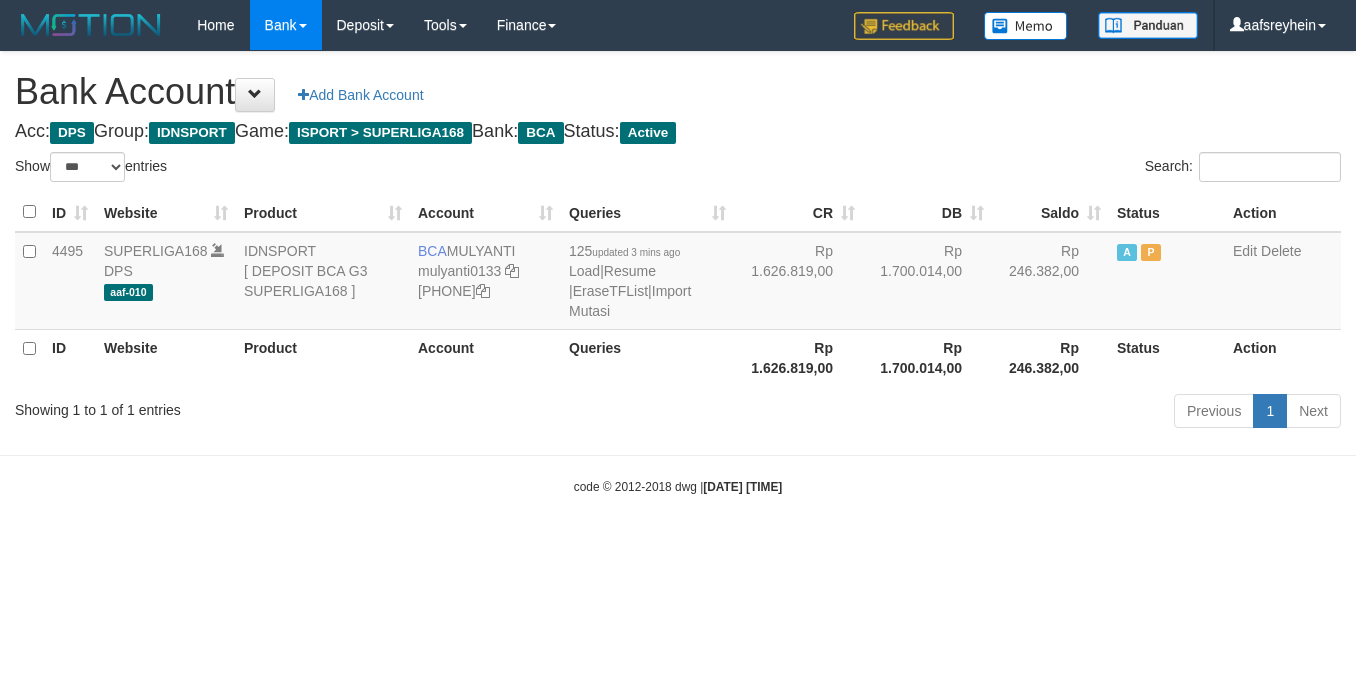 select on "***" 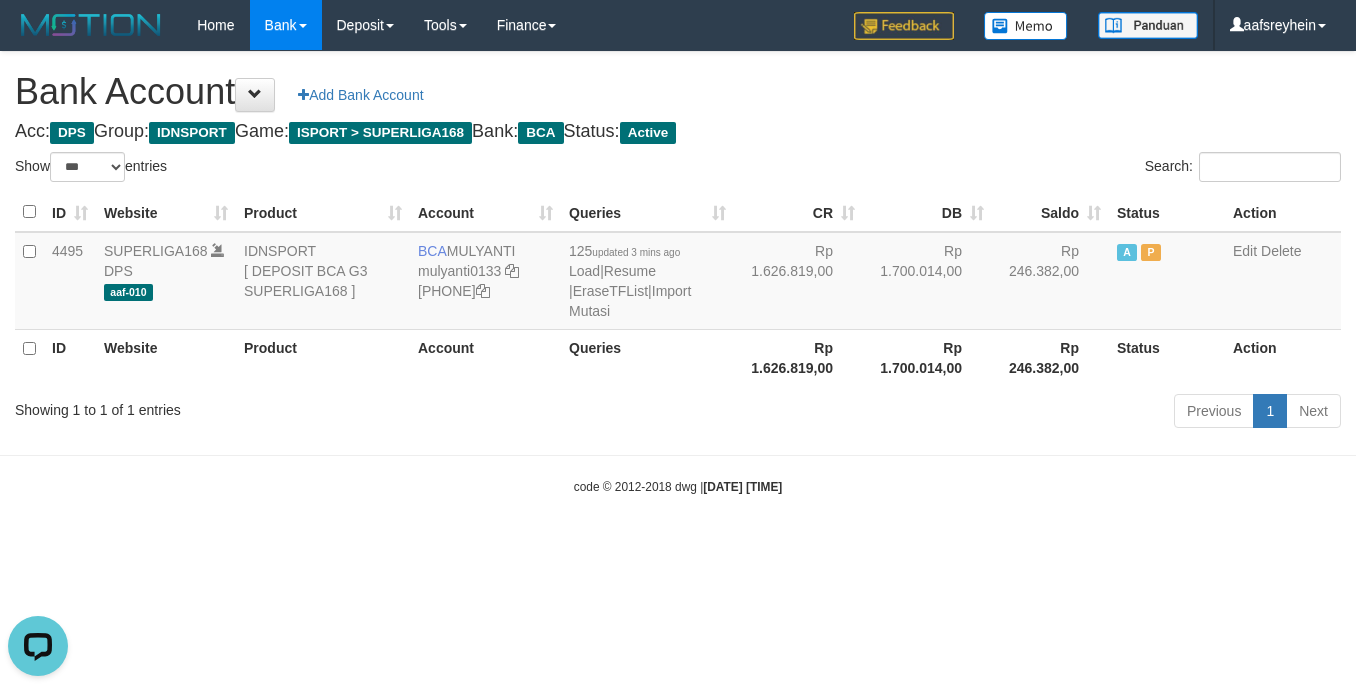 scroll, scrollTop: 0, scrollLeft: 0, axis: both 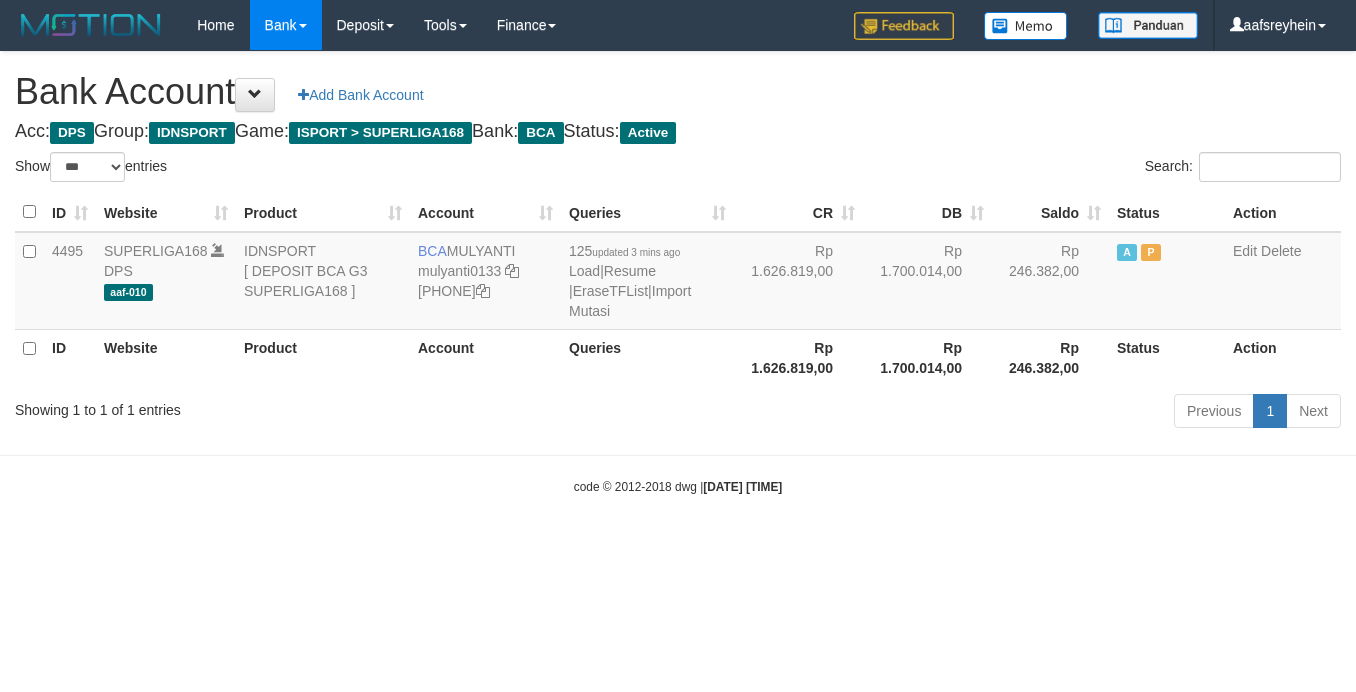 select on "***" 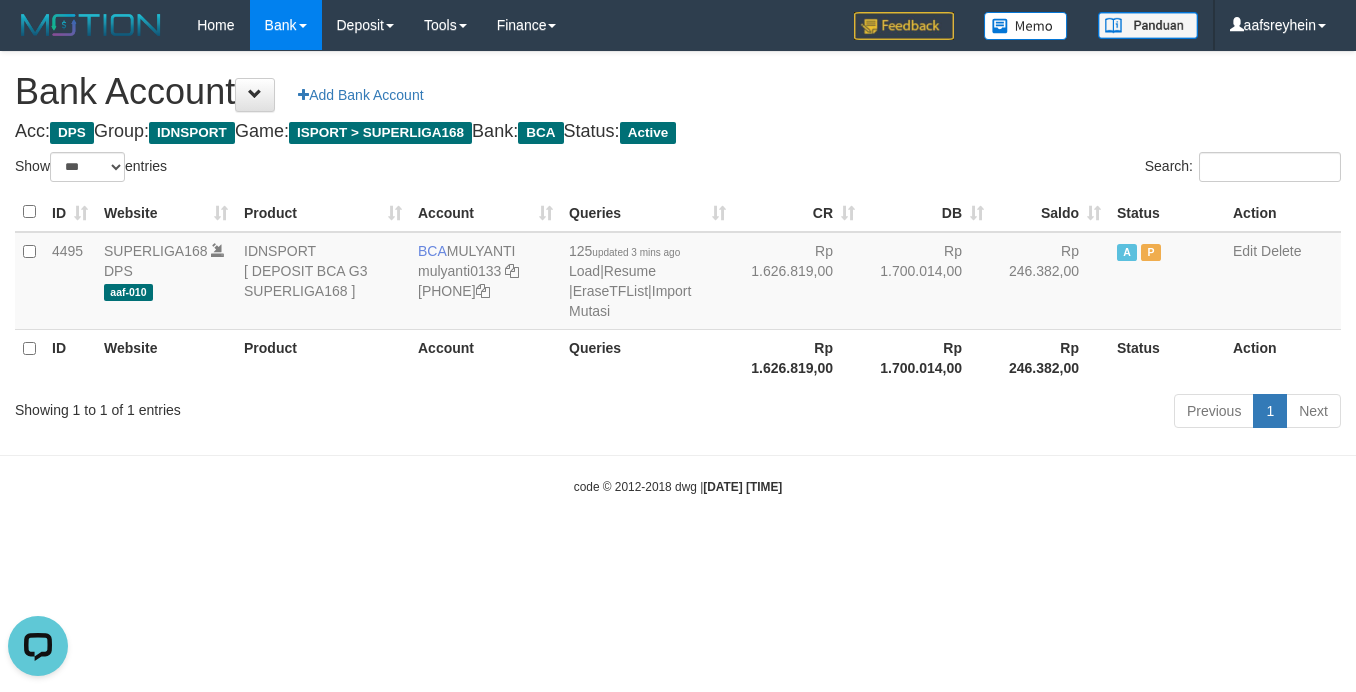 scroll, scrollTop: 0, scrollLeft: 0, axis: both 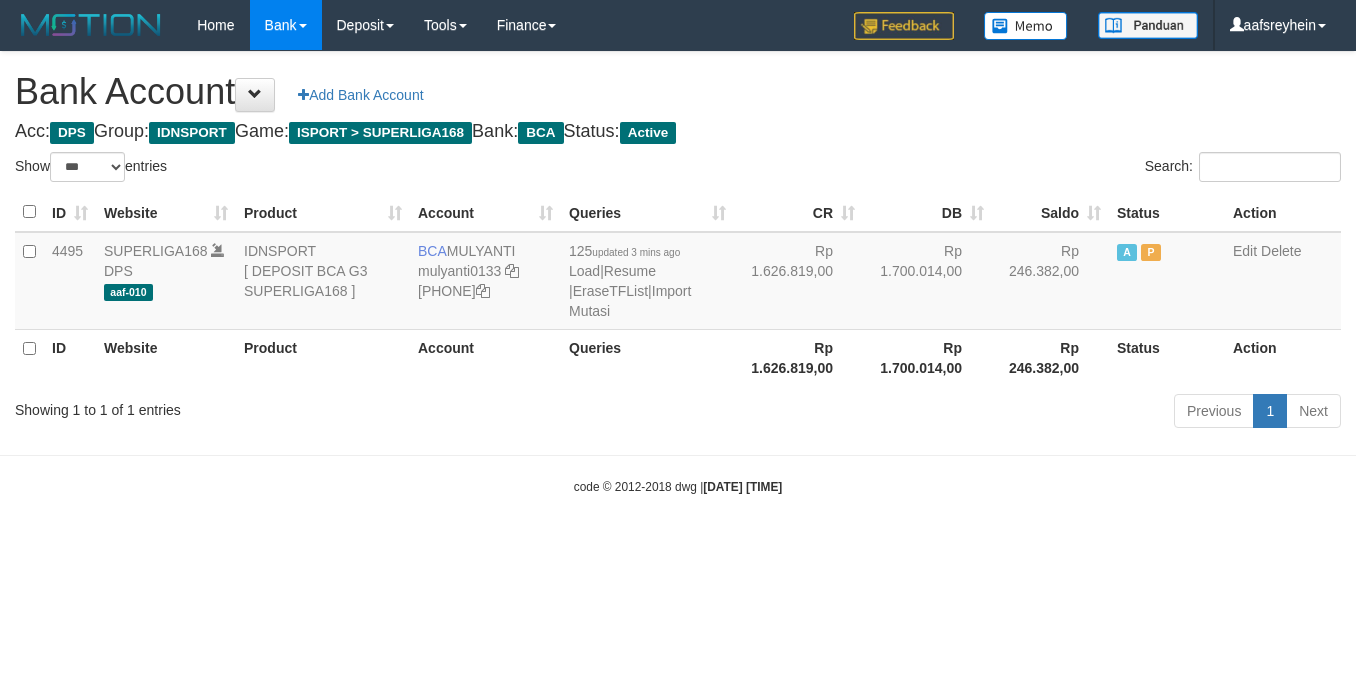 select on "***" 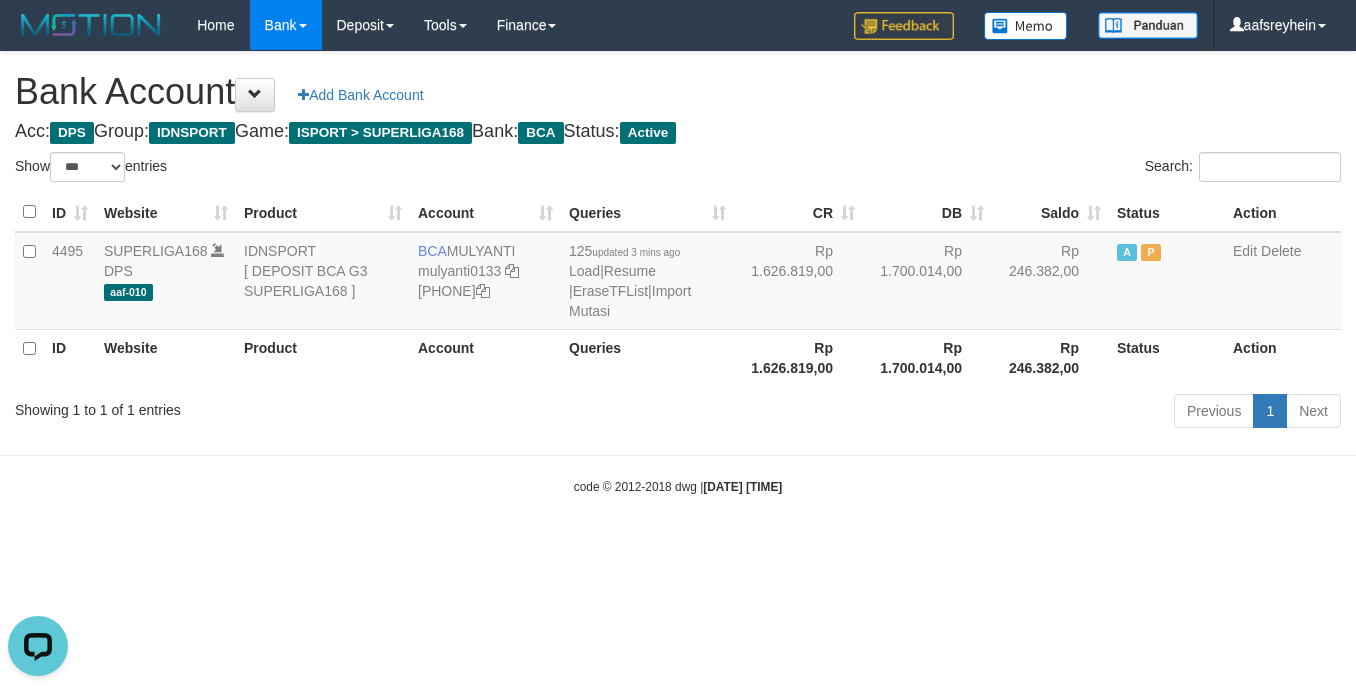 scroll, scrollTop: 0, scrollLeft: 0, axis: both 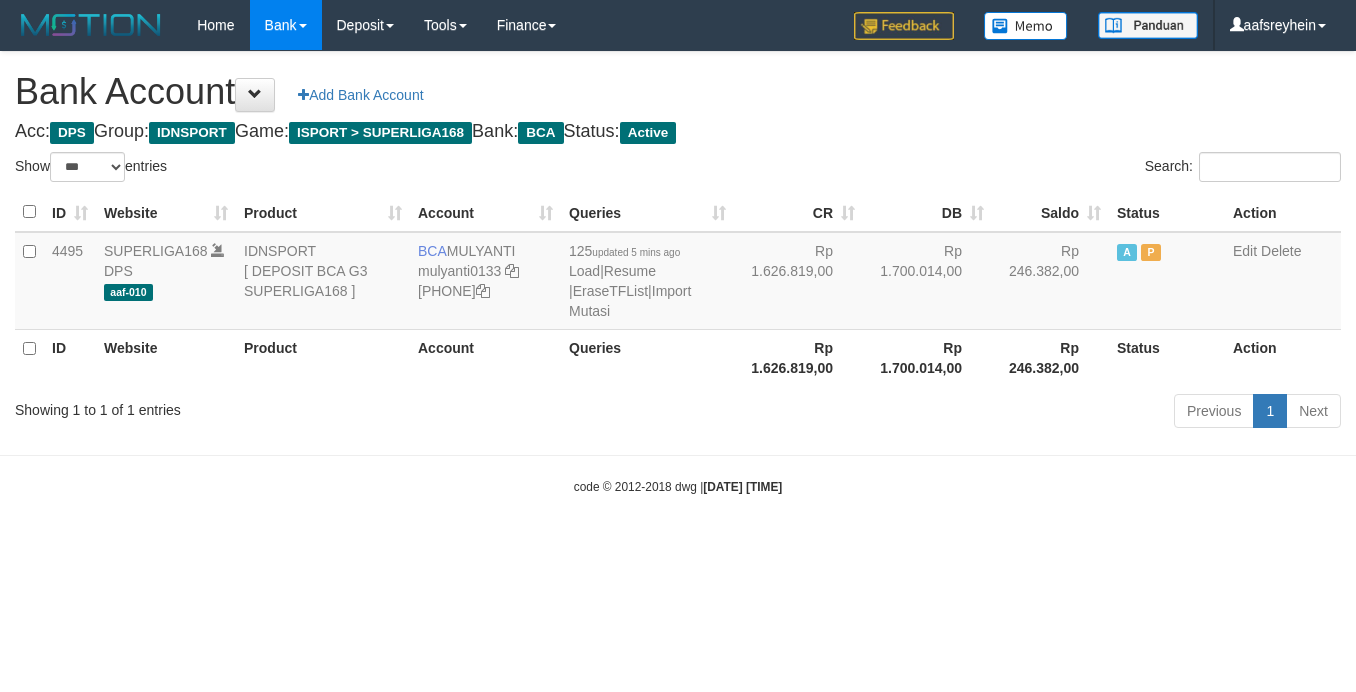 select on "***" 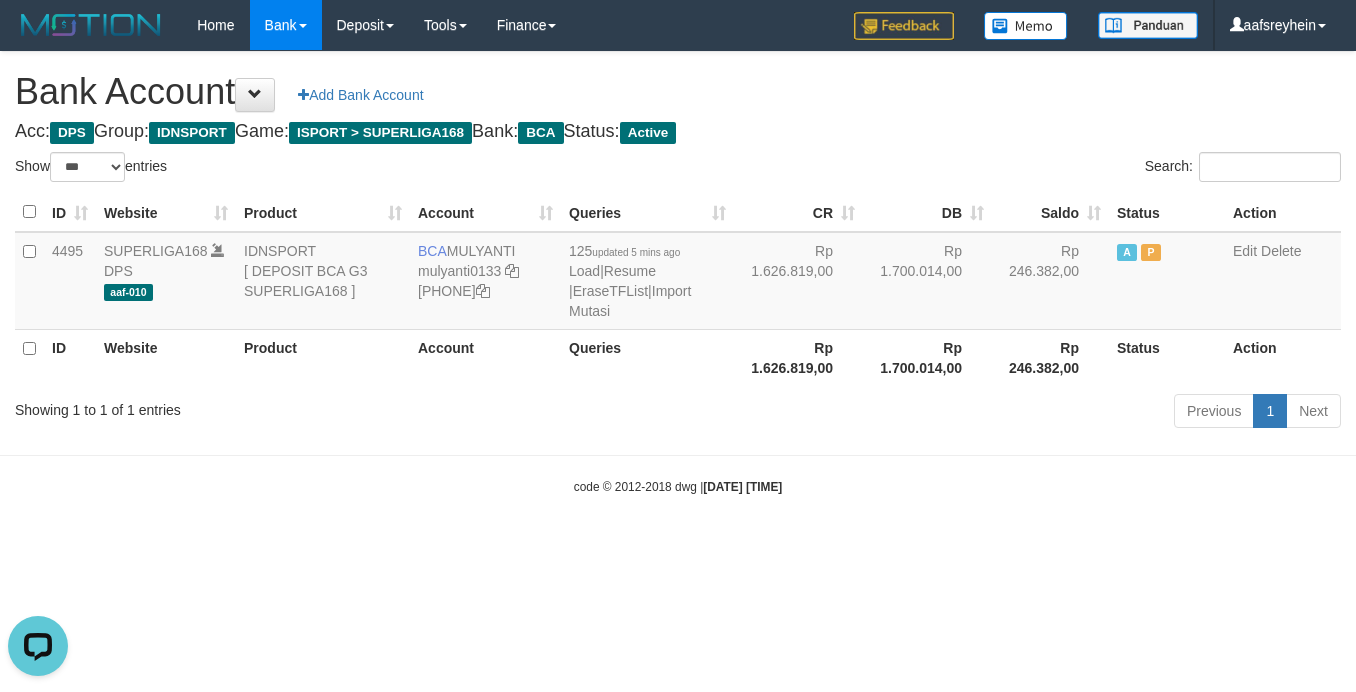 scroll, scrollTop: 0, scrollLeft: 0, axis: both 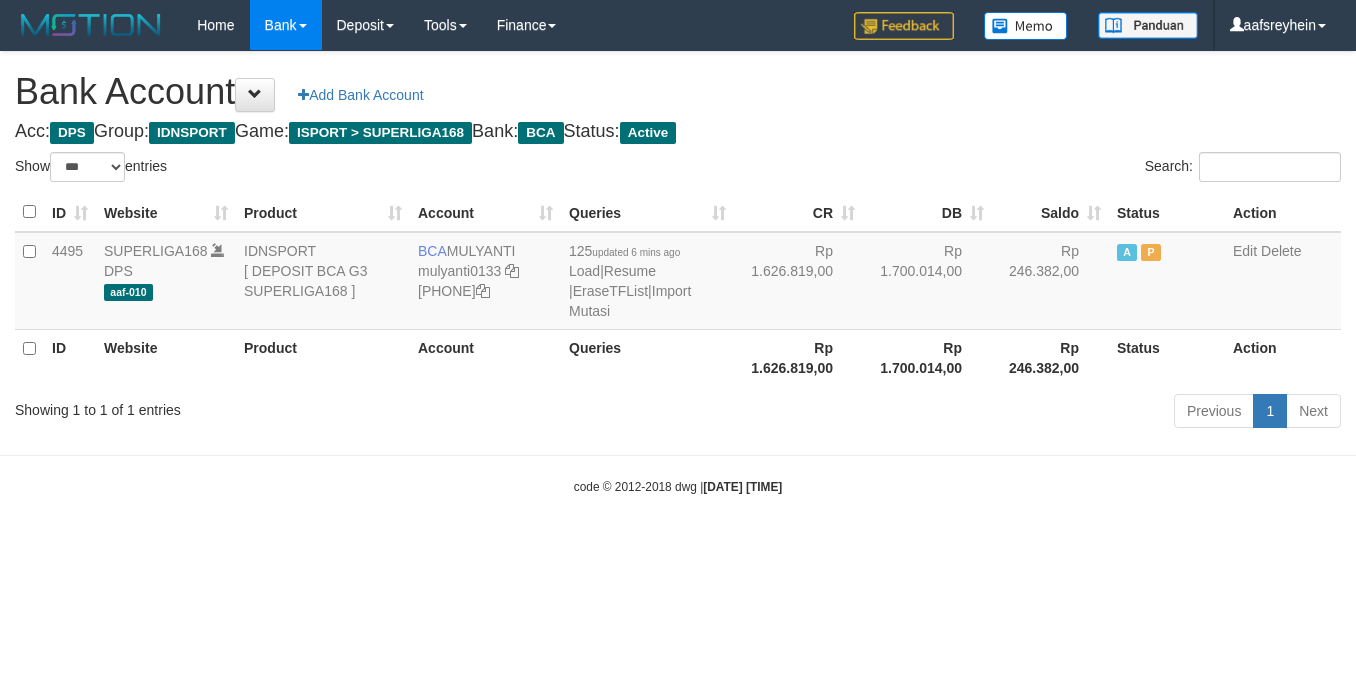 select on "***" 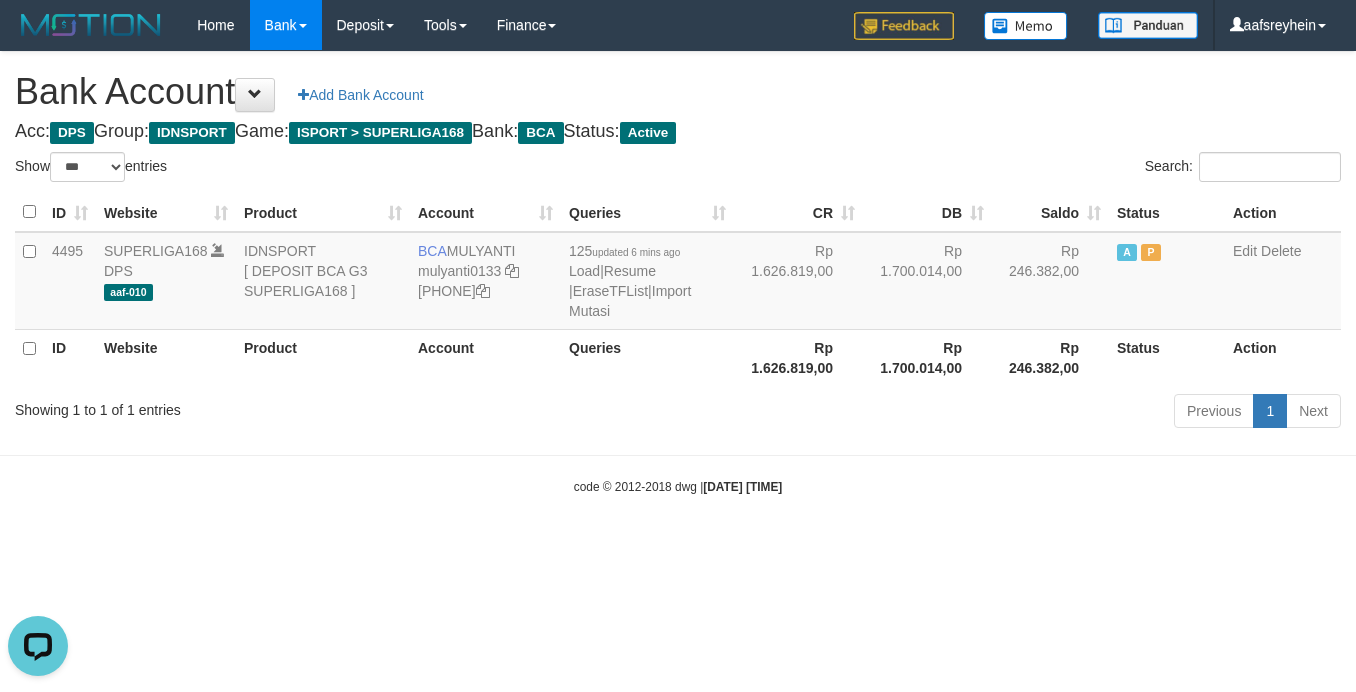 scroll, scrollTop: 0, scrollLeft: 0, axis: both 